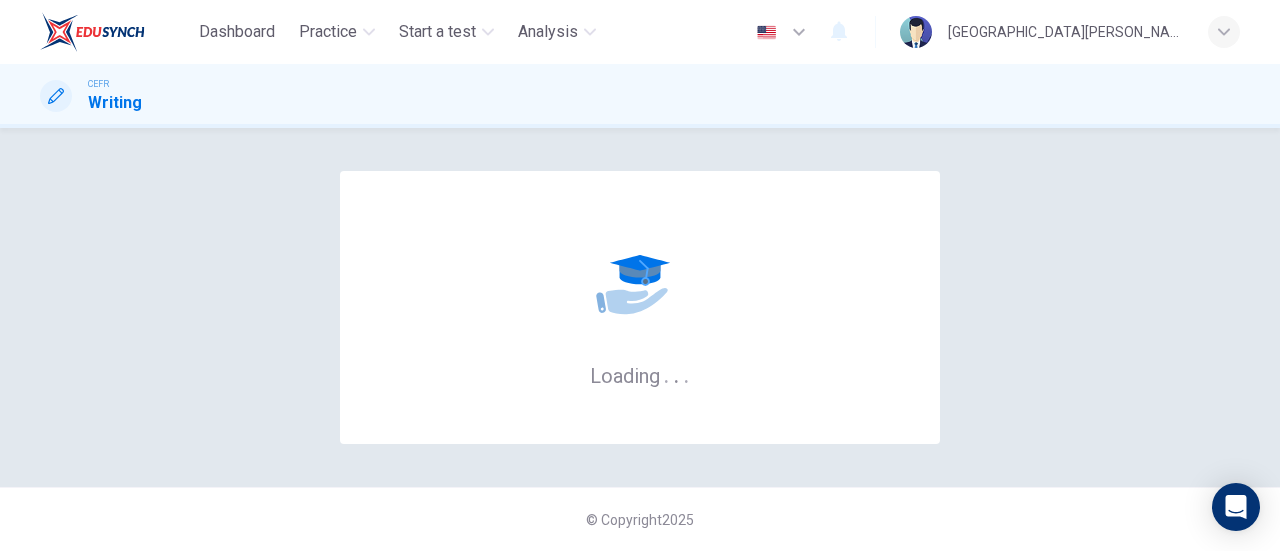 scroll, scrollTop: 0, scrollLeft: 0, axis: both 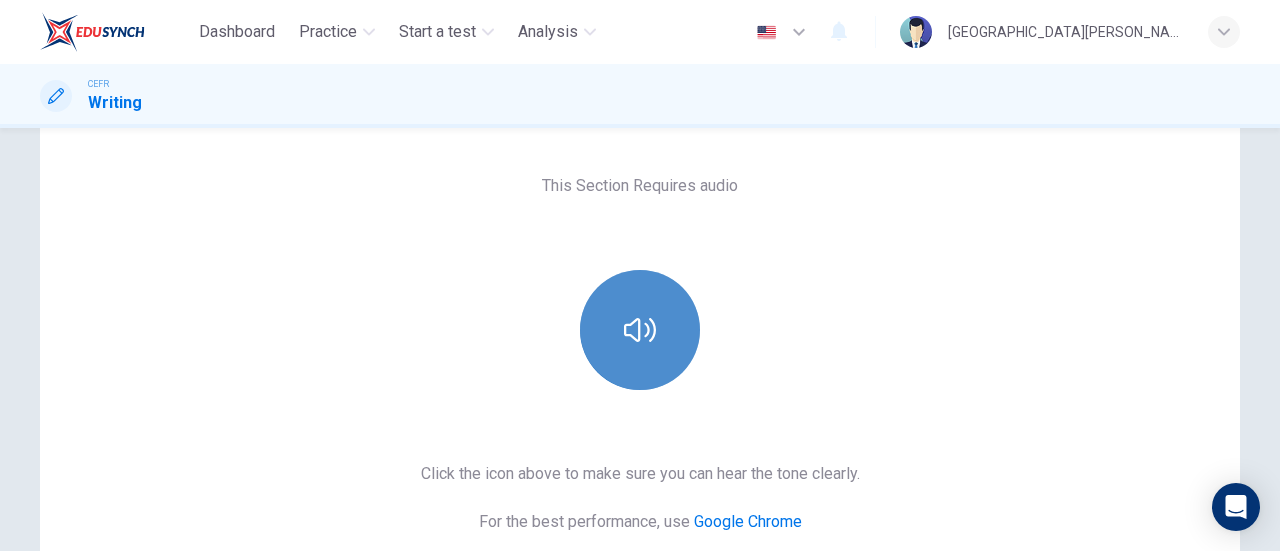 click 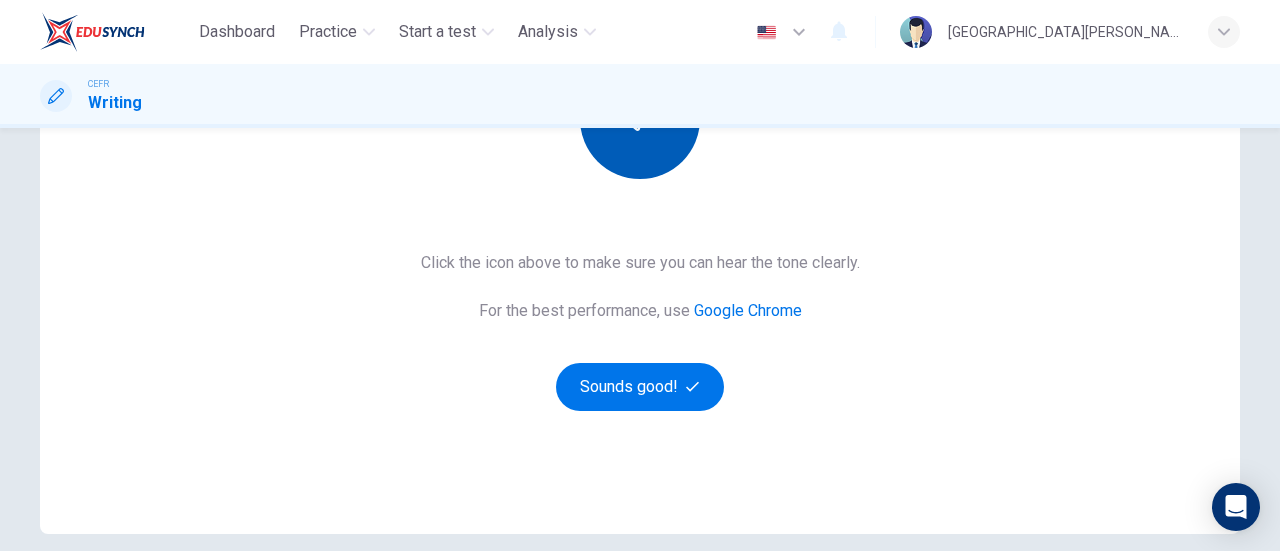 scroll, scrollTop: 330, scrollLeft: 0, axis: vertical 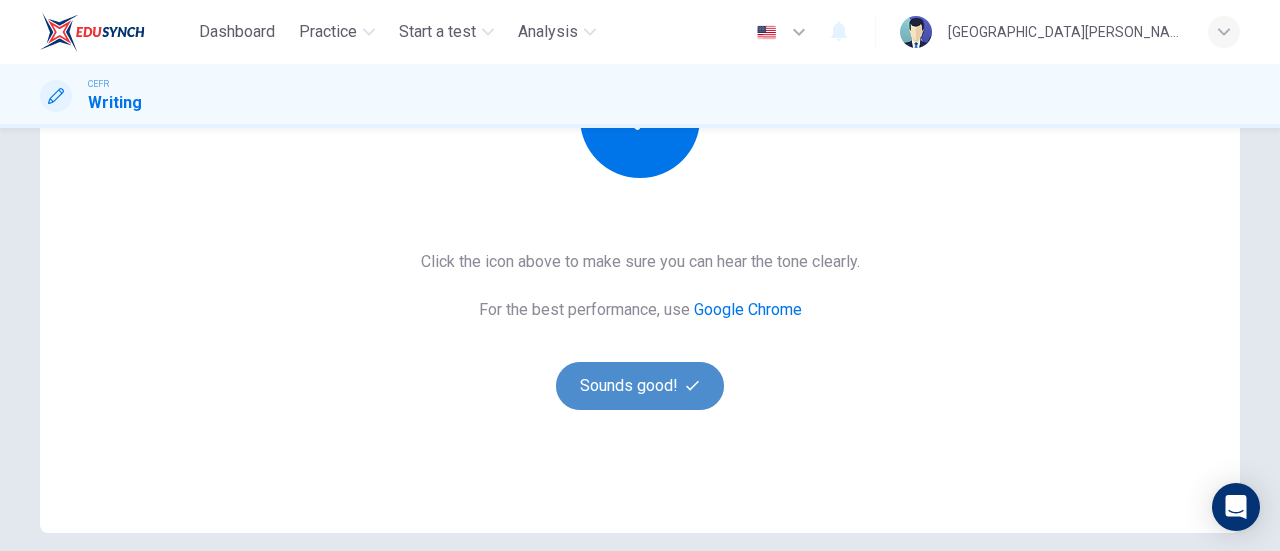 click on "Sounds good!" at bounding box center [640, 386] 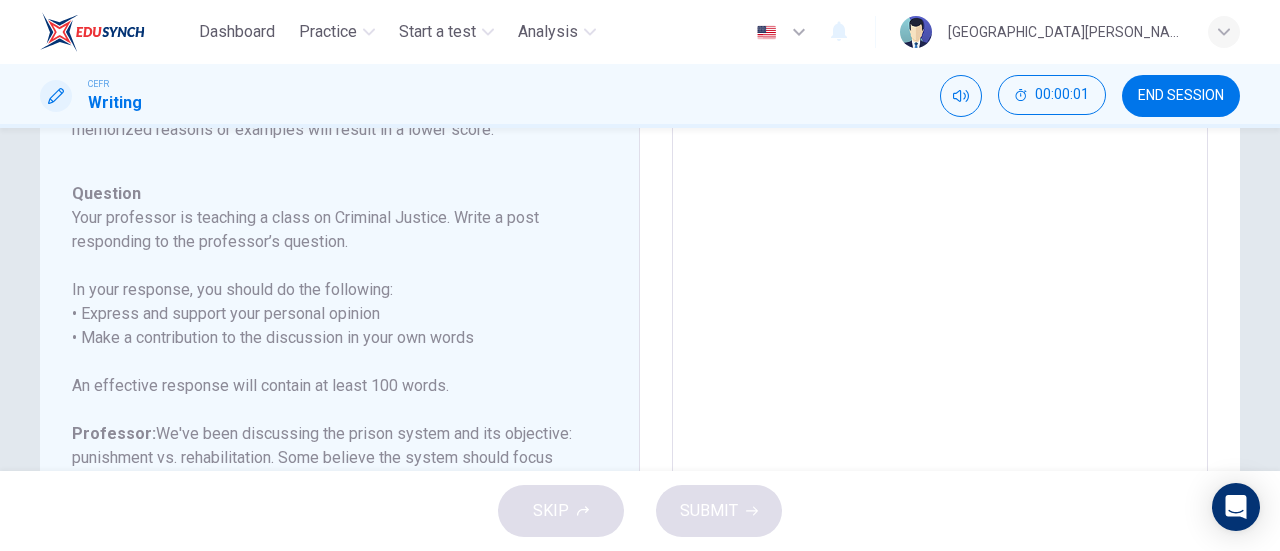 scroll, scrollTop: 222, scrollLeft: 0, axis: vertical 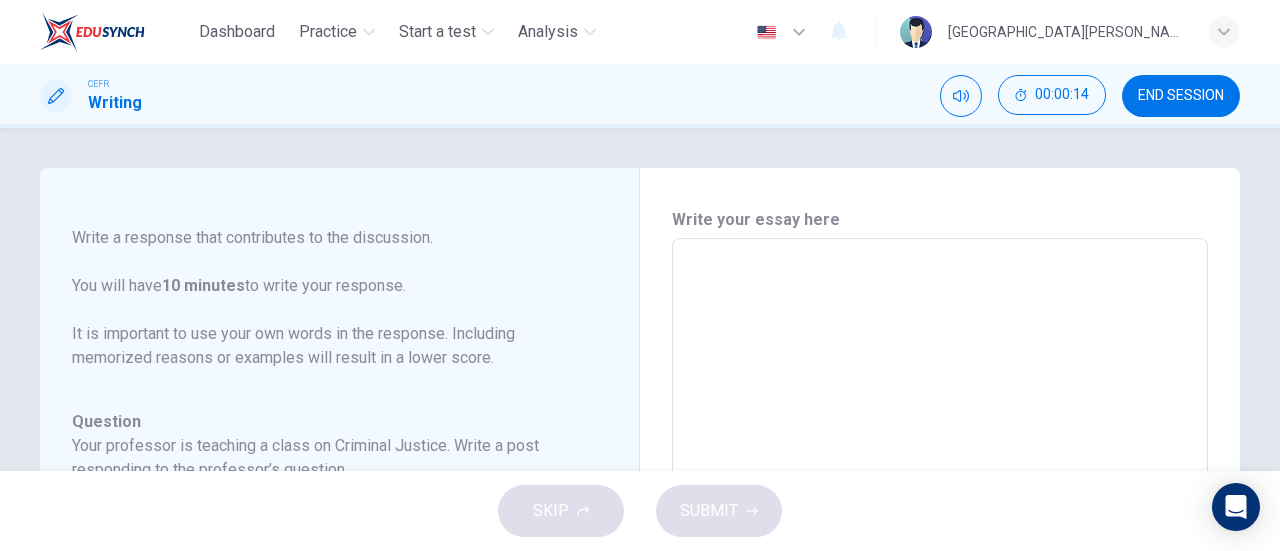 click on "x ​" at bounding box center [940, 572] 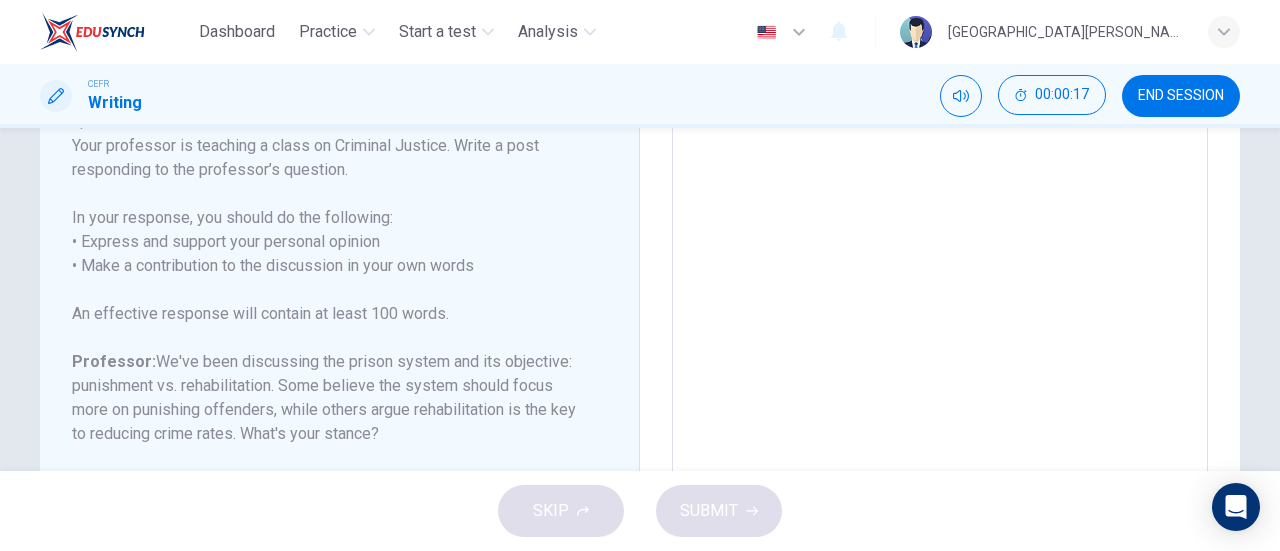 scroll, scrollTop: 0, scrollLeft: 0, axis: both 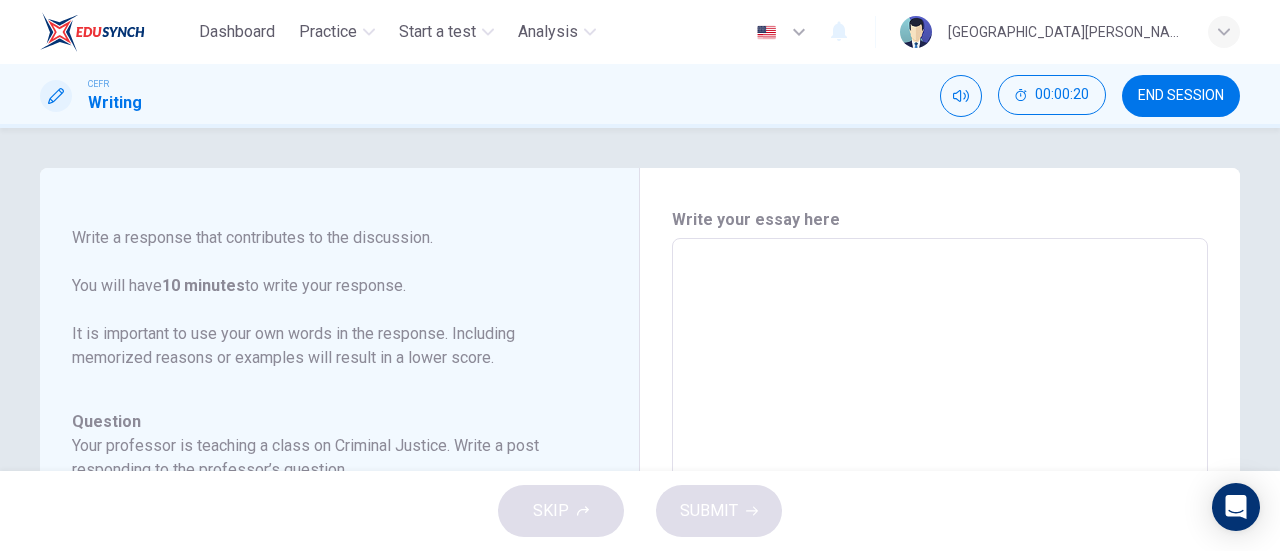 type on "P" 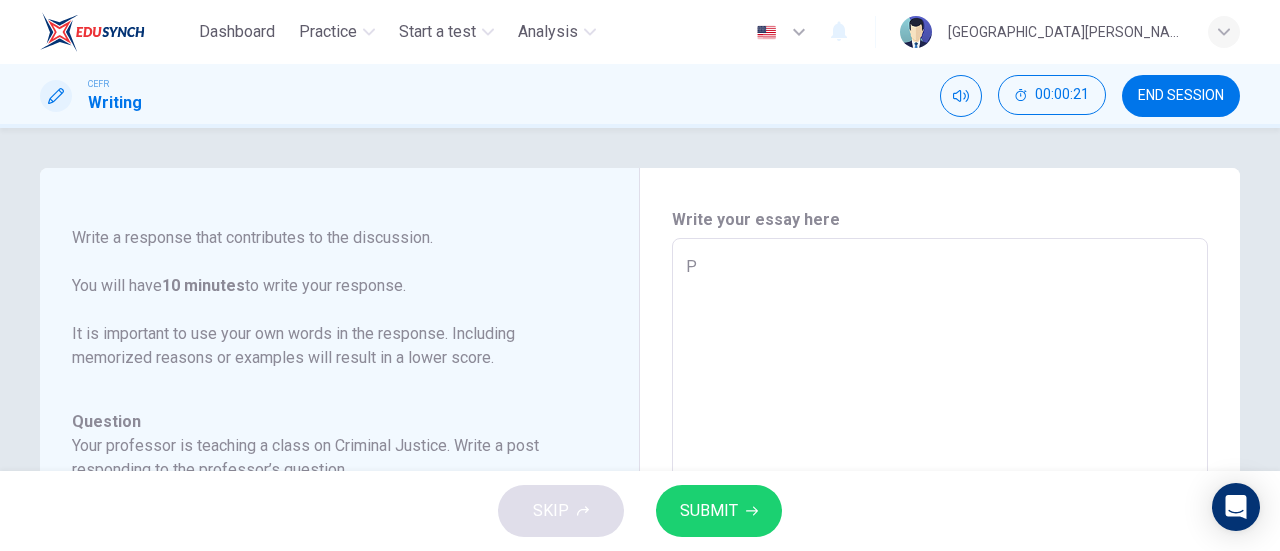 type on "Pr" 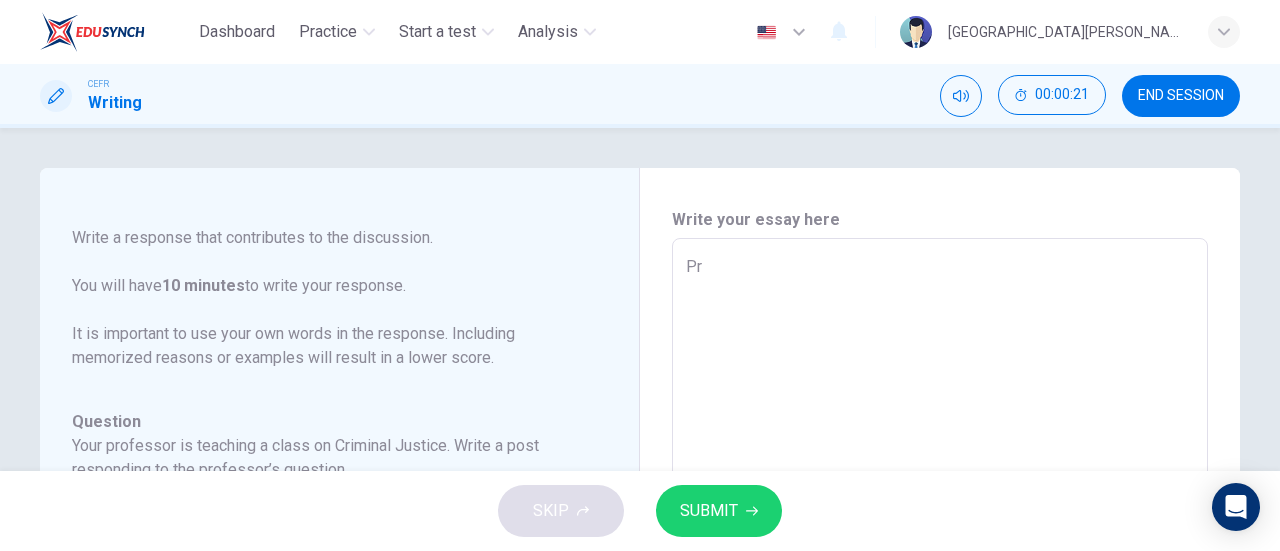 type on "x" 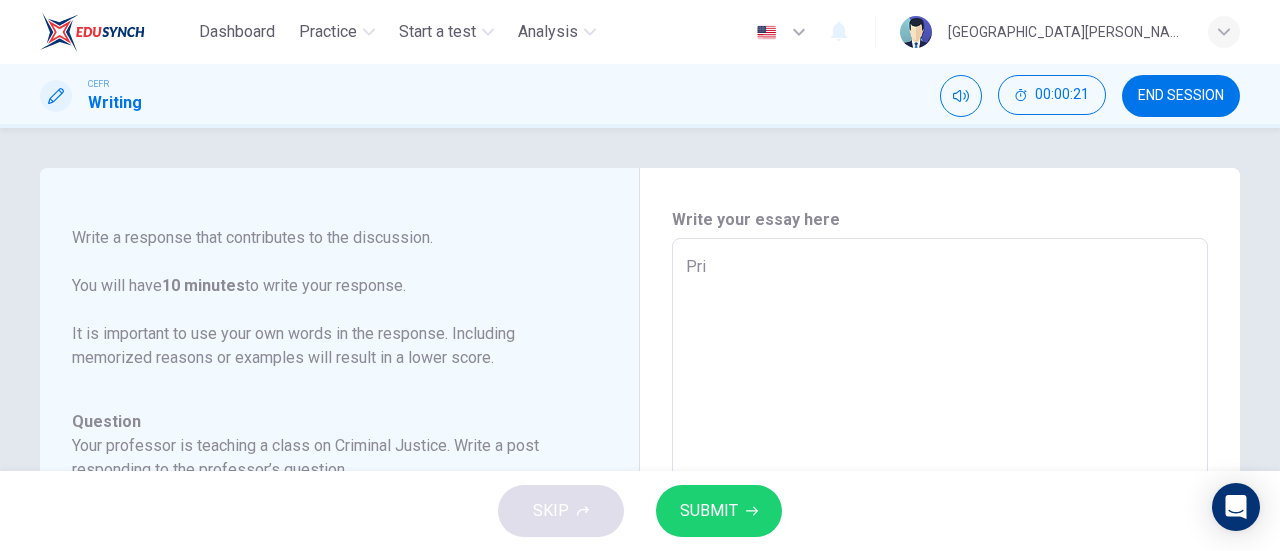 type on "x" 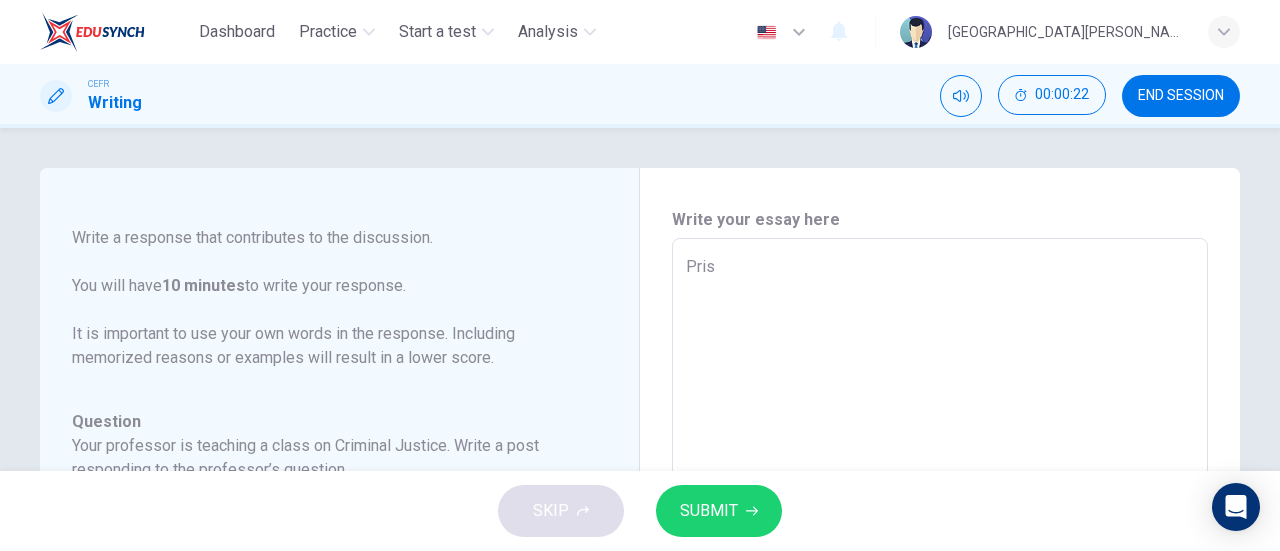 type on "Priso" 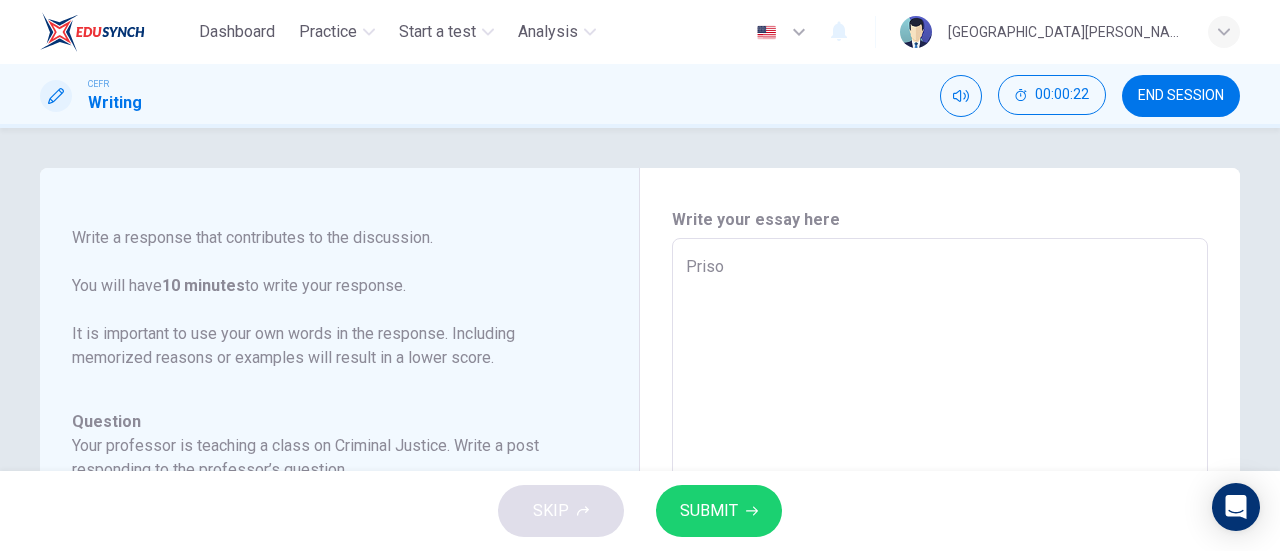 type on "x" 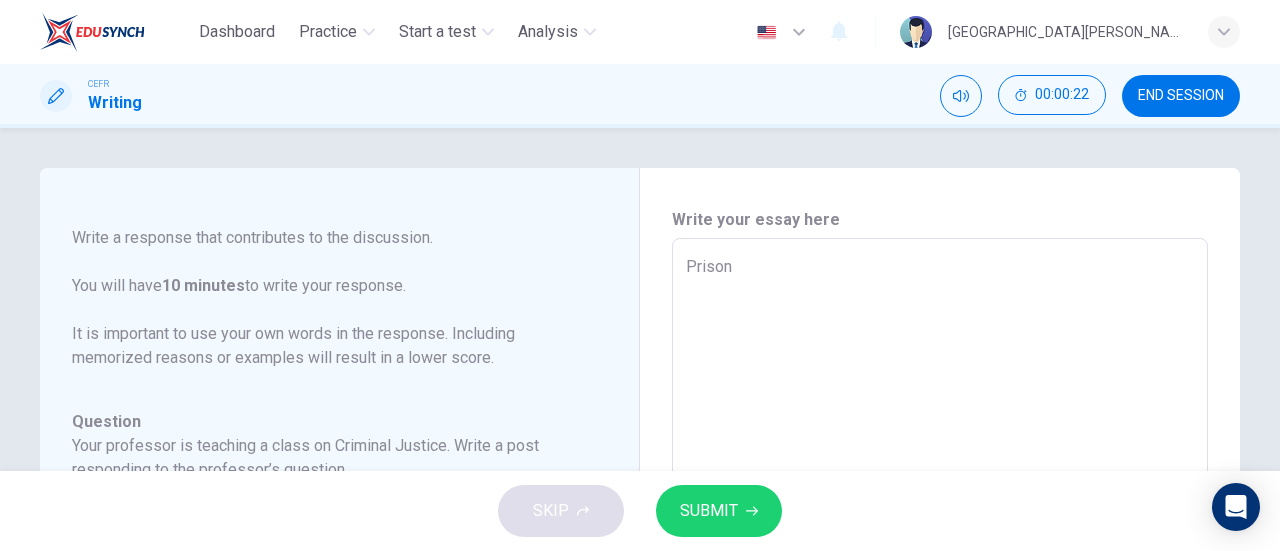 type on "x" 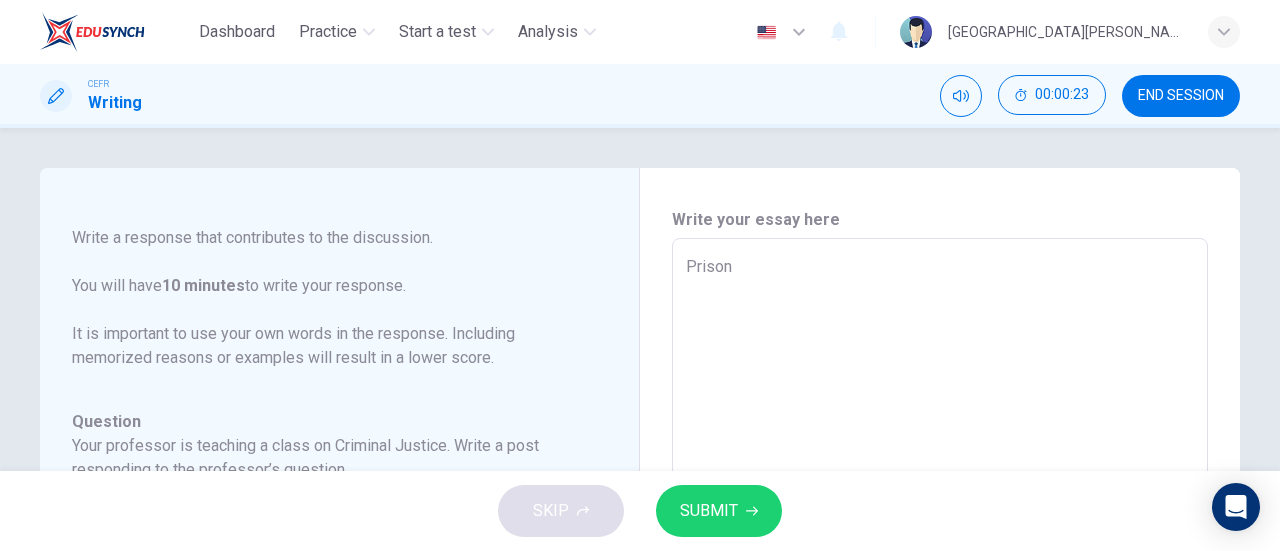 type on "Prison s" 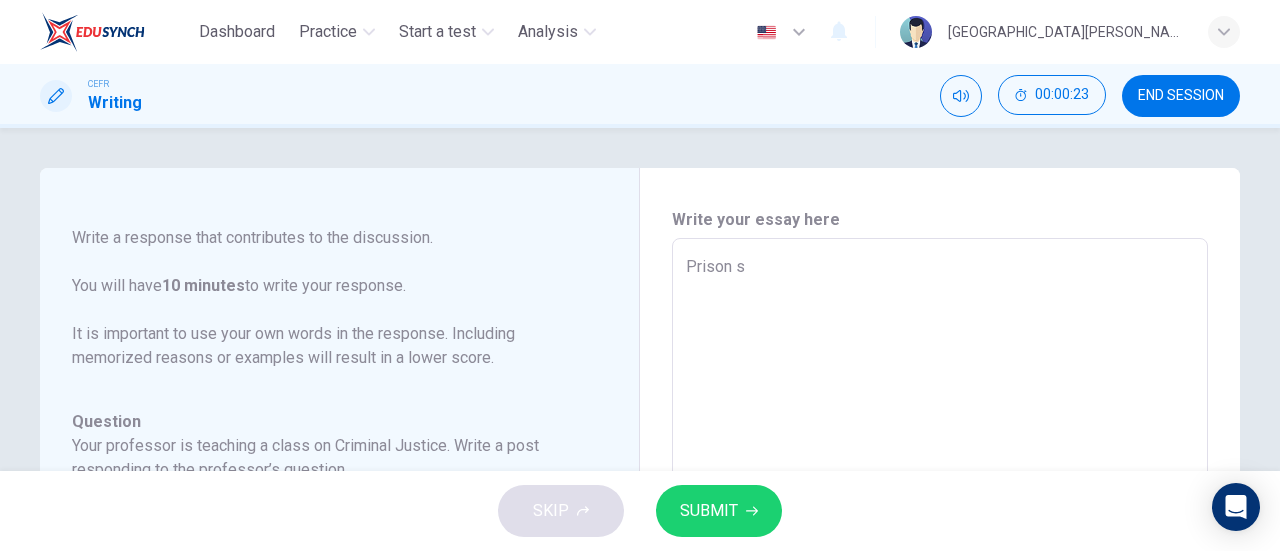 type on "x" 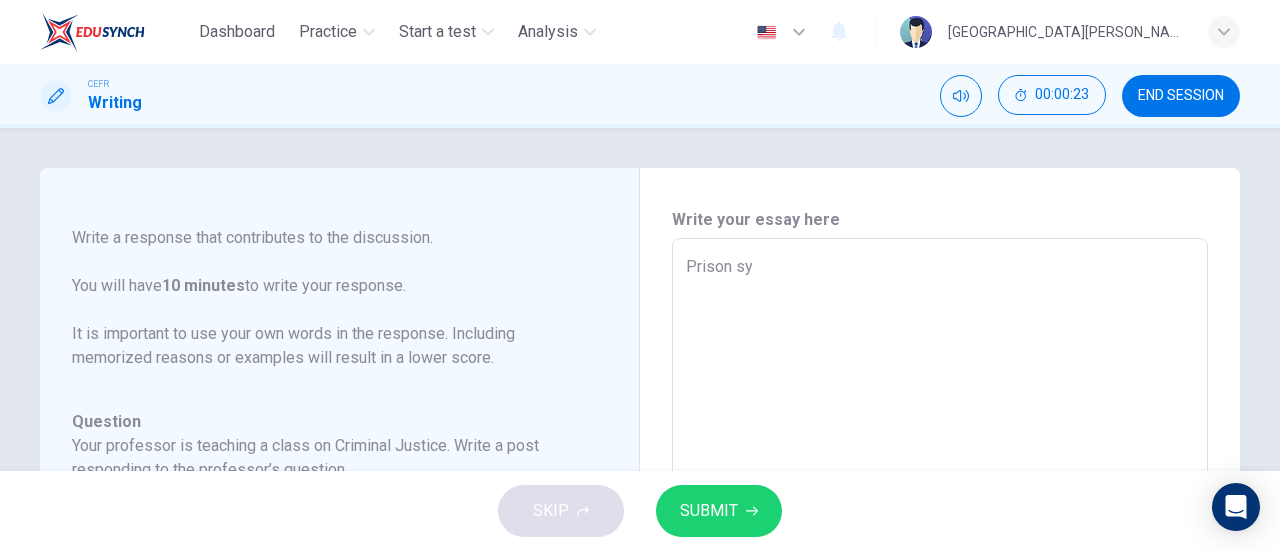 type on "x" 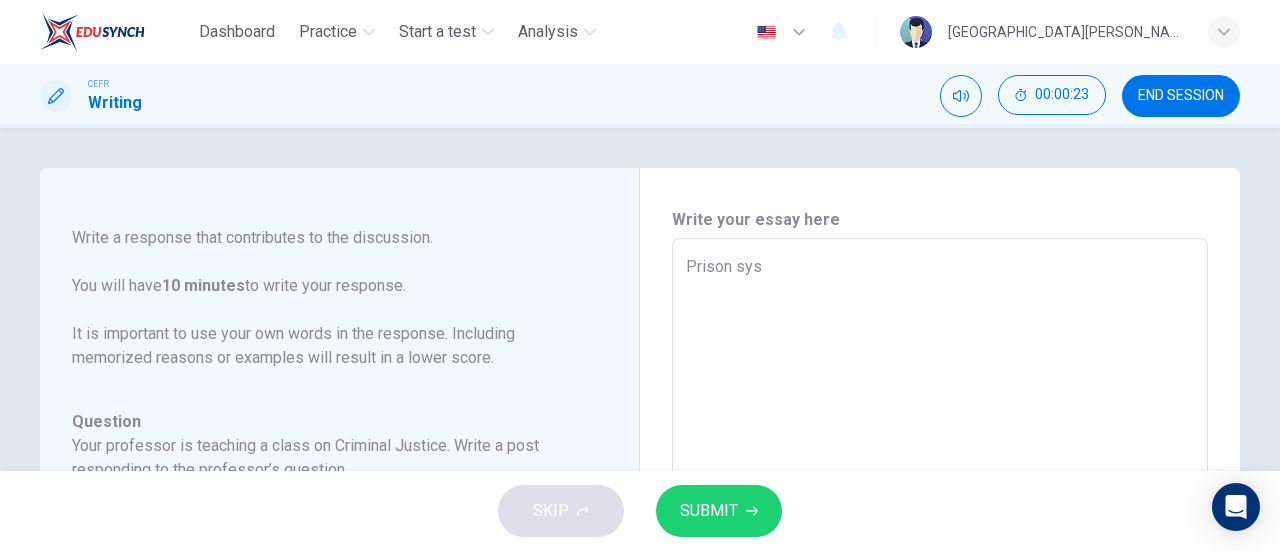 type on "x" 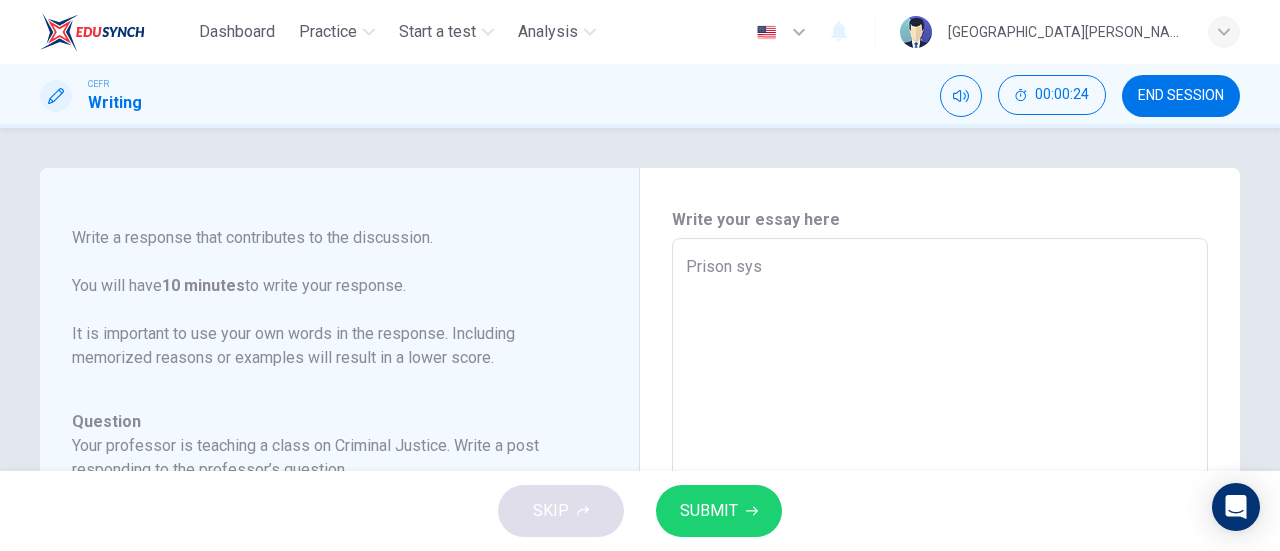 type on "Prison syst" 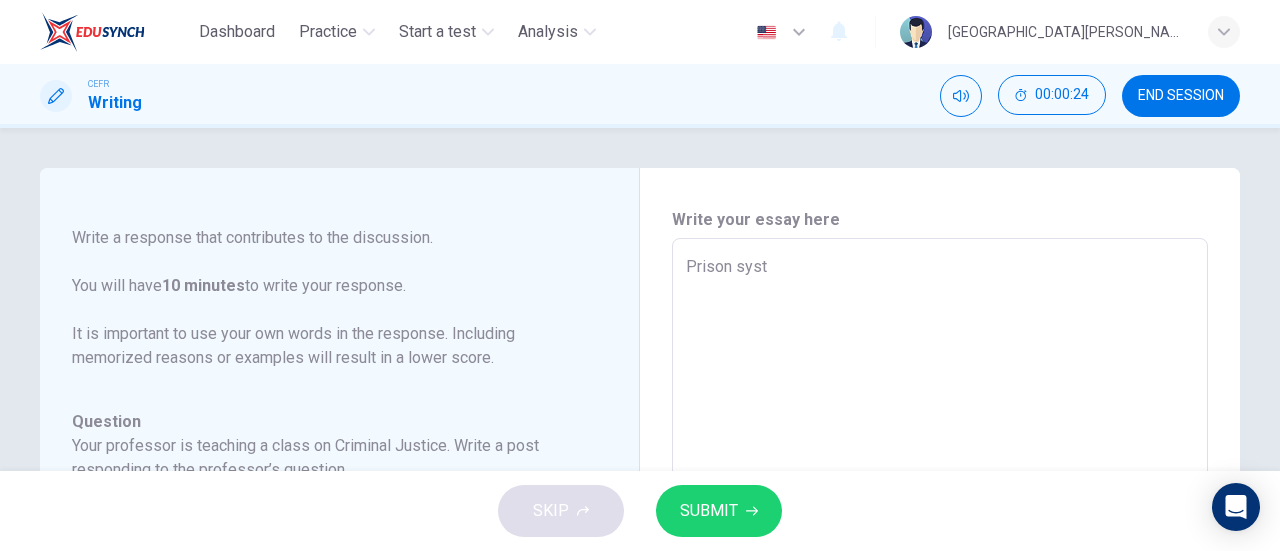 type on "Prison syste" 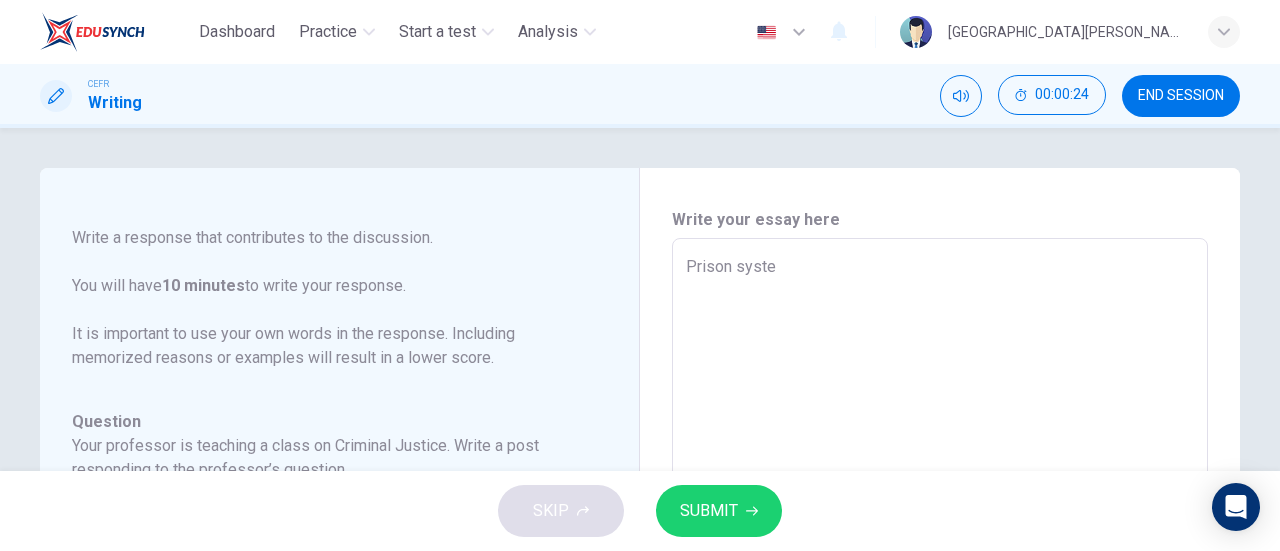 type on "x" 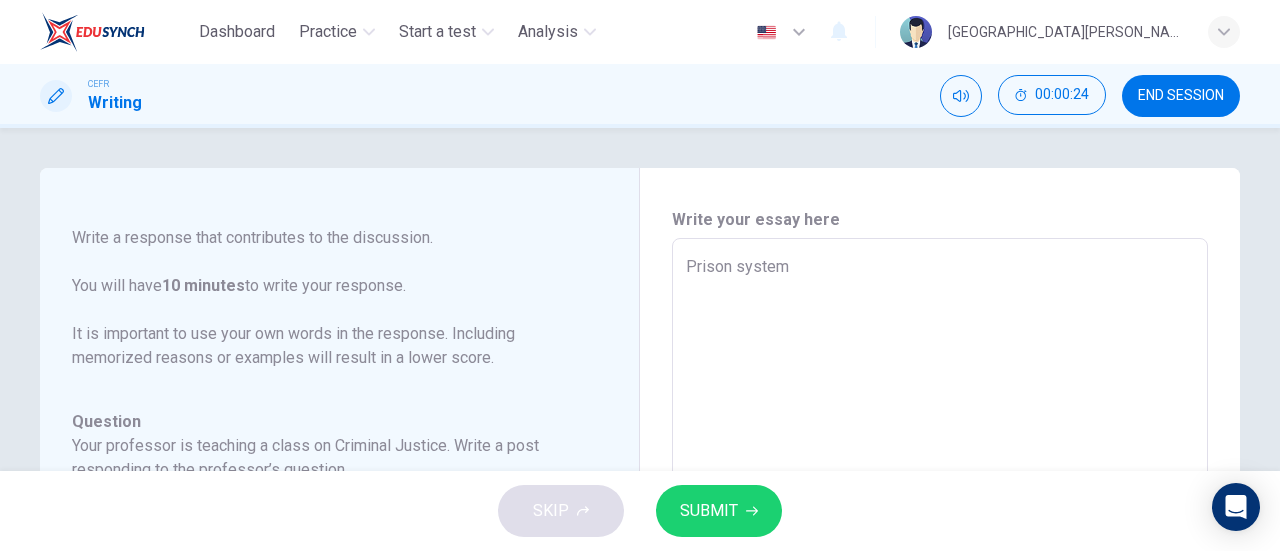 type on "x" 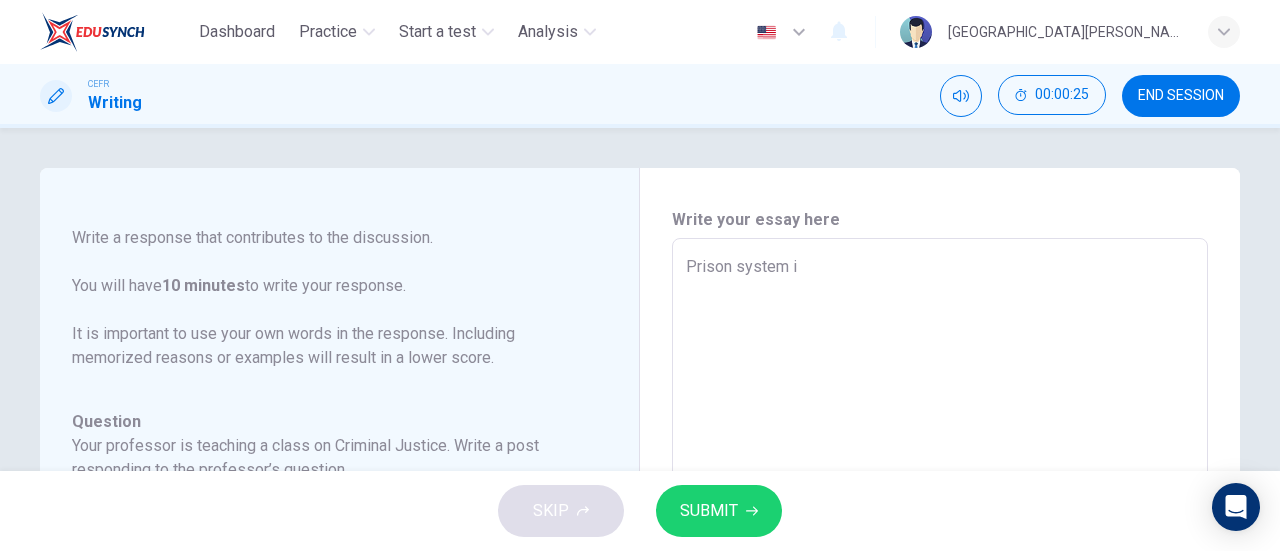 type on "Prison system is" 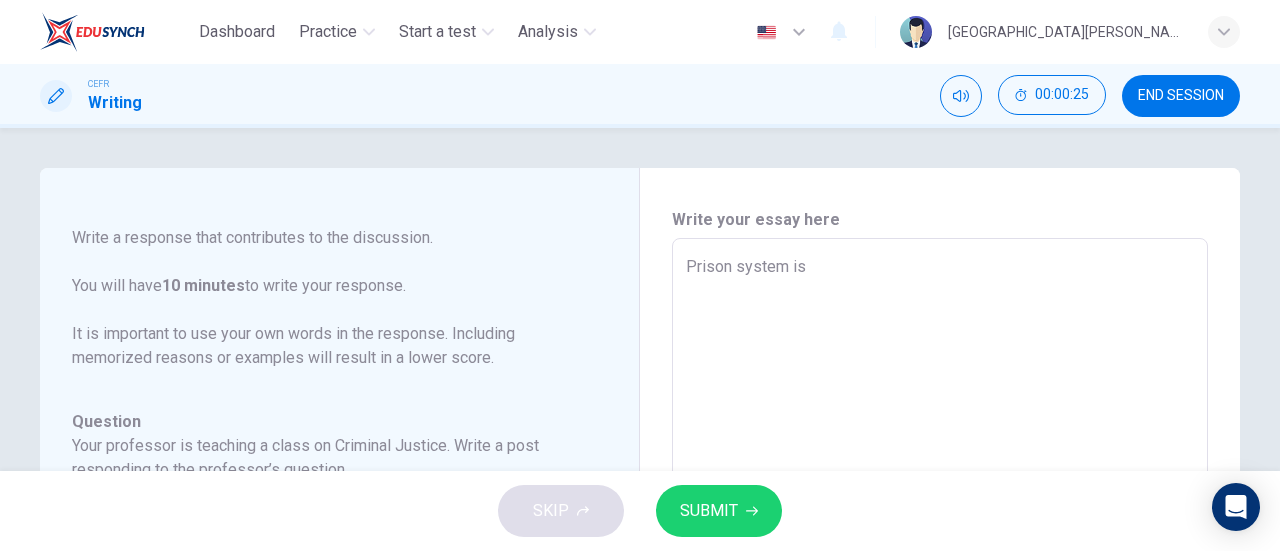 type on "Prison system is" 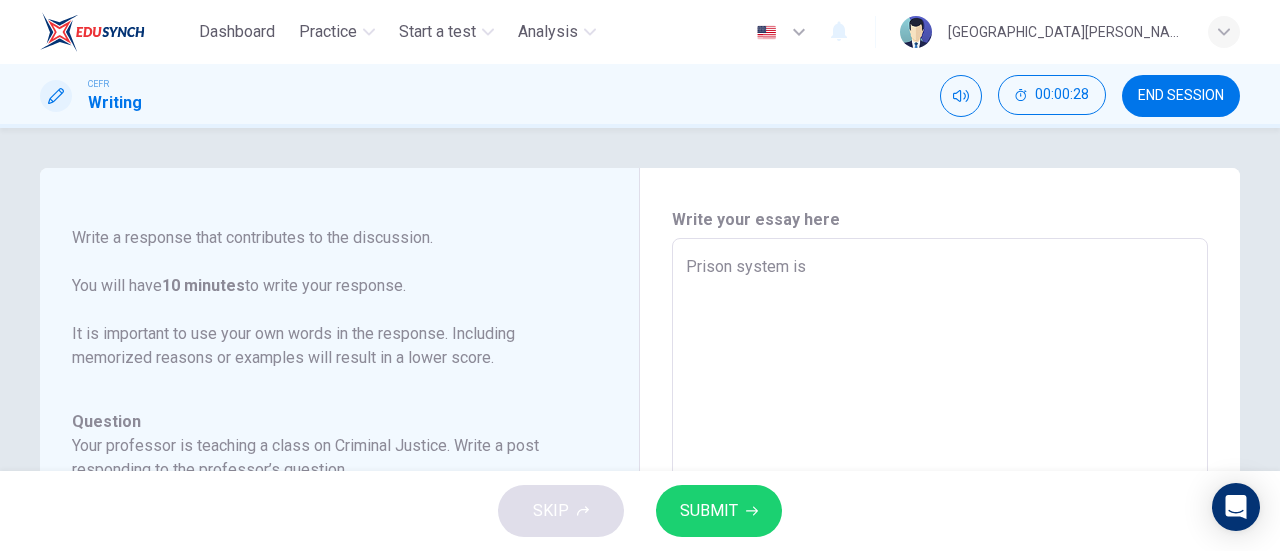 type on "Prison system is" 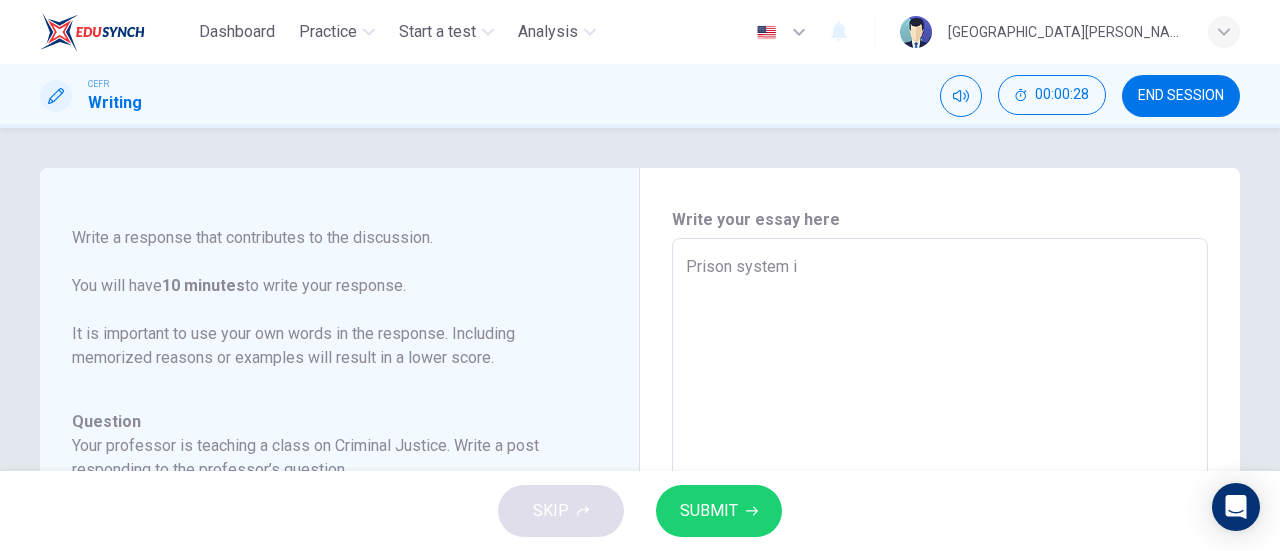 type on "Prison system" 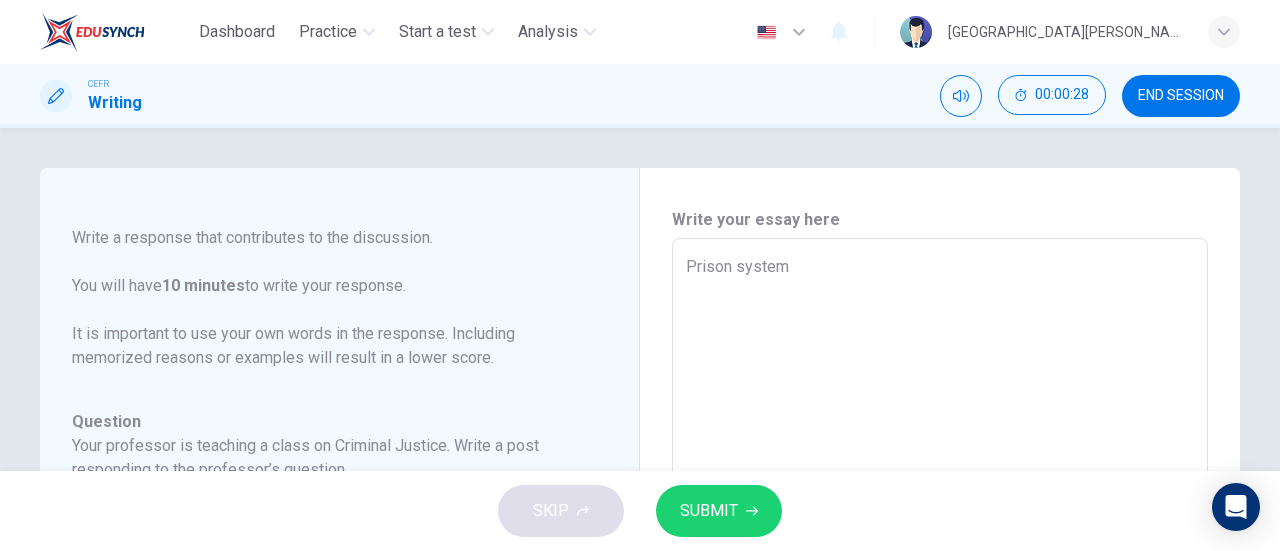 type on "Prison system" 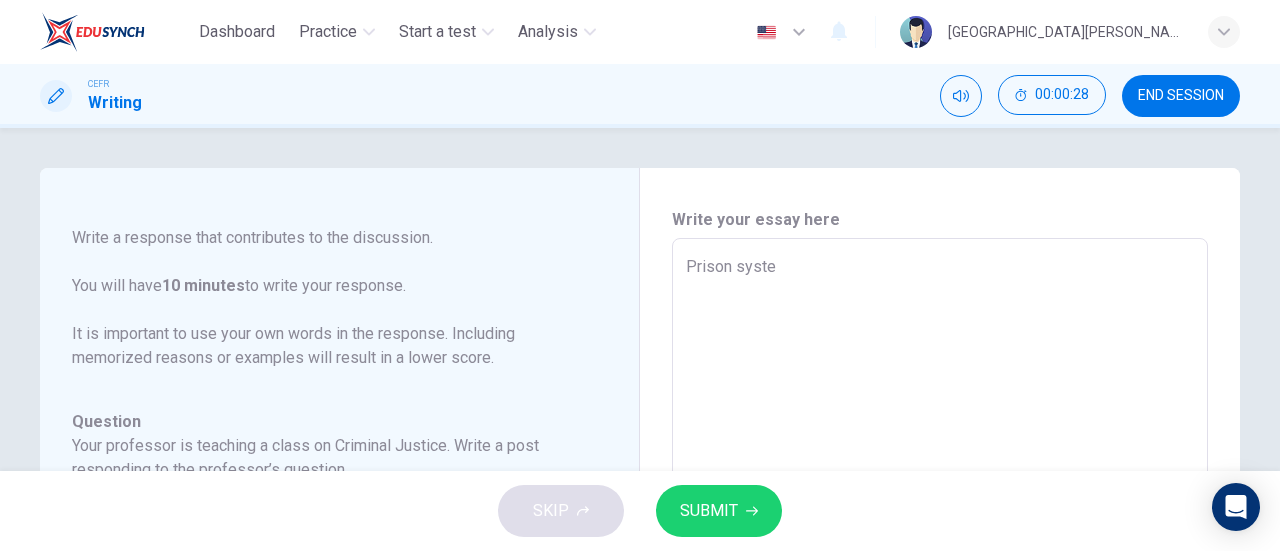 type on "x" 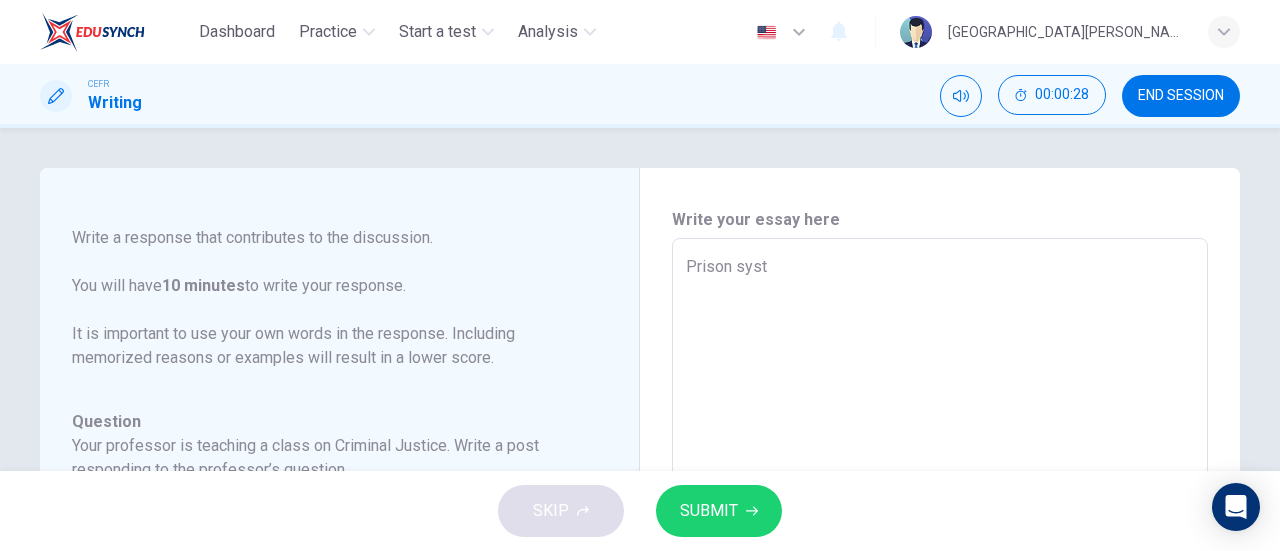 type on "x" 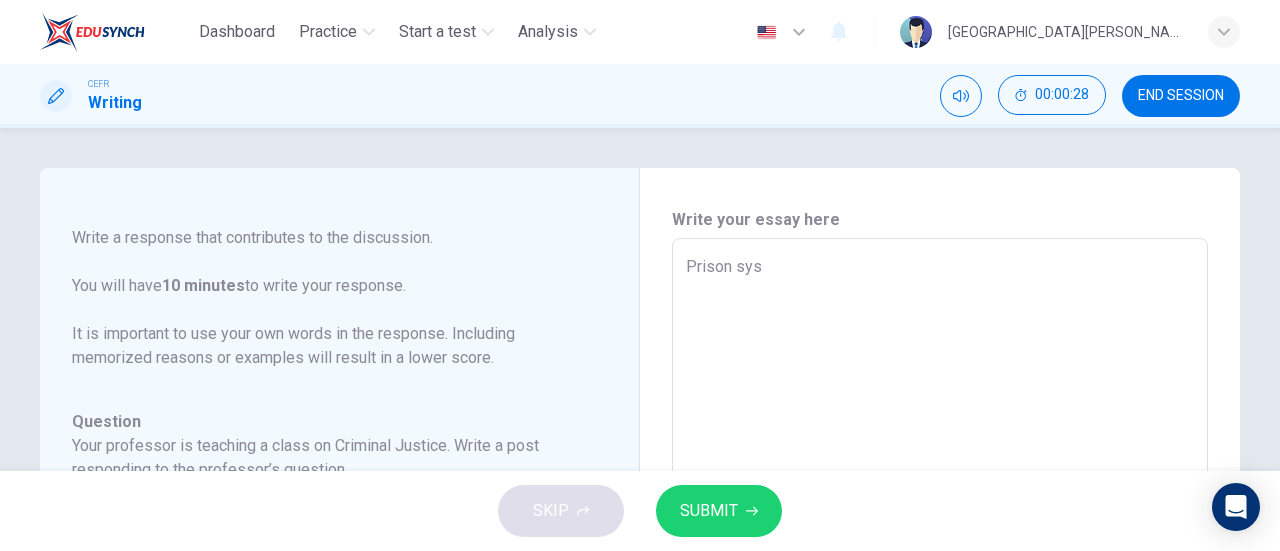 type on "Prison sy" 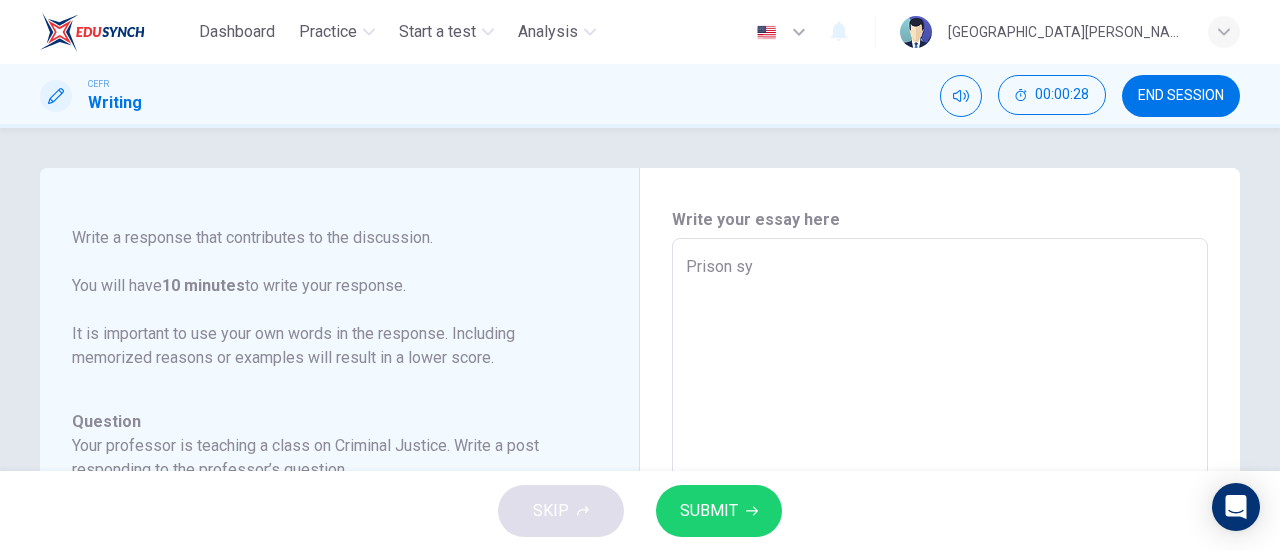 type on "x" 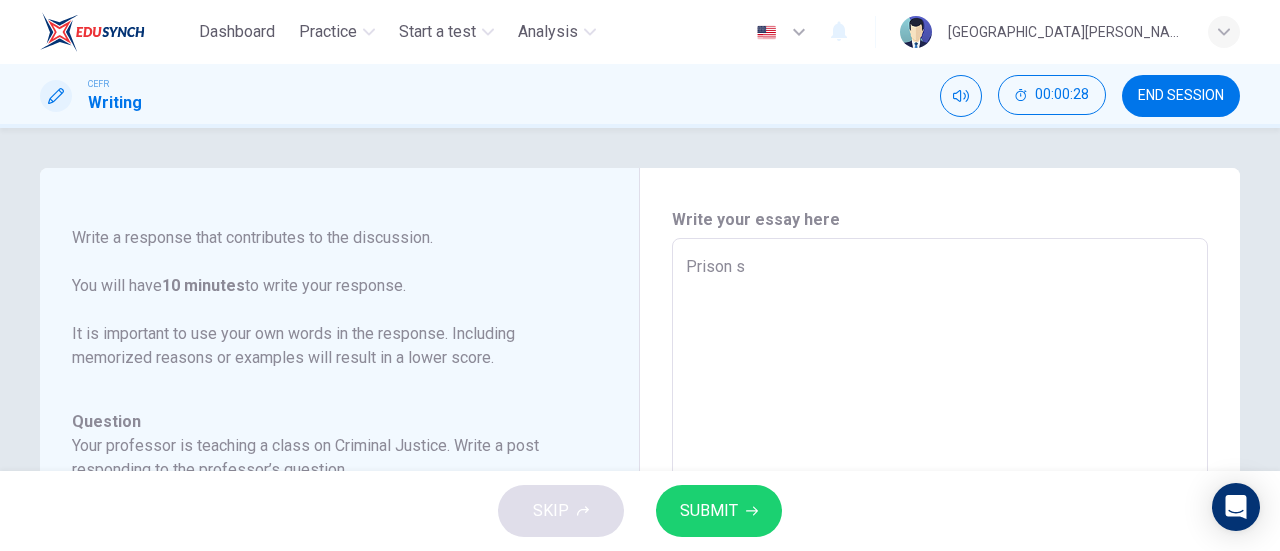 type on "Prison" 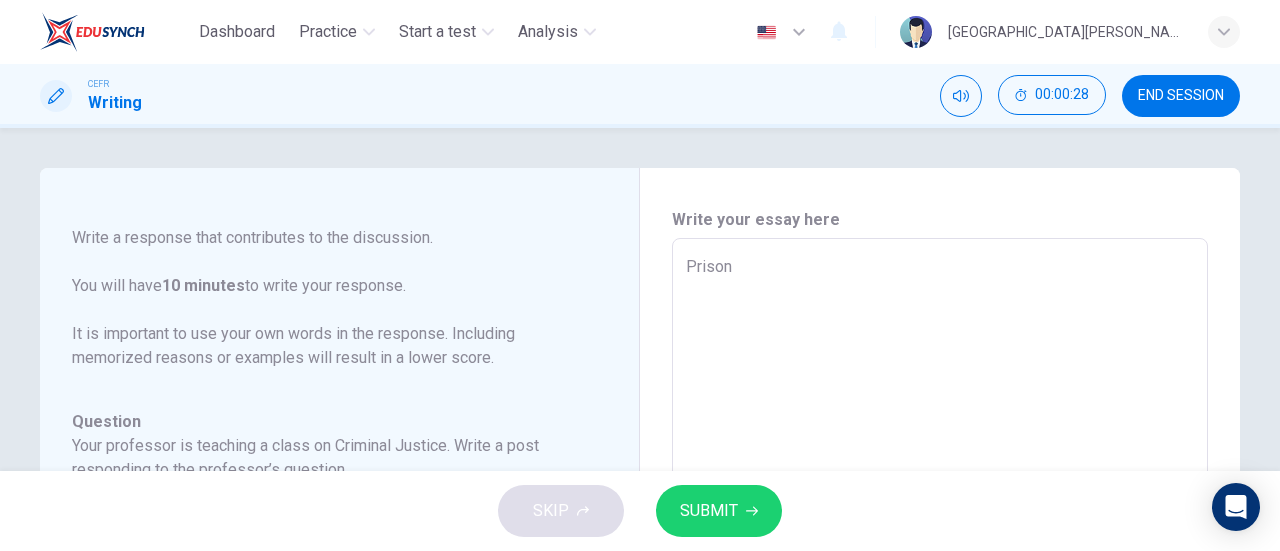 type on "Prison" 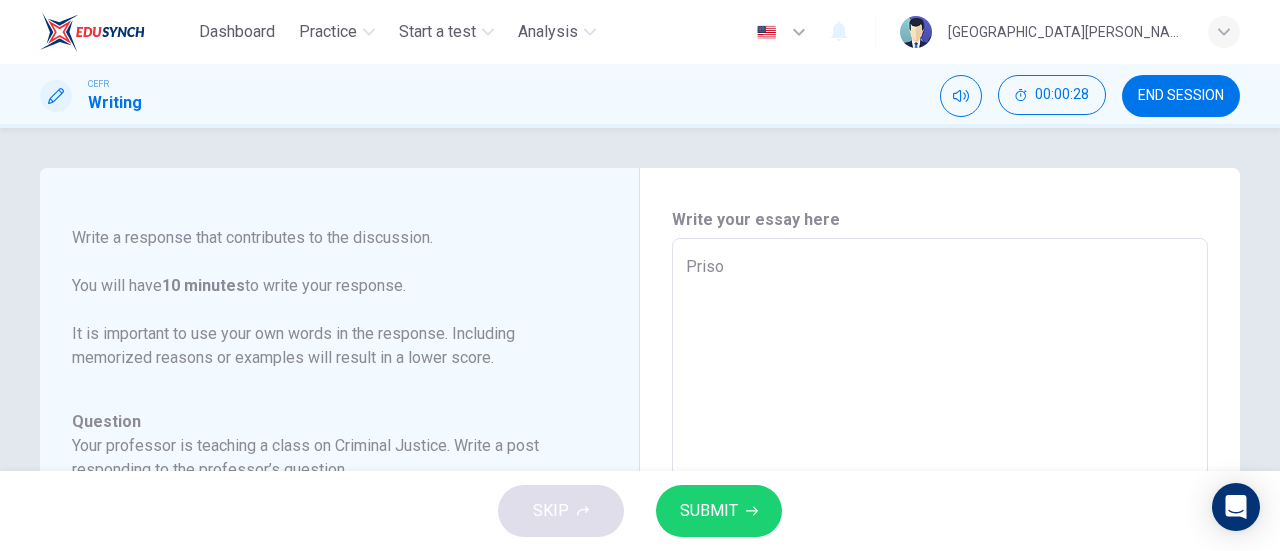 type on "Pris" 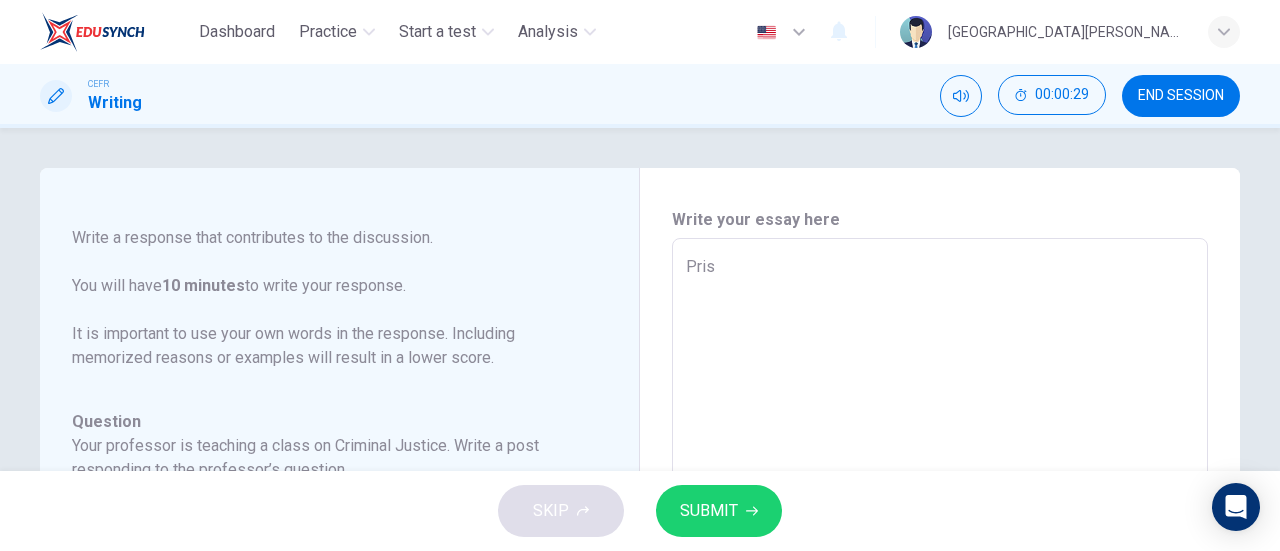 type on "x" 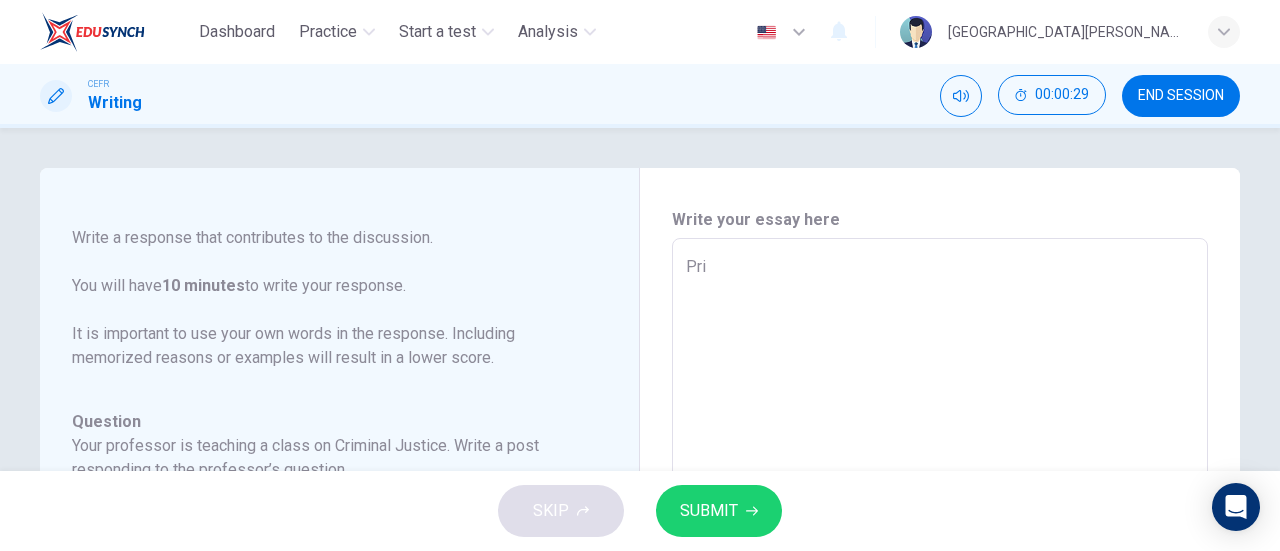 type on "x" 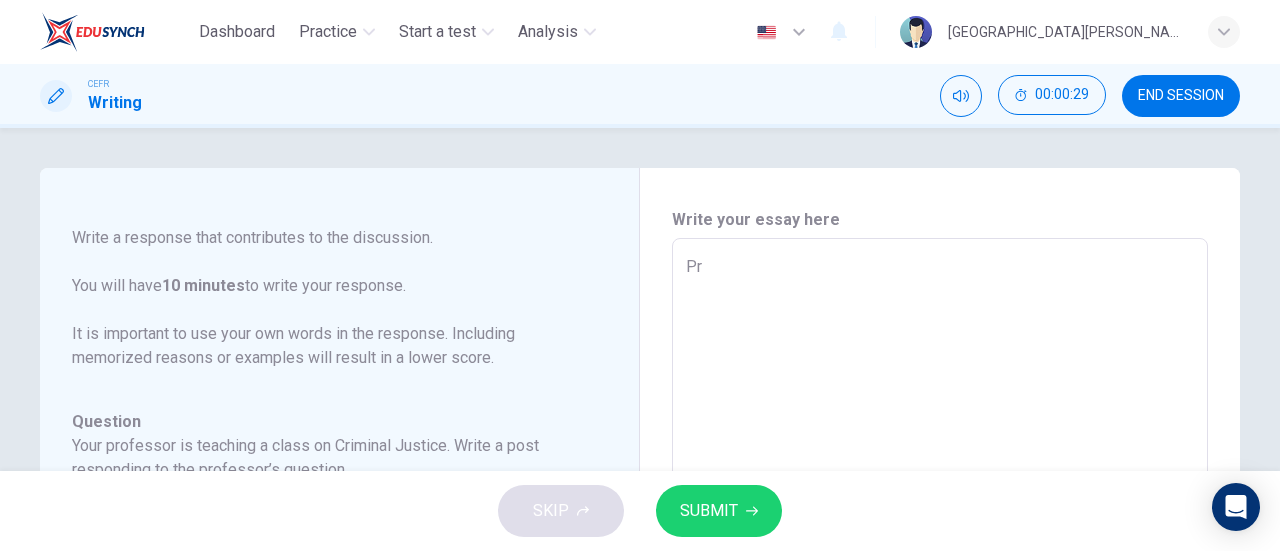 type on "x" 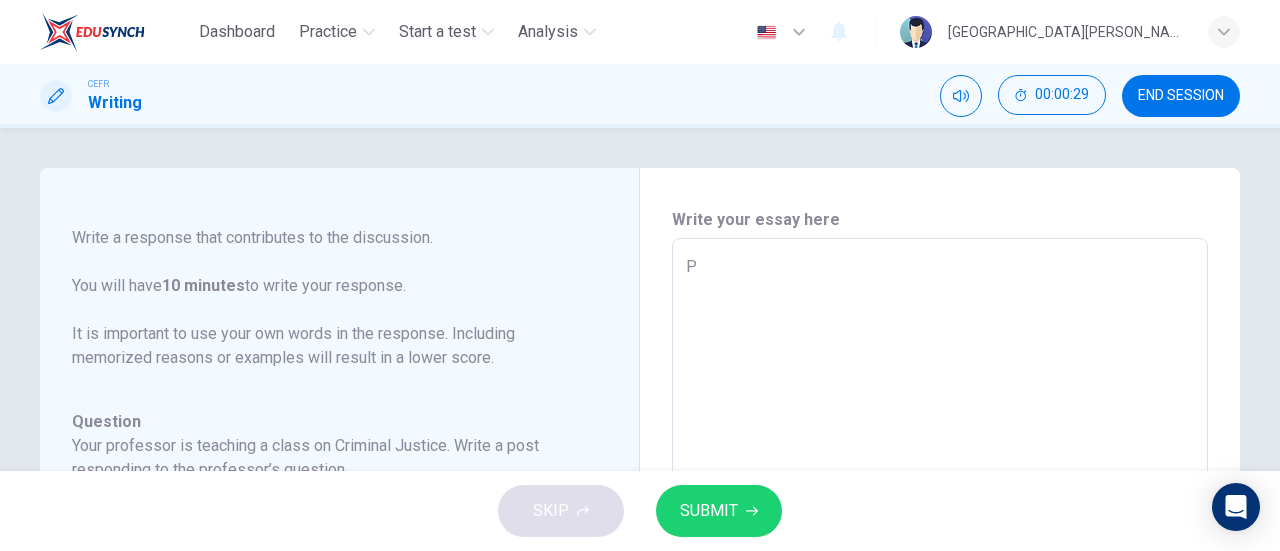 type on "x" 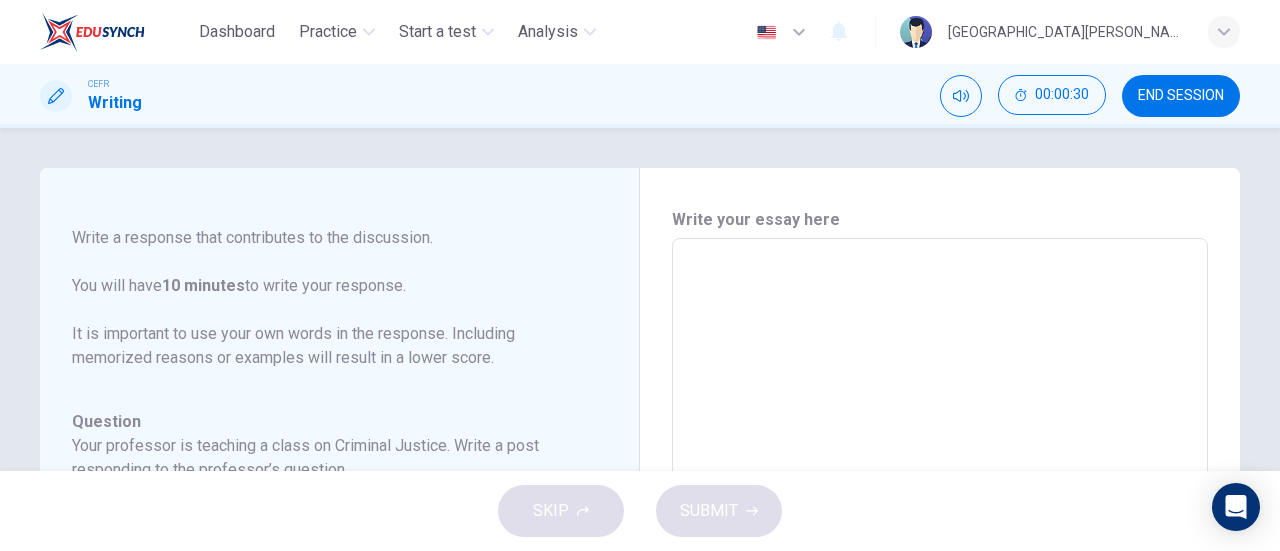 type on "F" 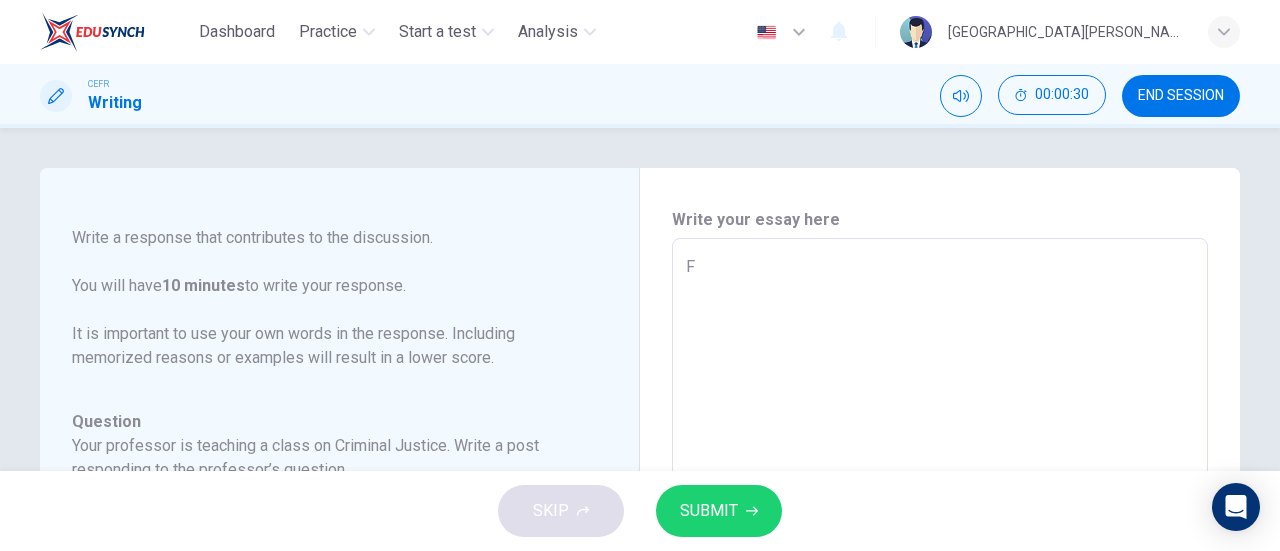 type on "Fr" 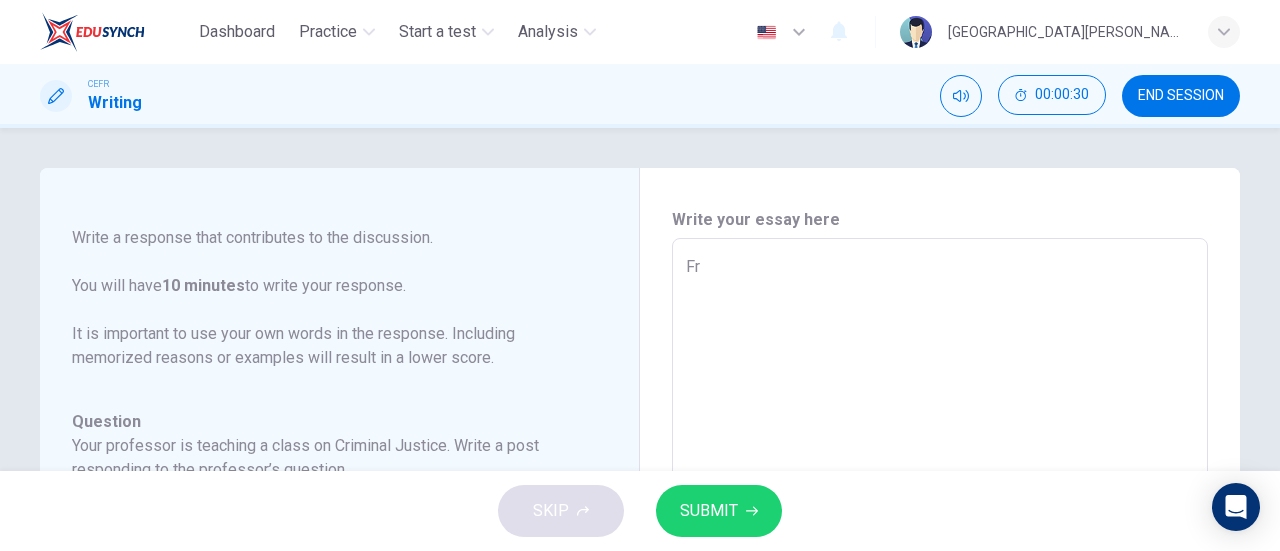 type on "x" 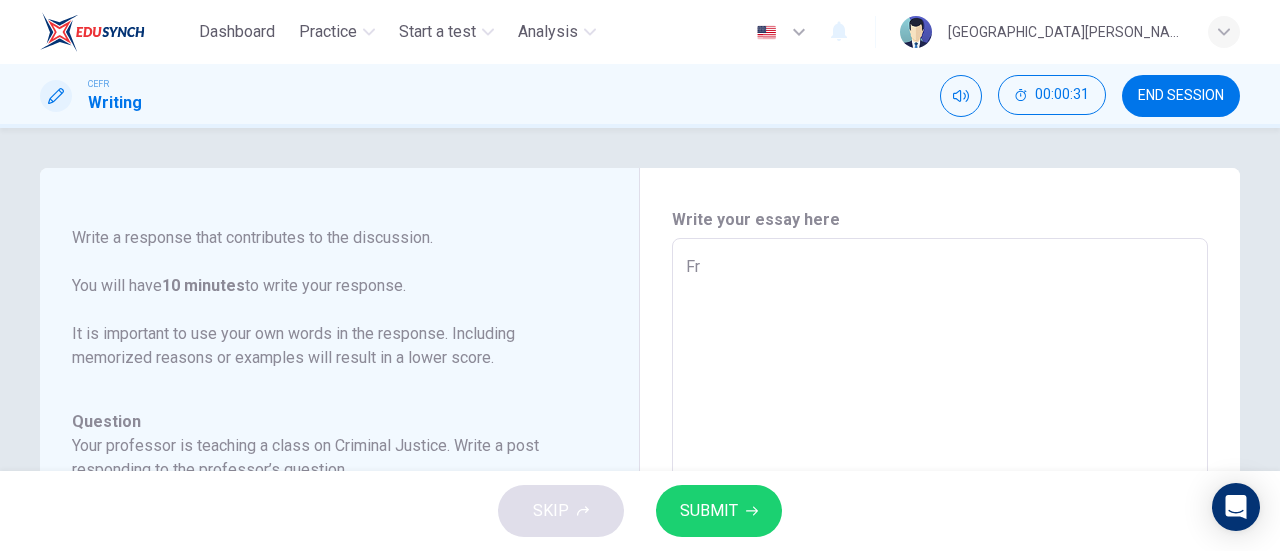 type on "Fro" 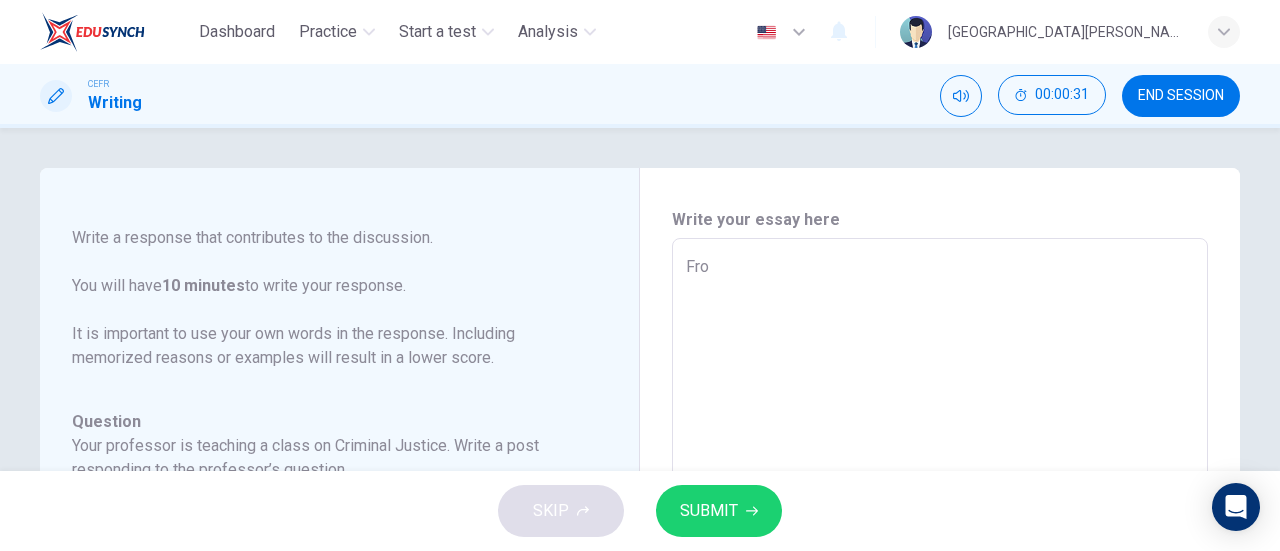 type on "From" 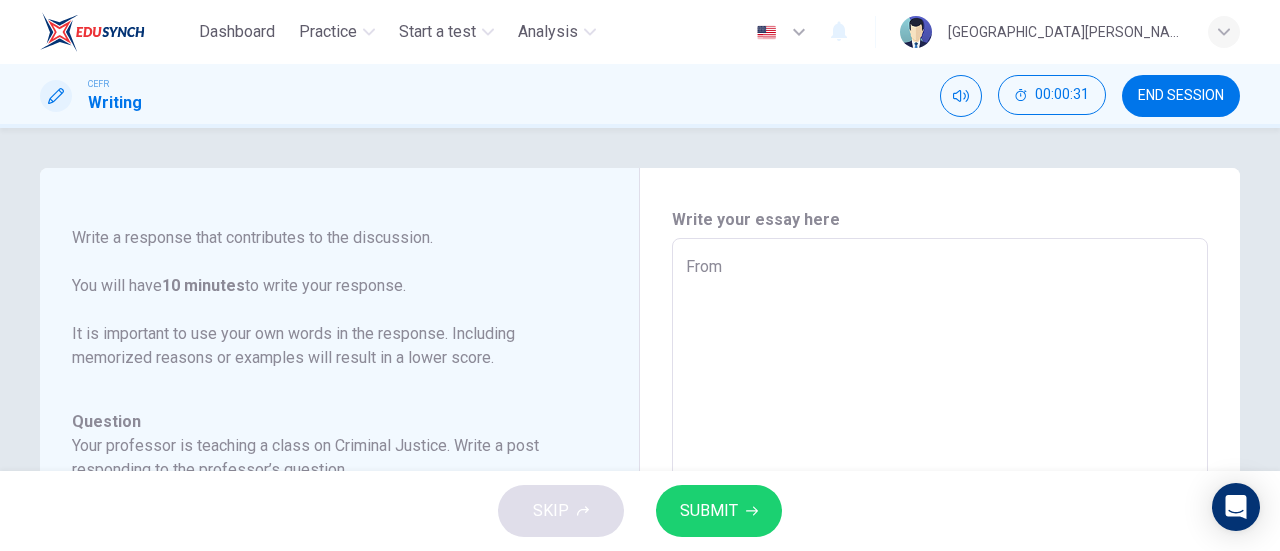 type on "x" 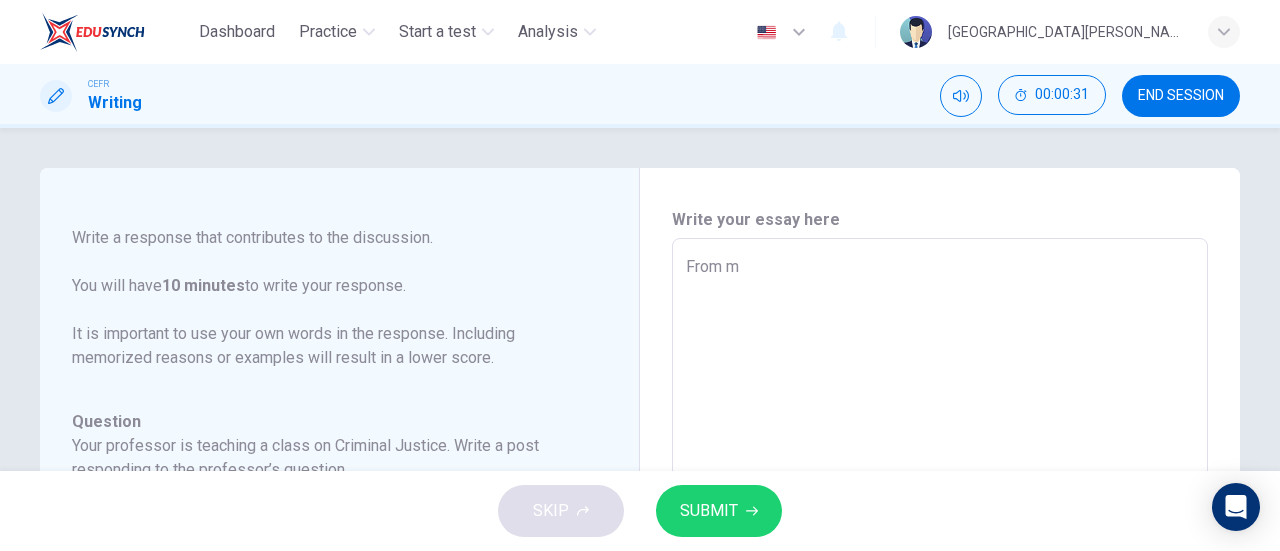 type on "x" 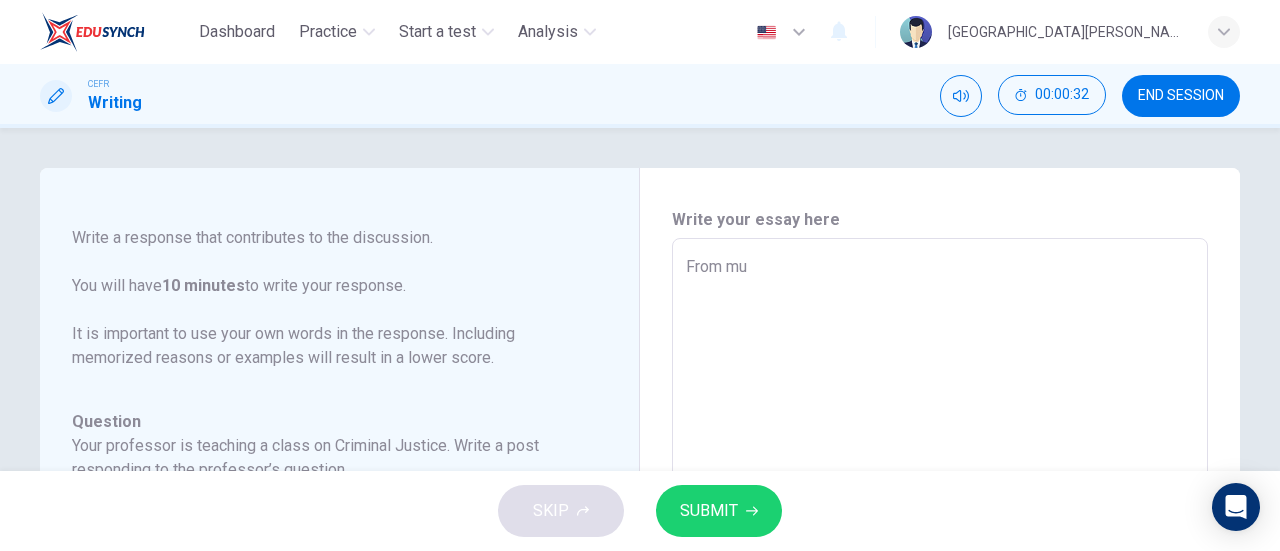 type on "From muy" 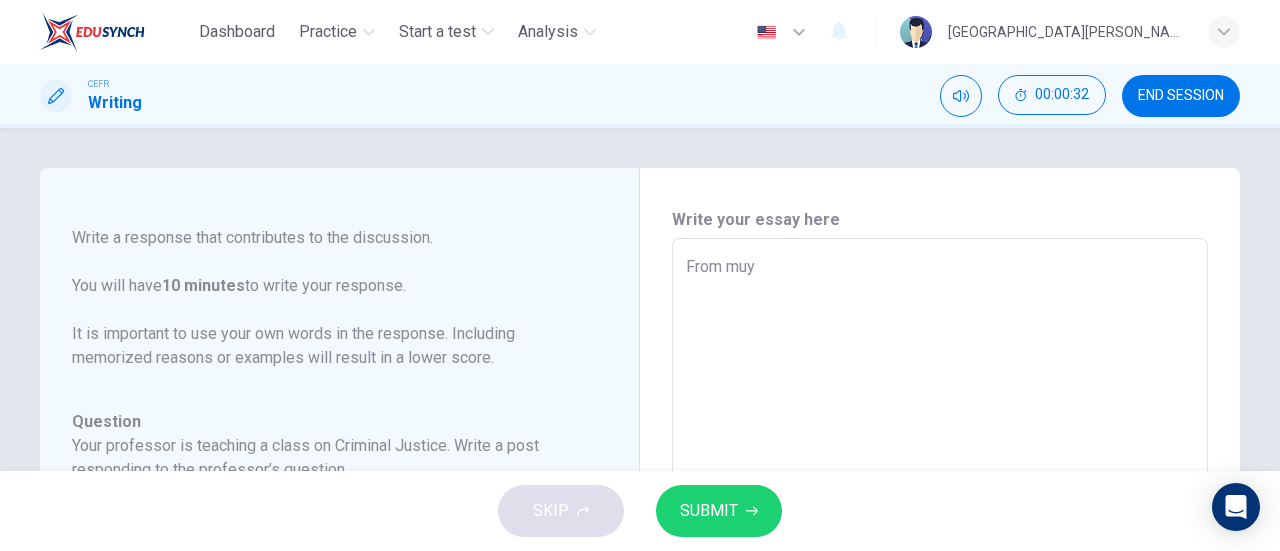 type on "From muy" 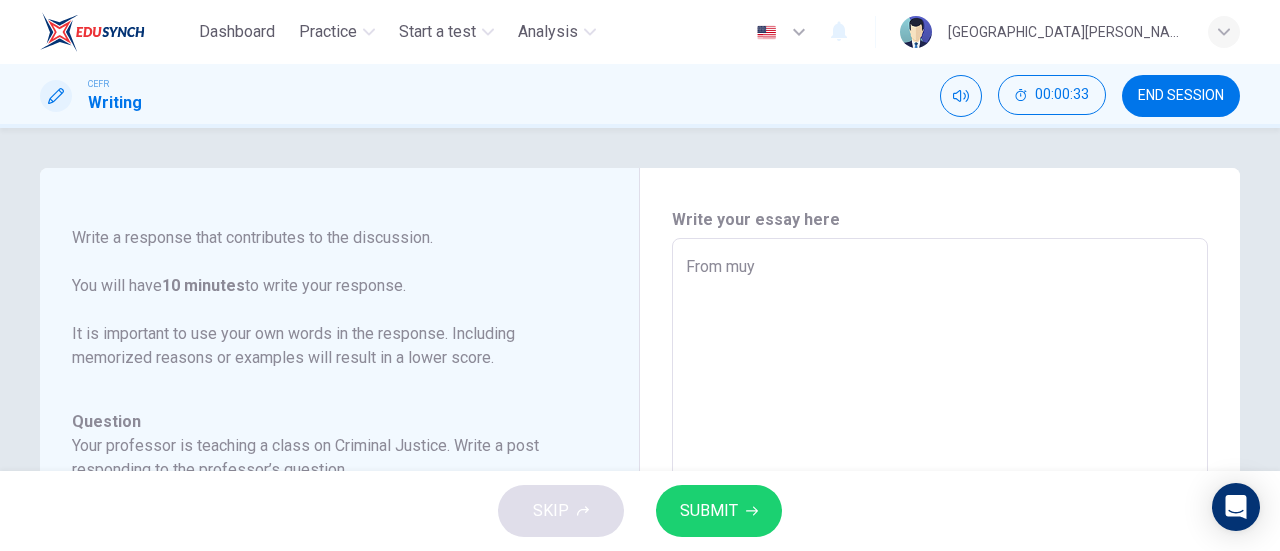 type on "From muy" 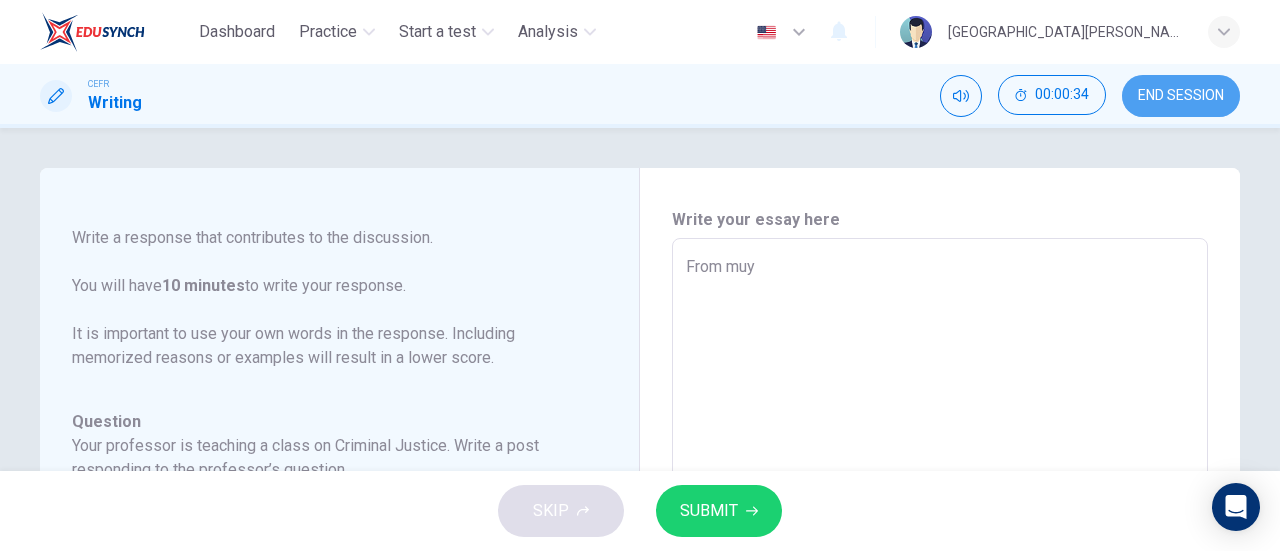 click on "END SESSION" at bounding box center (1181, 96) 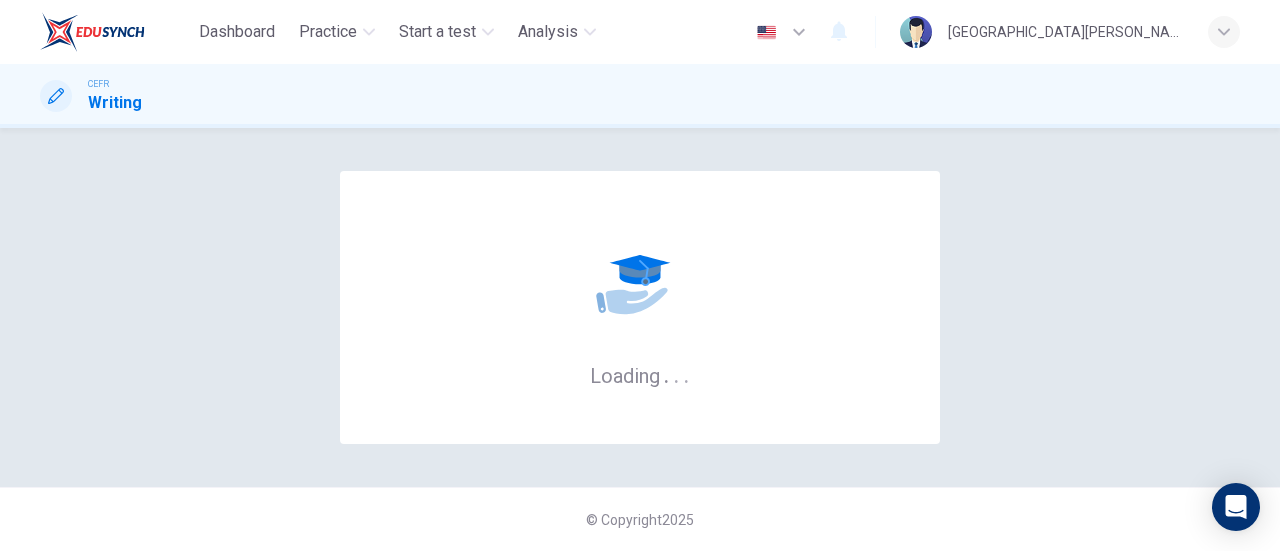 scroll, scrollTop: 0, scrollLeft: 0, axis: both 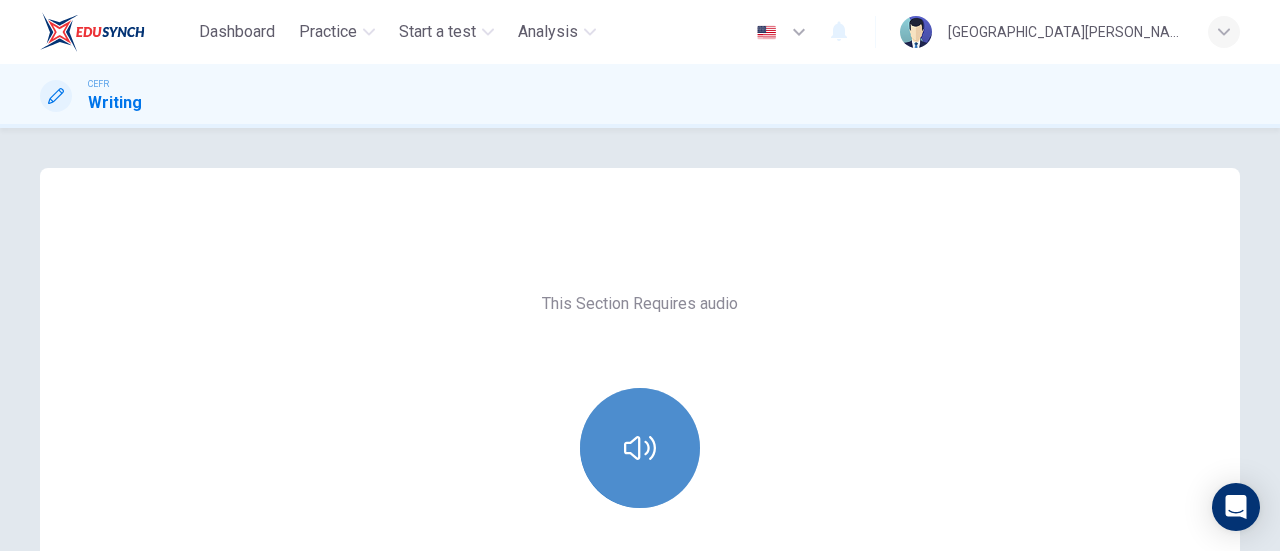 click 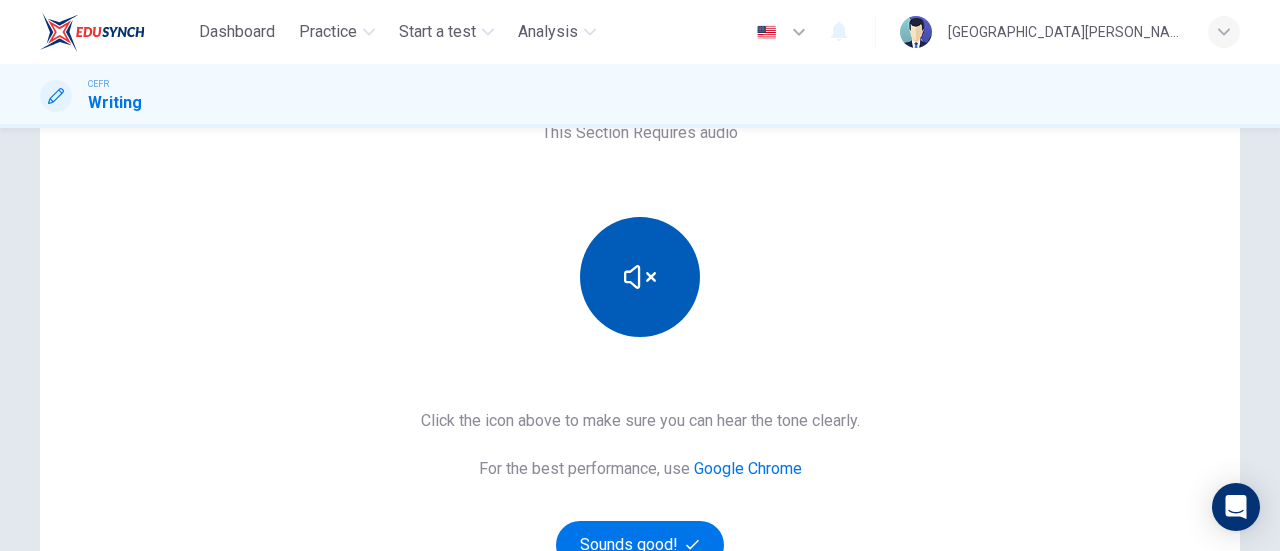 scroll, scrollTop: 172, scrollLeft: 0, axis: vertical 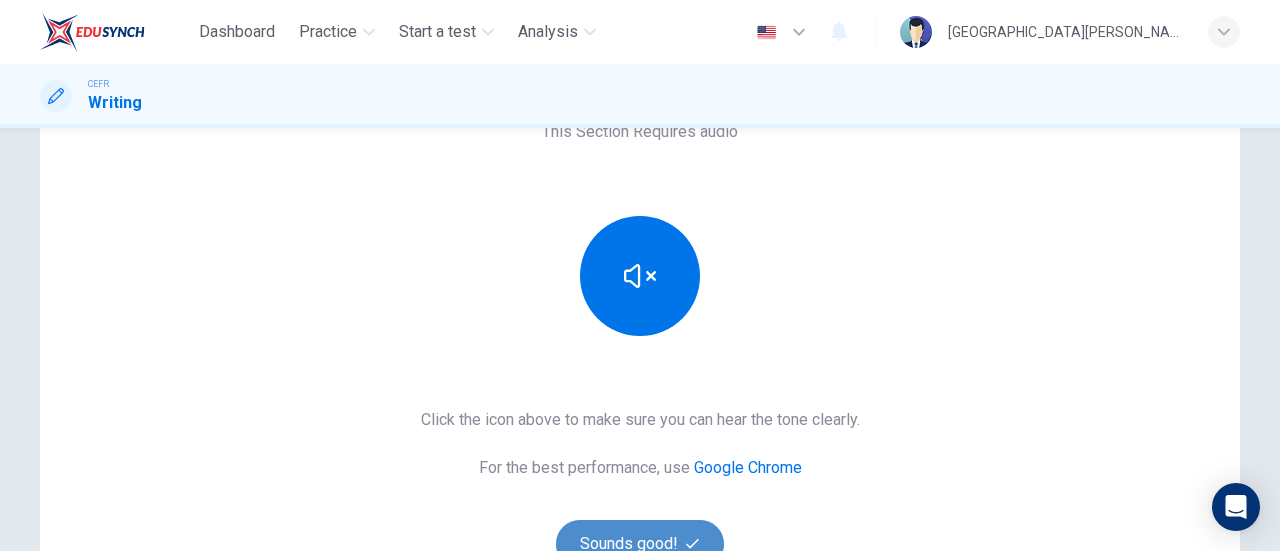 click on "Sounds good!" at bounding box center [640, 544] 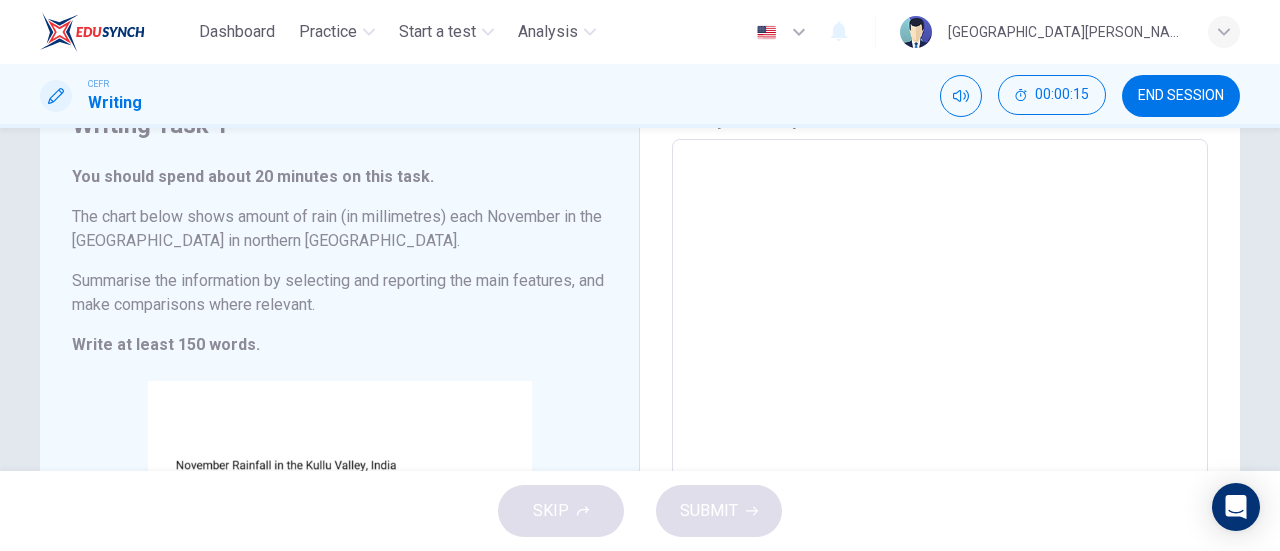scroll, scrollTop: 106, scrollLeft: 0, axis: vertical 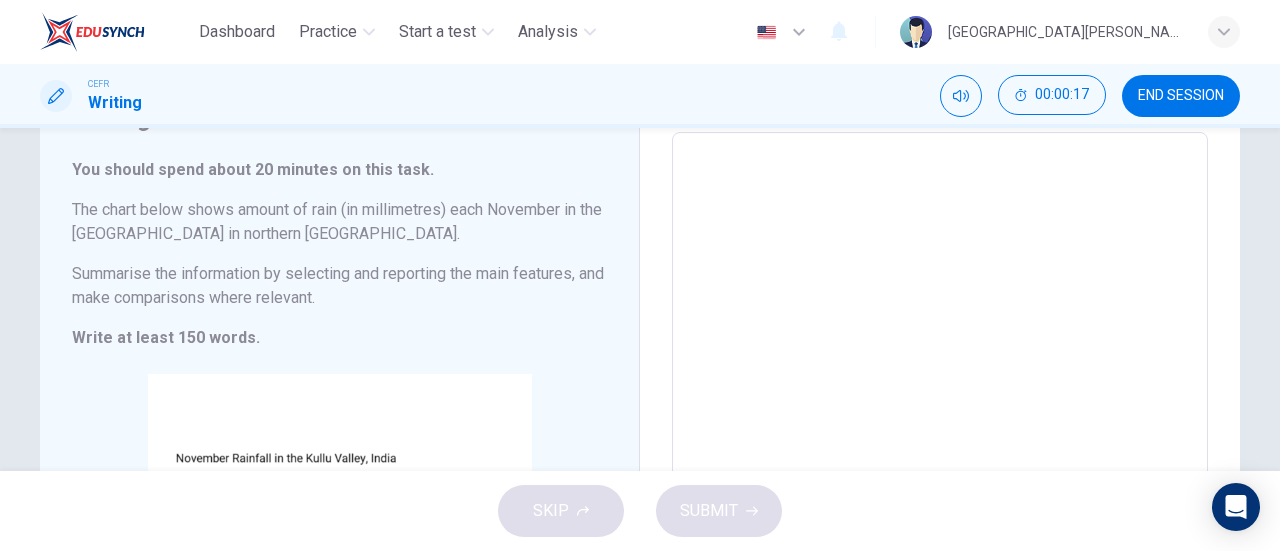 click at bounding box center [940, 428] 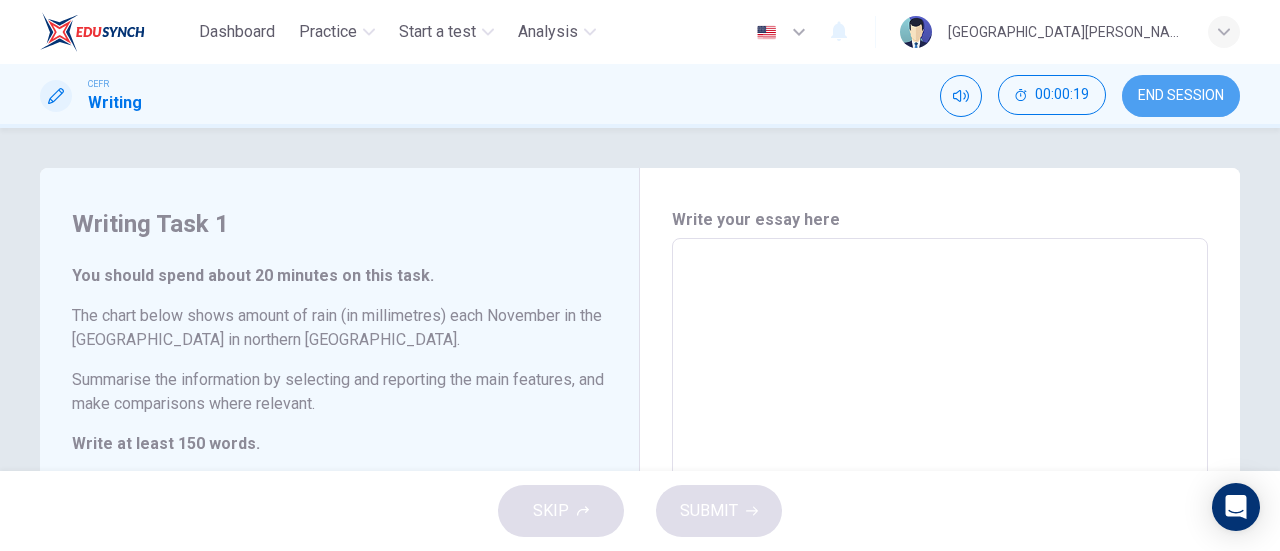 click on "END SESSION" at bounding box center [1181, 96] 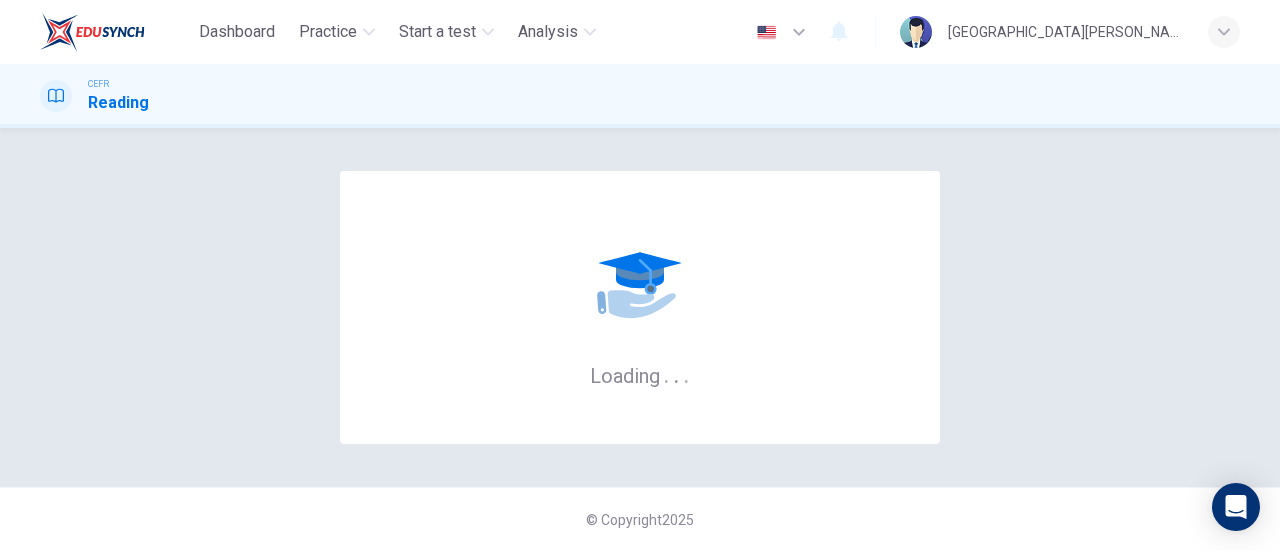 scroll, scrollTop: 0, scrollLeft: 0, axis: both 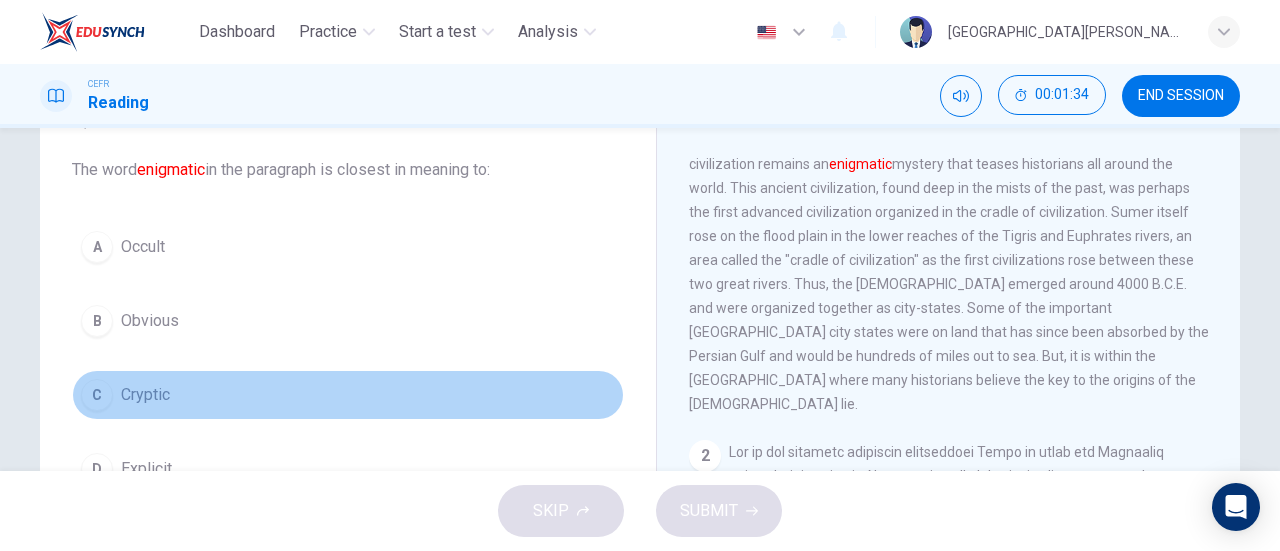 click on "Cryptic" at bounding box center (145, 395) 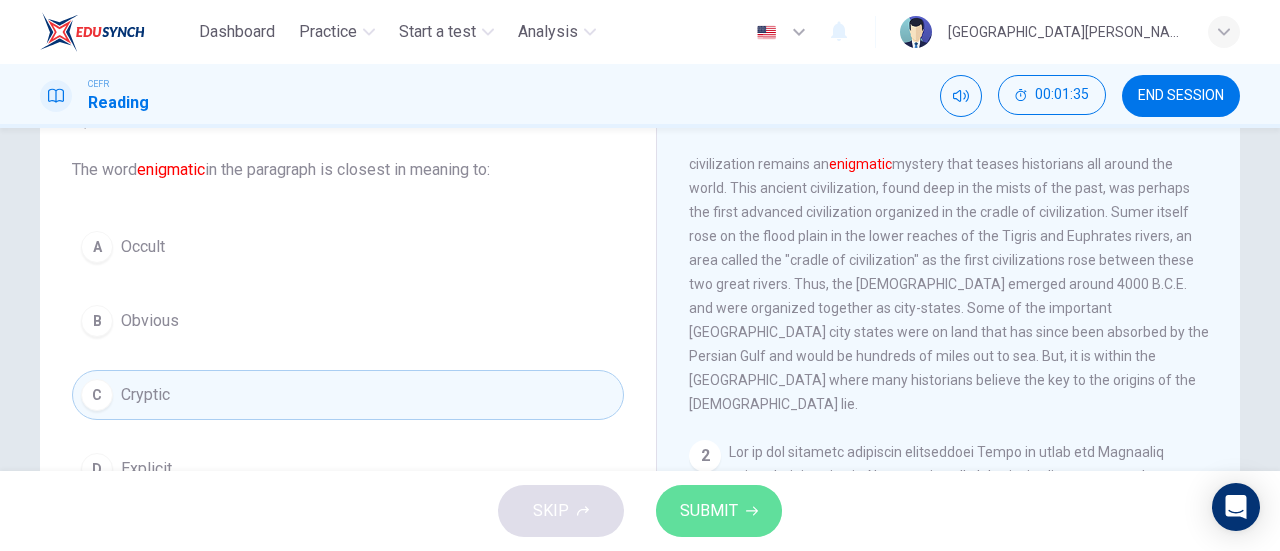 click on "SUBMIT" at bounding box center [709, 511] 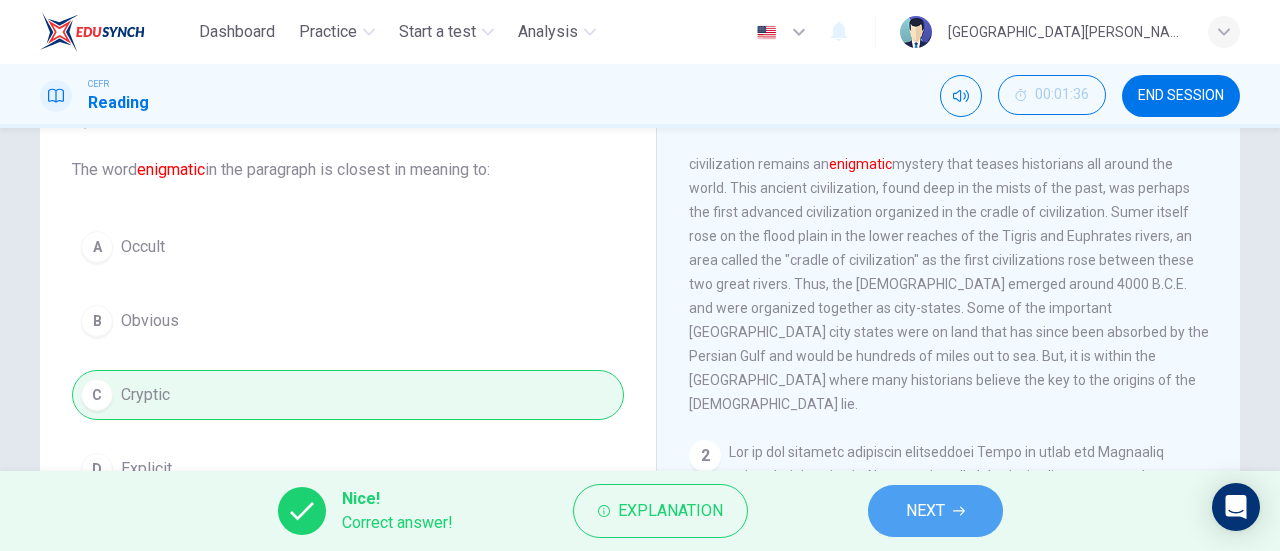 click on "NEXT" at bounding box center [925, 511] 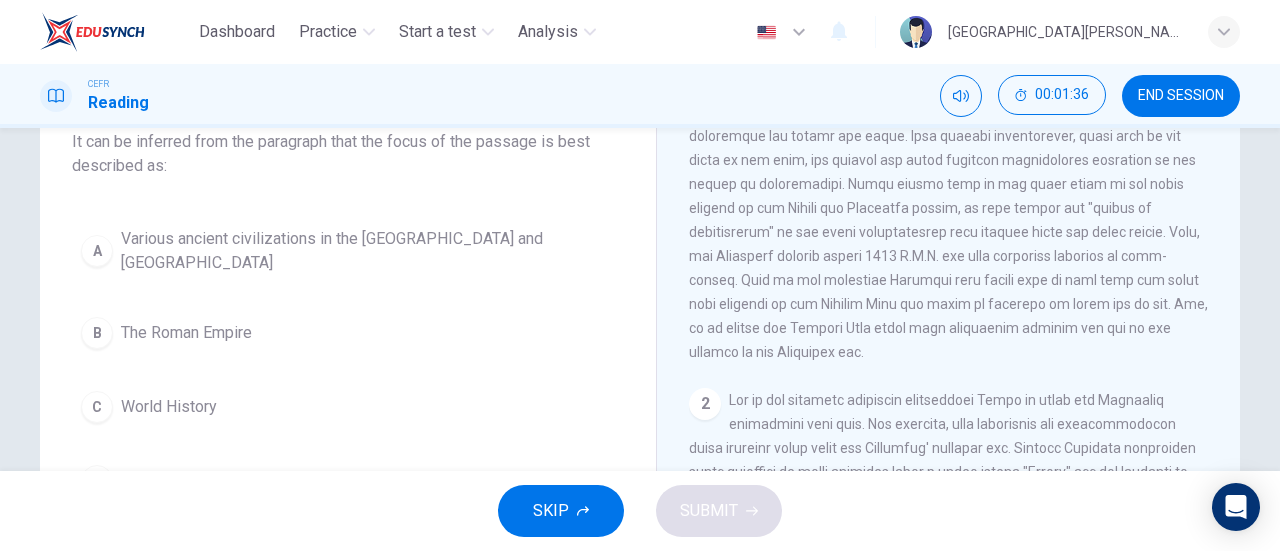 scroll, scrollTop: 142, scrollLeft: 0, axis: vertical 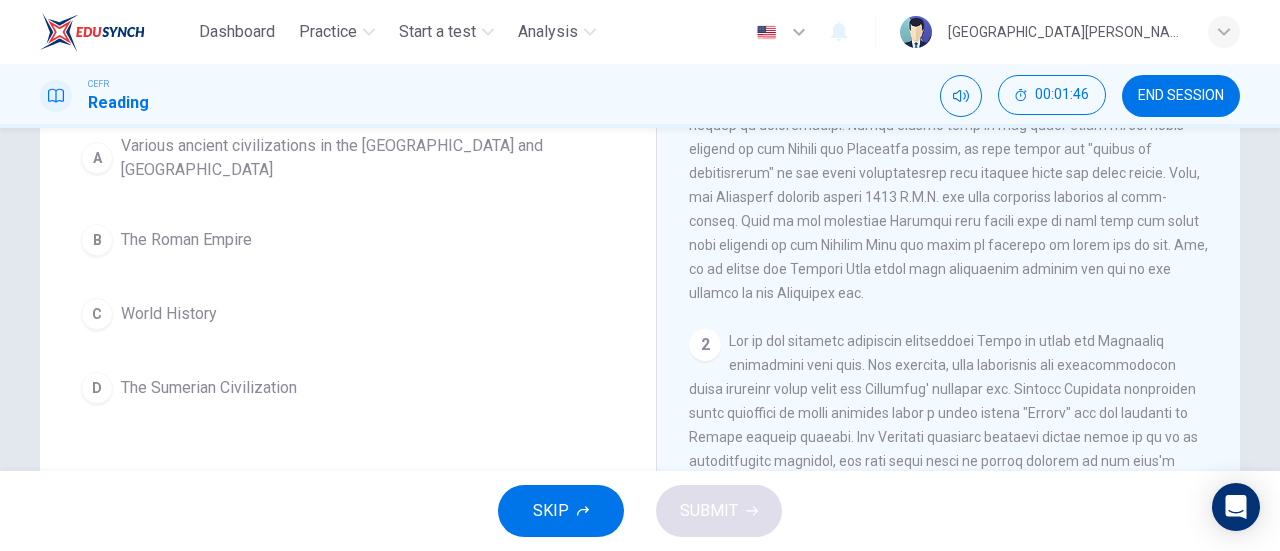 click on "The Sumerian Civilization" at bounding box center [209, 388] 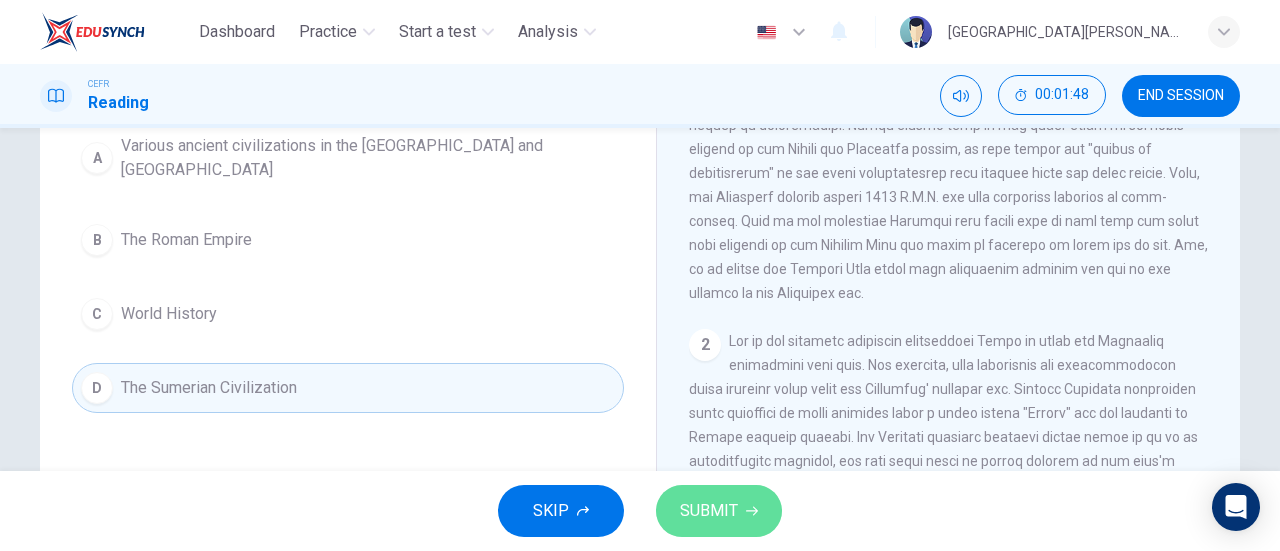 click on "SUBMIT" at bounding box center (709, 511) 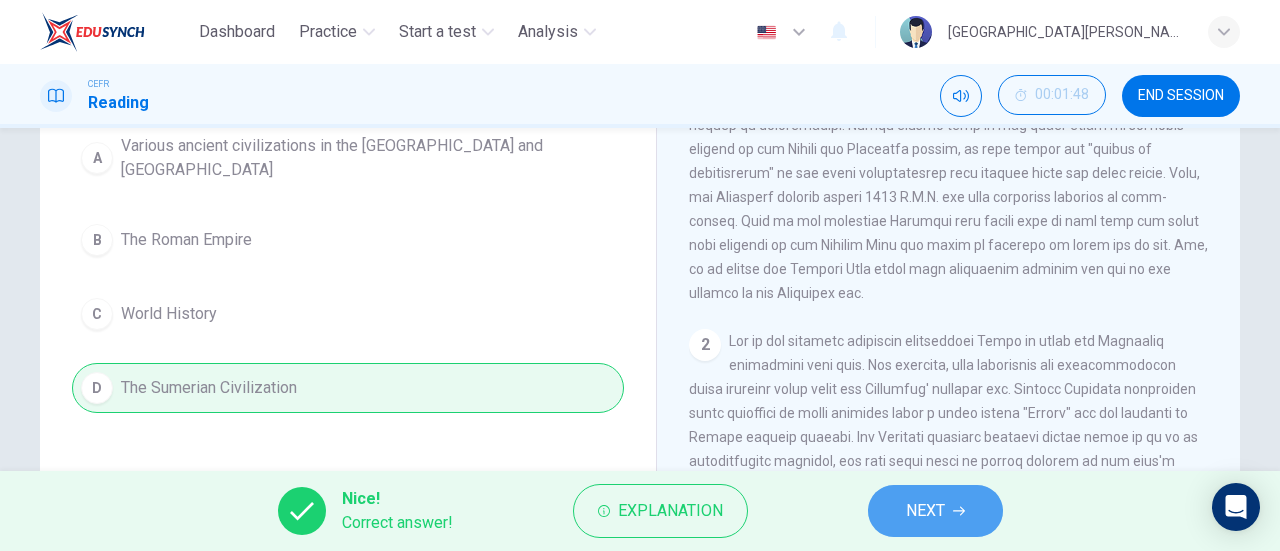 click on "NEXT" at bounding box center (925, 511) 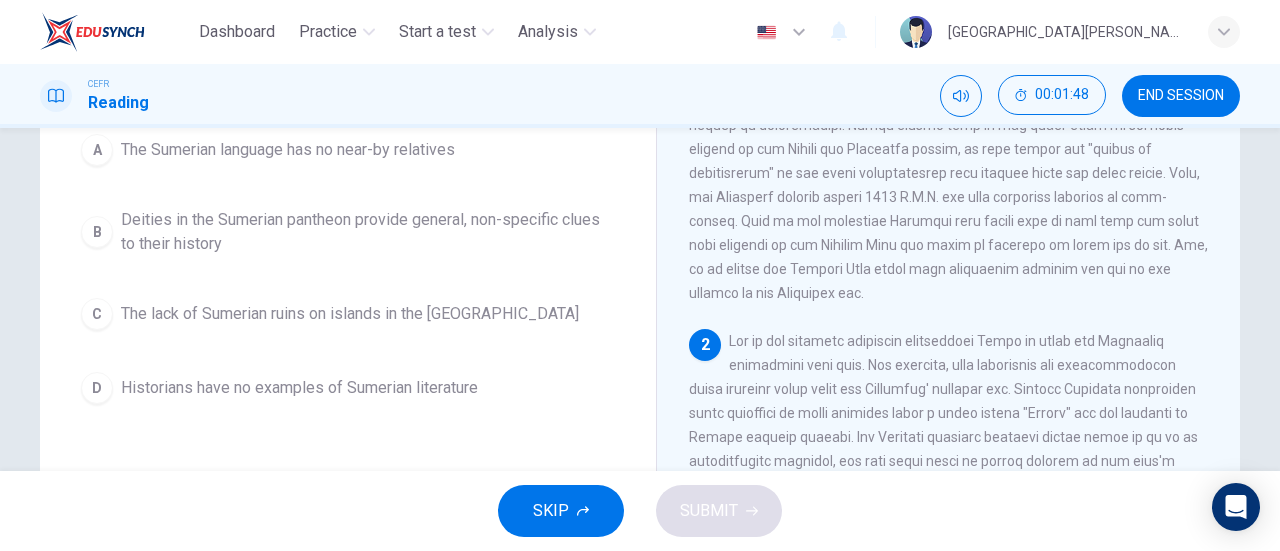 scroll, scrollTop: 67, scrollLeft: 0, axis: vertical 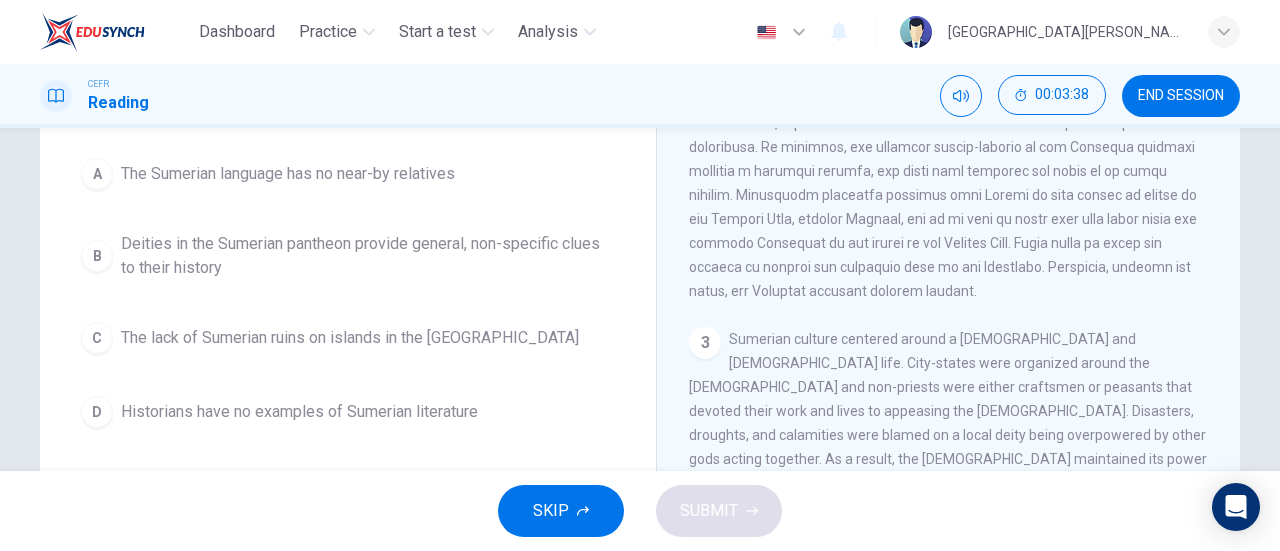 click on "Historians have no examples of Sumerian literature" at bounding box center [299, 412] 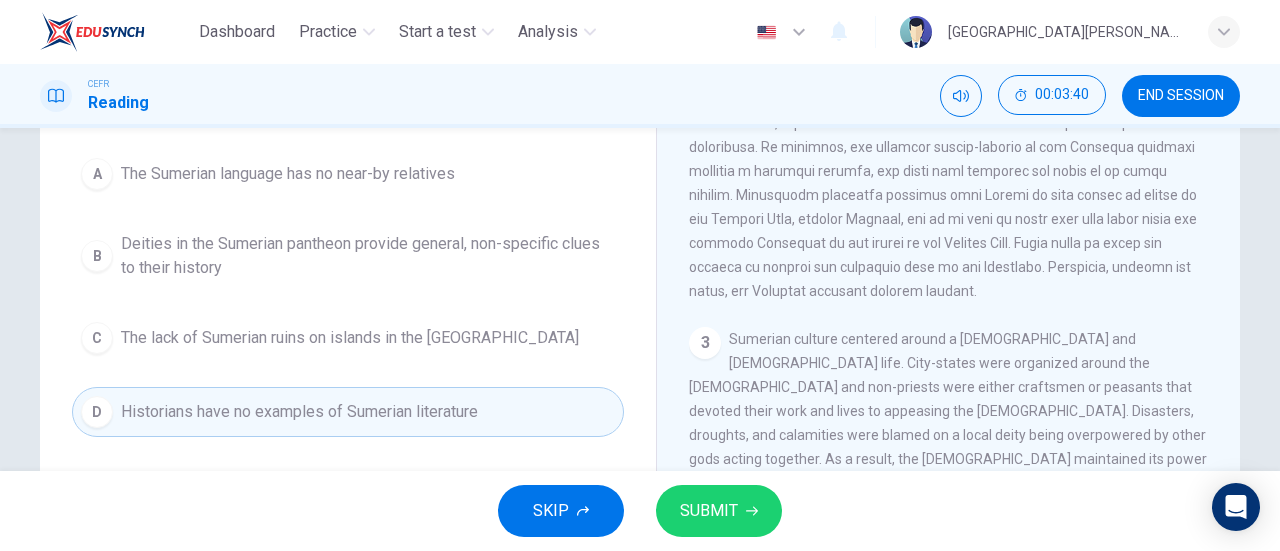 click on "SUBMIT" at bounding box center (719, 511) 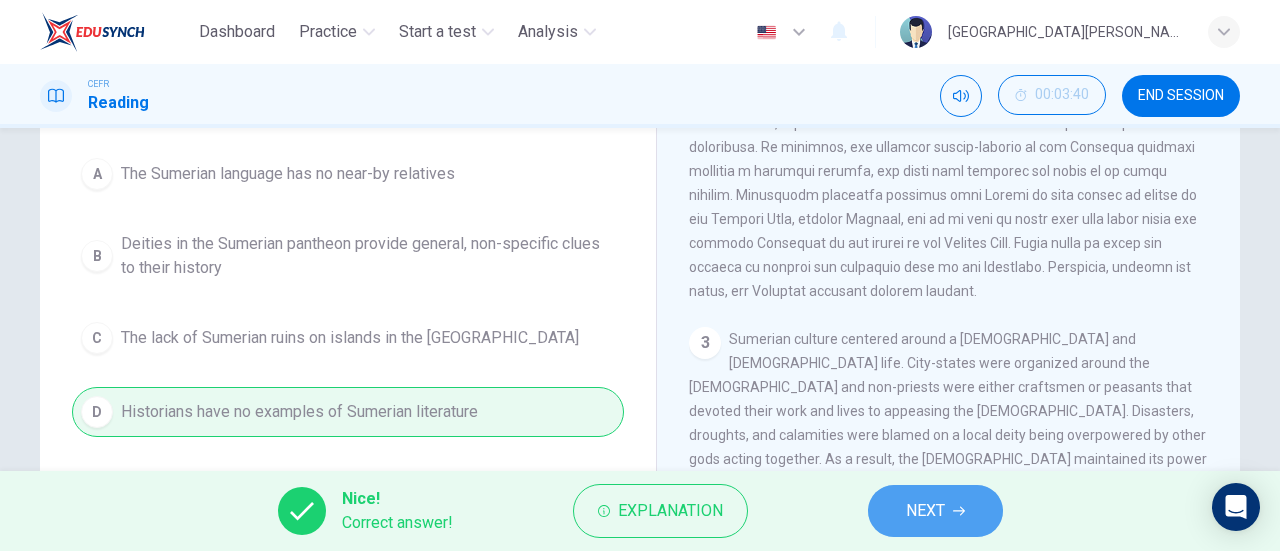 click on "NEXT" at bounding box center [935, 511] 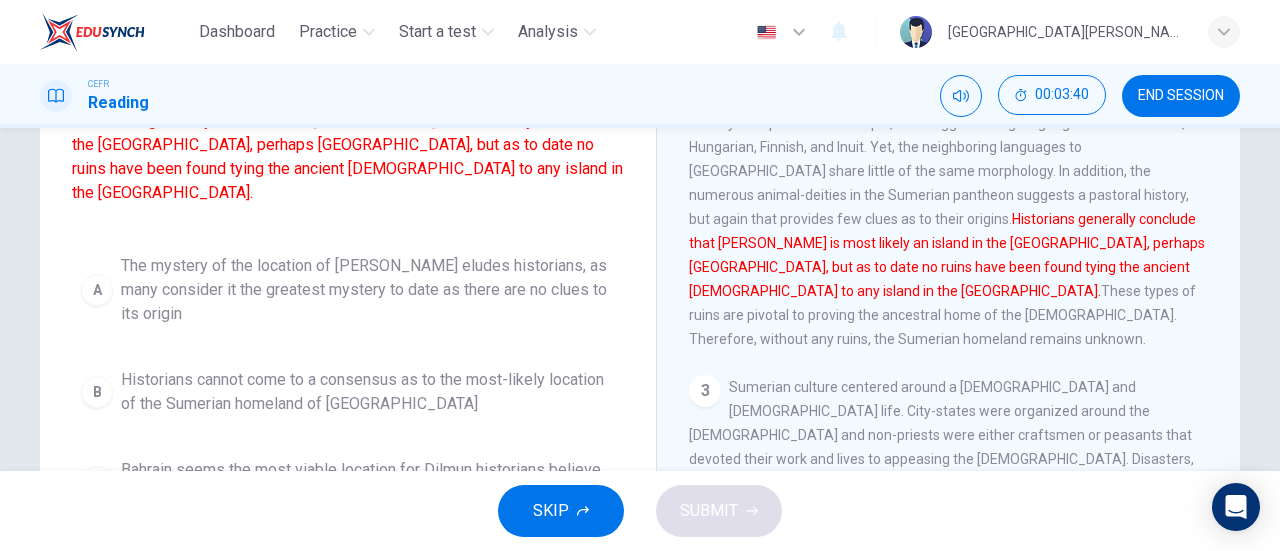 scroll, scrollTop: 299, scrollLeft: 0, axis: vertical 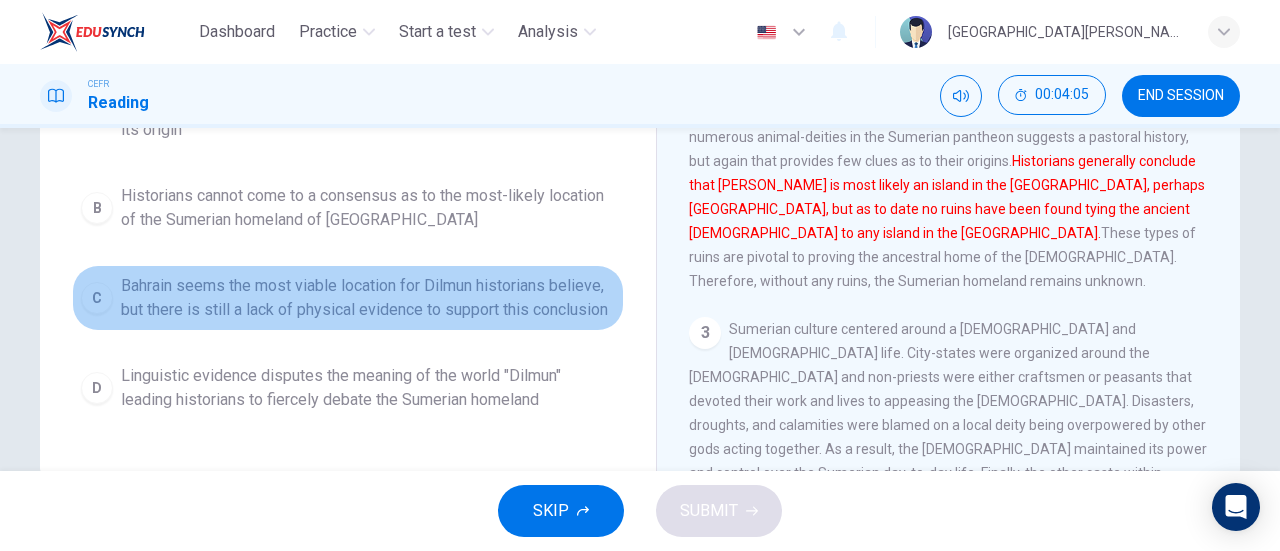click on "Bahrain seems the most viable location for Dilmun historians believe, but there is still a lack of physical evidence to support this conclusion" at bounding box center [368, 298] 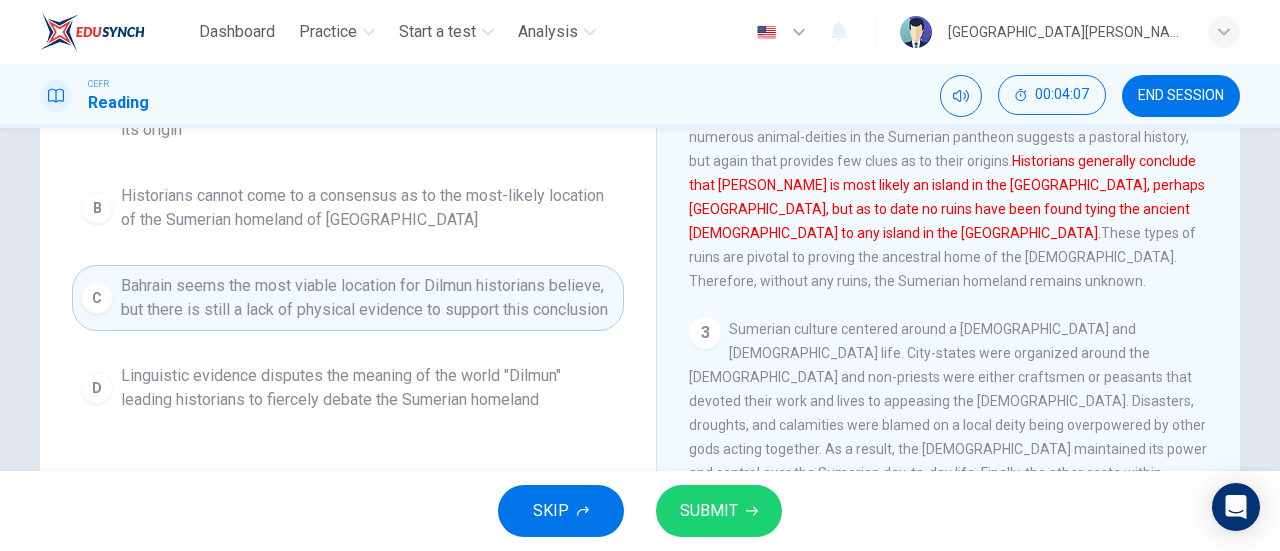 click on "SUBMIT" at bounding box center (709, 511) 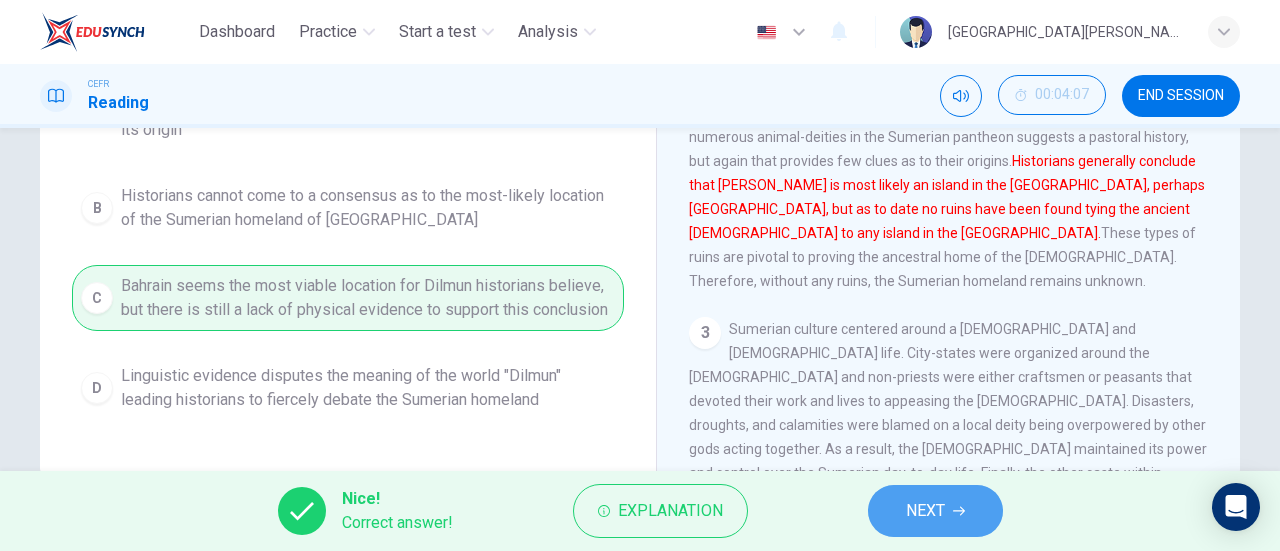 click on "NEXT" at bounding box center (935, 511) 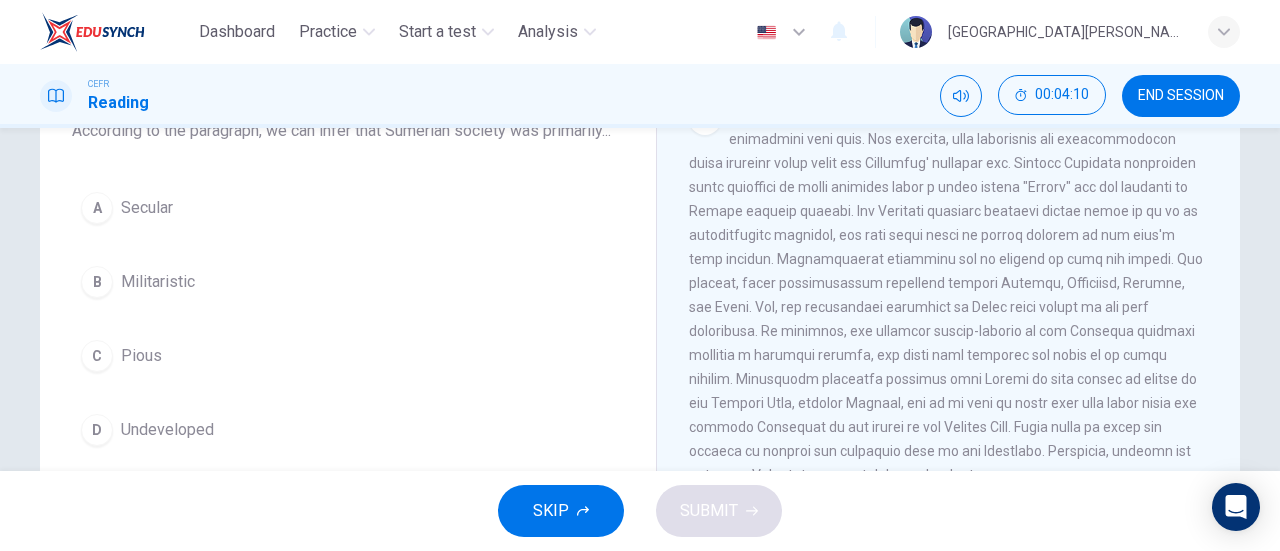 scroll, scrollTop: 147, scrollLeft: 0, axis: vertical 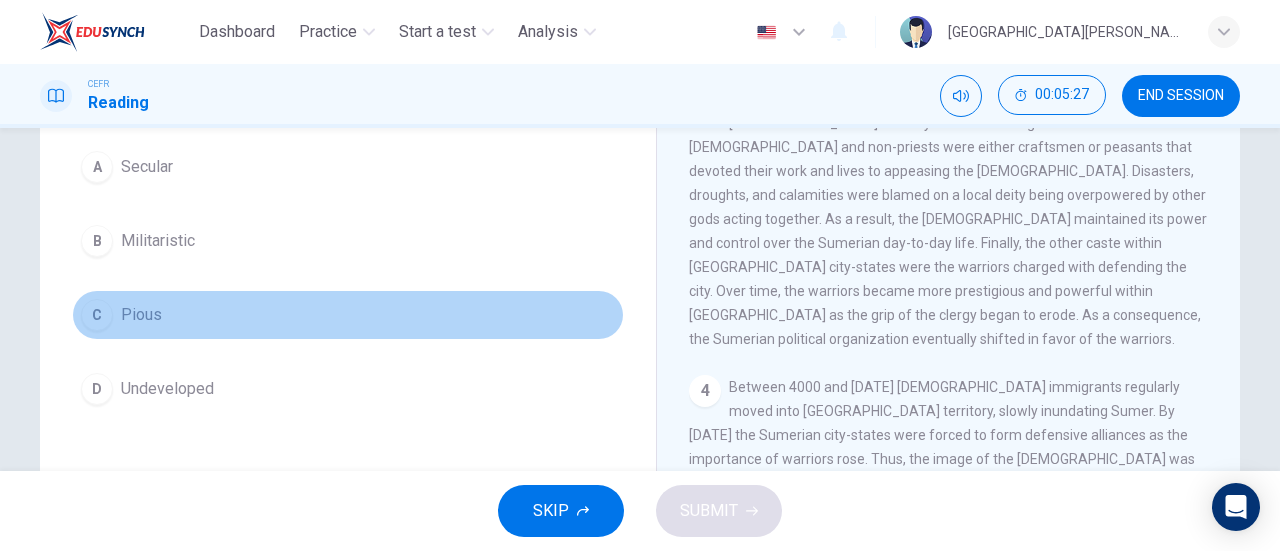 click on "Pious" at bounding box center (141, 315) 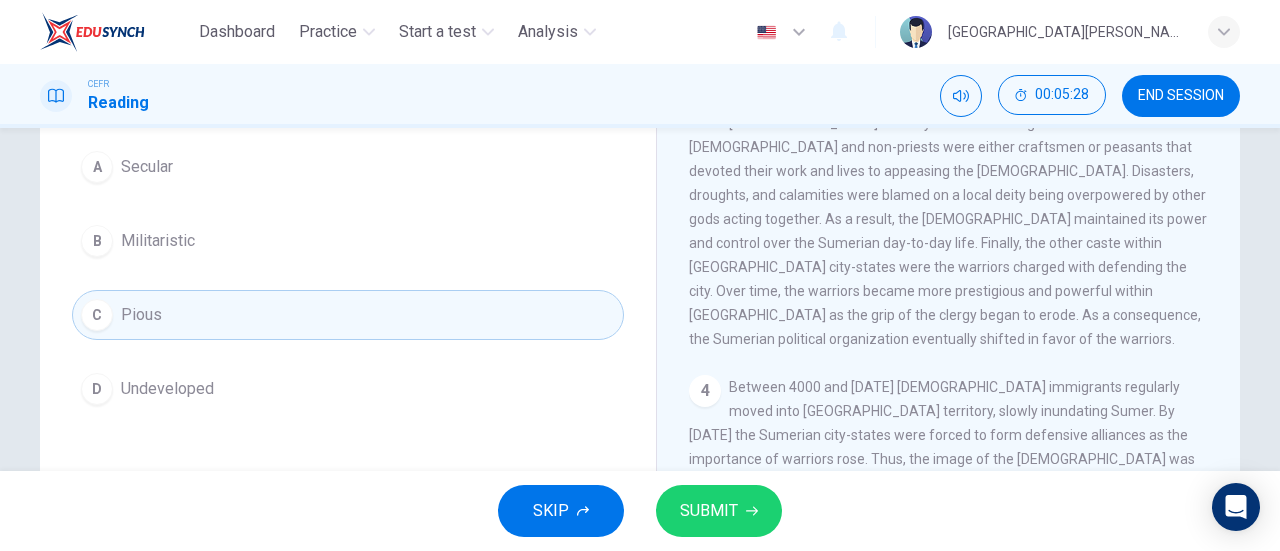 click on "SUBMIT" at bounding box center (709, 511) 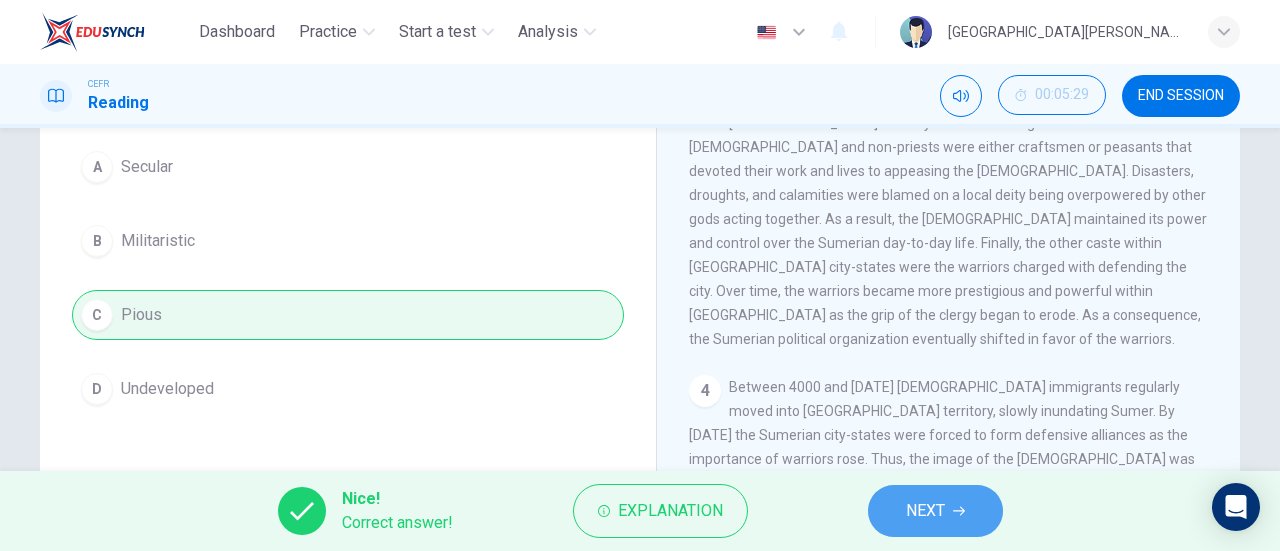 click on "NEXT" at bounding box center (925, 511) 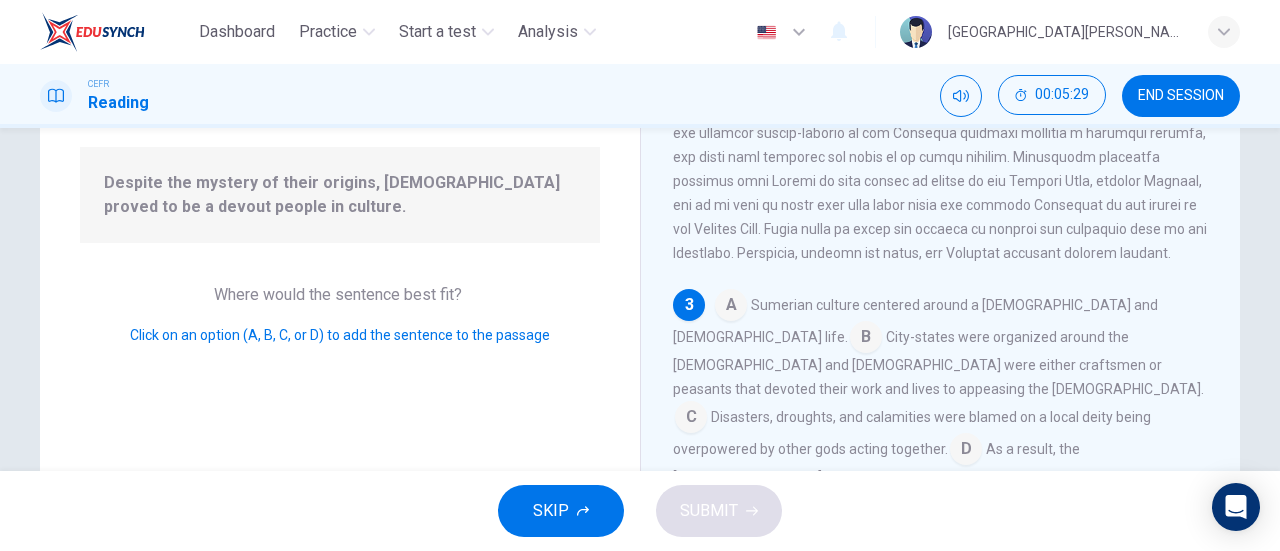 scroll, scrollTop: 532, scrollLeft: 0, axis: vertical 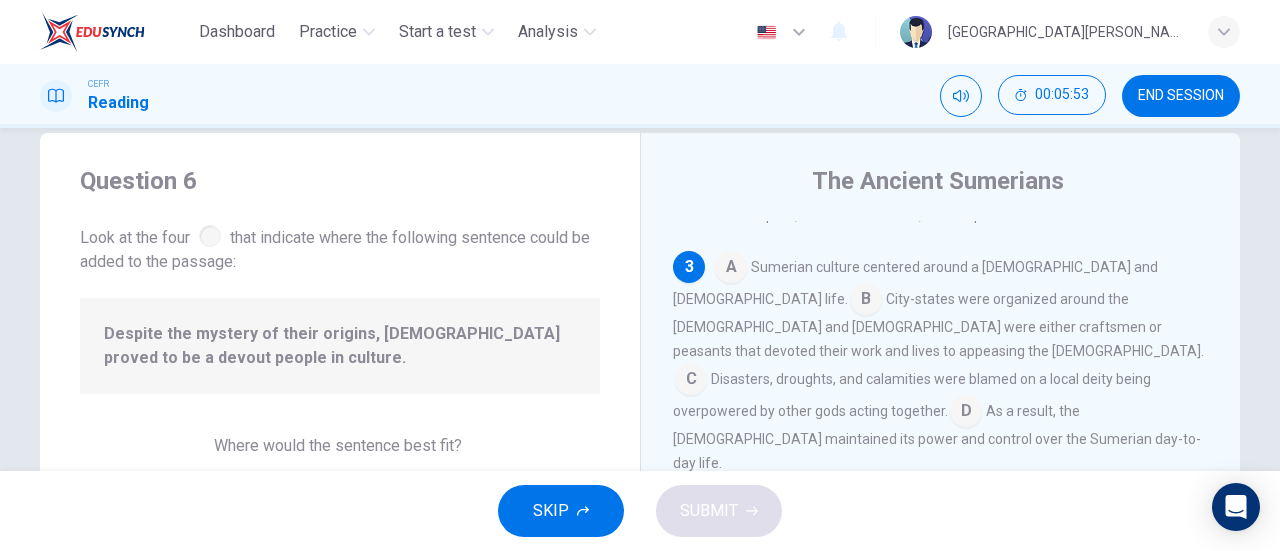click at bounding box center (731, 269) 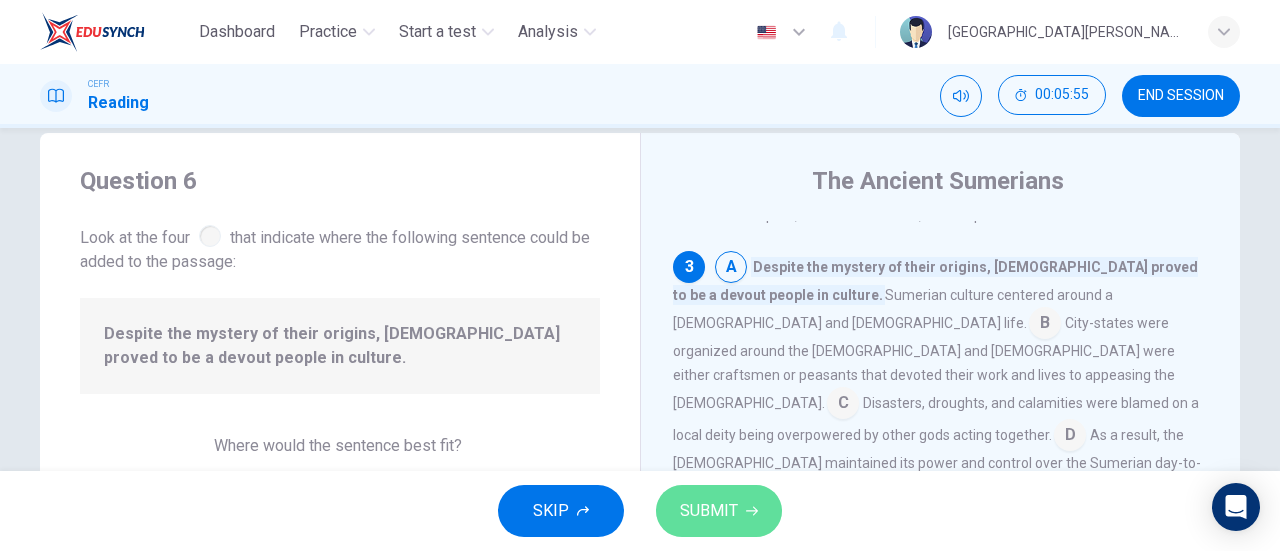 click on "SUBMIT" at bounding box center (709, 511) 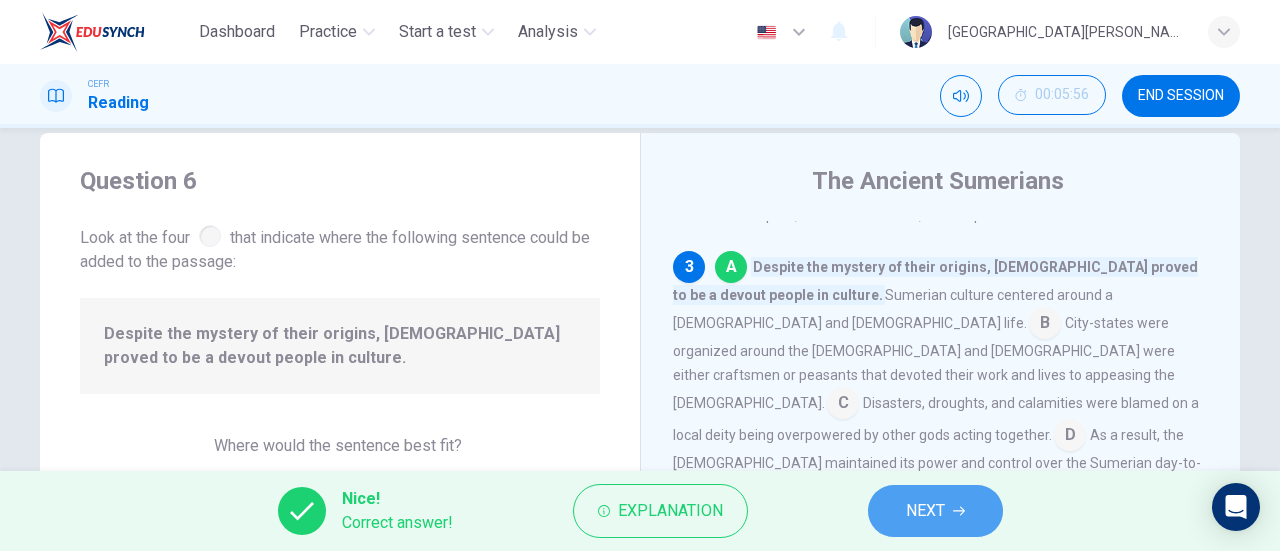 click on "NEXT" at bounding box center (925, 511) 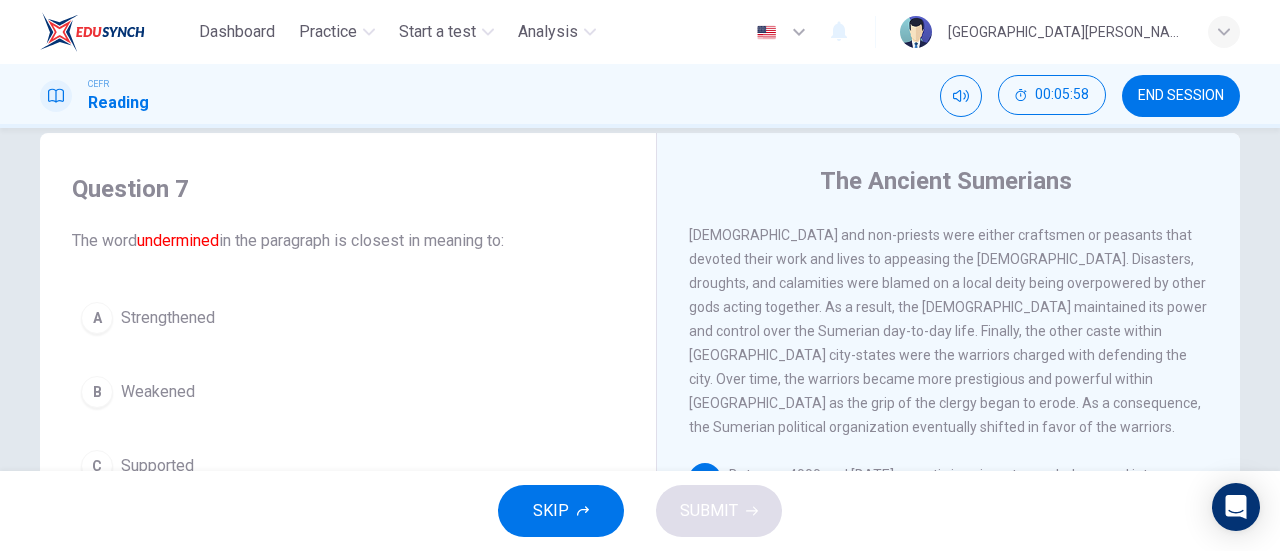 scroll, scrollTop: 992, scrollLeft: 0, axis: vertical 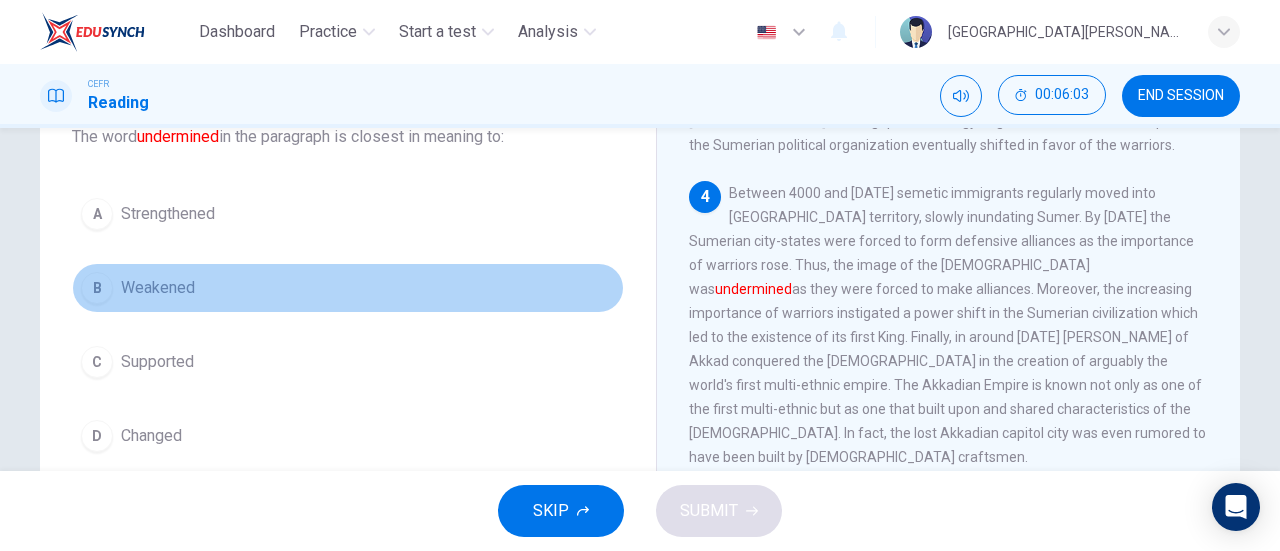 click on "Weakened" at bounding box center [158, 288] 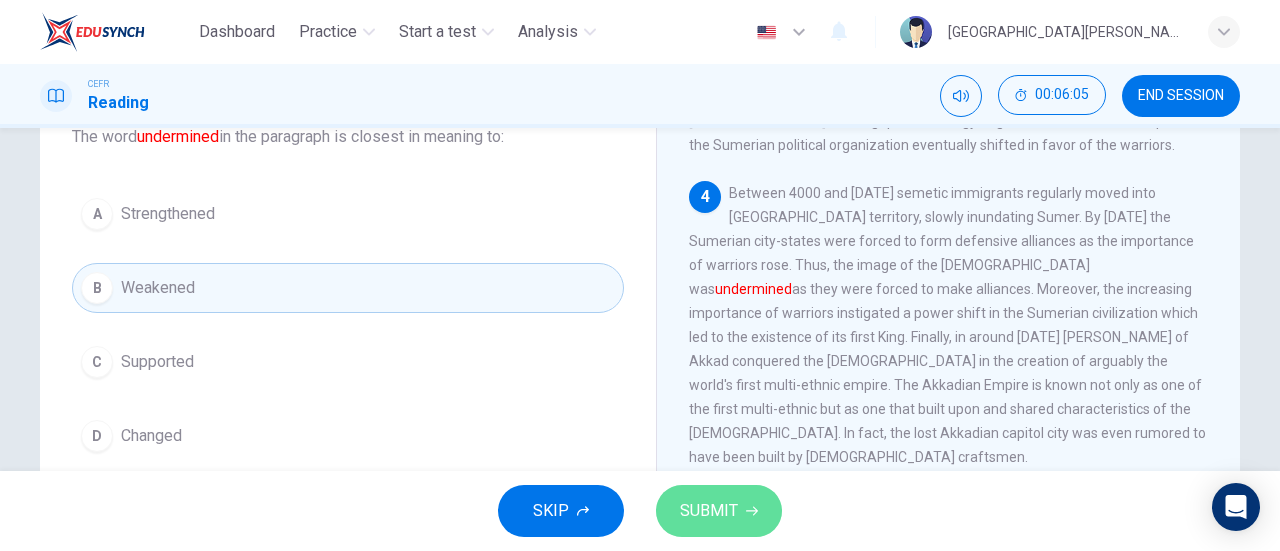 click on "SUBMIT" at bounding box center [709, 511] 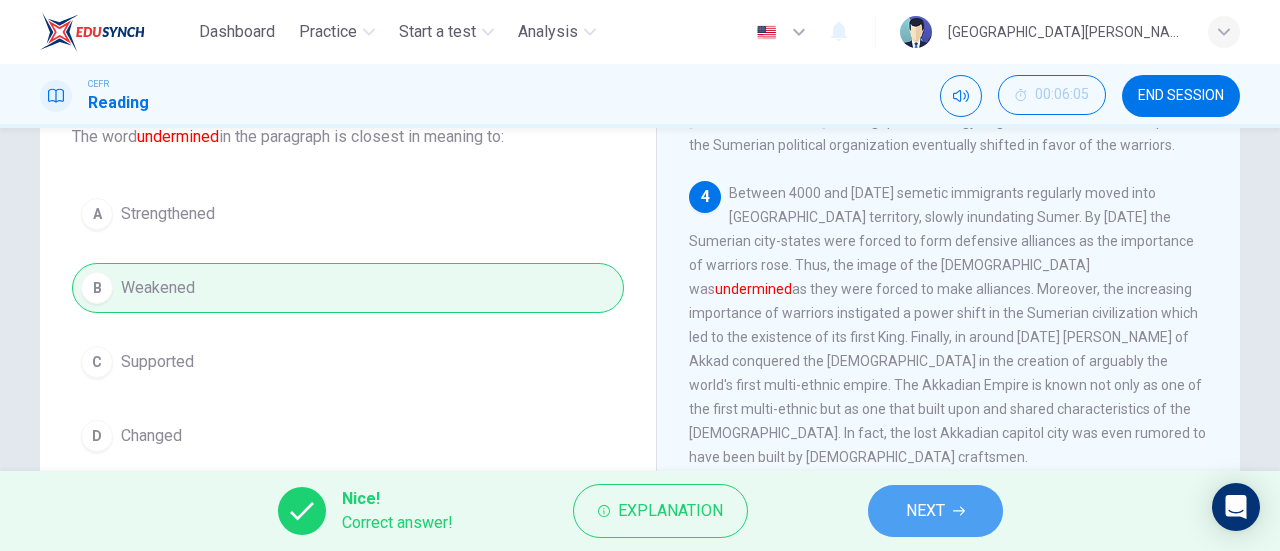 click on "NEXT" at bounding box center [925, 511] 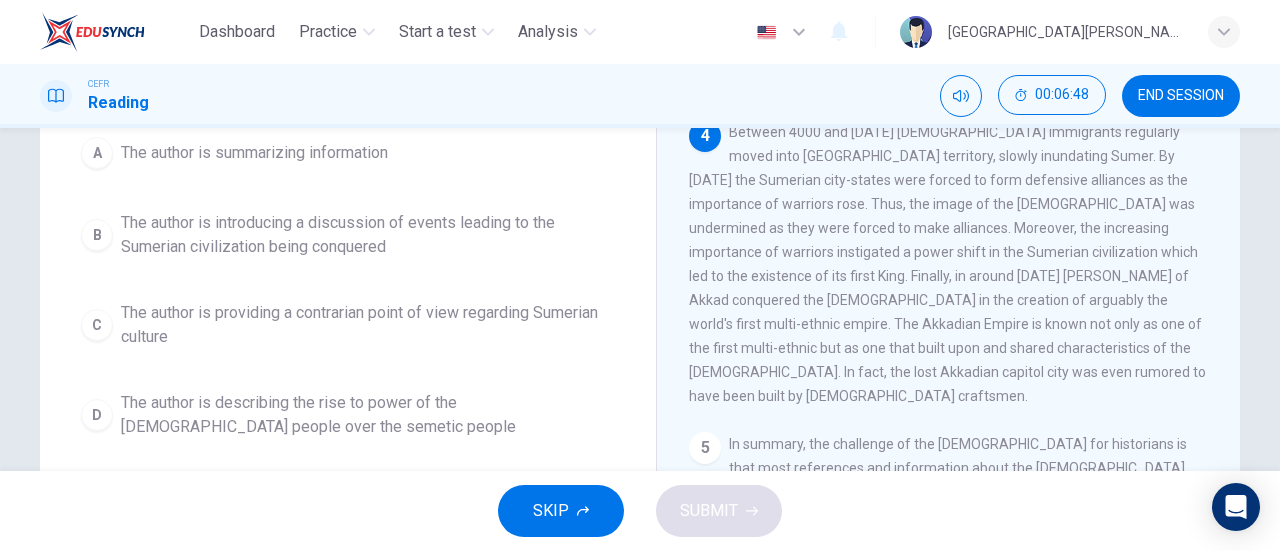 scroll, scrollTop: 201, scrollLeft: 0, axis: vertical 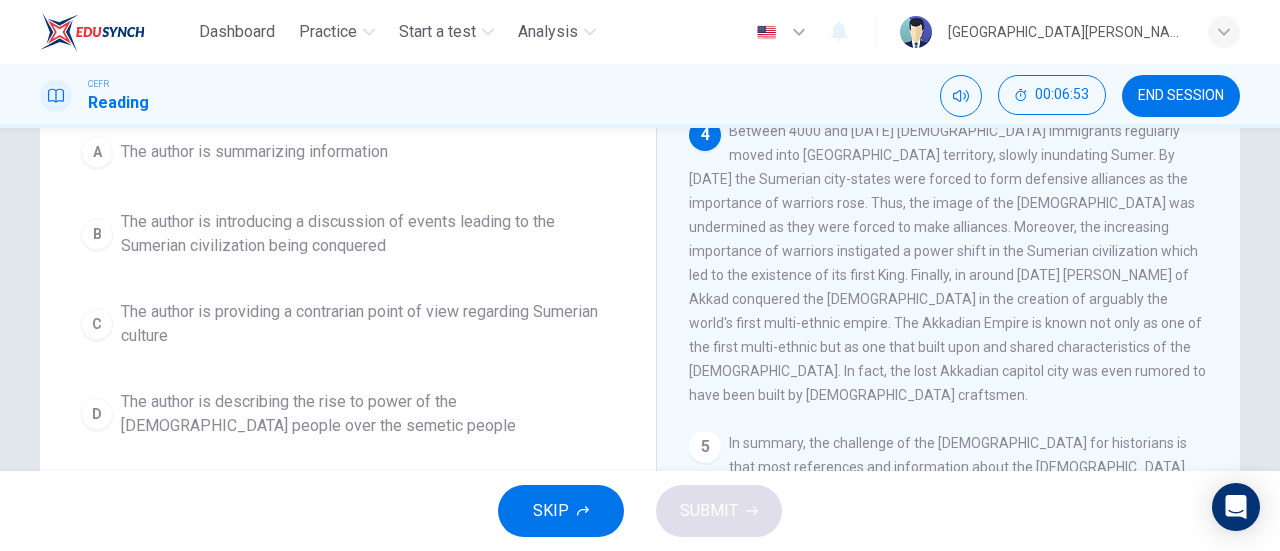 click on "The author is introducing a discussion of events leading to the Sumerian civilization being conquered" at bounding box center (368, 234) 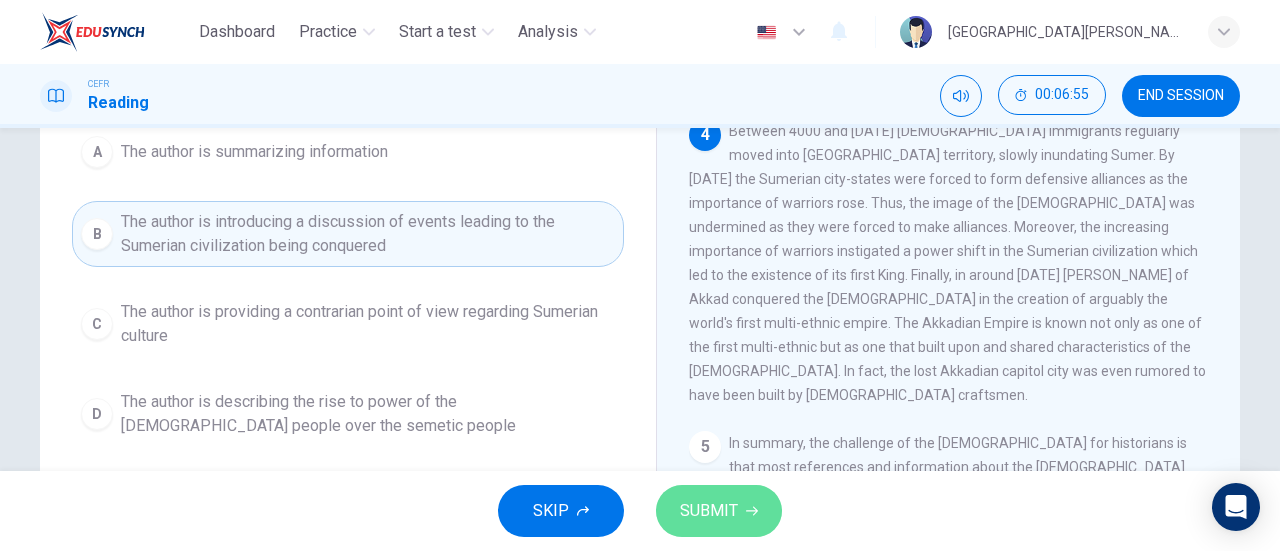 click on "SUBMIT" at bounding box center (709, 511) 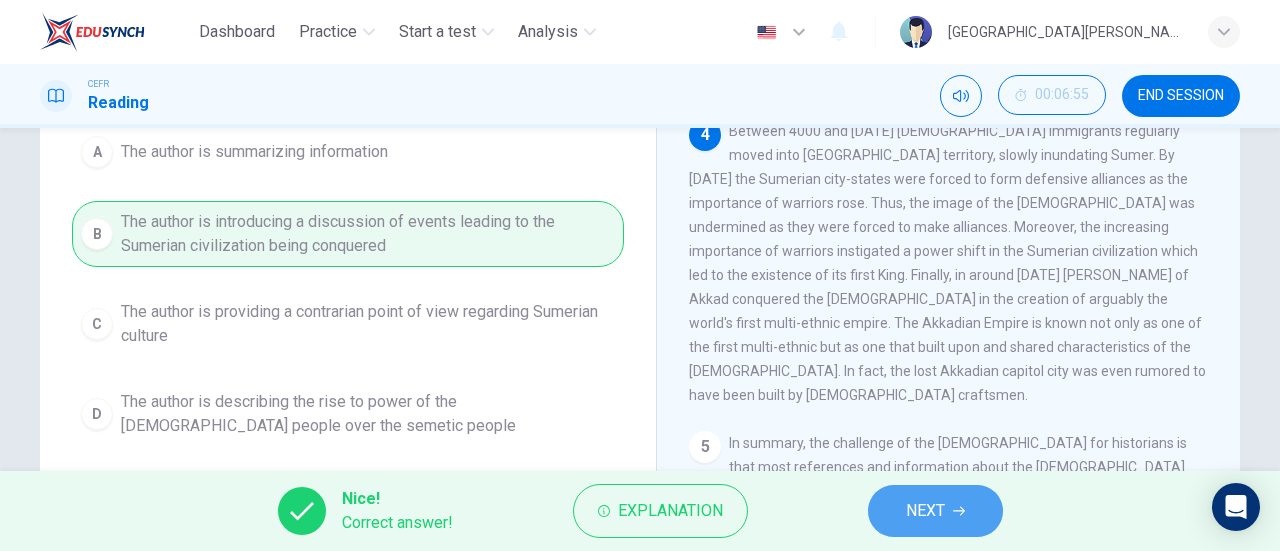 click on "NEXT" at bounding box center [925, 511] 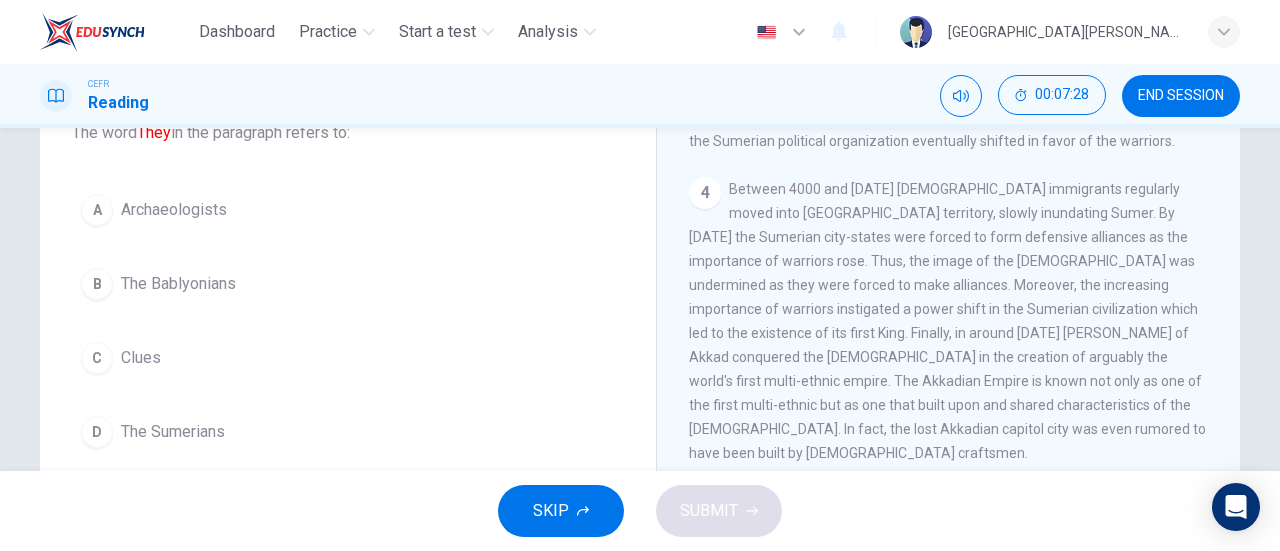 scroll, scrollTop: 144, scrollLeft: 0, axis: vertical 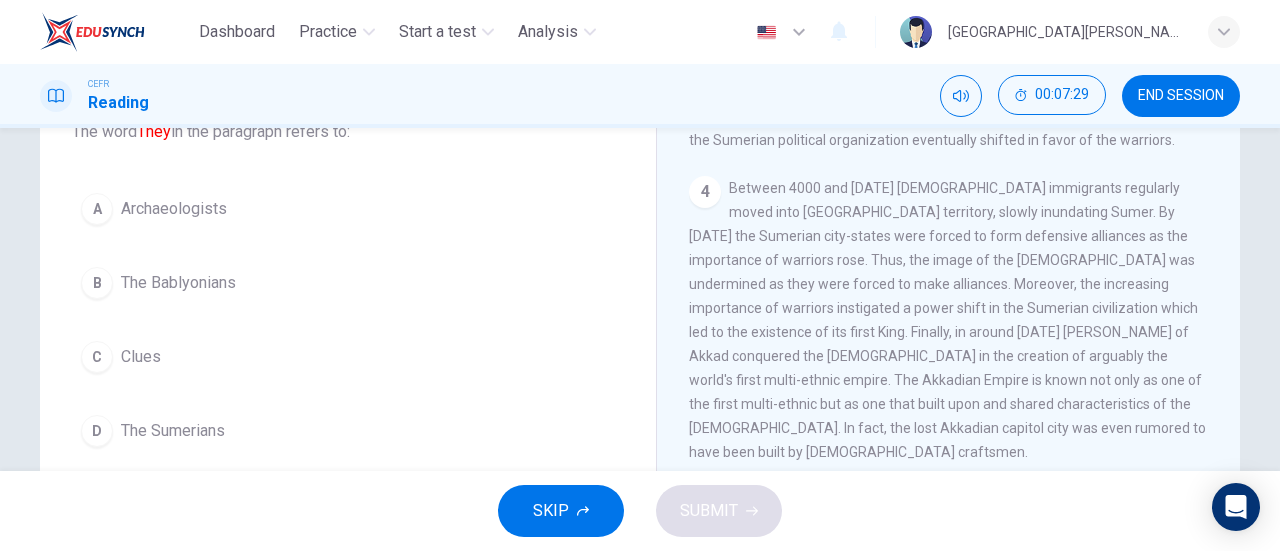click on "The Sumerians" at bounding box center (173, 431) 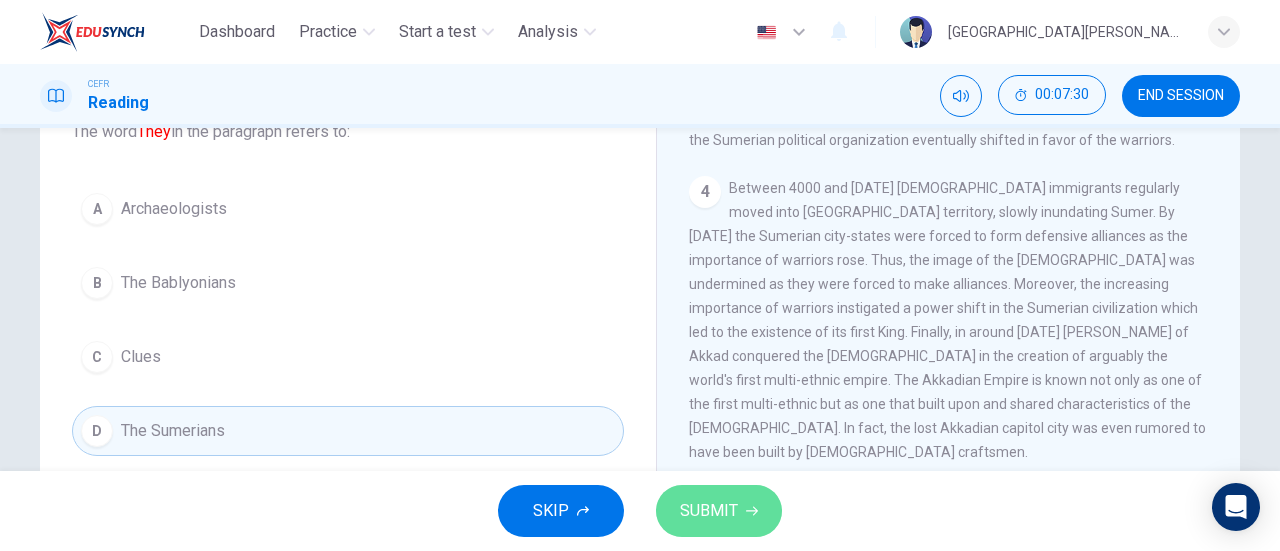 click on "SUBMIT" at bounding box center (719, 511) 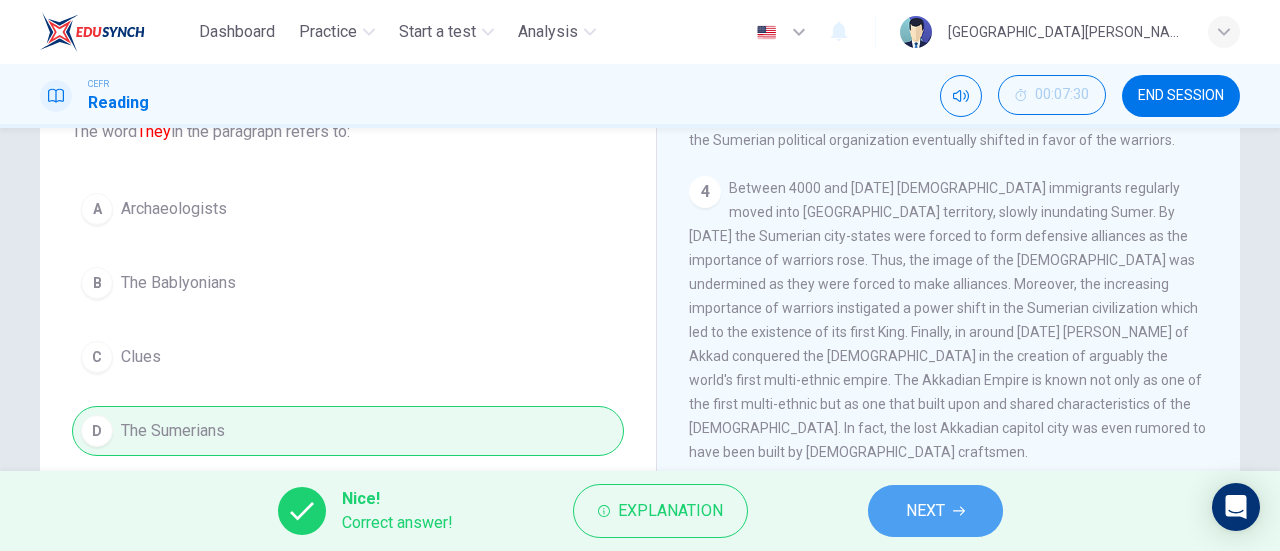 click on "NEXT" at bounding box center [935, 511] 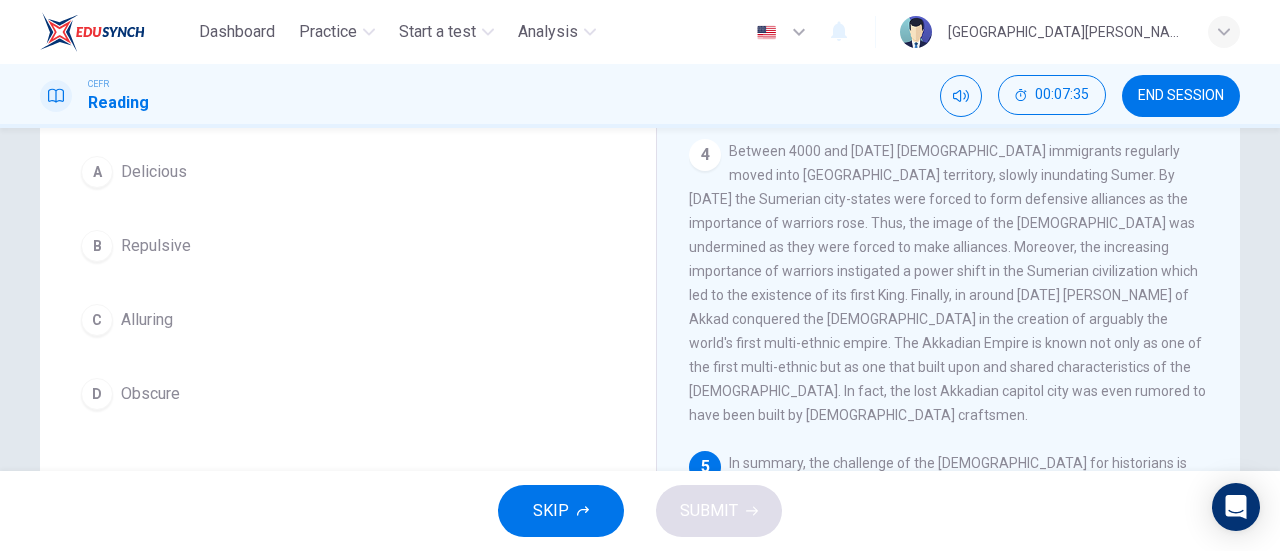 scroll, scrollTop: 182, scrollLeft: 0, axis: vertical 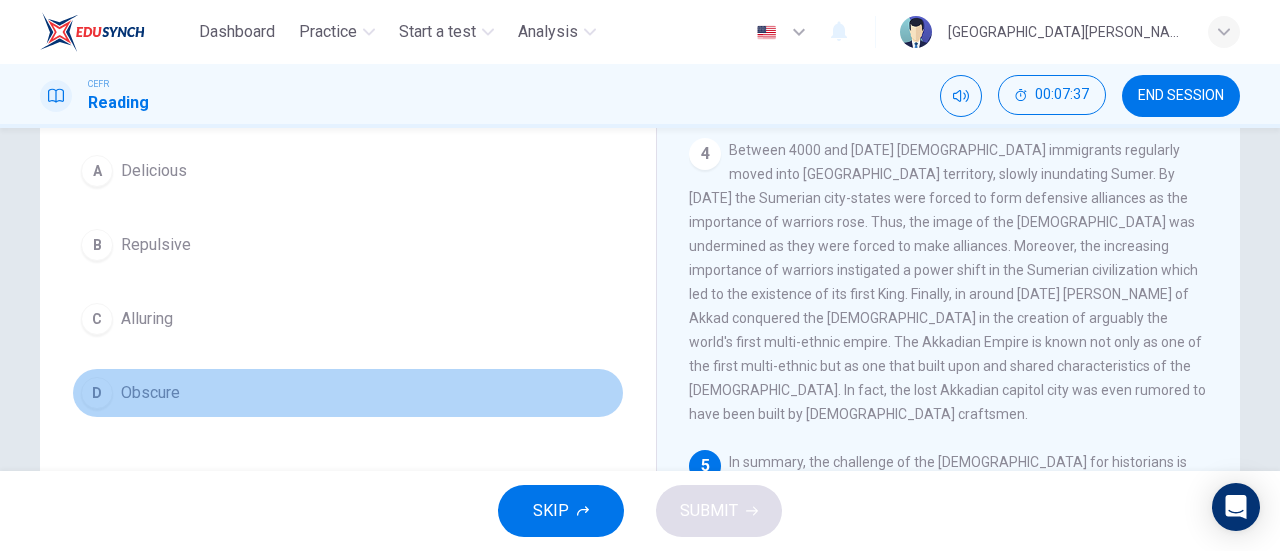 click on "Obscure" at bounding box center (150, 393) 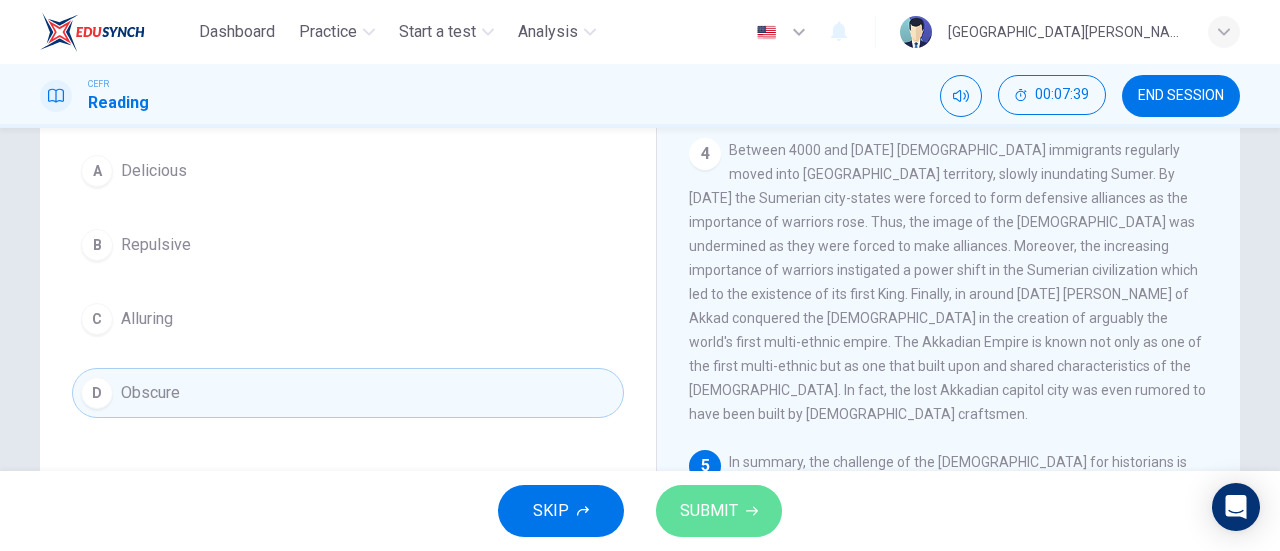 click on "SUBMIT" at bounding box center [709, 511] 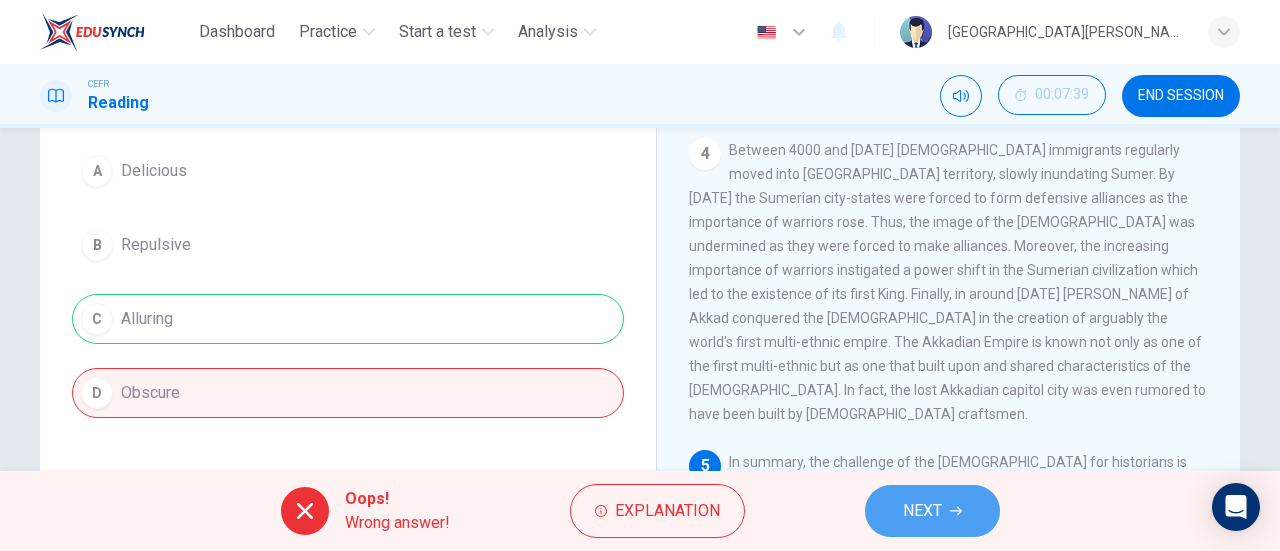 click on "NEXT" at bounding box center [922, 511] 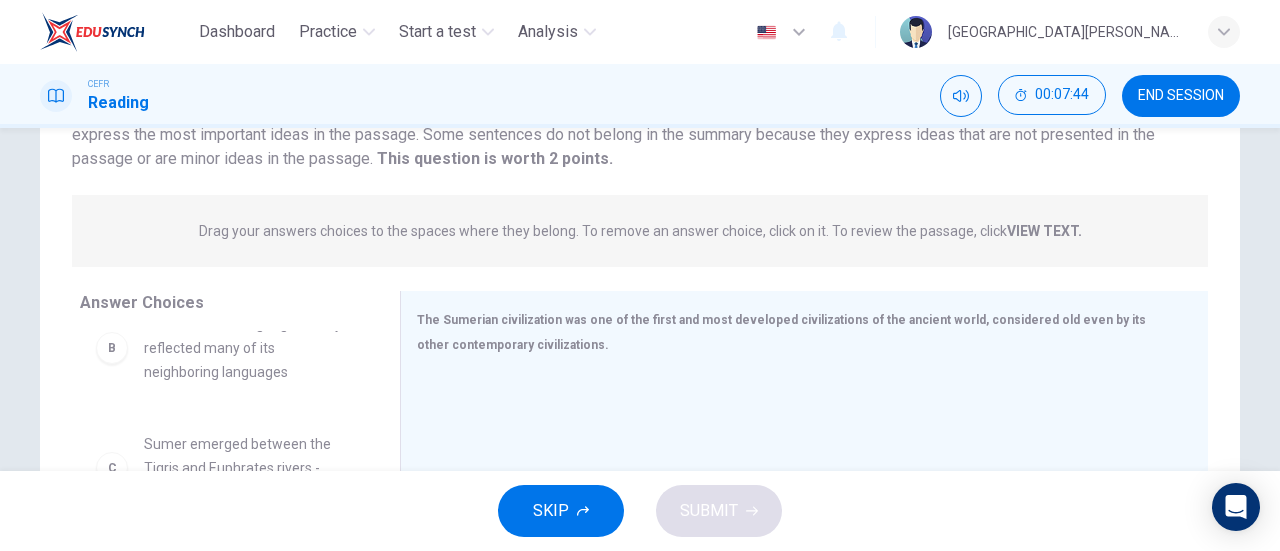 scroll, scrollTop: 204, scrollLeft: 0, axis: vertical 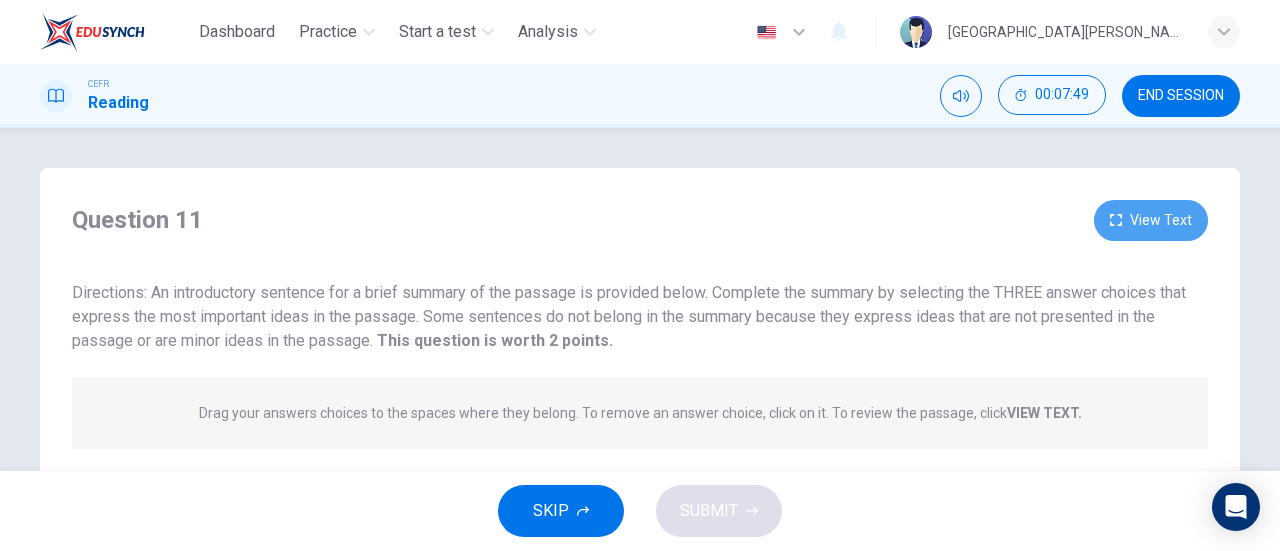 click on "View Text" at bounding box center [1151, 220] 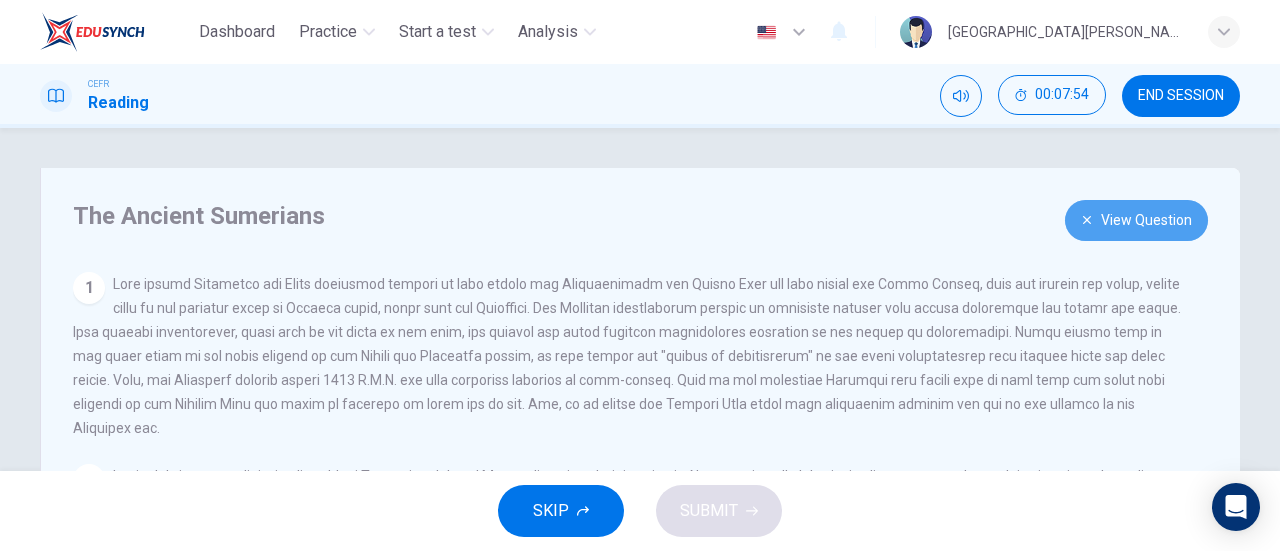 click on "View Question" at bounding box center [1136, 220] 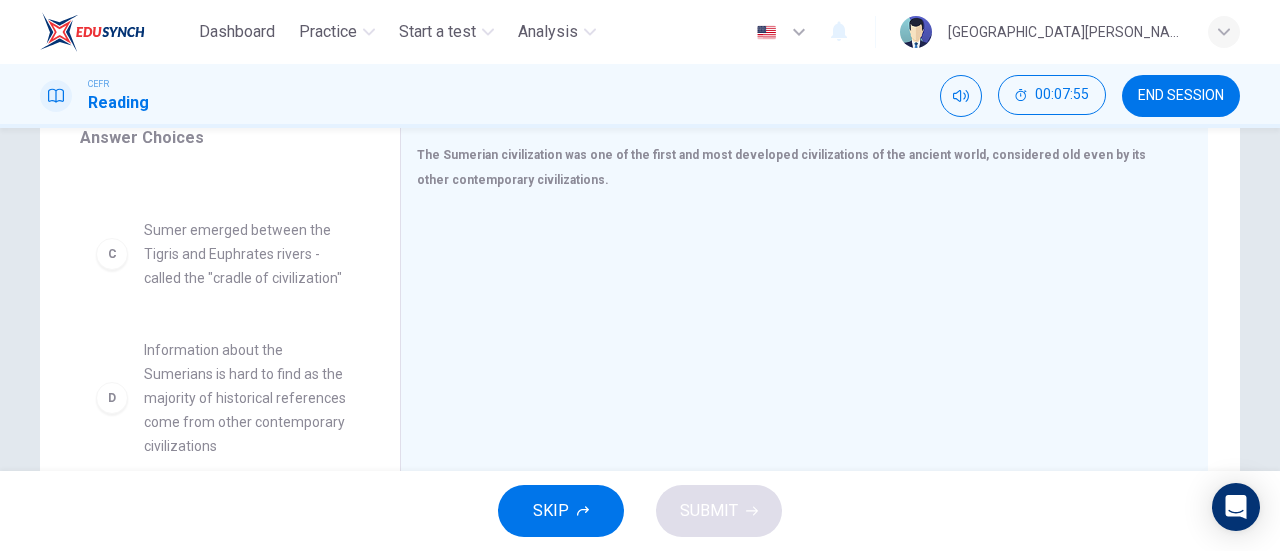 scroll, scrollTop: 348, scrollLeft: 0, axis: vertical 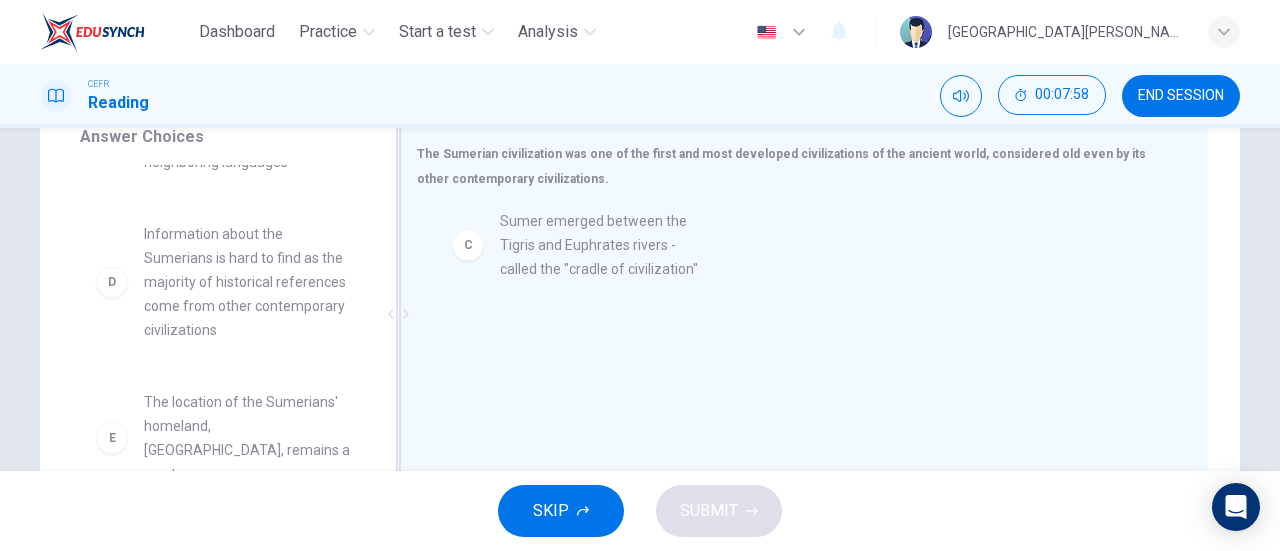 drag, startPoint x: 229, startPoint y: 239, endPoint x: 597, endPoint y: 255, distance: 368.34766 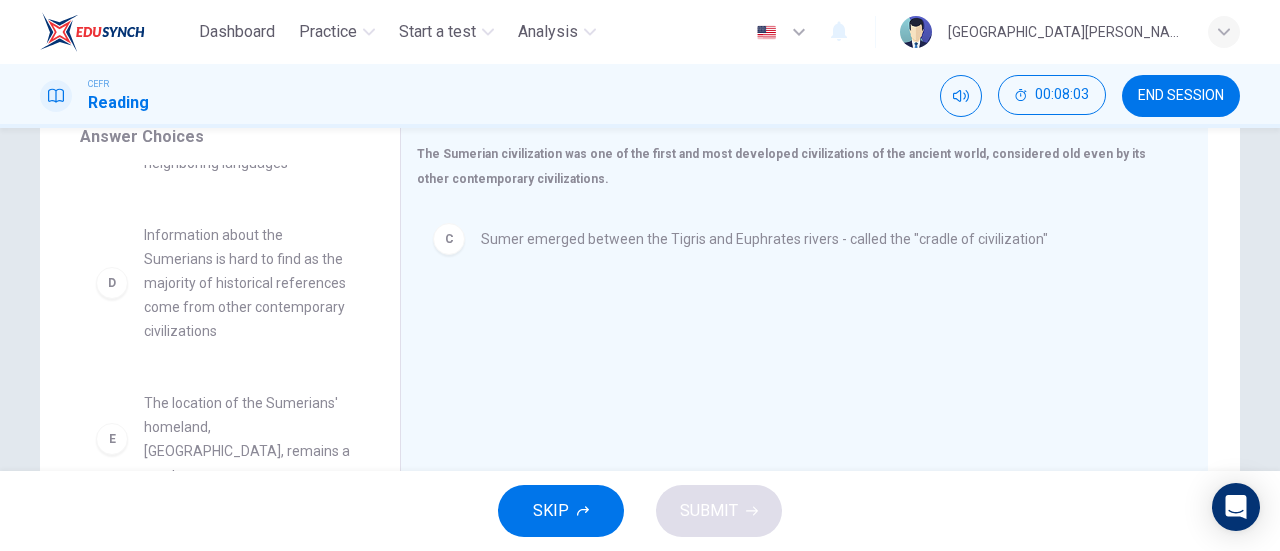 scroll, scrollTop: 300, scrollLeft: 0, axis: vertical 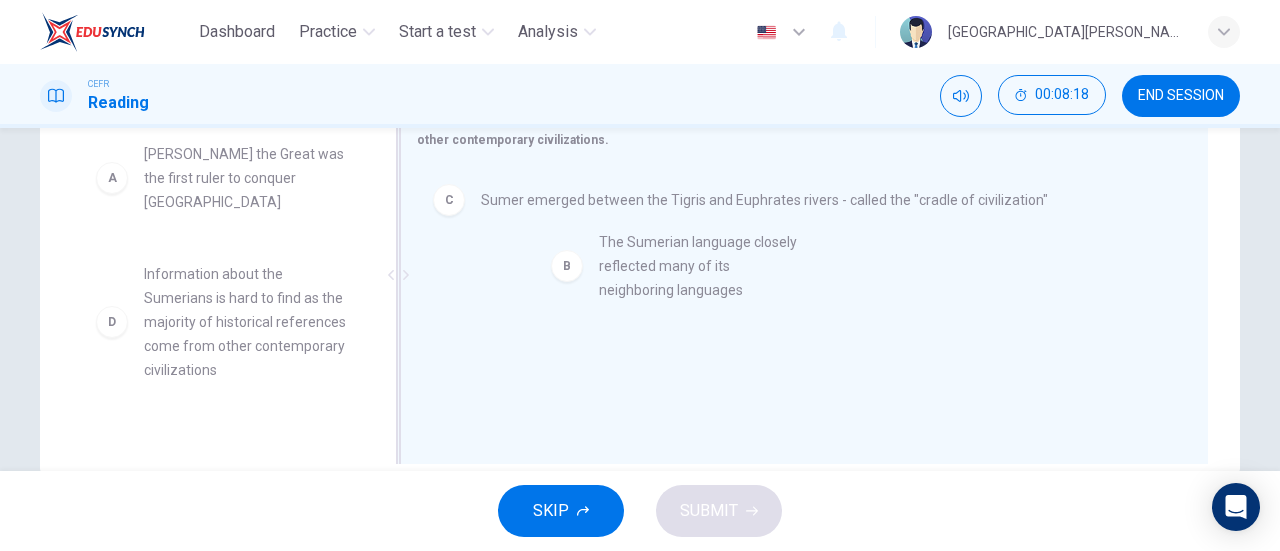 drag, startPoint x: 214, startPoint y: 275, endPoint x: 715, endPoint y: 270, distance: 501.02496 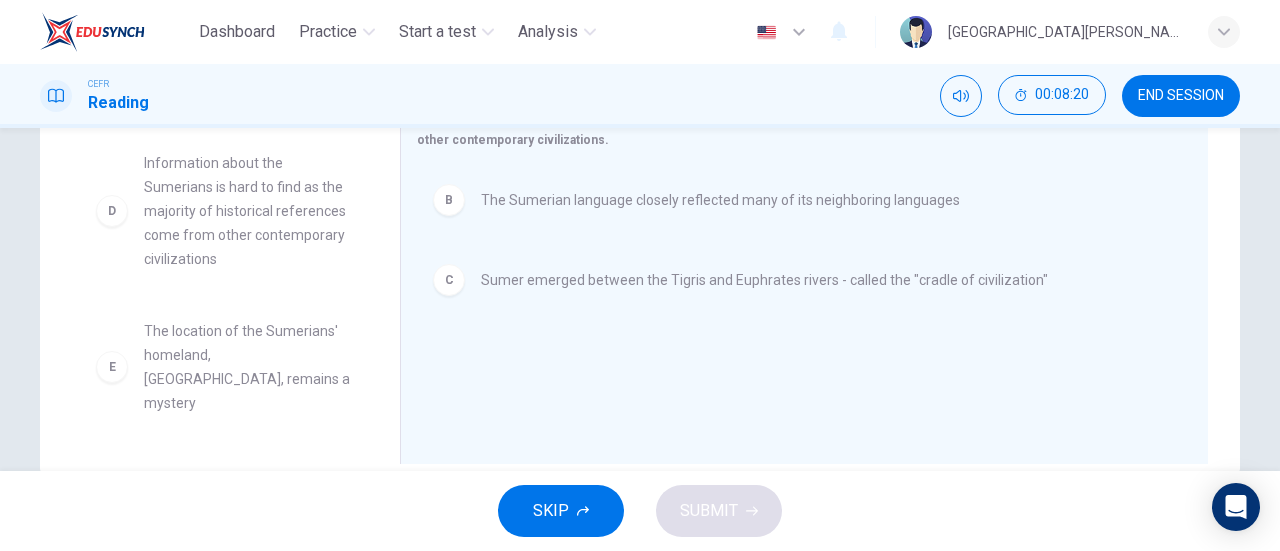 scroll, scrollTop: 112, scrollLeft: 0, axis: vertical 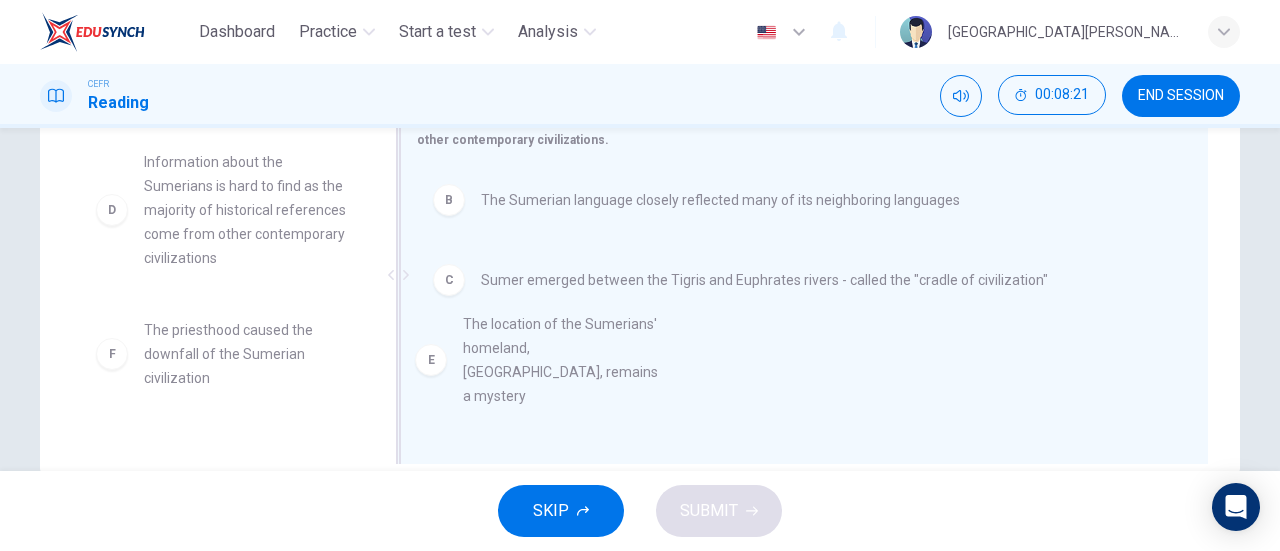 drag, startPoint x: 222, startPoint y: 334, endPoint x: 556, endPoint y: 353, distance: 334.53998 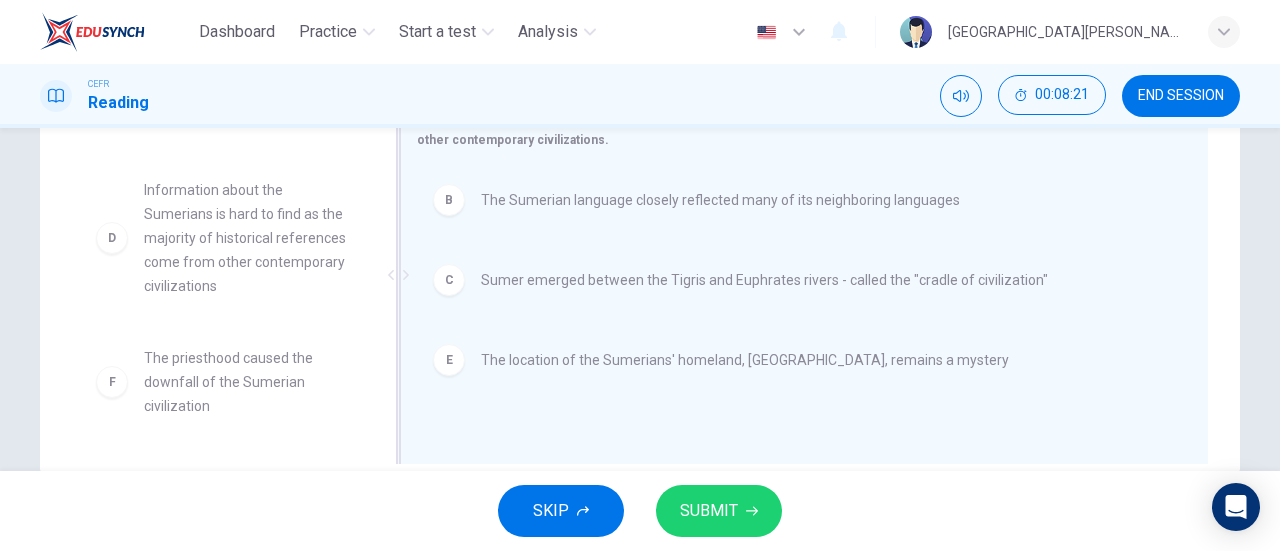 scroll, scrollTop: 60, scrollLeft: 0, axis: vertical 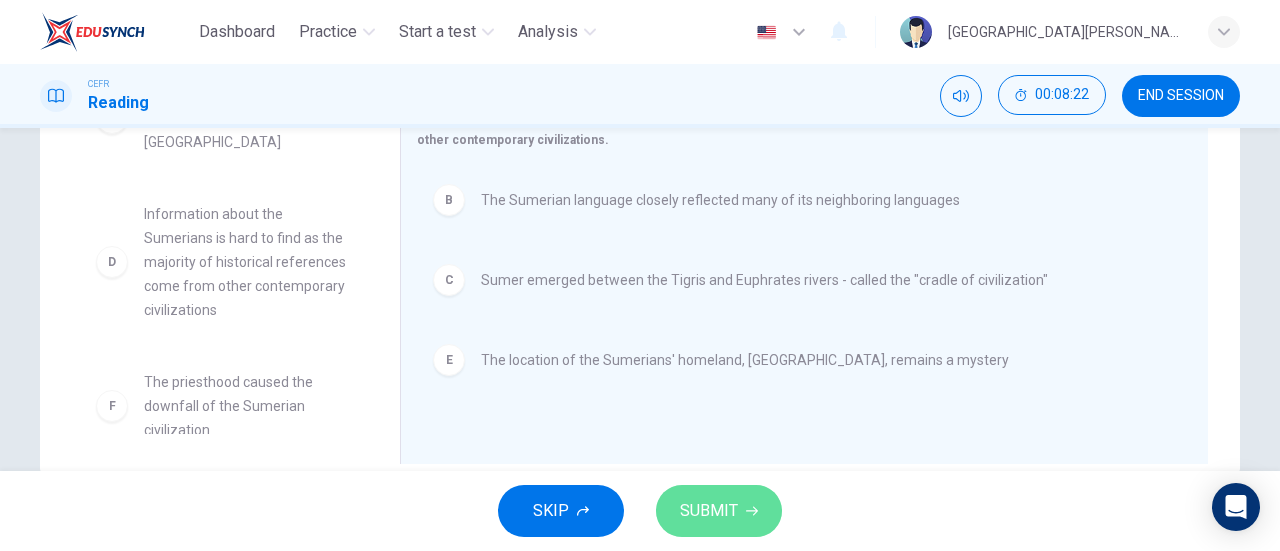 click on "SUBMIT" at bounding box center [709, 511] 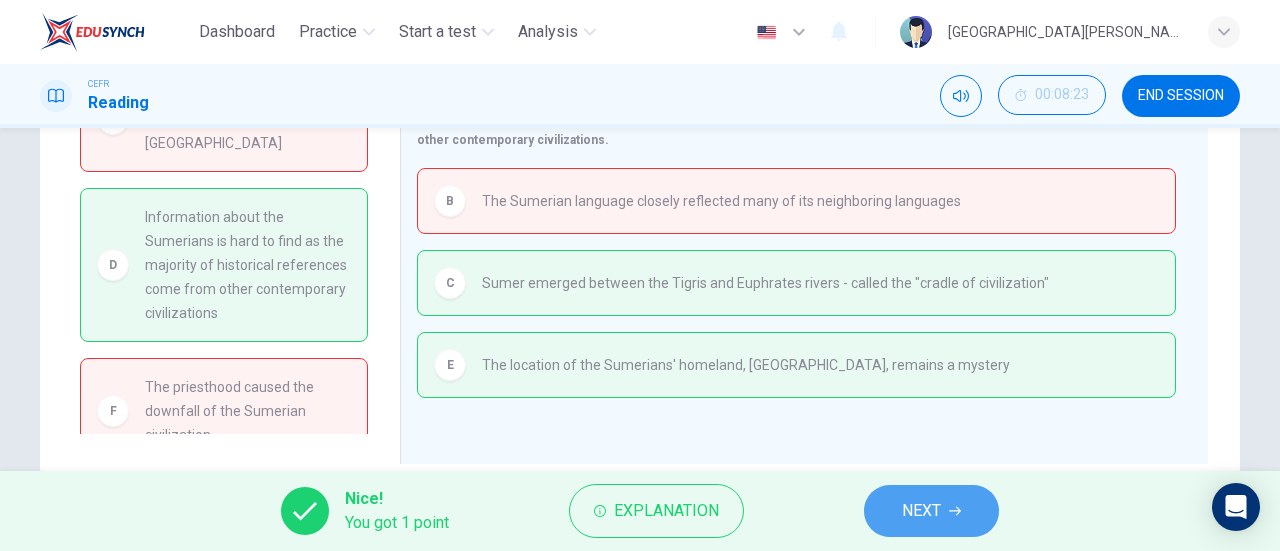 click on "NEXT" at bounding box center [921, 511] 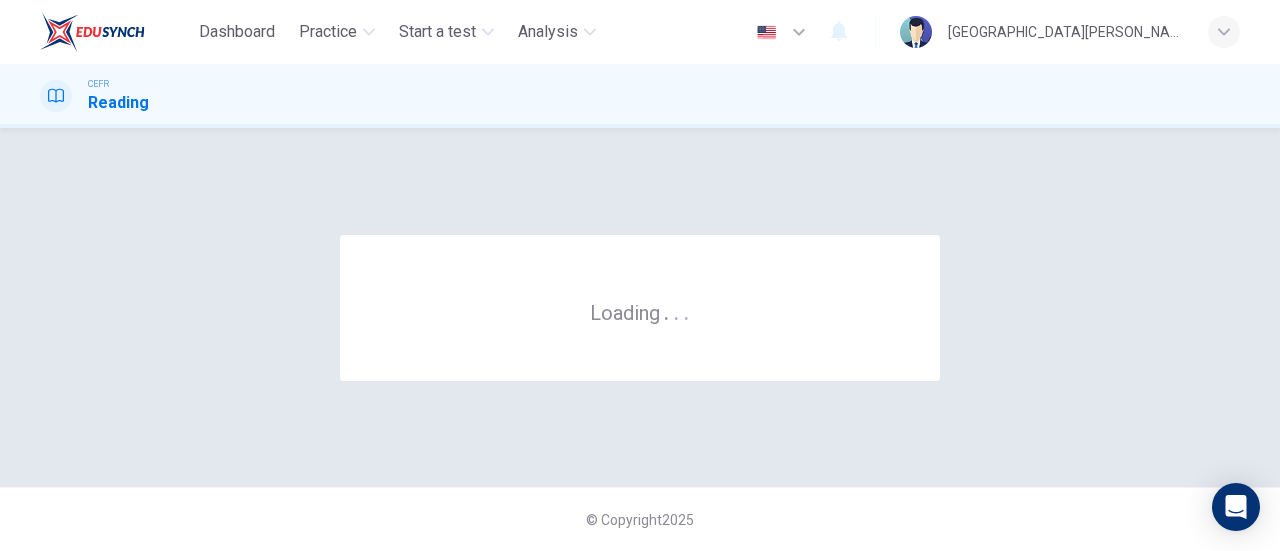 scroll, scrollTop: 0, scrollLeft: 0, axis: both 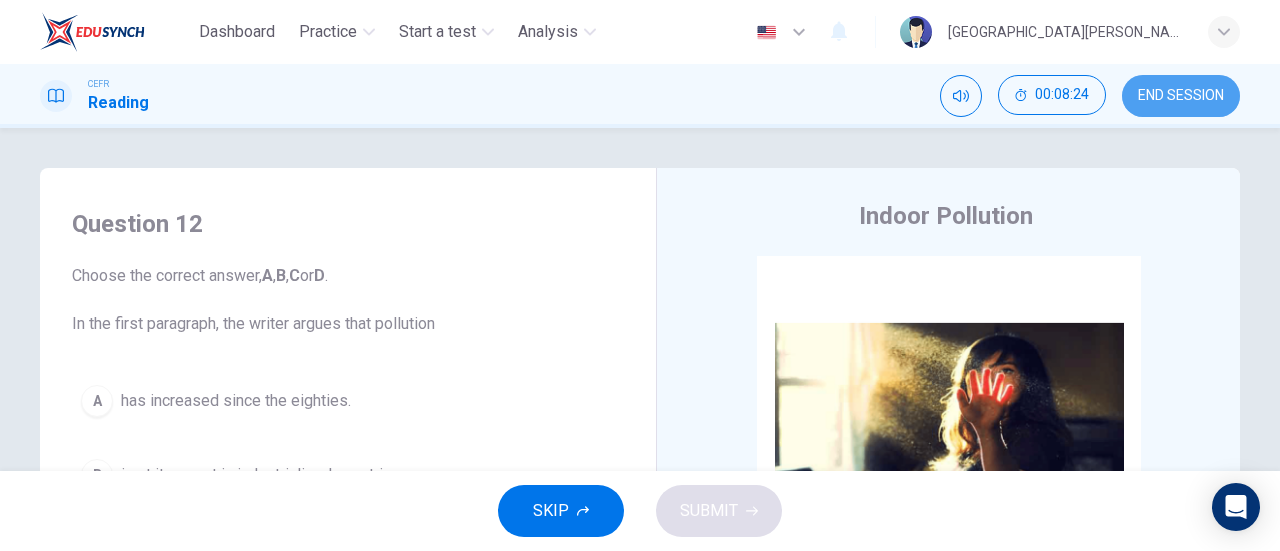 click on "END SESSION" at bounding box center (1181, 96) 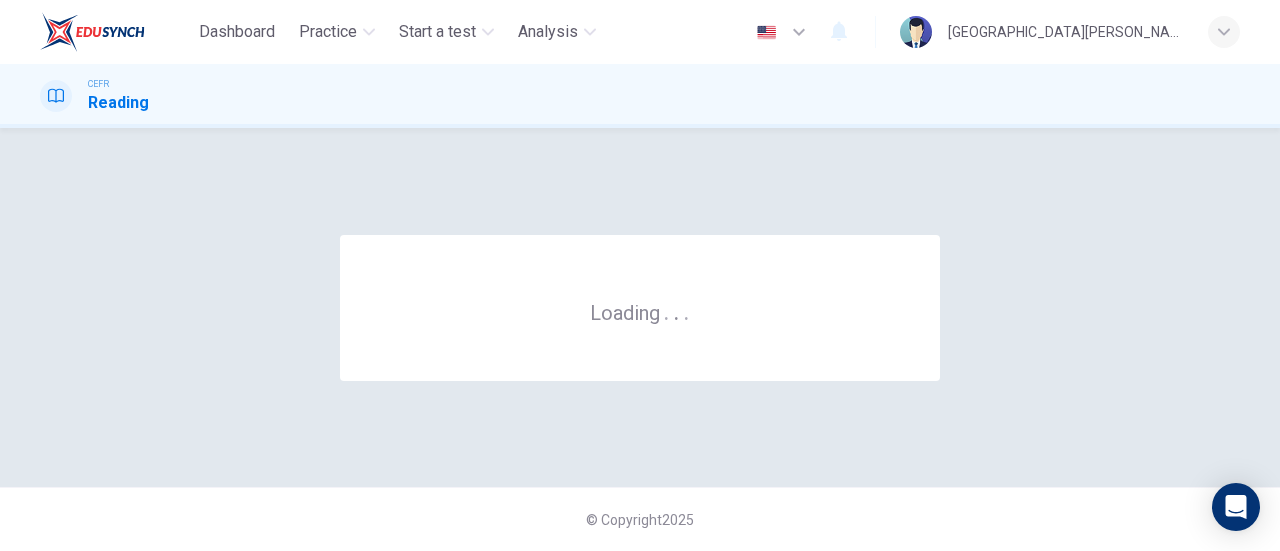 scroll, scrollTop: 0, scrollLeft: 0, axis: both 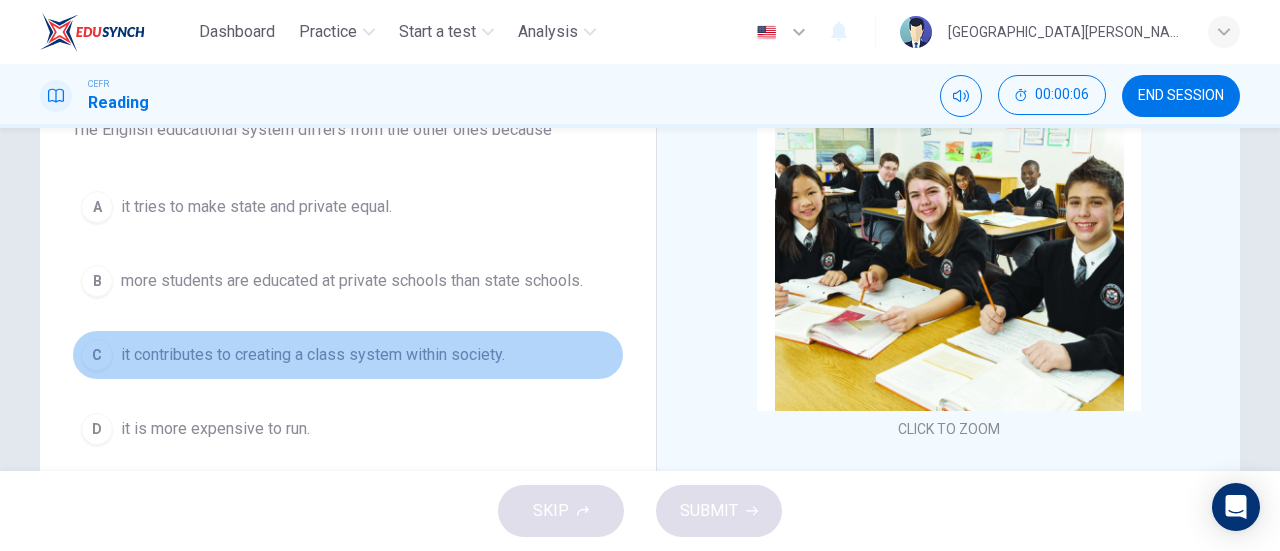 click on "it contributes to creating a class system within society." at bounding box center [313, 355] 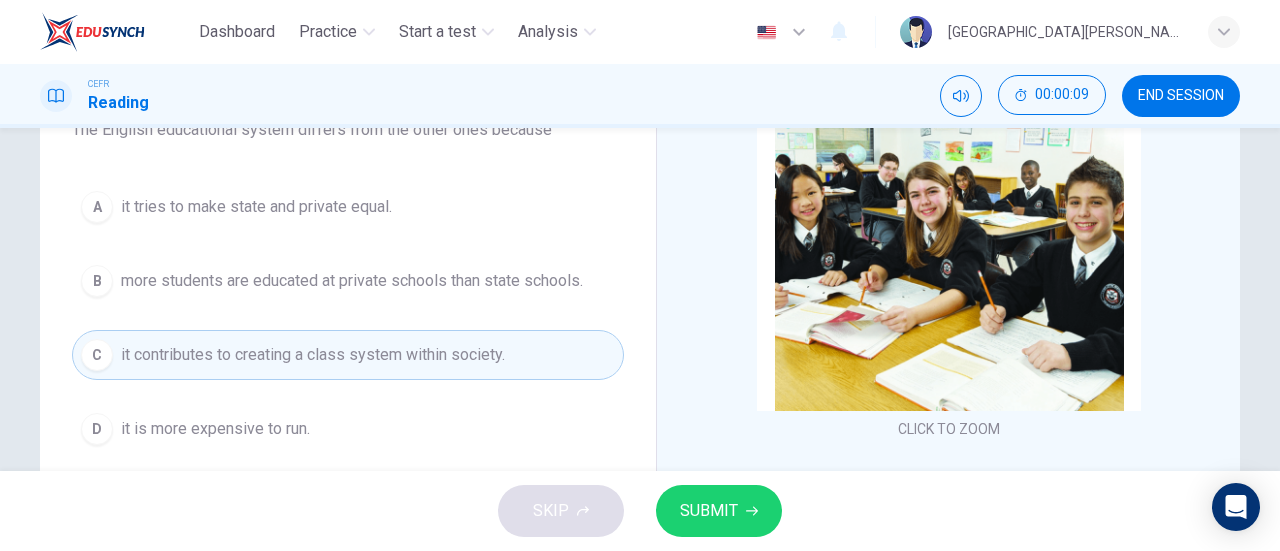 click on "SUBMIT" at bounding box center [709, 511] 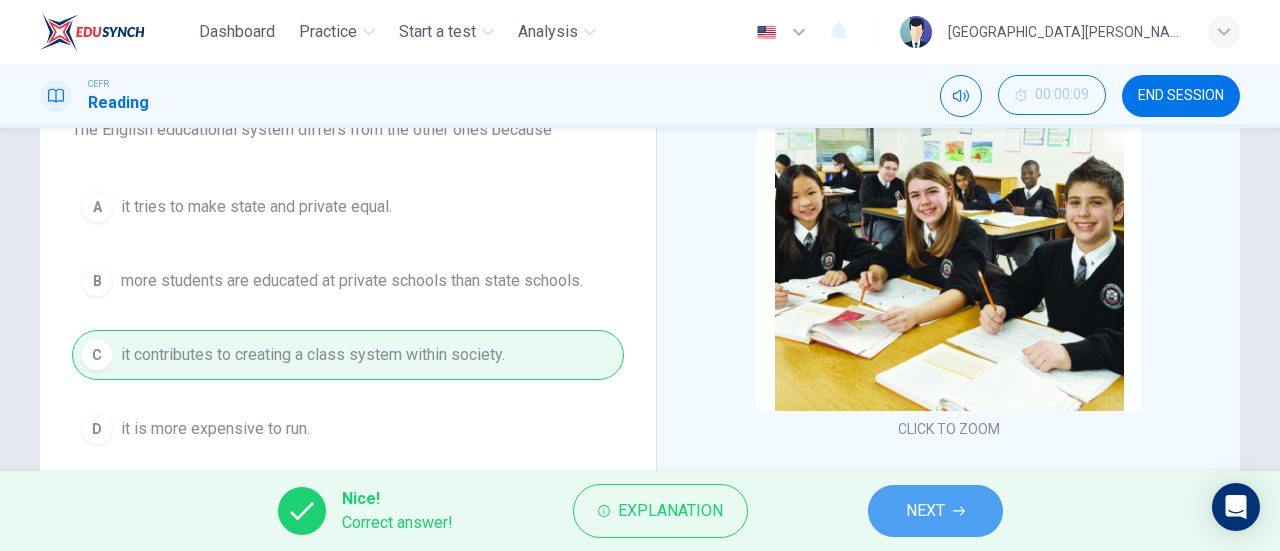 click on "NEXT" at bounding box center [935, 511] 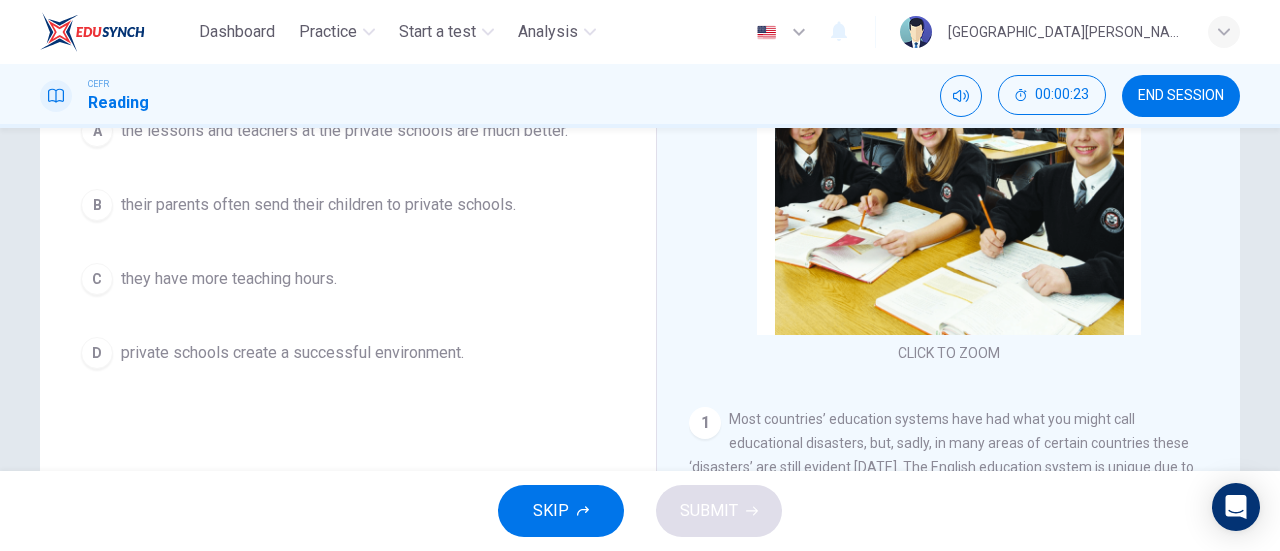scroll, scrollTop: 271, scrollLeft: 0, axis: vertical 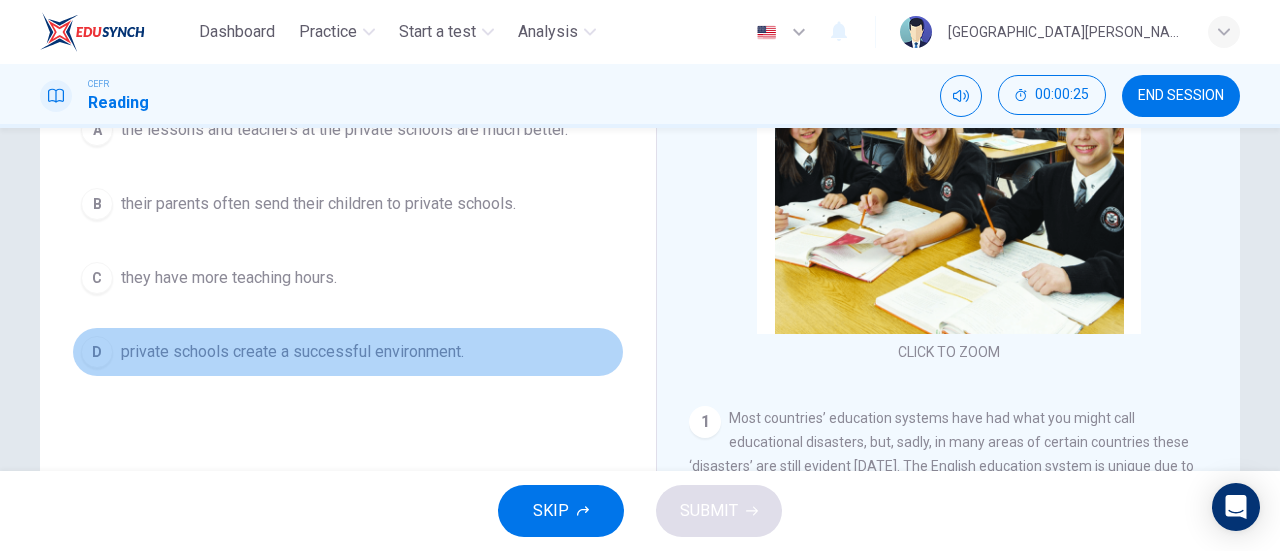 click on "private schools create a successful environment." at bounding box center (292, 352) 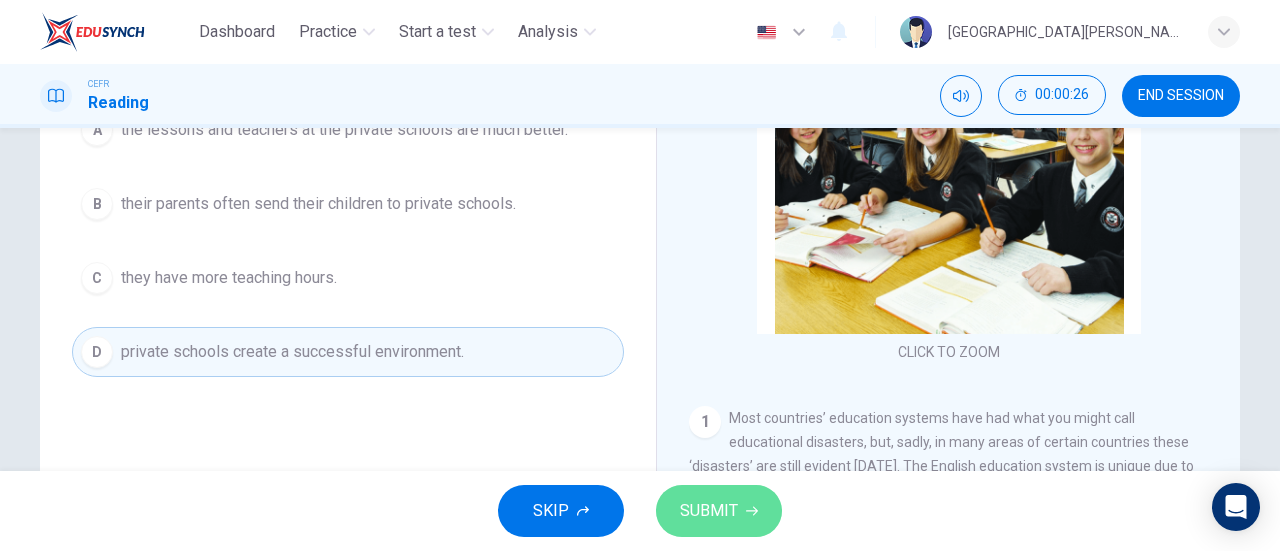 click on "SUBMIT" at bounding box center (709, 511) 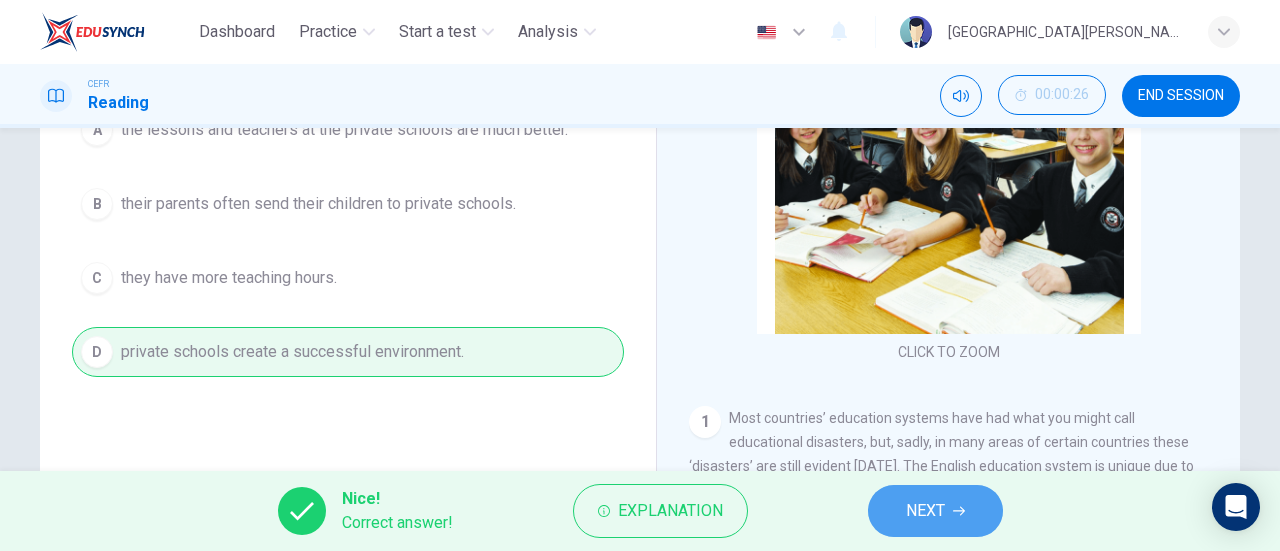 click on "NEXT" at bounding box center [935, 511] 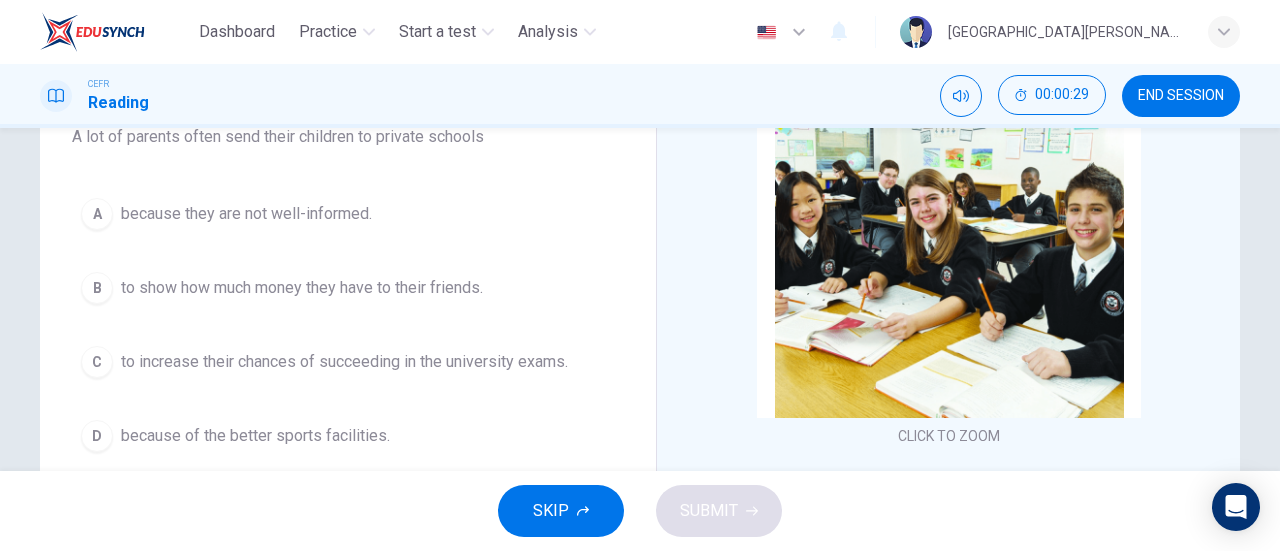scroll, scrollTop: 187, scrollLeft: 0, axis: vertical 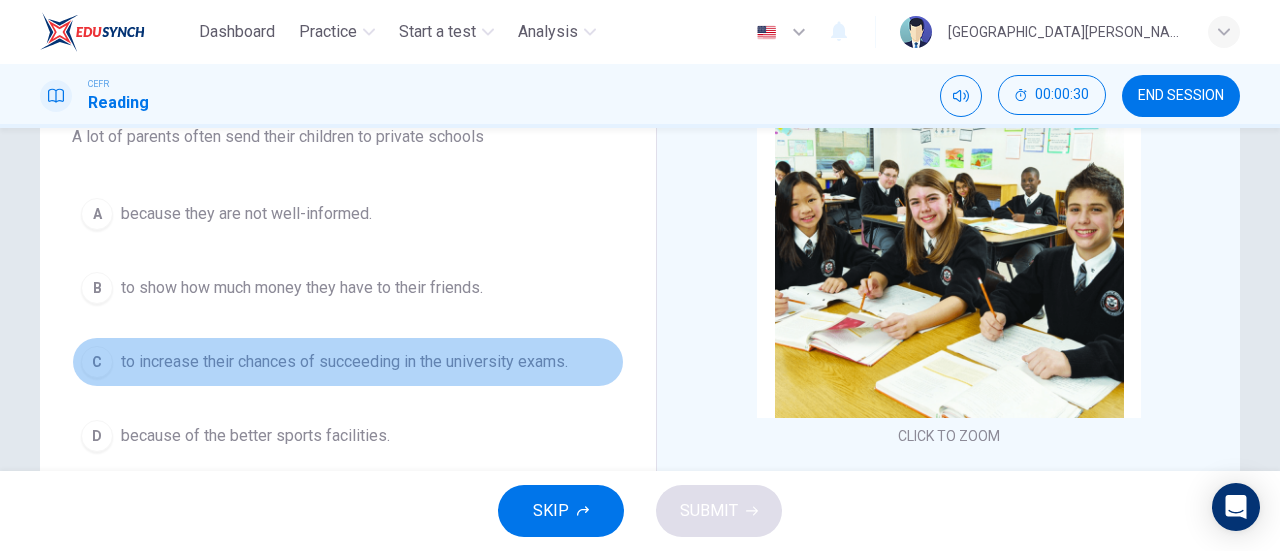 click on "to increase their chances of succeeding in the university exams." at bounding box center [344, 362] 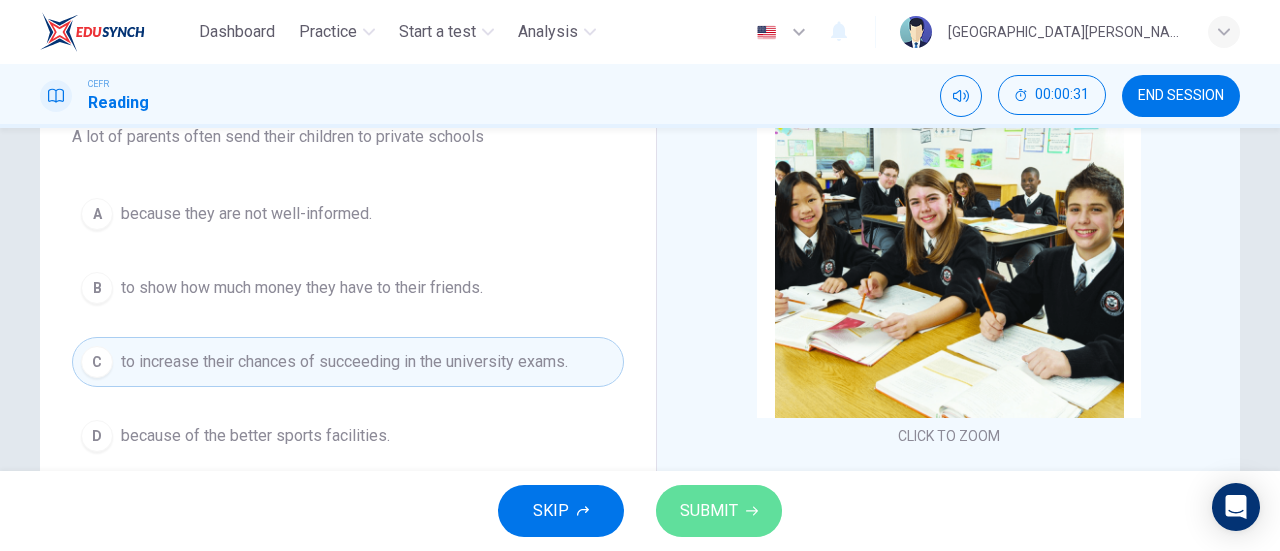 click on "SUBMIT" at bounding box center (709, 511) 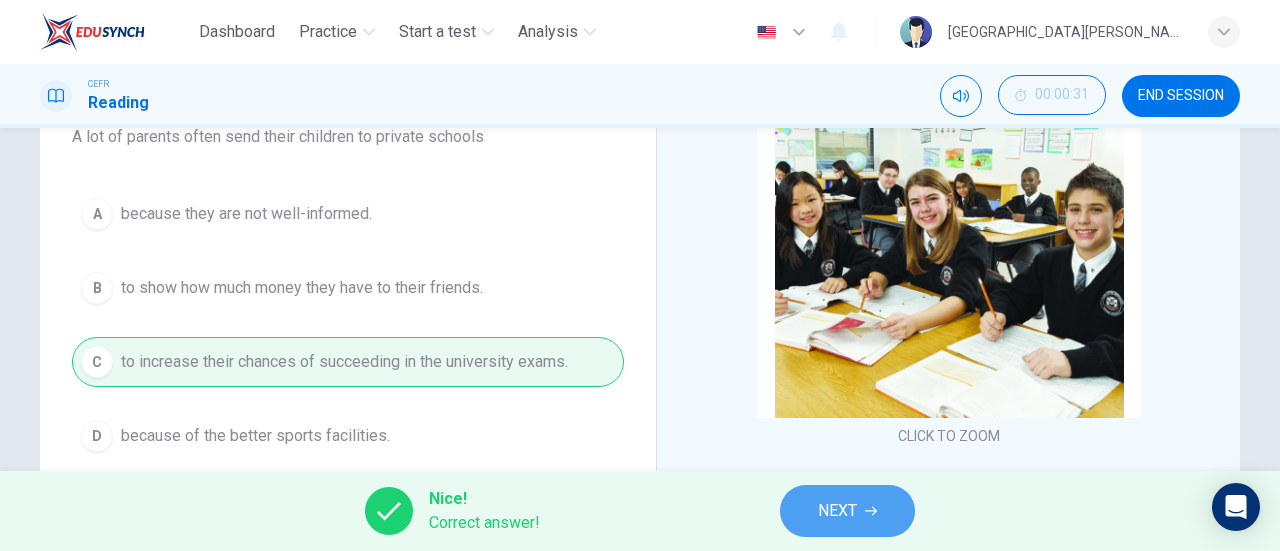 click on "NEXT" at bounding box center (837, 511) 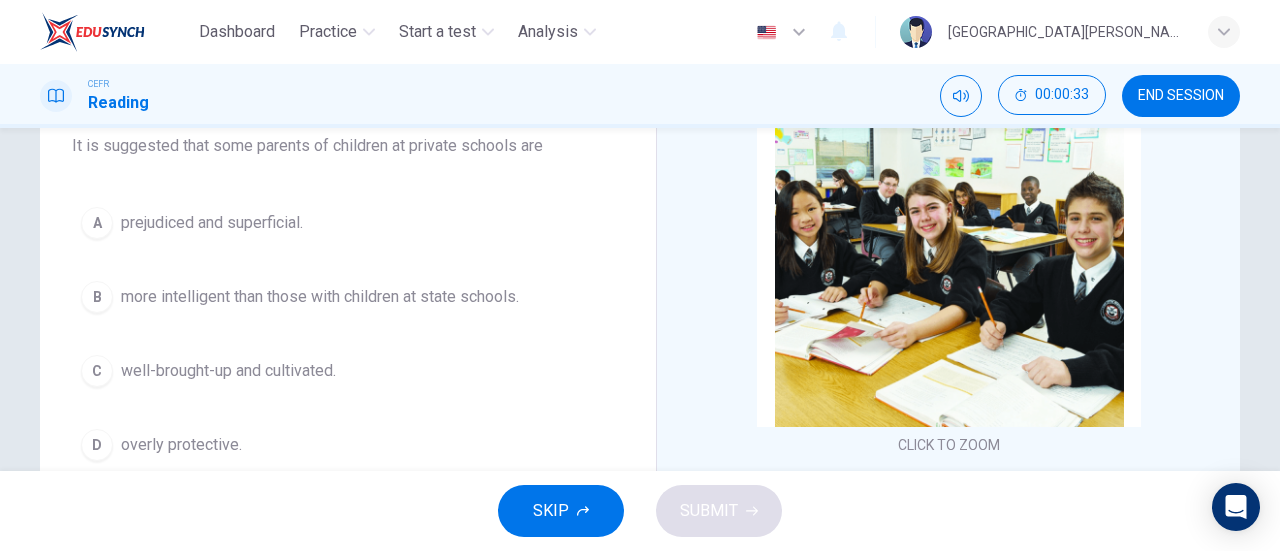 scroll, scrollTop: 184, scrollLeft: 0, axis: vertical 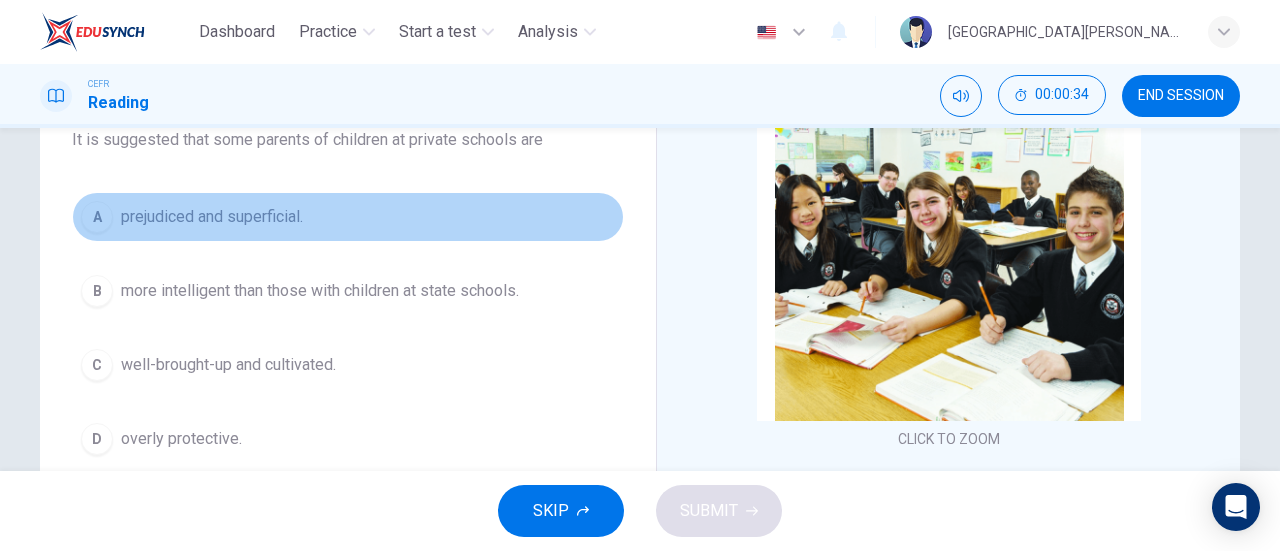 click on "prejudiced and superficial." at bounding box center [212, 217] 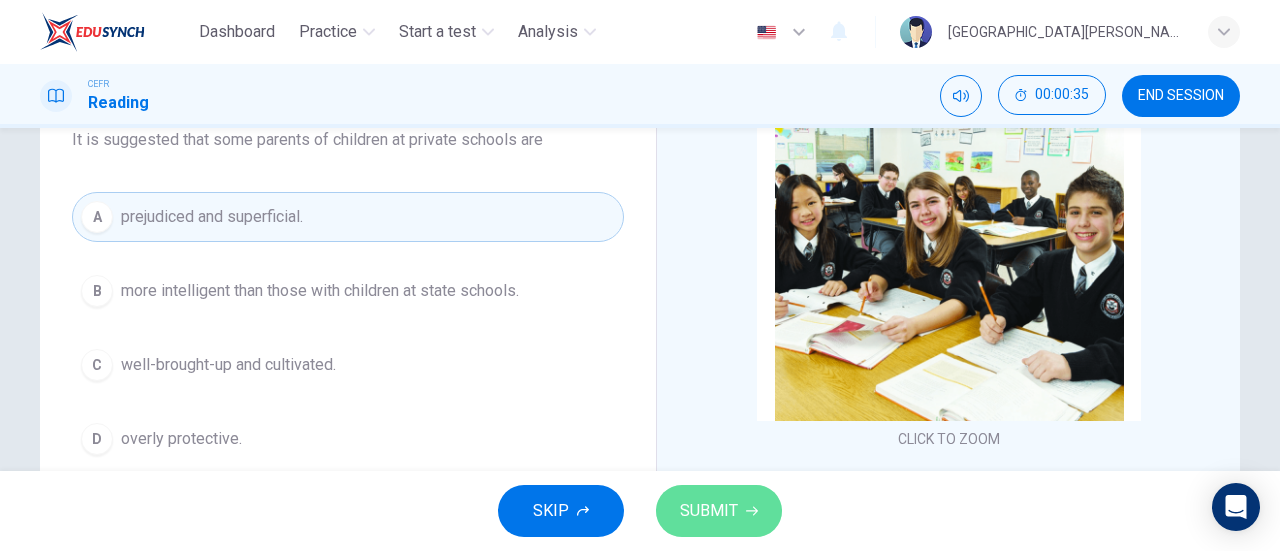 click on "SUBMIT" at bounding box center [709, 511] 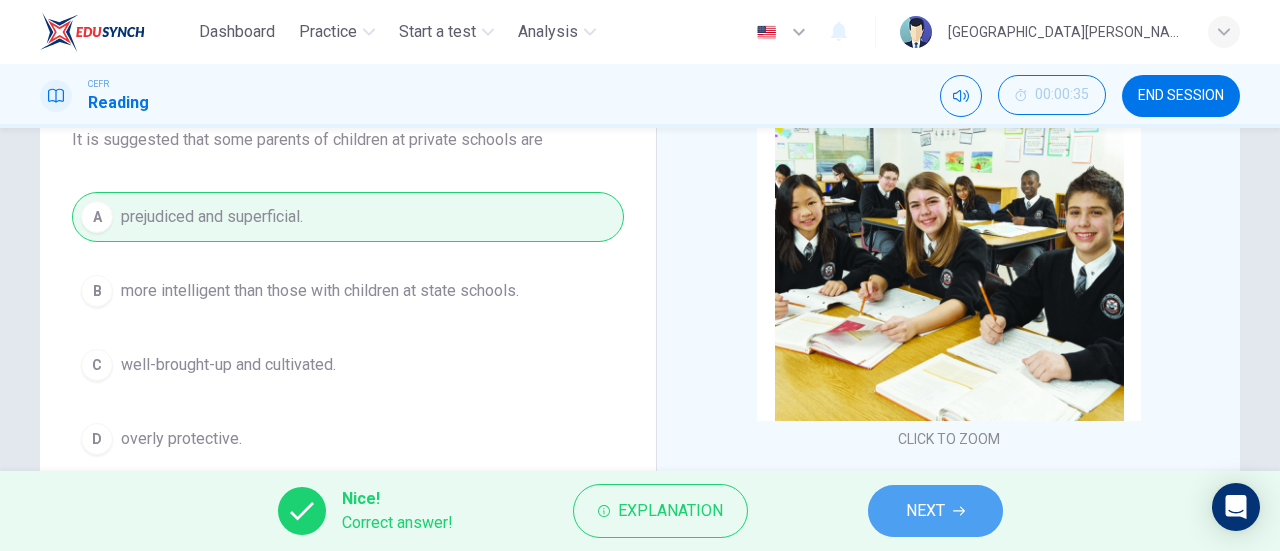 click on "NEXT" at bounding box center [925, 511] 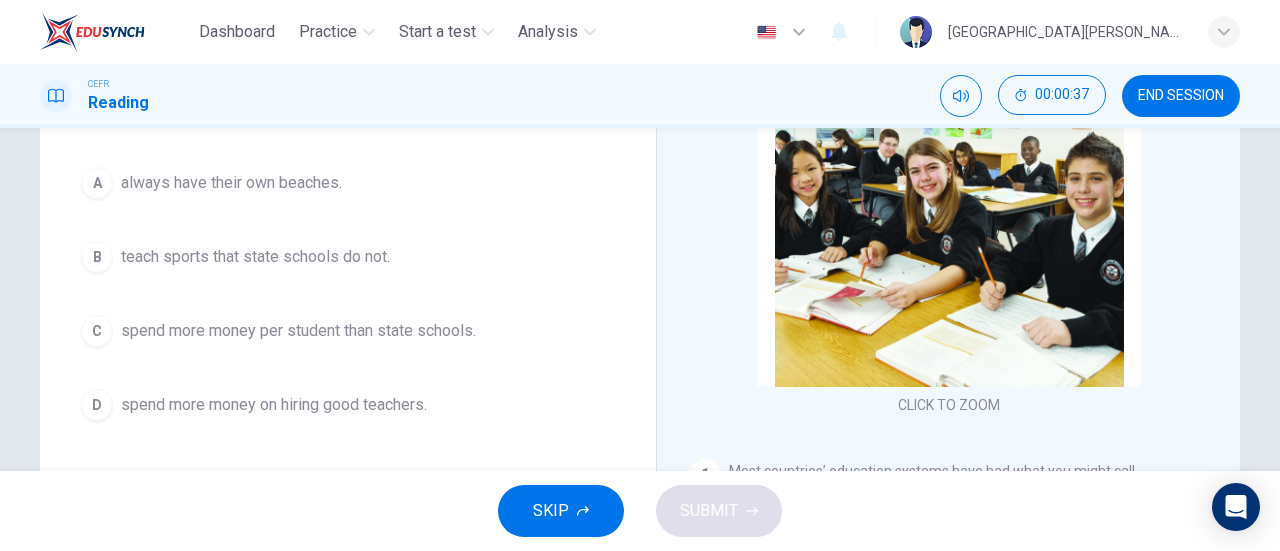 scroll, scrollTop: 220, scrollLeft: 0, axis: vertical 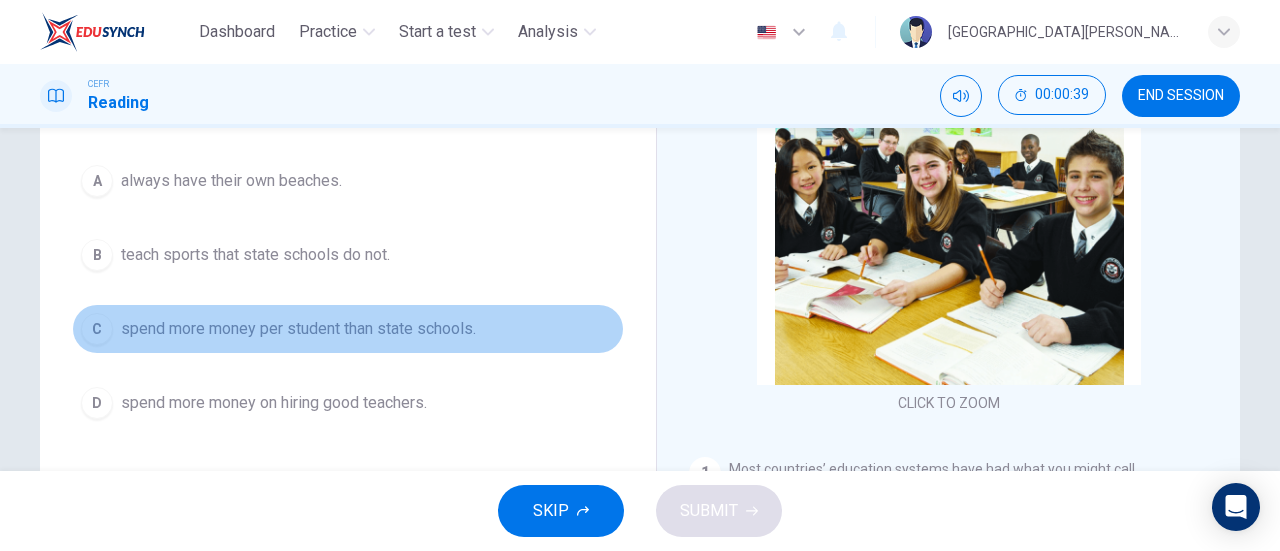 click on "spend more money per student than state schools." at bounding box center (298, 329) 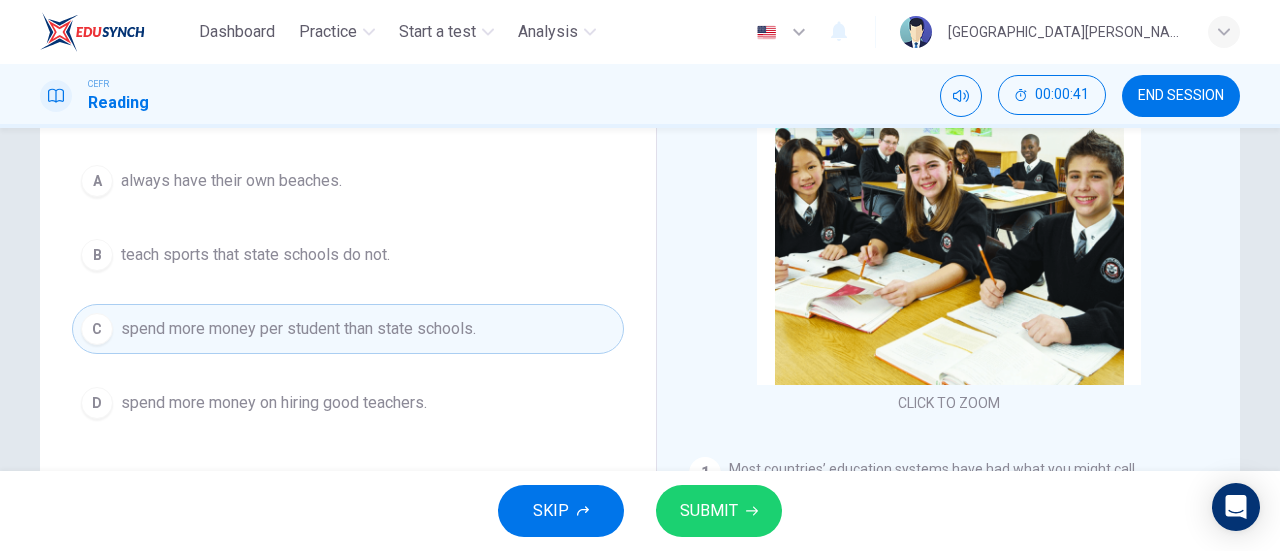 click on "SUBMIT" at bounding box center (709, 511) 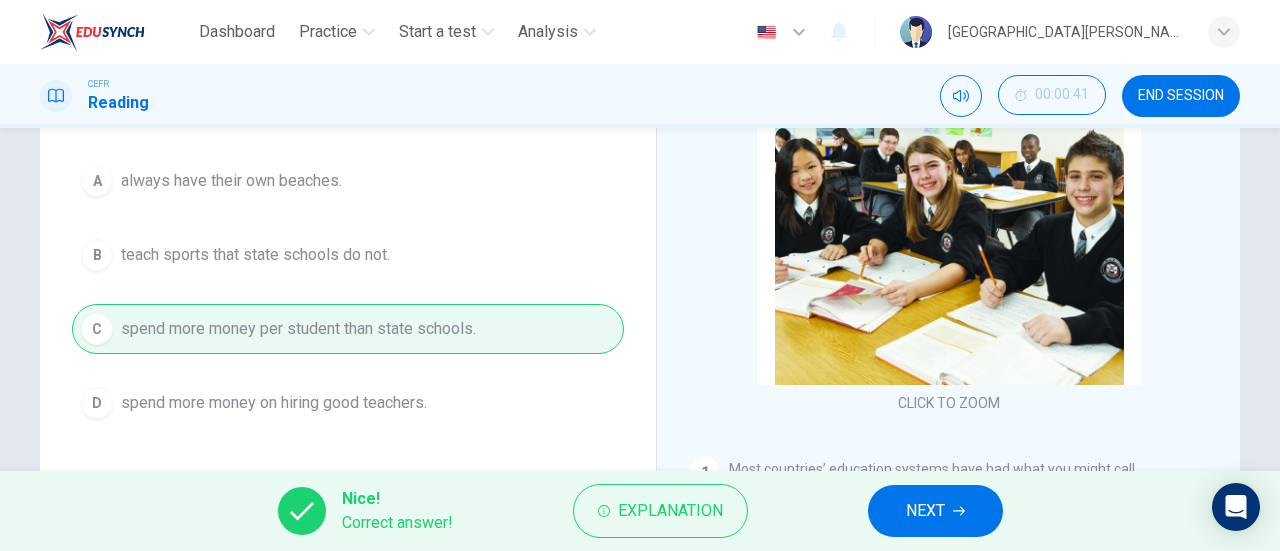 click on "NEXT" at bounding box center (935, 511) 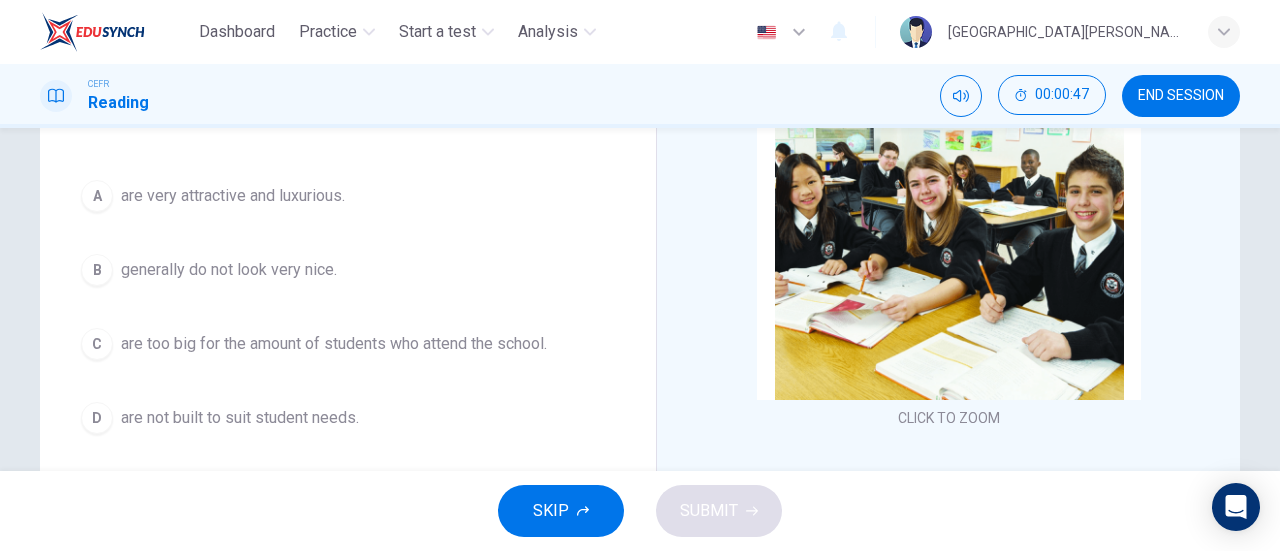 scroll, scrollTop: 210, scrollLeft: 0, axis: vertical 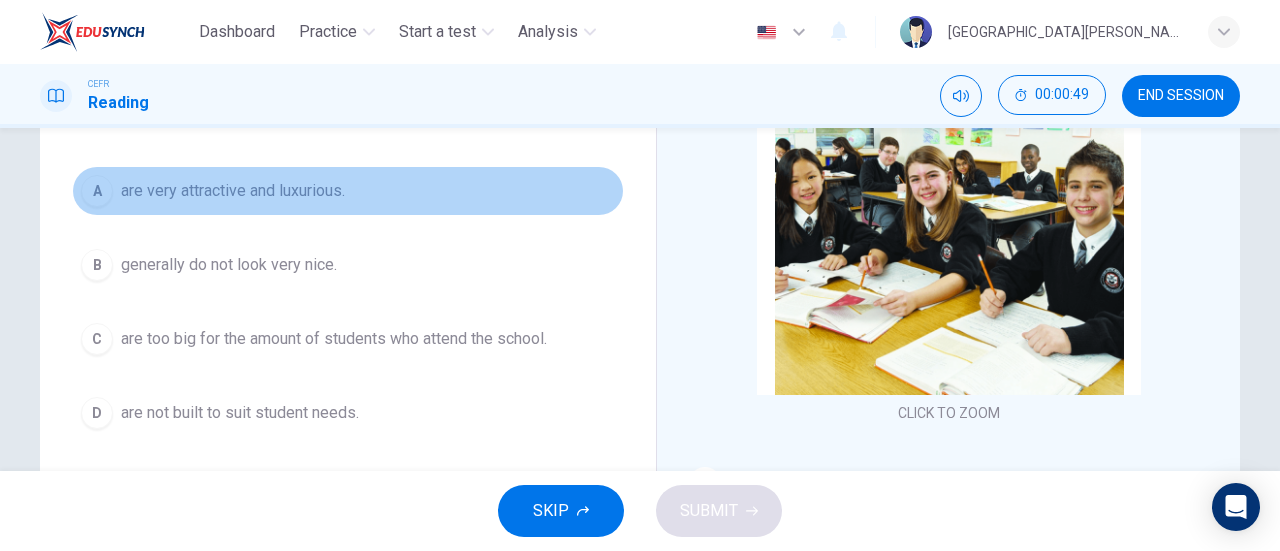 click on "are very attractive and luxurious." at bounding box center (233, 191) 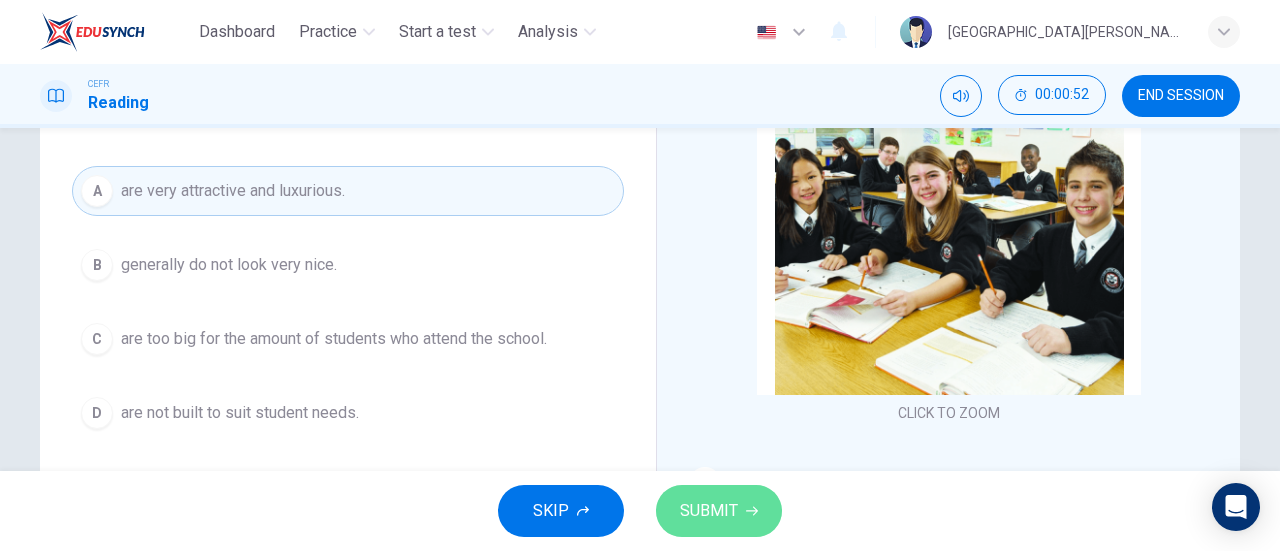 click on "SUBMIT" at bounding box center (709, 511) 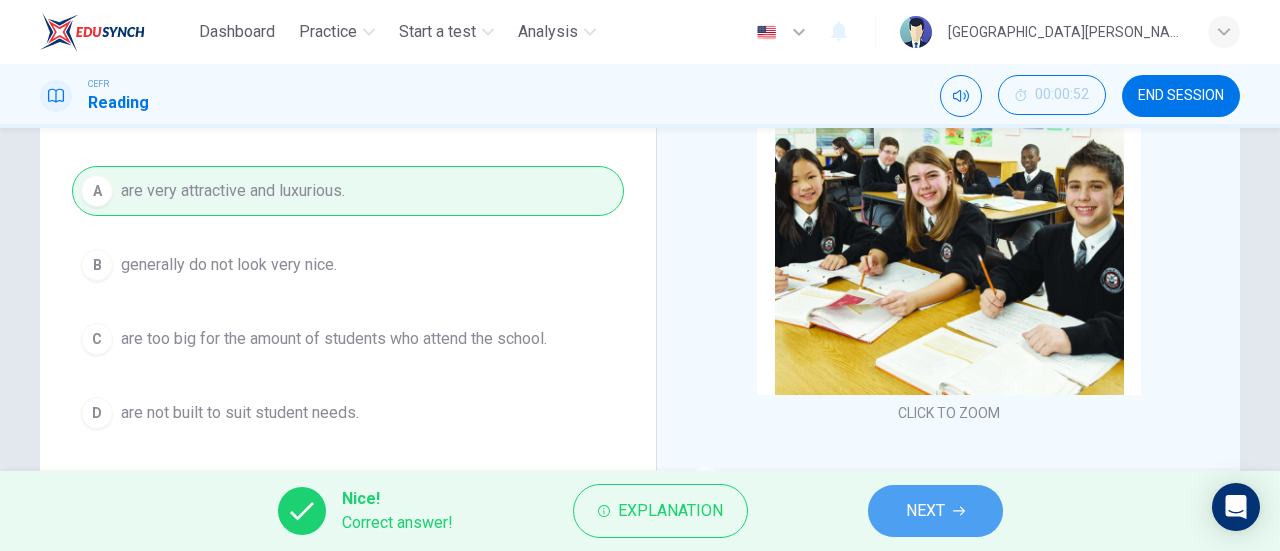click on "NEXT" at bounding box center [935, 511] 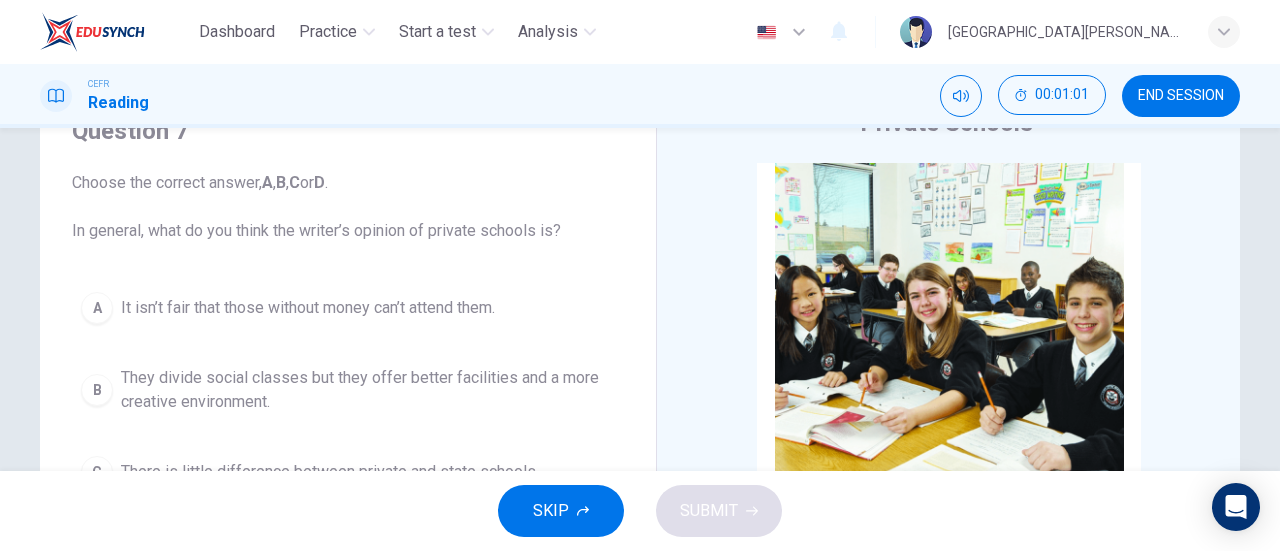 scroll, scrollTop: 93, scrollLeft: 0, axis: vertical 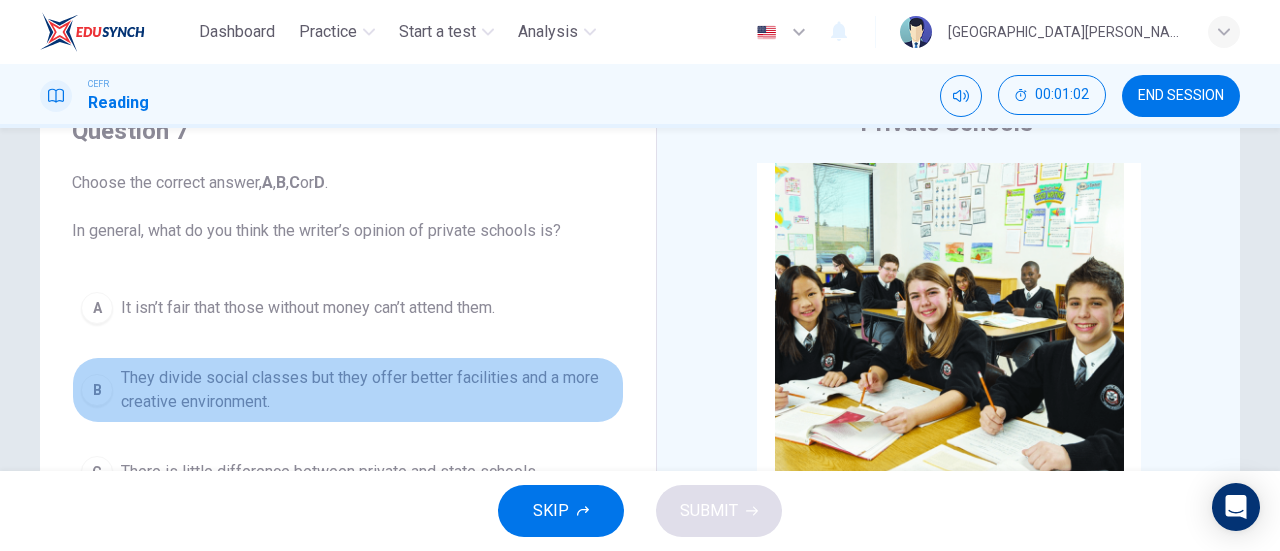 click on "They divide social classes but they offer better facilities and a more
creative environment." at bounding box center (368, 390) 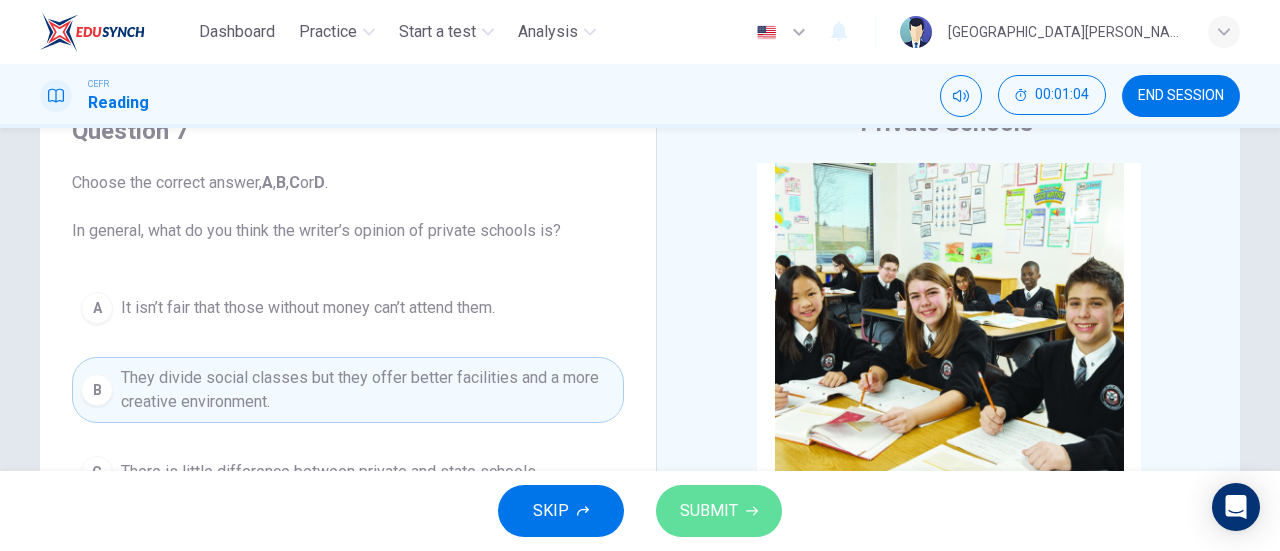 click on "SUBMIT" at bounding box center (709, 511) 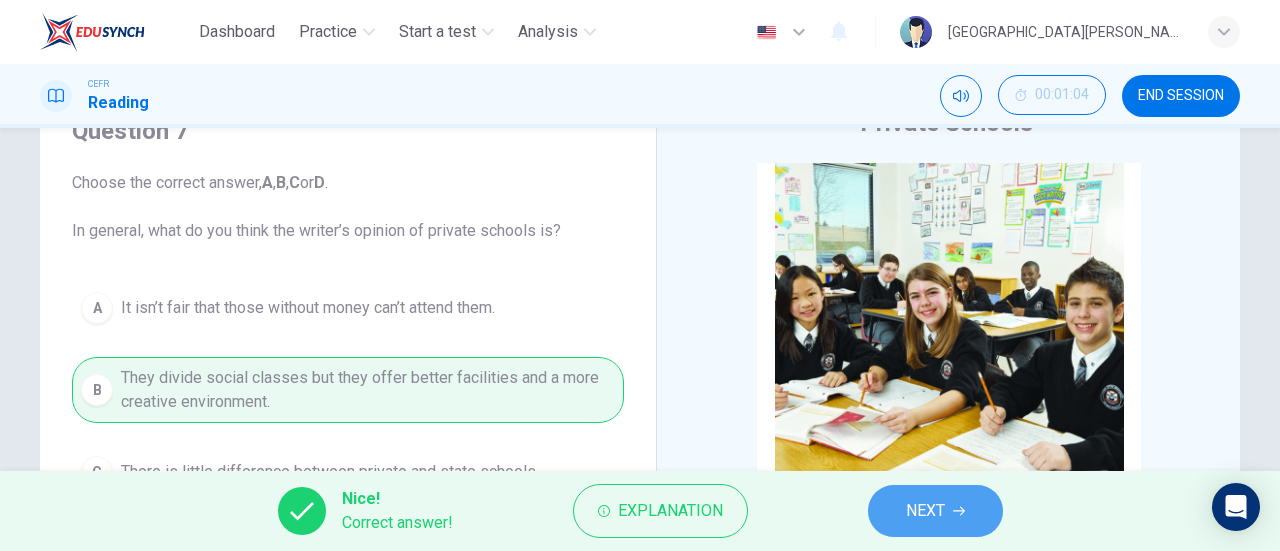 click on "NEXT" at bounding box center (925, 511) 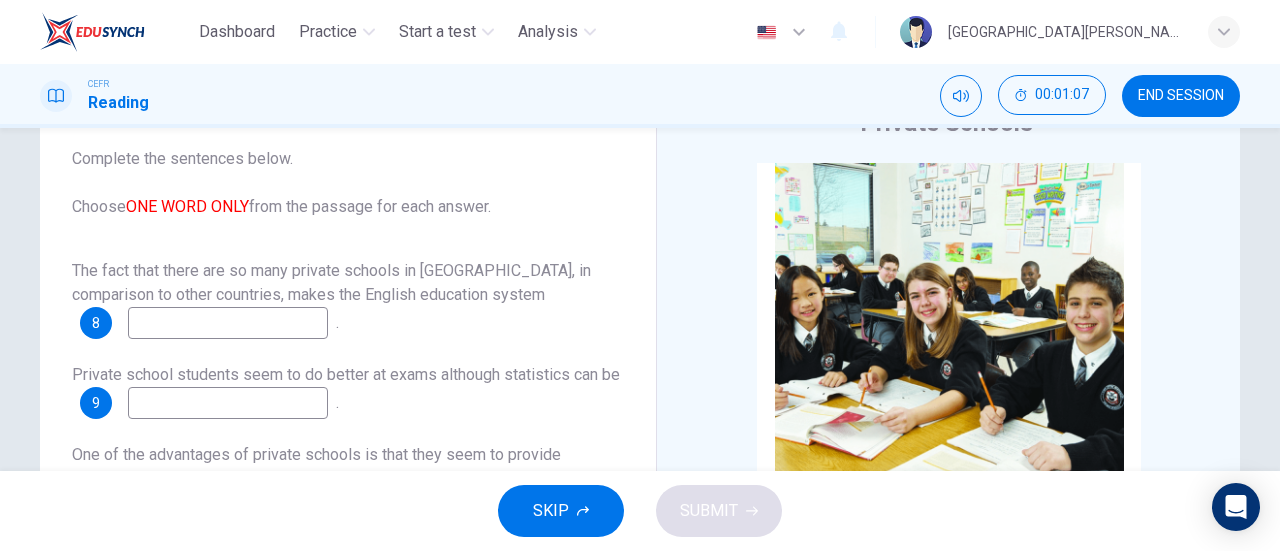 scroll, scrollTop: 24, scrollLeft: 0, axis: vertical 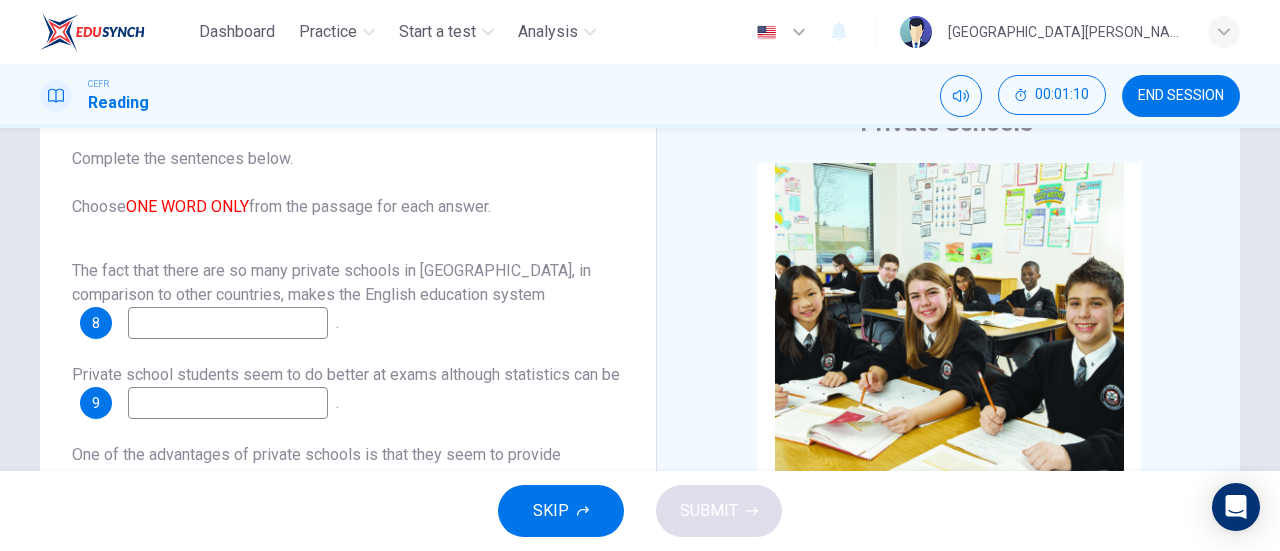 click at bounding box center [228, 323] 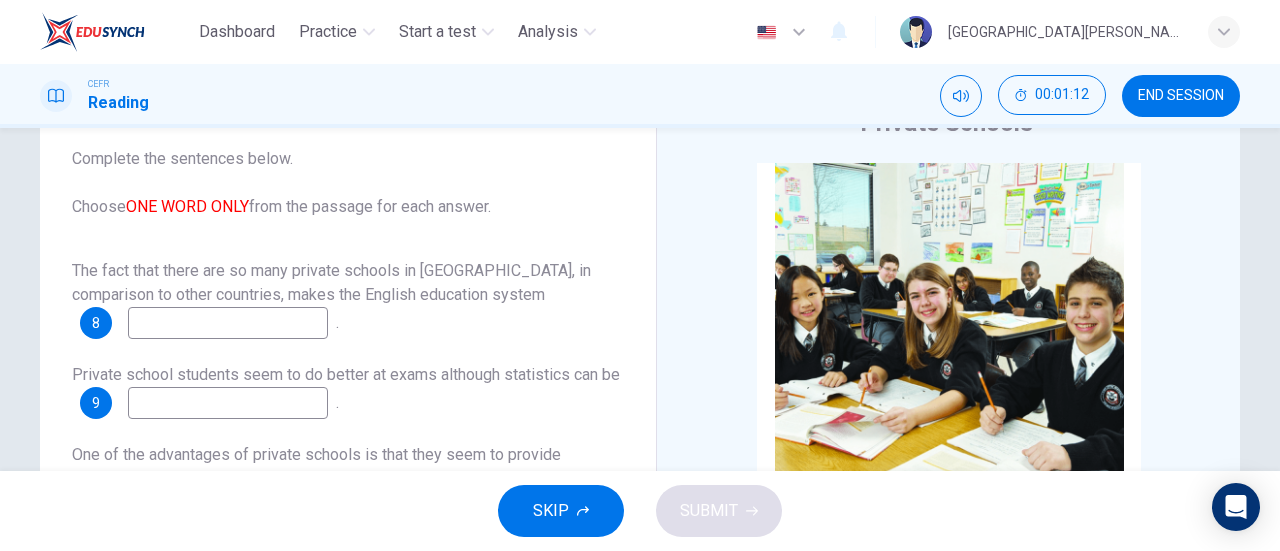 scroll, scrollTop: 24, scrollLeft: 0, axis: vertical 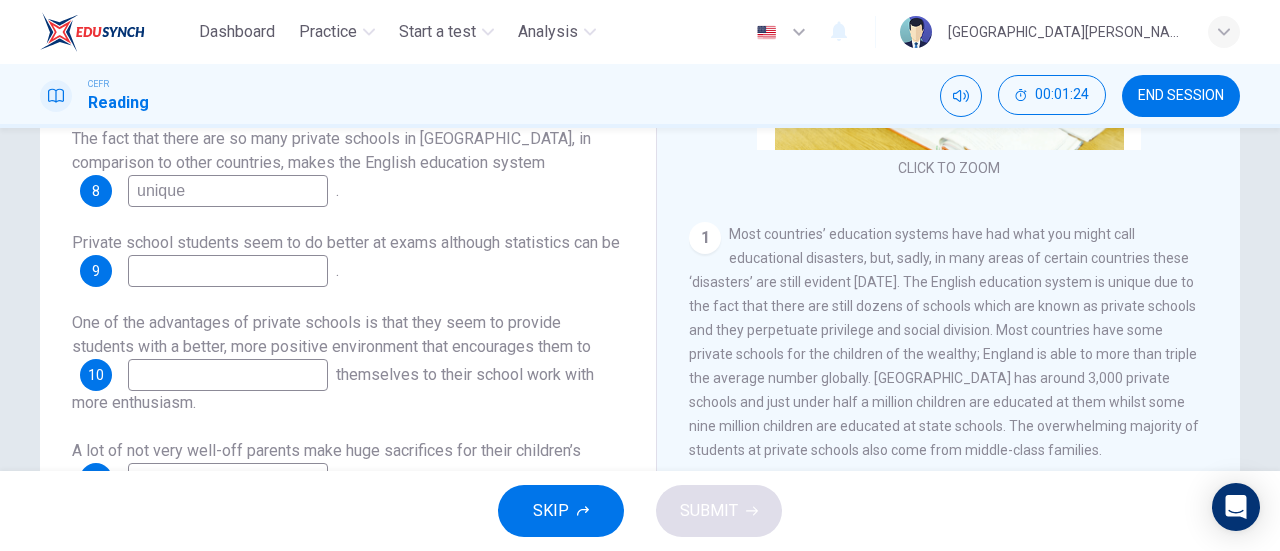 type on "unique" 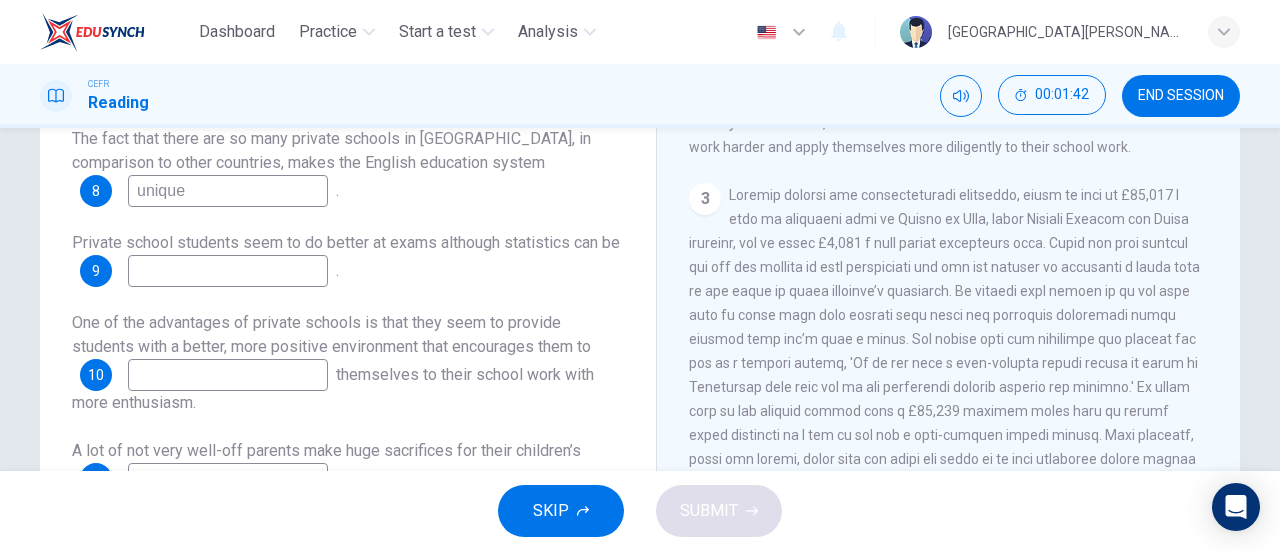 scroll, scrollTop: 647, scrollLeft: 0, axis: vertical 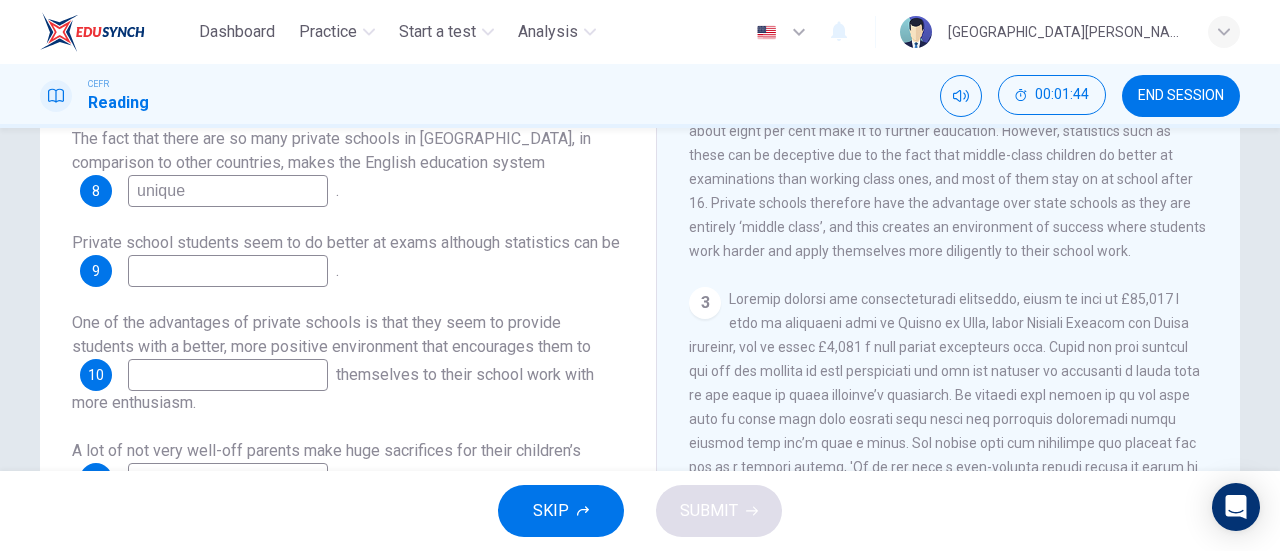 click at bounding box center (228, 271) 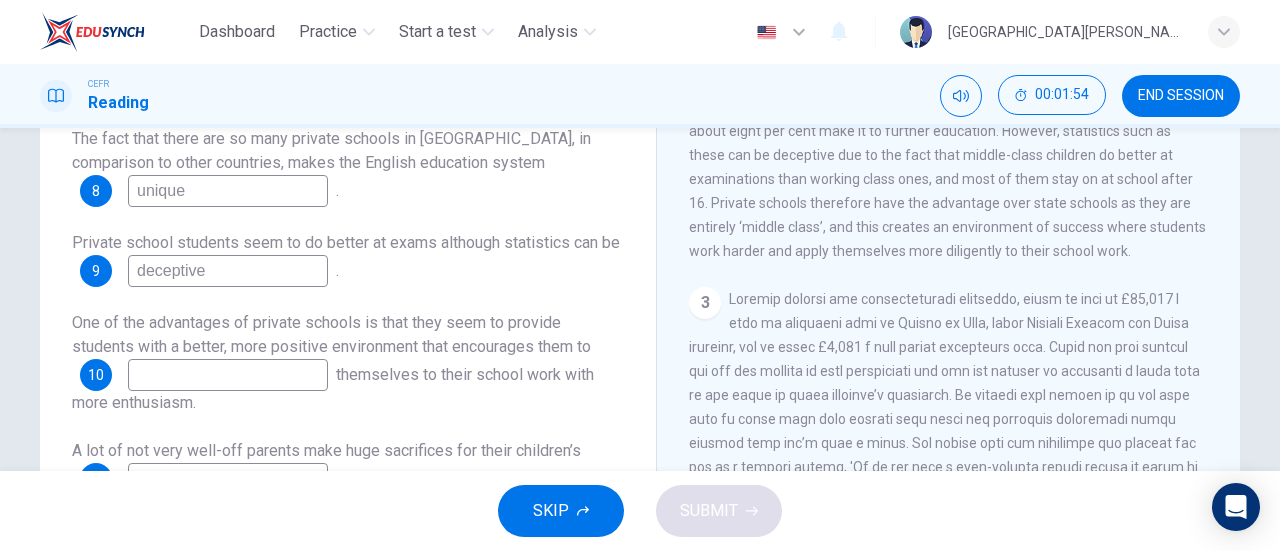 scroll, scrollTop: 24, scrollLeft: 0, axis: vertical 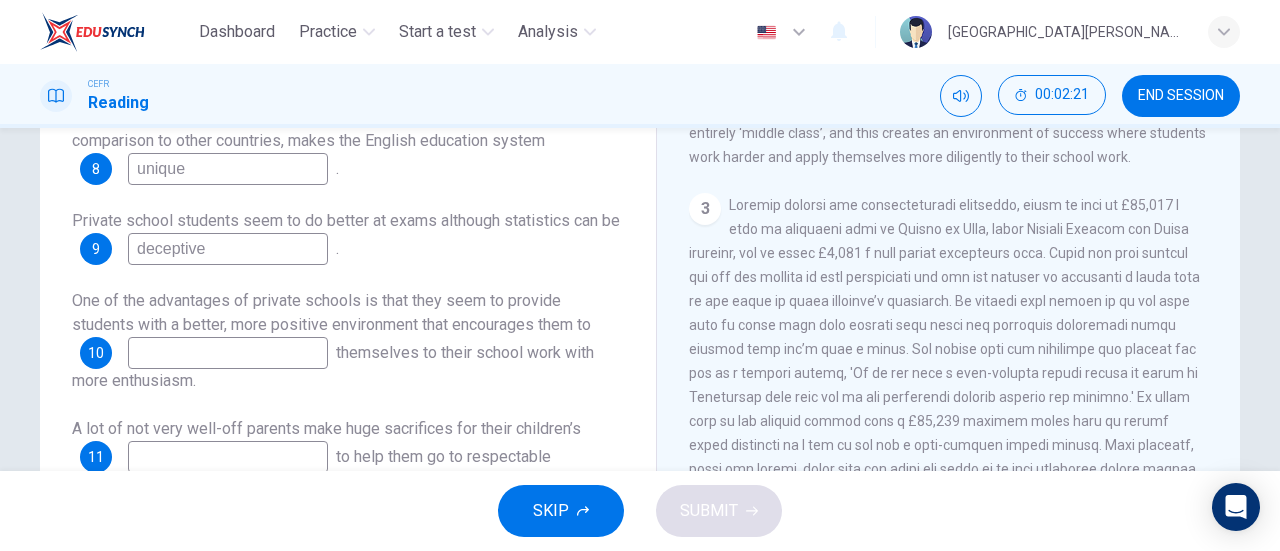 type on "deceptive" 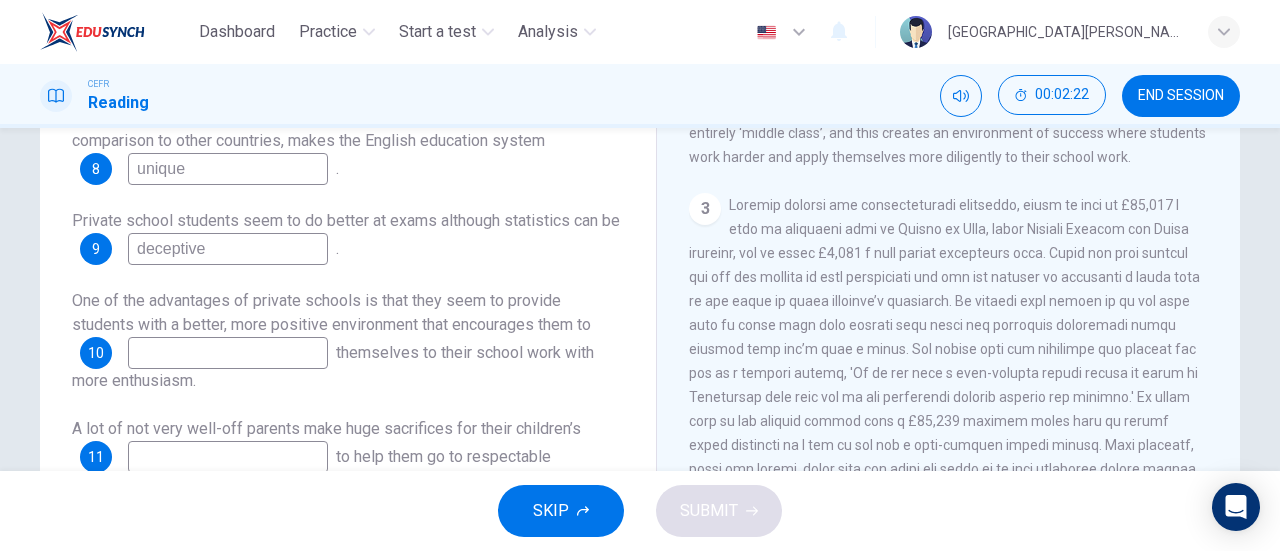 click at bounding box center (228, 353) 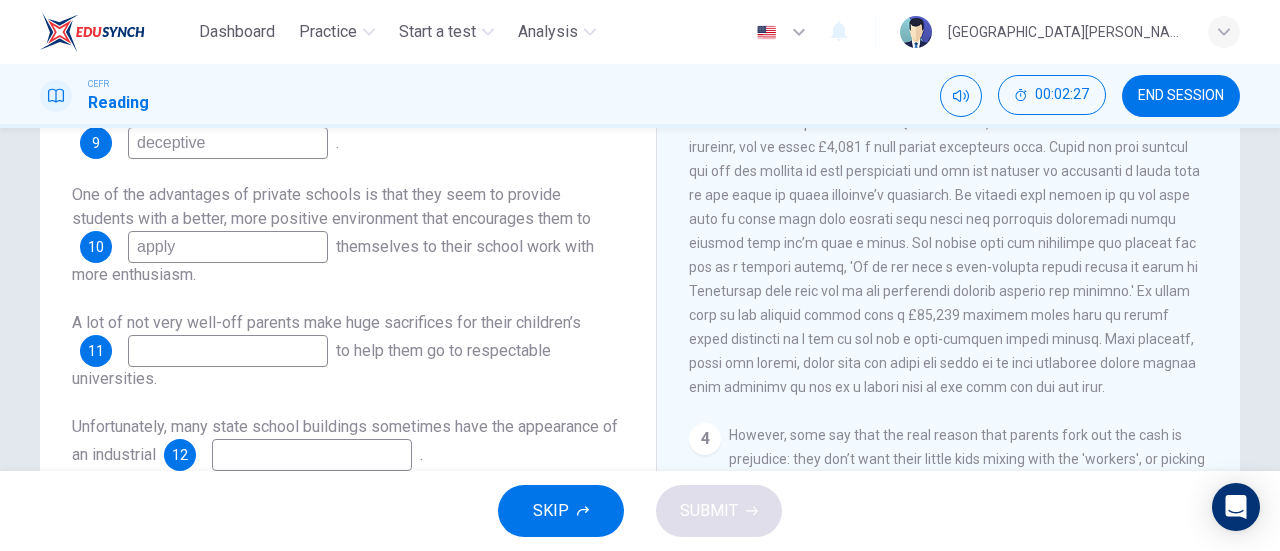 scroll, scrollTop: 354, scrollLeft: 0, axis: vertical 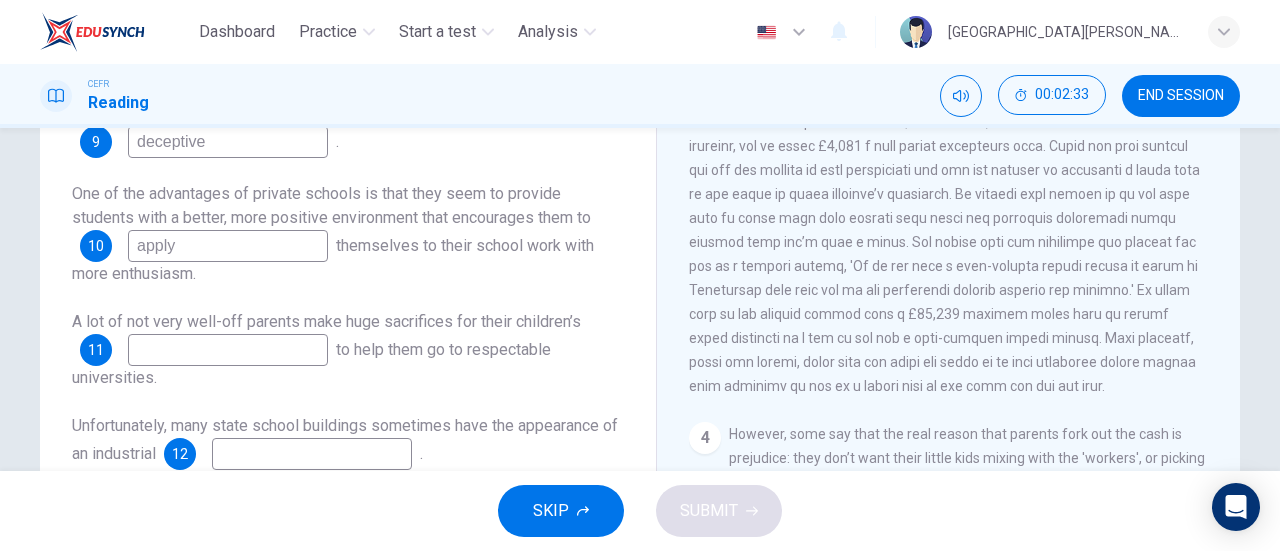 type on "apply" 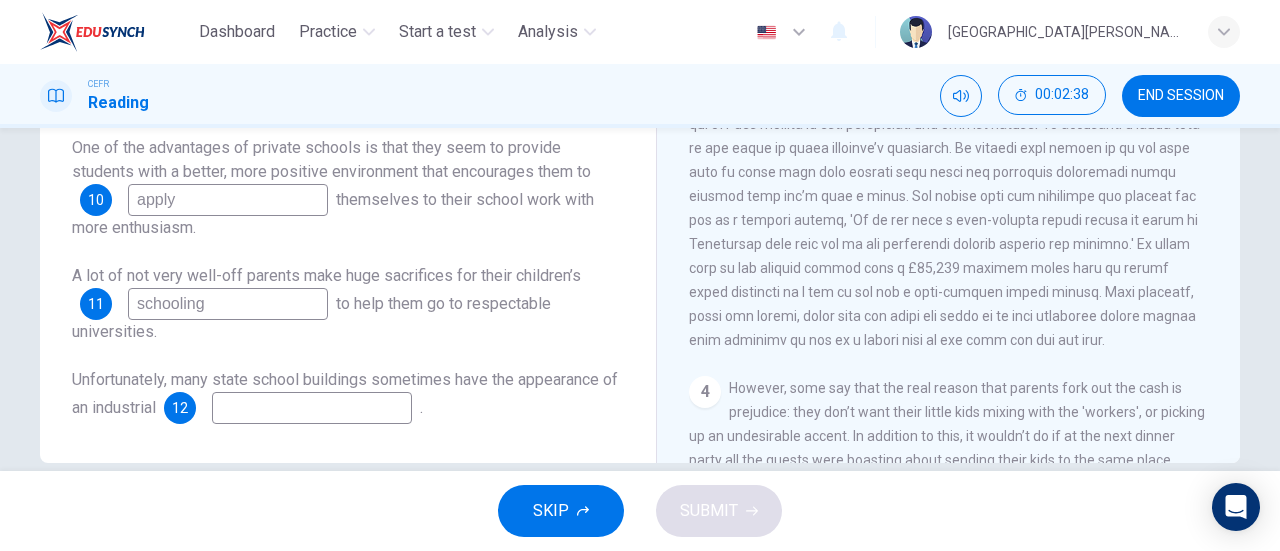 scroll, scrollTop: 432, scrollLeft: 0, axis: vertical 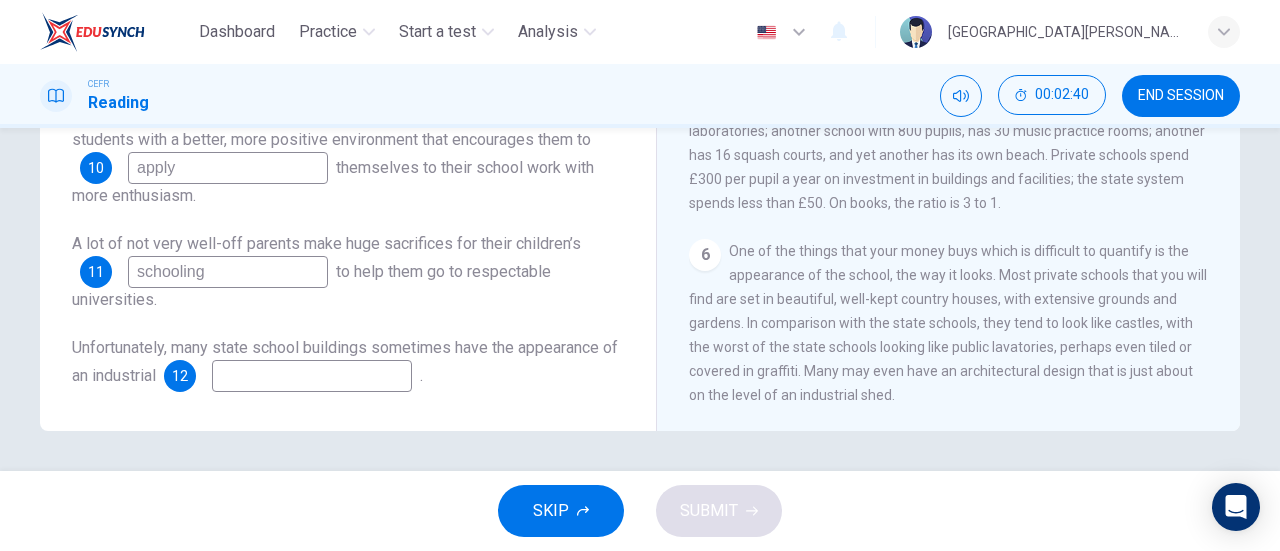 type on "schooling" 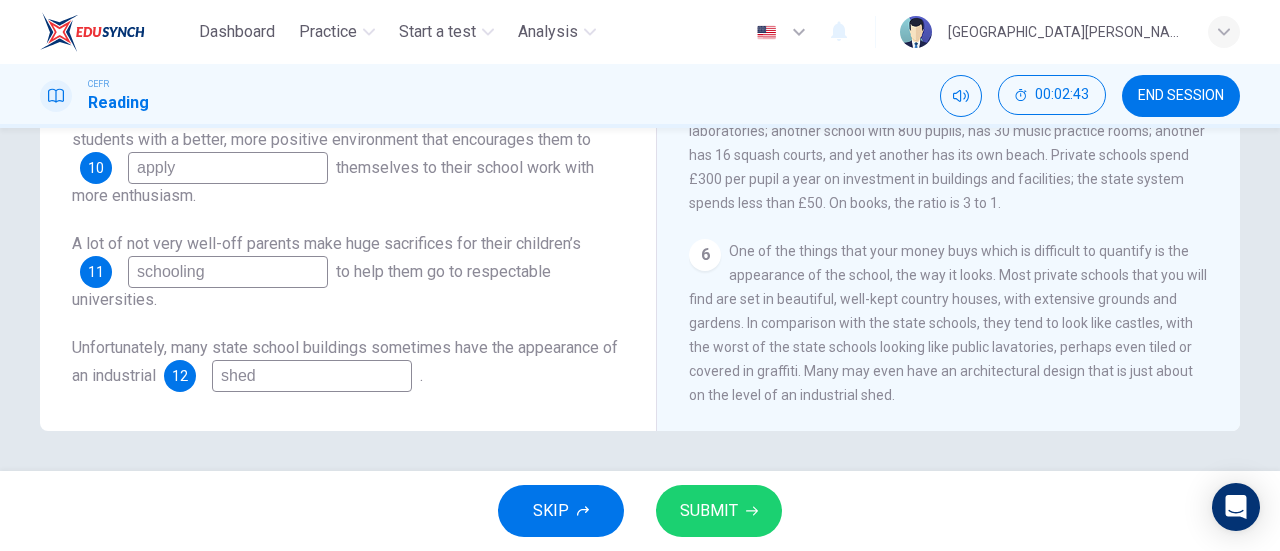type on "shed" 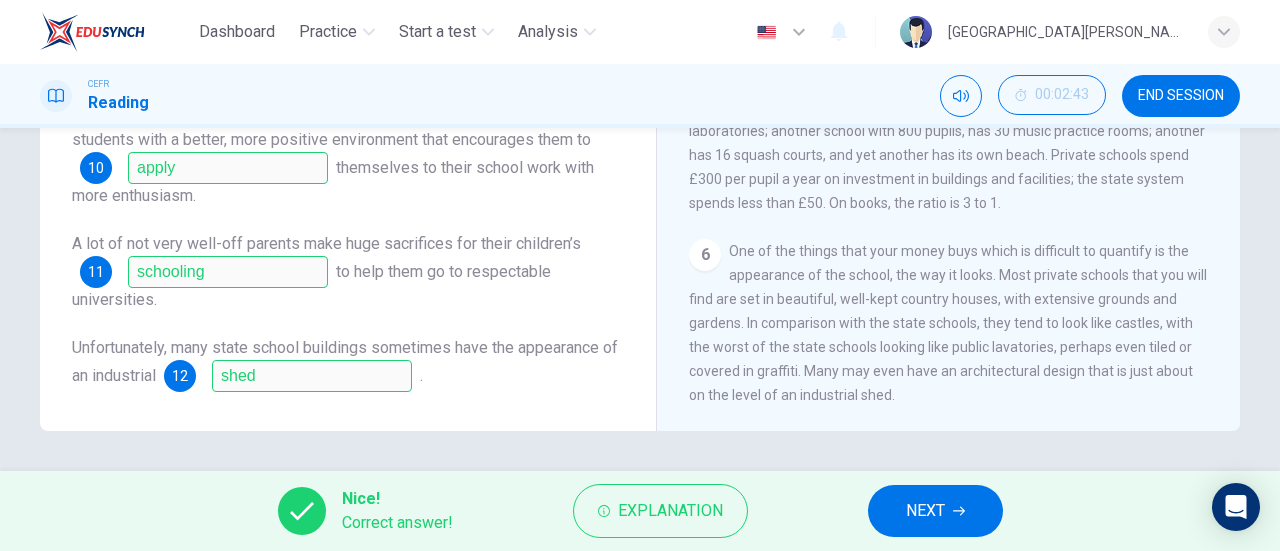 scroll, scrollTop: 0, scrollLeft: 0, axis: both 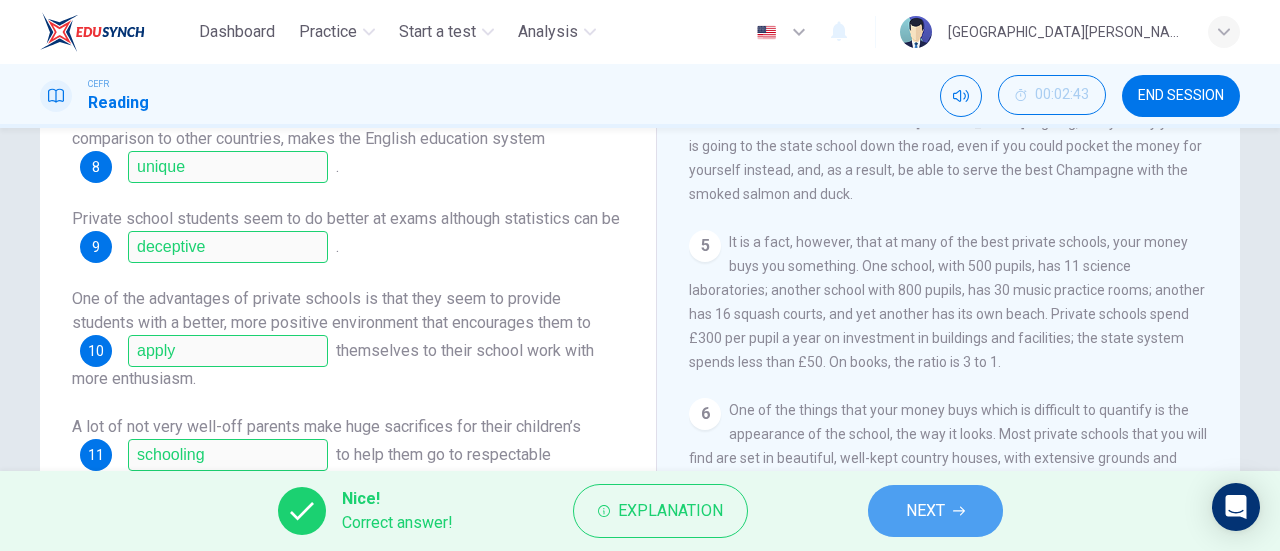 click on "NEXT" at bounding box center [935, 511] 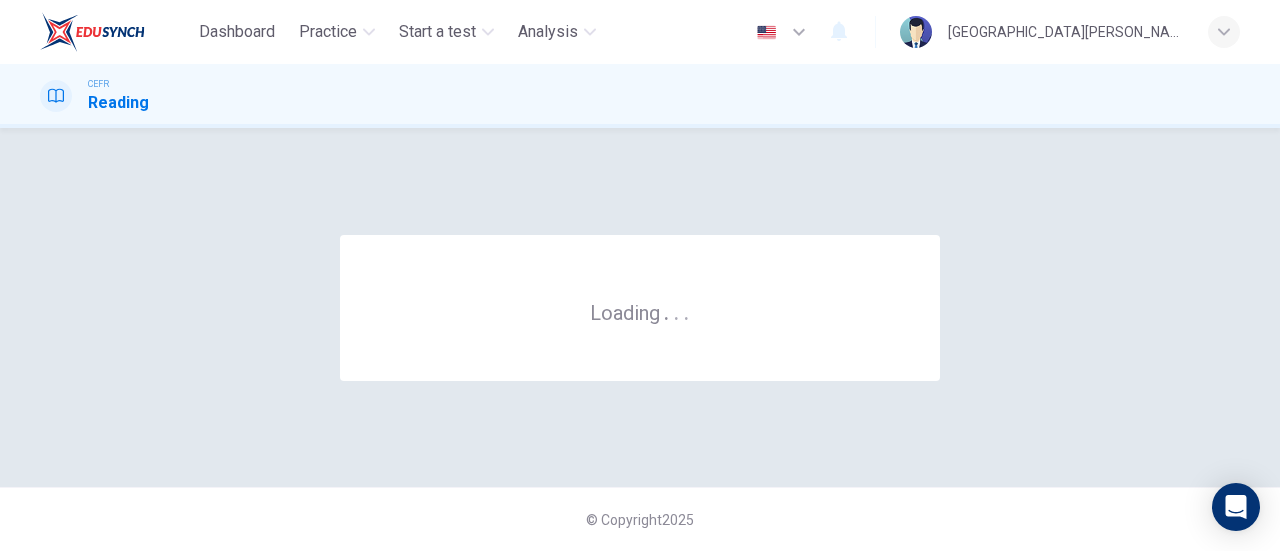 scroll, scrollTop: 0, scrollLeft: 0, axis: both 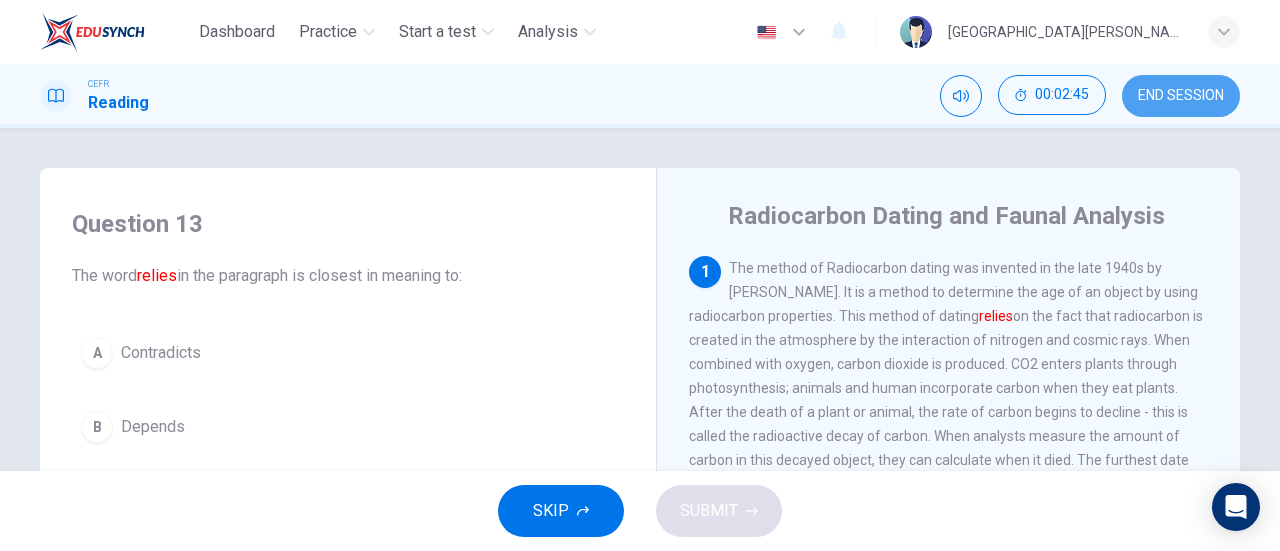 click on "END SESSION" at bounding box center (1181, 96) 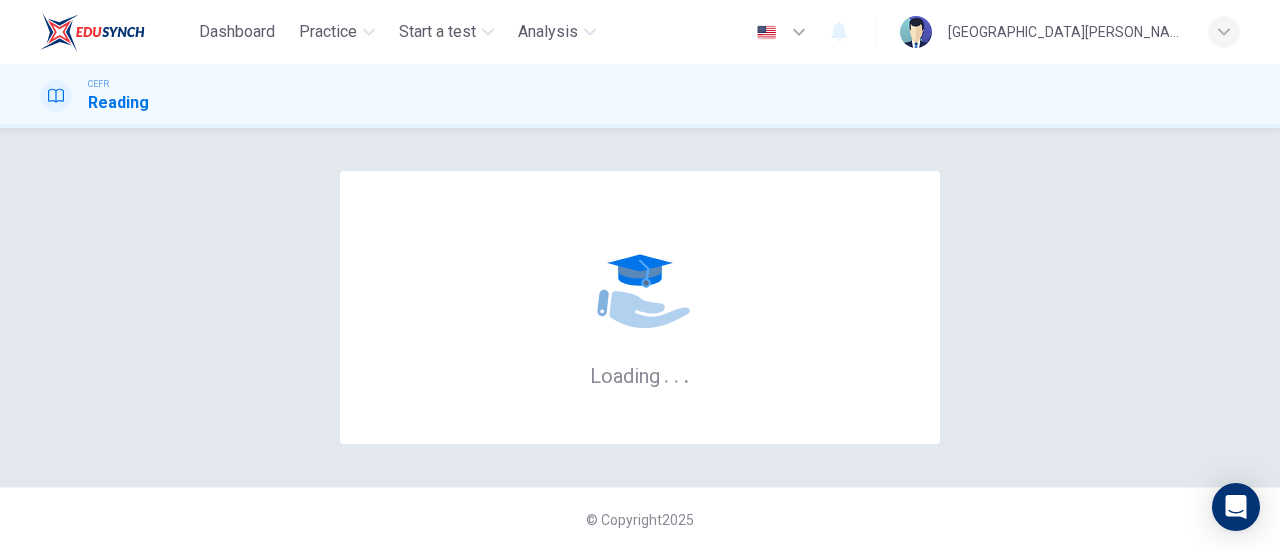 scroll, scrollTop: 0, scrollLeft: 0, axis: both 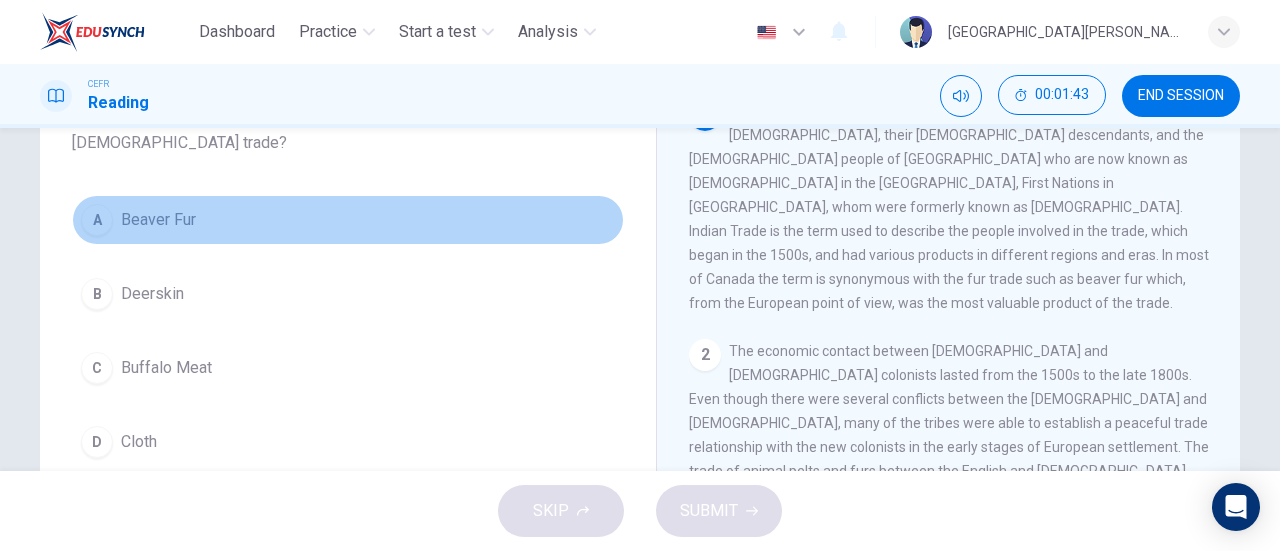 click on "Beaver Fur" at bounding box center (158, 220) 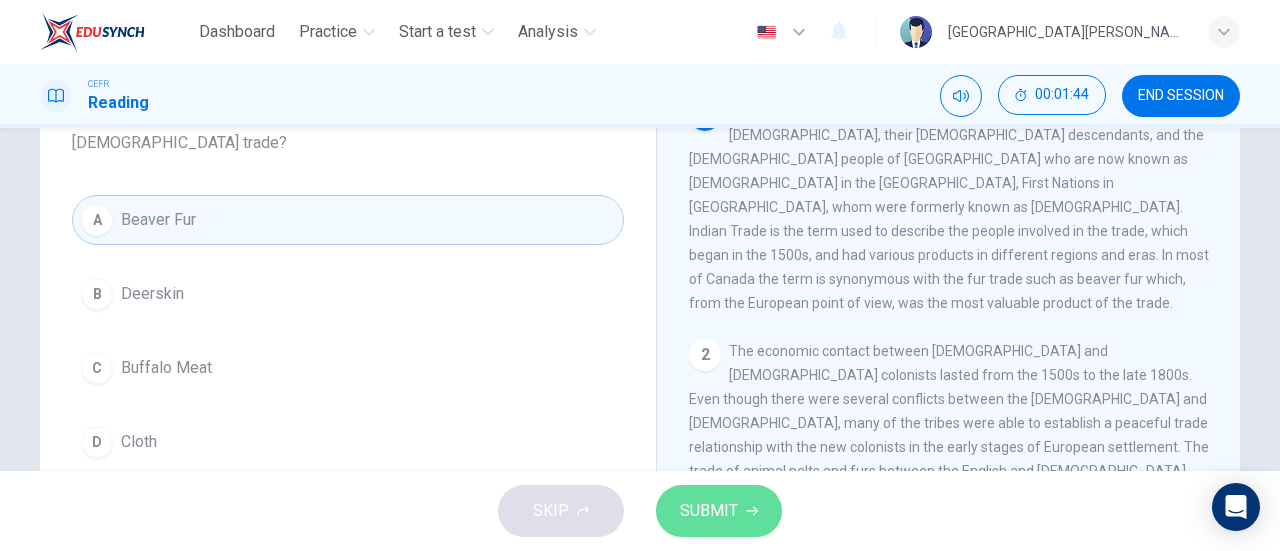 click on "SUBMIT" at bounding box center (719, 511) 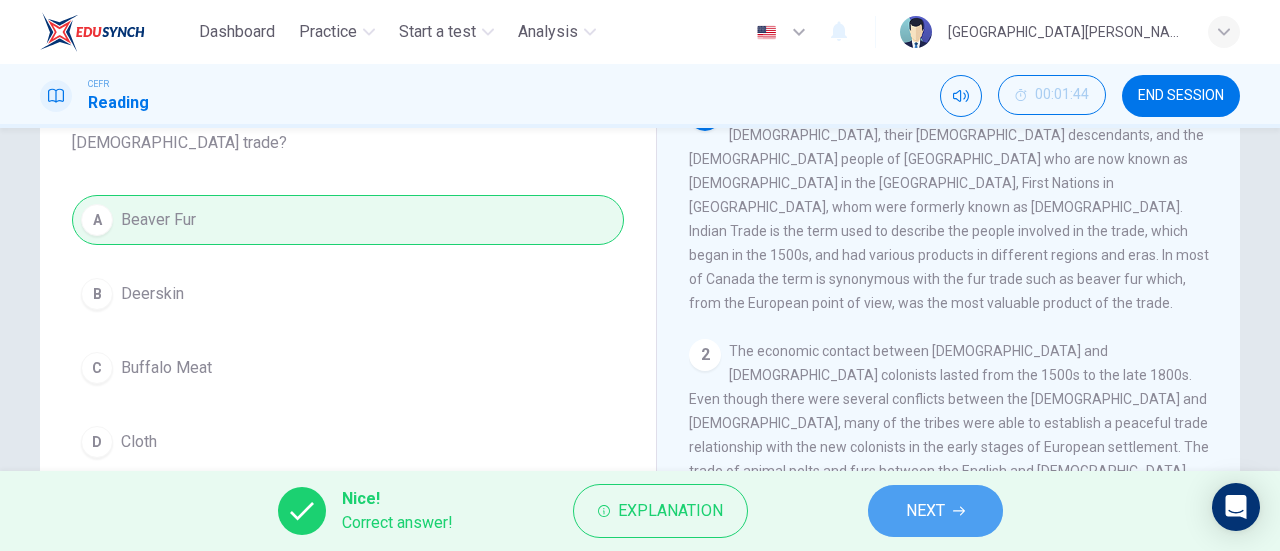 click on "NEXT" at bounding box center [925, 511] 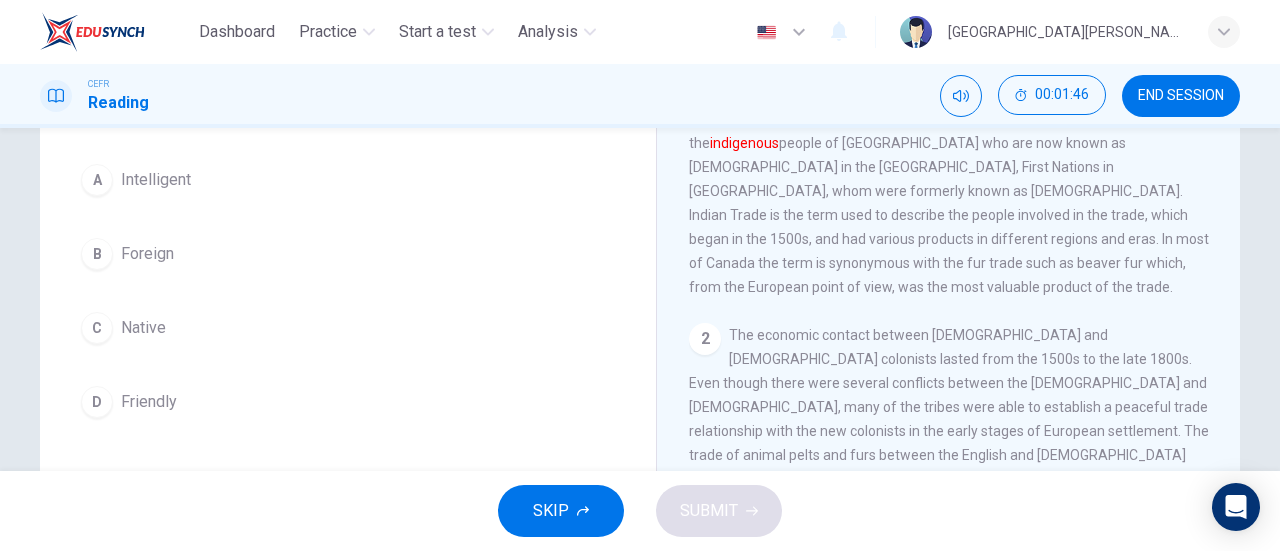 scroll, scrollTop: 172, scrollLeft: 0, axis: vertical 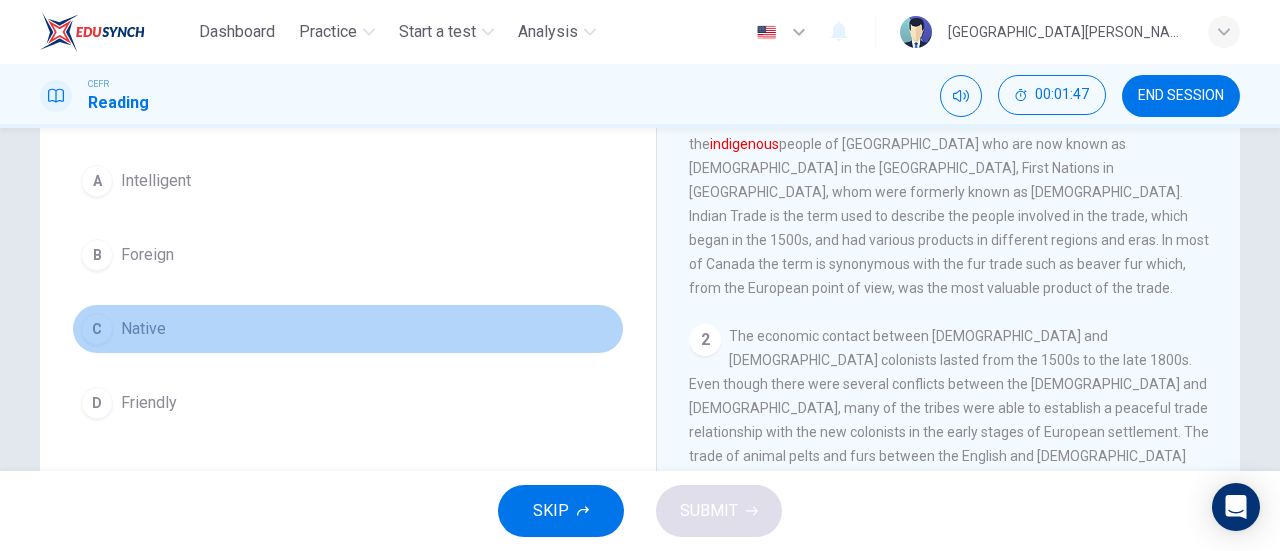 click on "C Native" at bounding box center [348, 329] 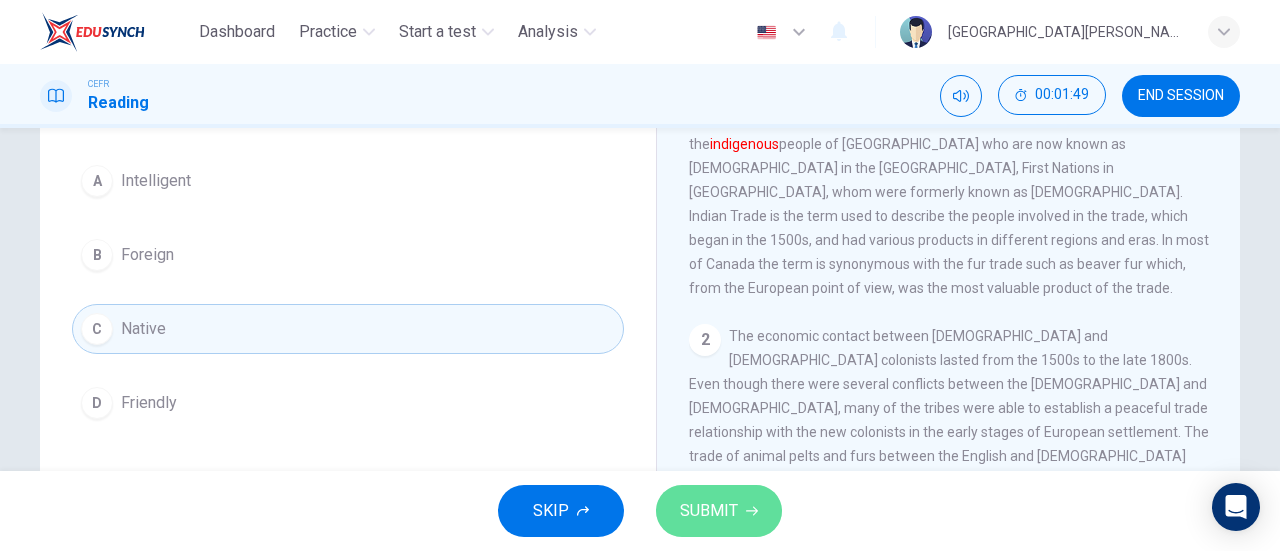 click on "SUBMIT" at bounding box center (709, 511) 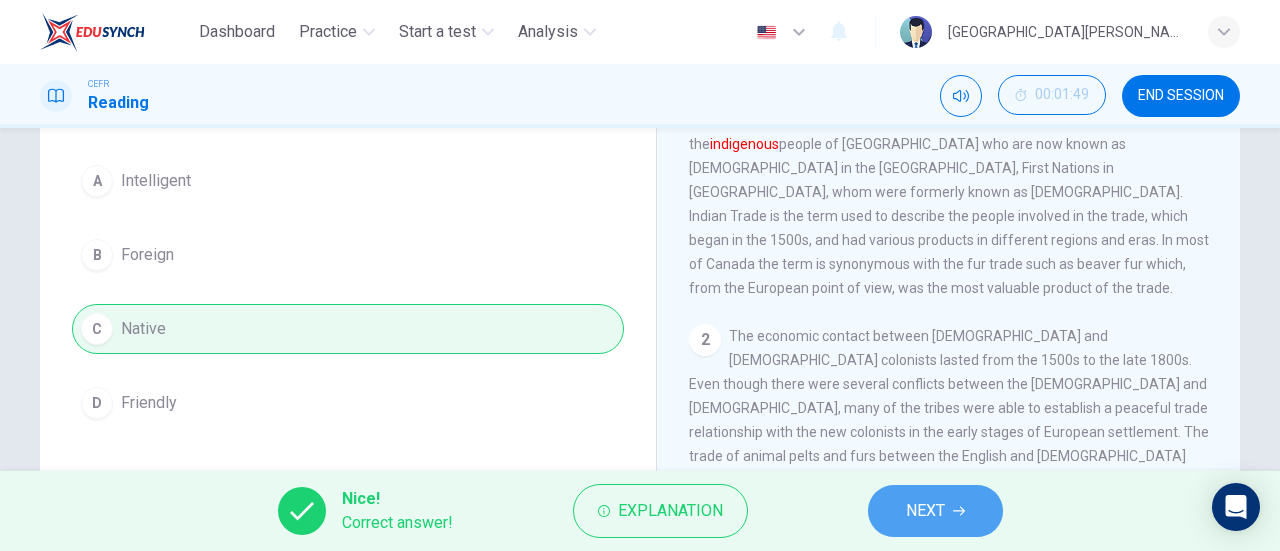click on "NEXT" at bounding box center [925, 511] 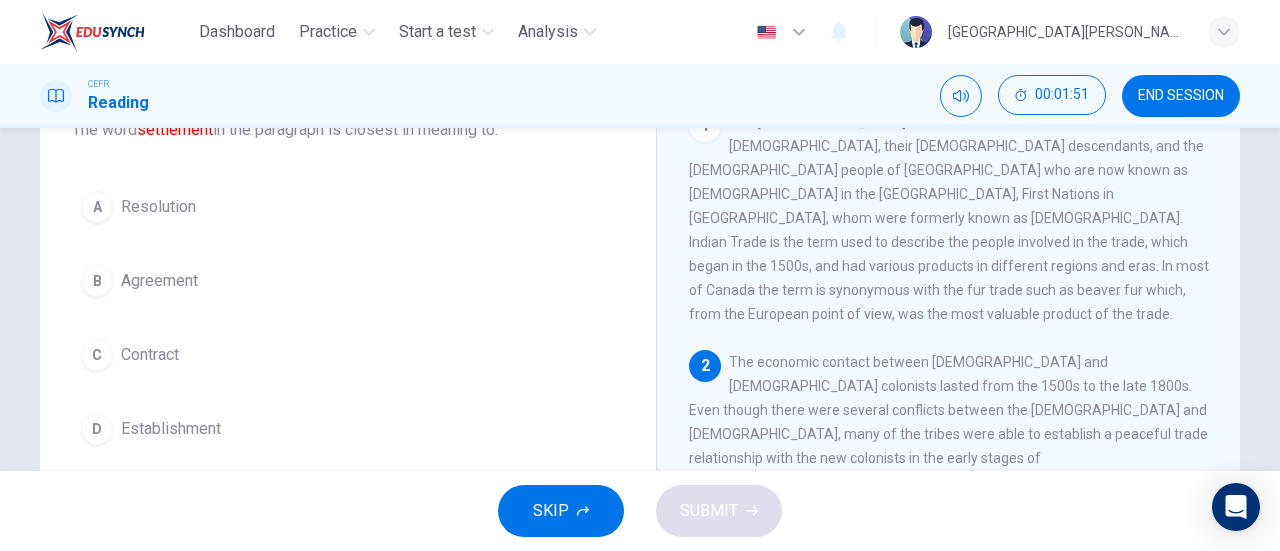 scroll, scrollTop: 157, scrollLeft: 0, axis: vertical 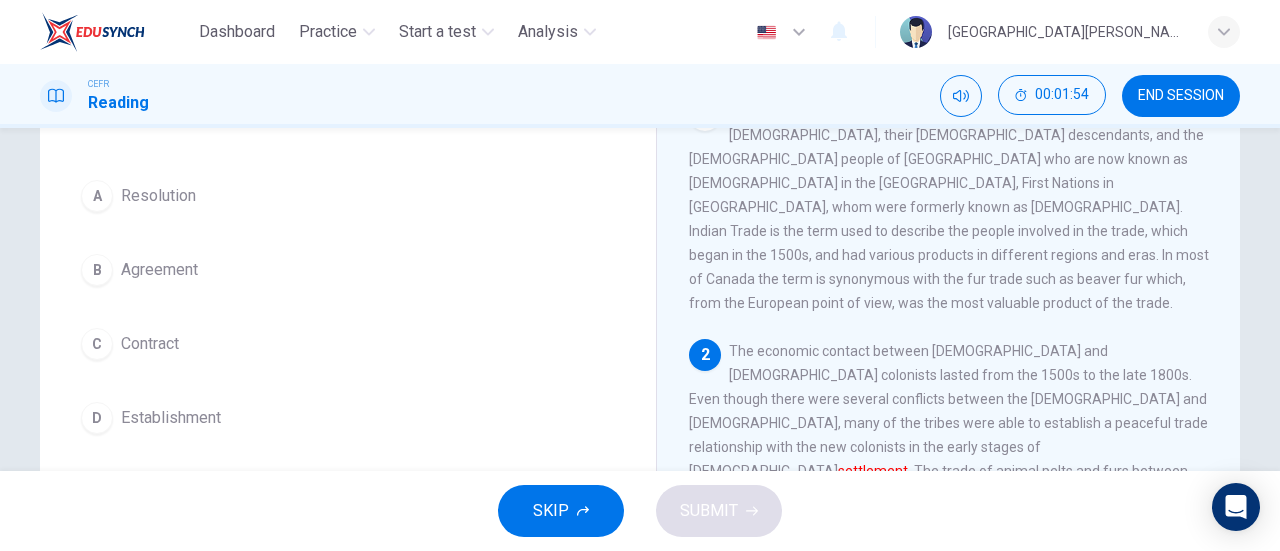 click on "Agreement" at bounding box center (159, 270) 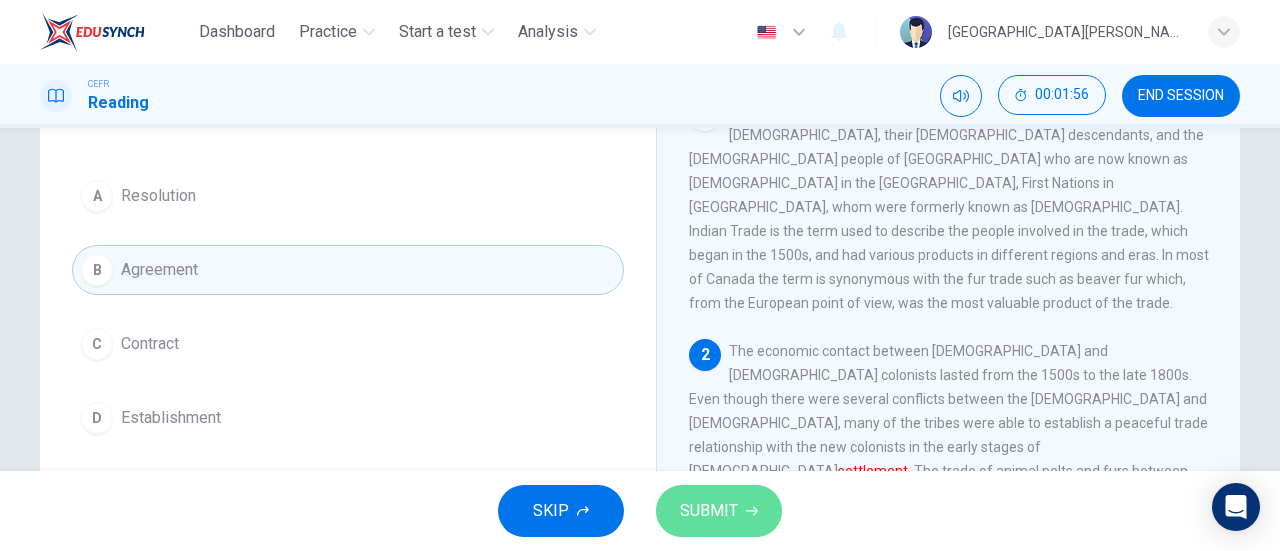 click on "SUBMIT" at bounding box center [709, 511] 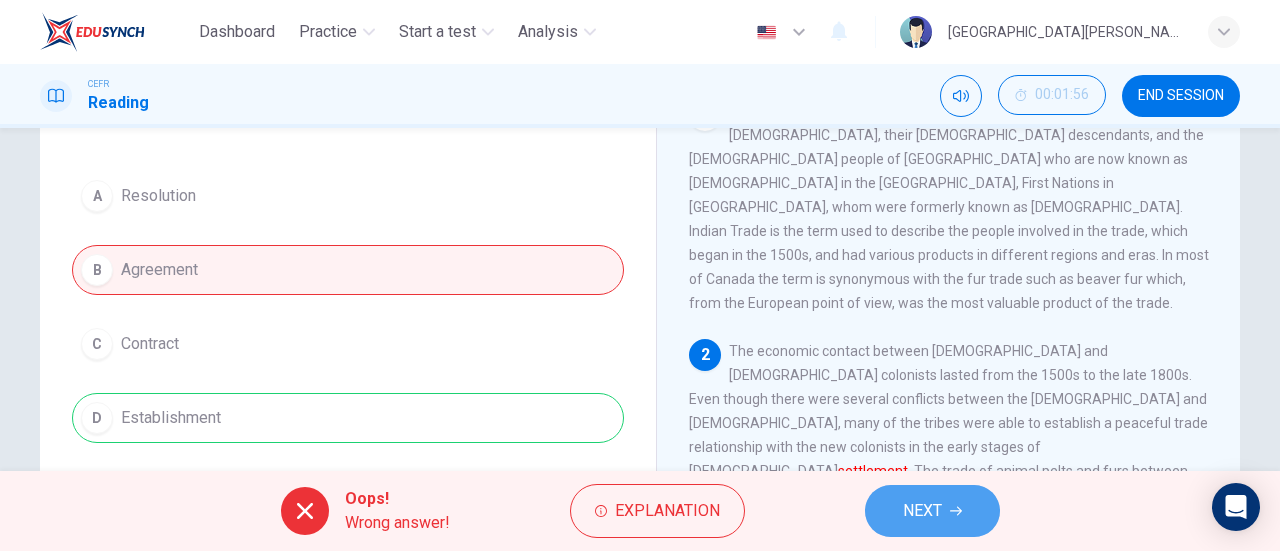 click on "NEXT" at bounding box center [932, 511] 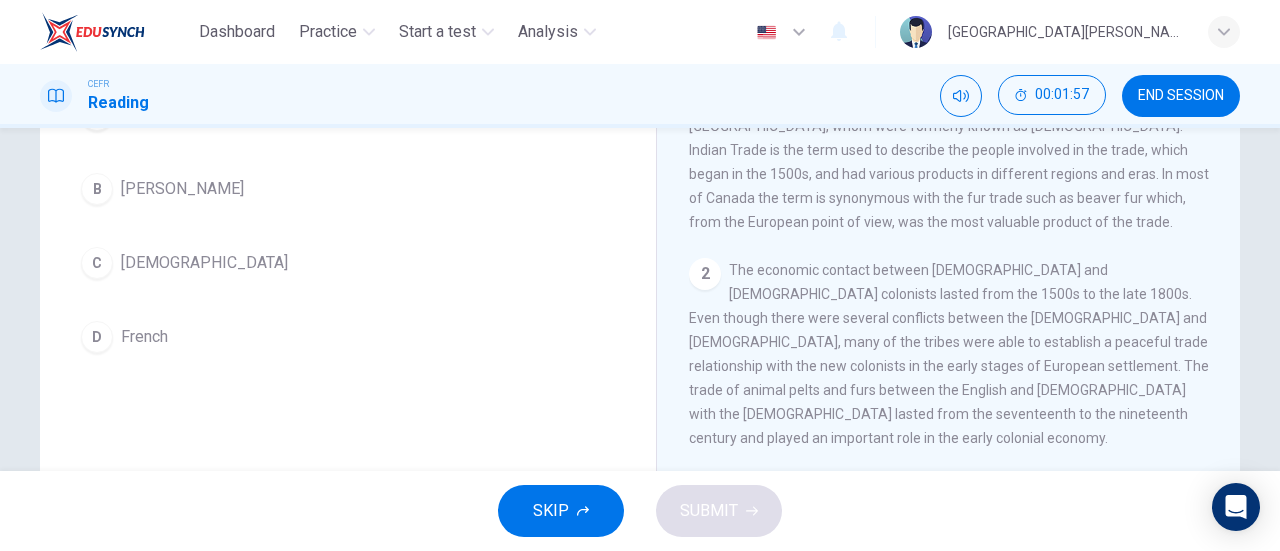 scroll, scrollTop: 243, scrollLeft: 0, axis: vertical 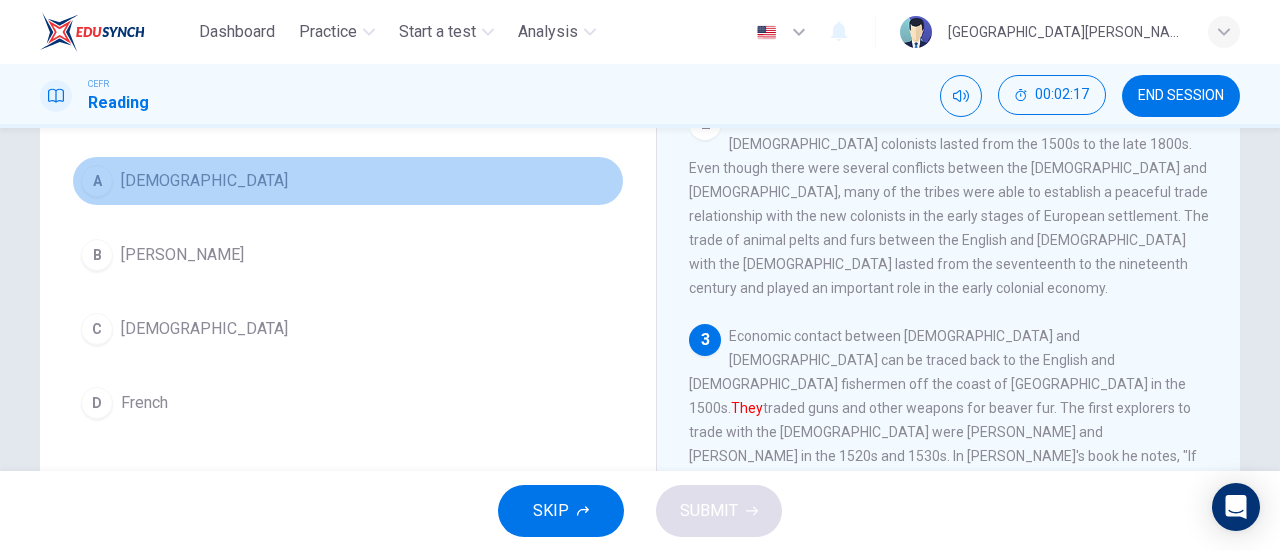 click on "Native Americans" at bounding box center (204, 181) 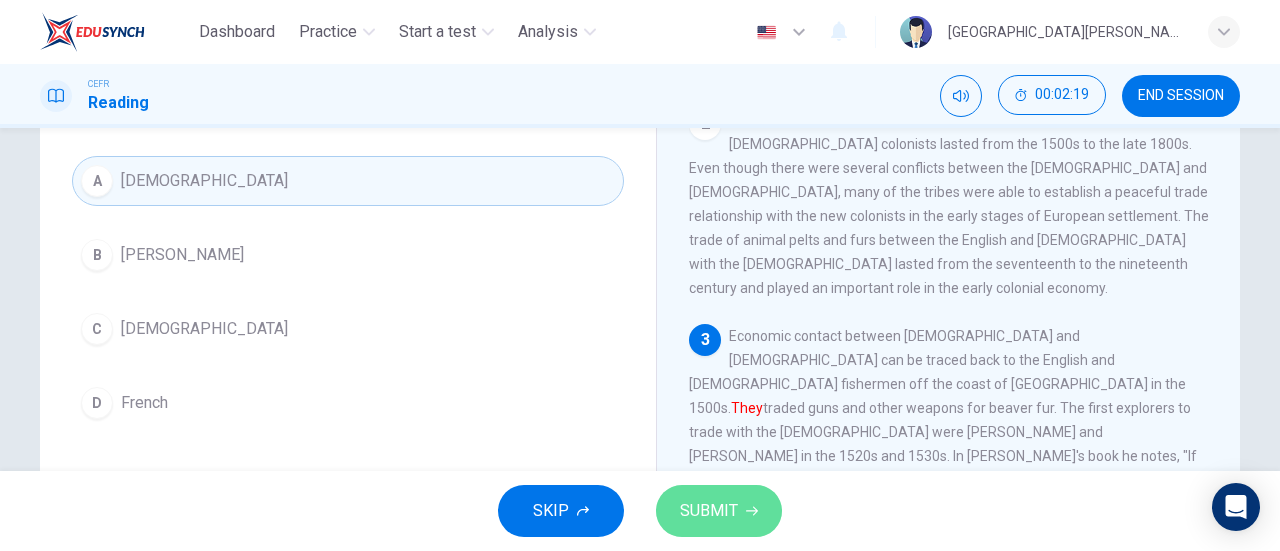 click on "SUBMIT" at bounding box center [709, 511] 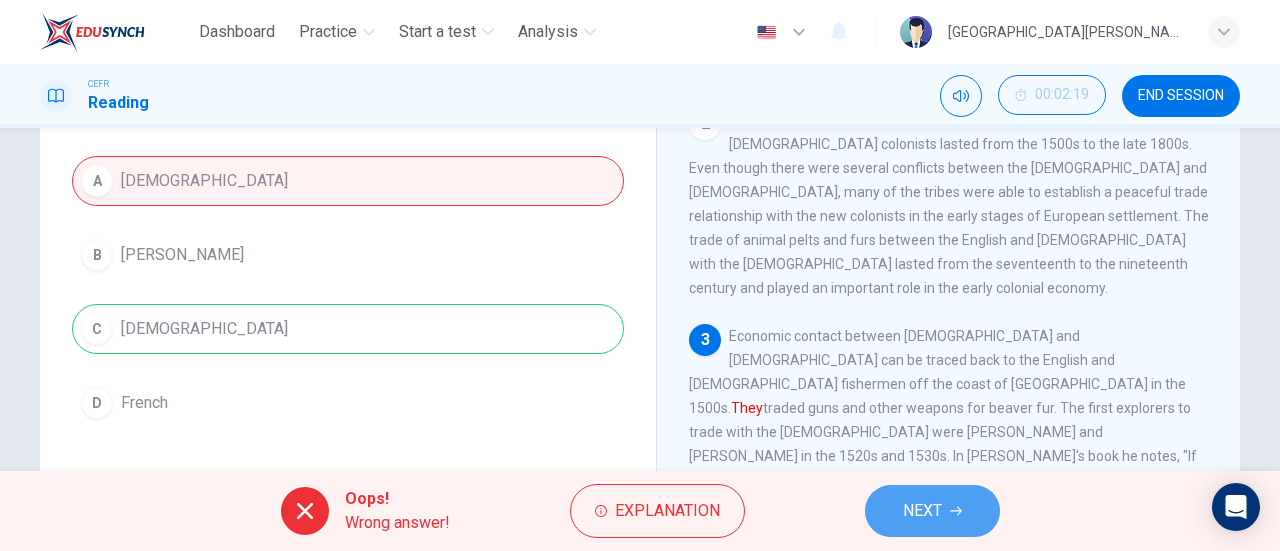 click on "NEXT" at bounding box center (932, 511) 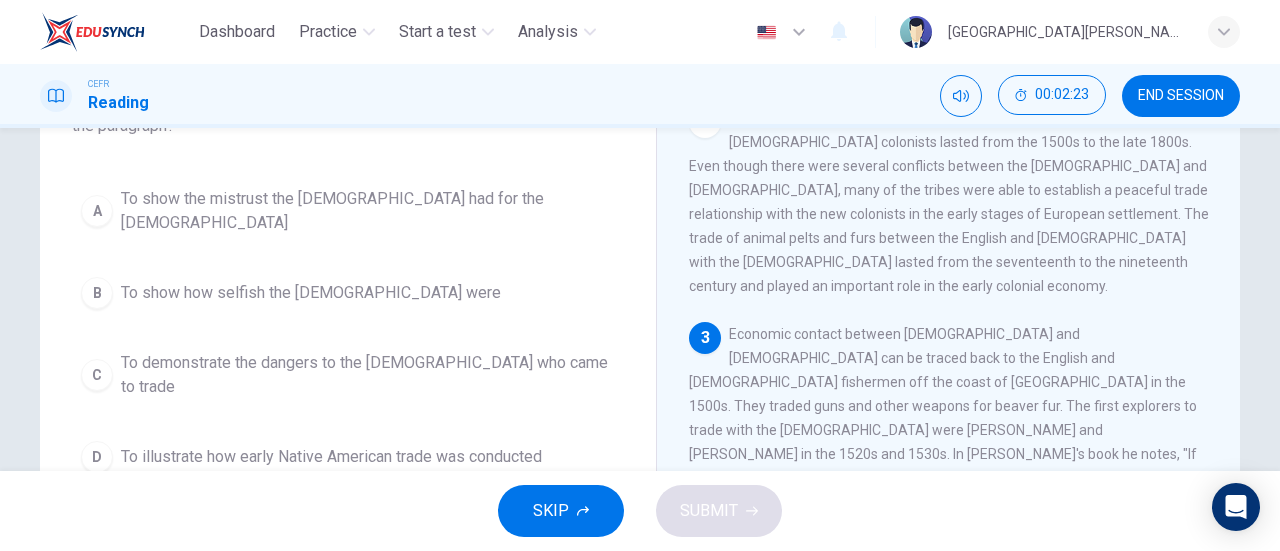 scroll, scrollTop: 173, scrollLeft: 0, axis: vertical 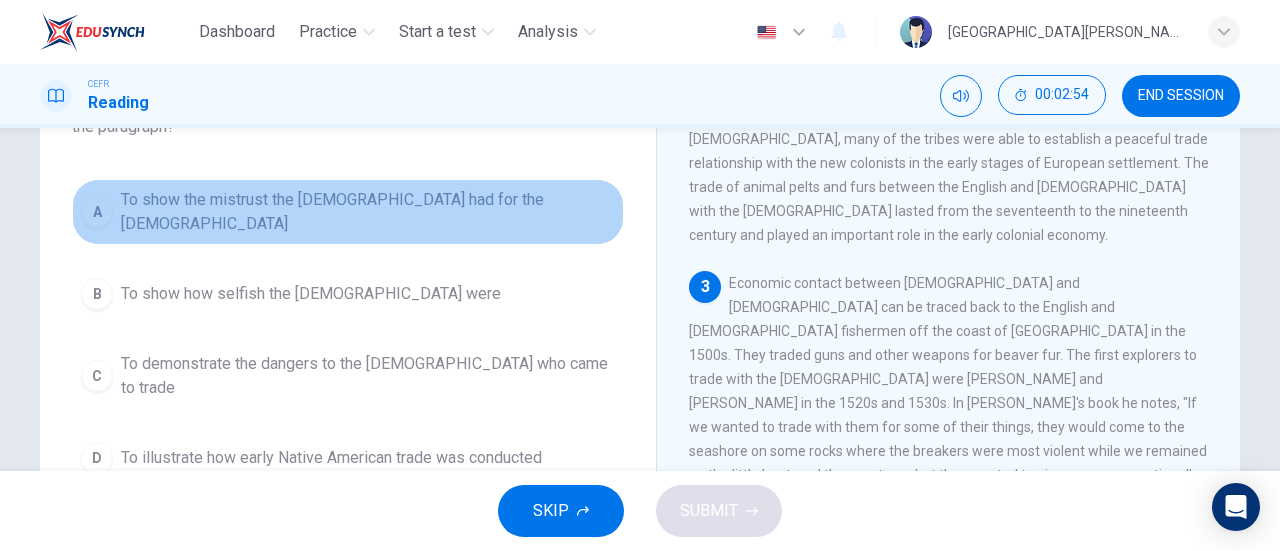 click on "To show the mistrust the Native Americans had for the Europeans" at bounding box center [368, 212] 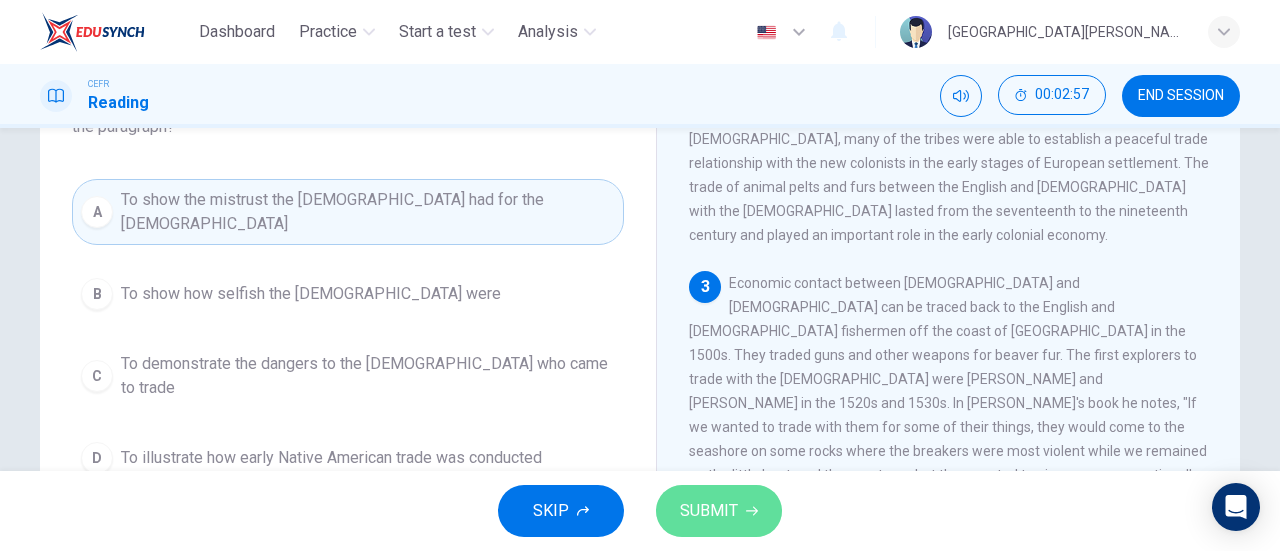 click on "SUBMIT" at bounding box center [709, 511] 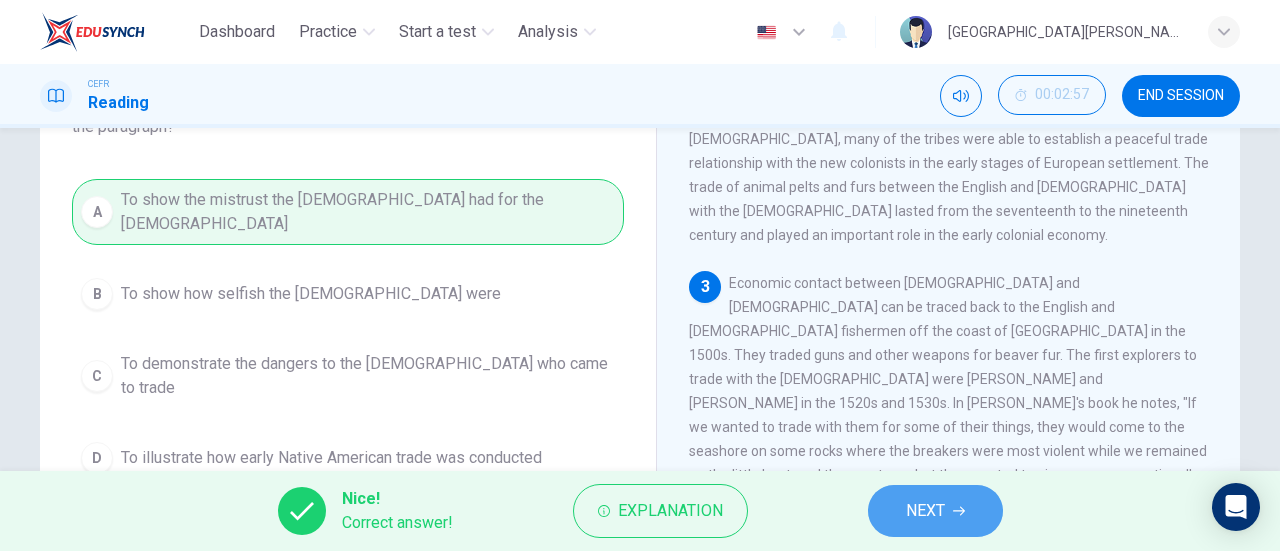 click on "NEXT" at bounding box center (925, 511) 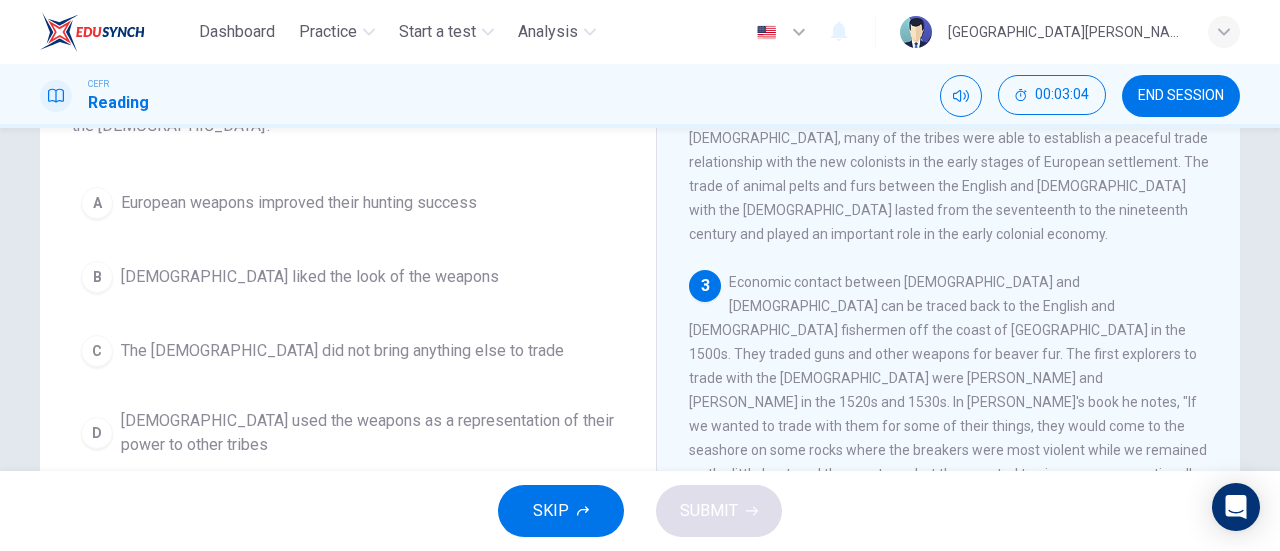 scroll, scrollTop: 180, scrollLeft: 0, axis: vertical 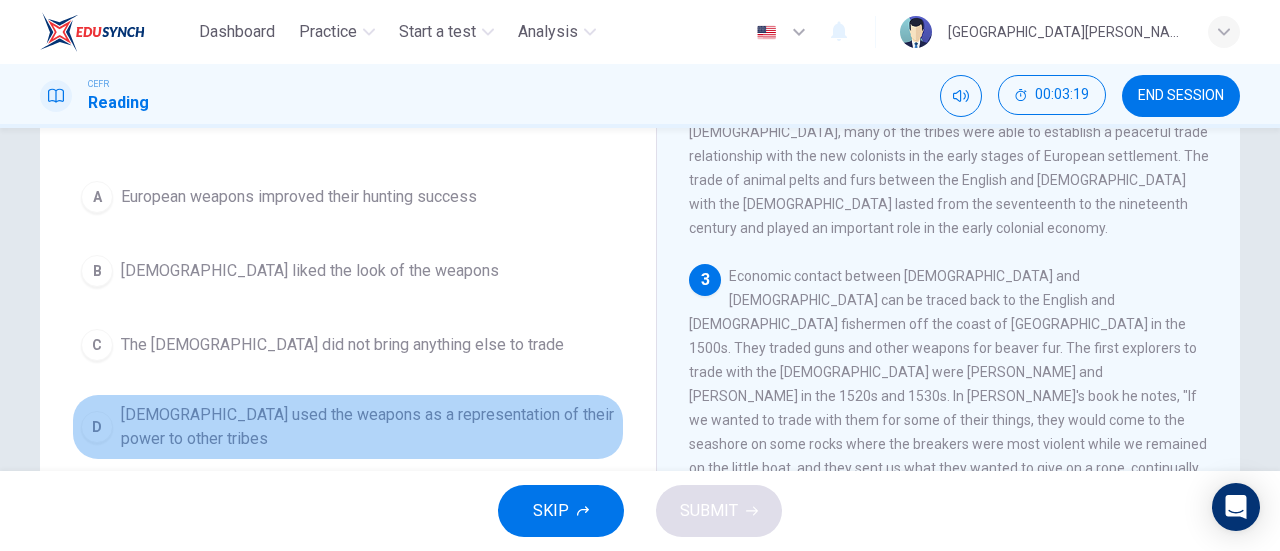 click on "Native Americans used the weapons as a representation of their power to other tribes" at bounding box center [368, 427] 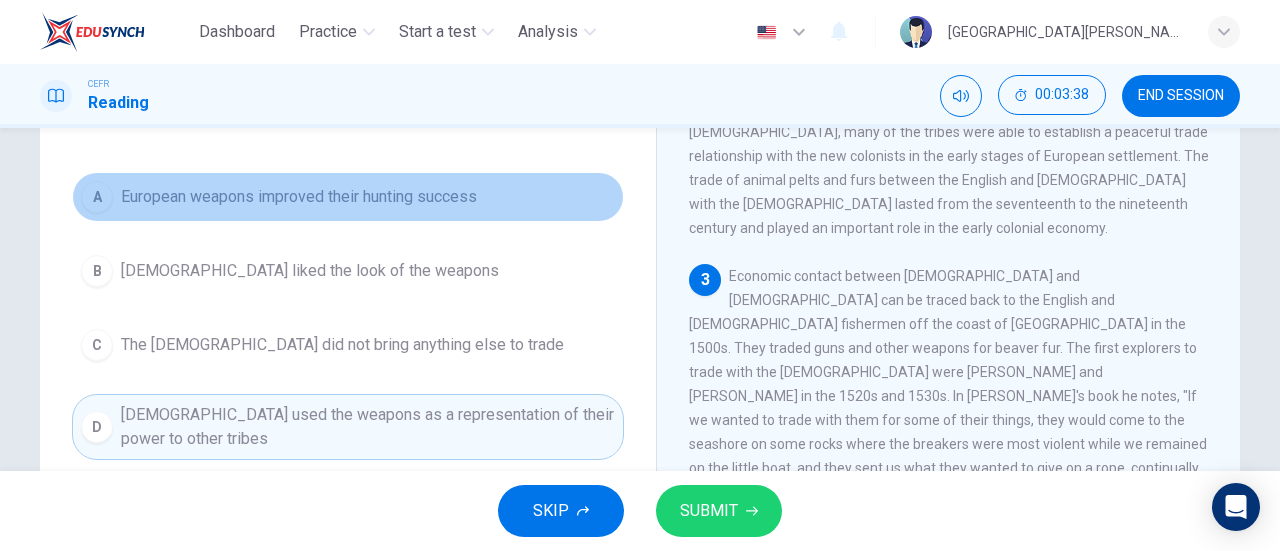 click on "European weapons improved their hunting success" at bounding box center [299, 197] 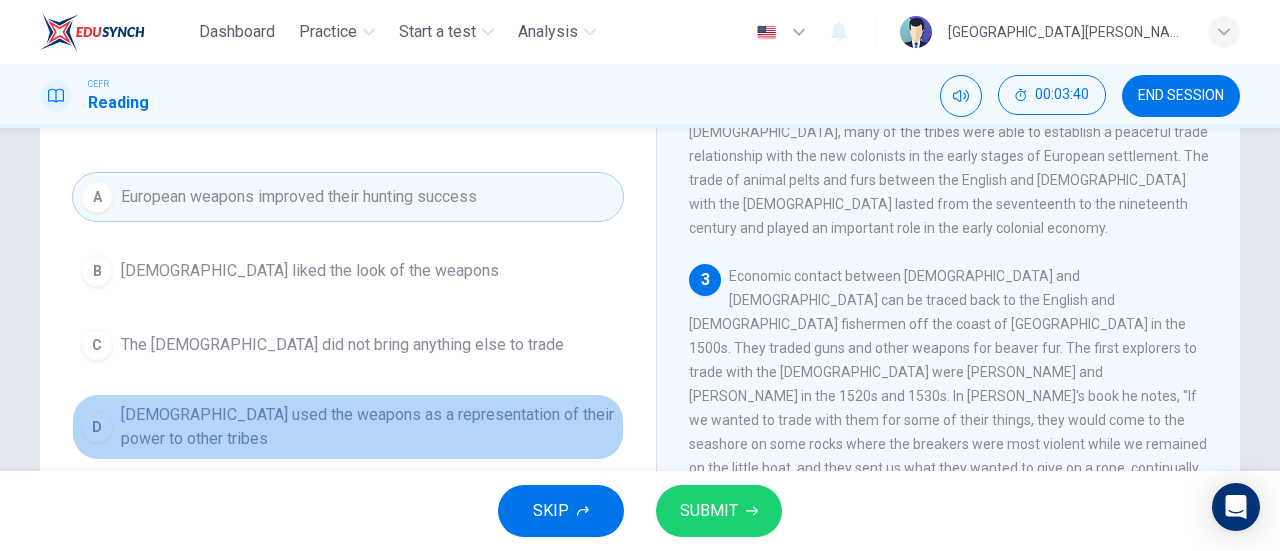 click on "Native Americans used the weapons as a representation of their power to other tribes" at bounding box center [368, 427] 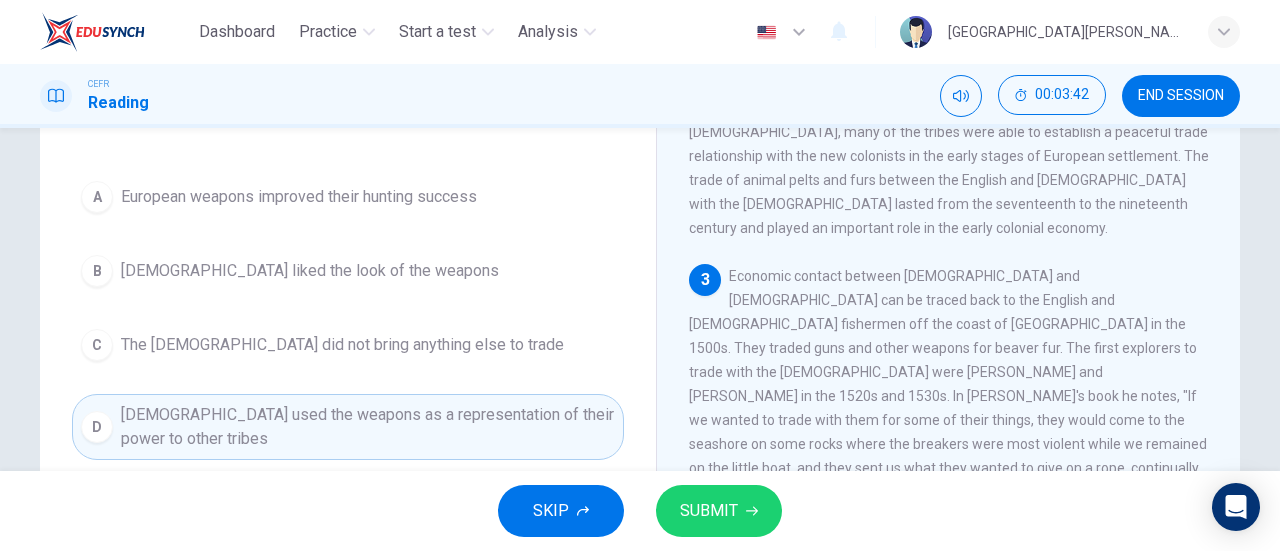 click on "SUBMIT" at bounding box center [719, 511] 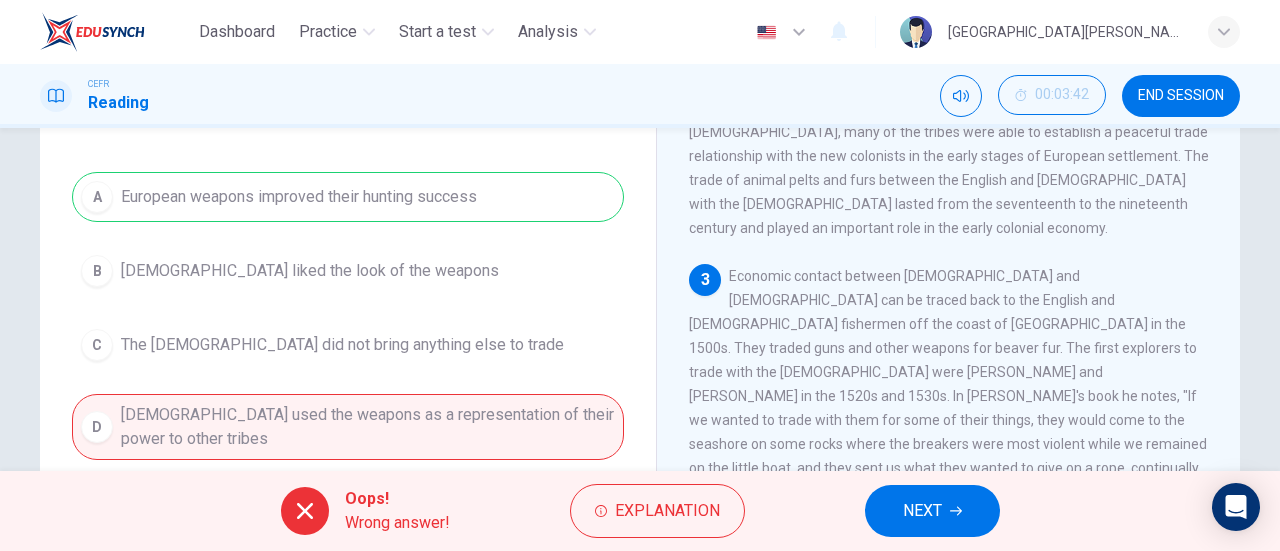 click on "NEXT" at bounding box center [922, 511] 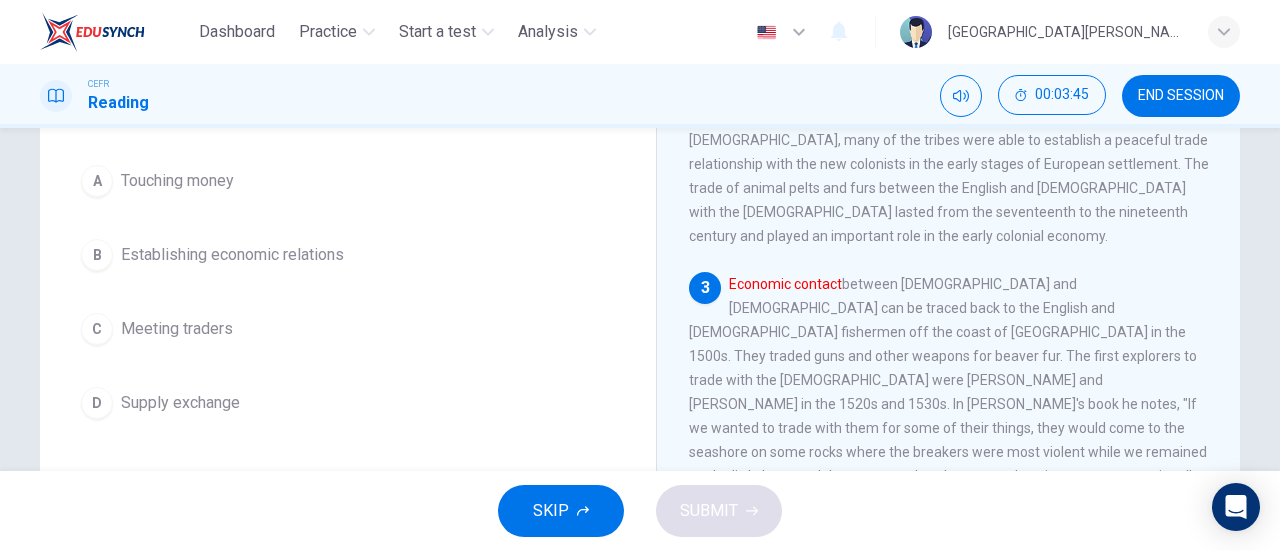 scroll, scrollTop: 170, scrollLeft: 0, axis: vertical 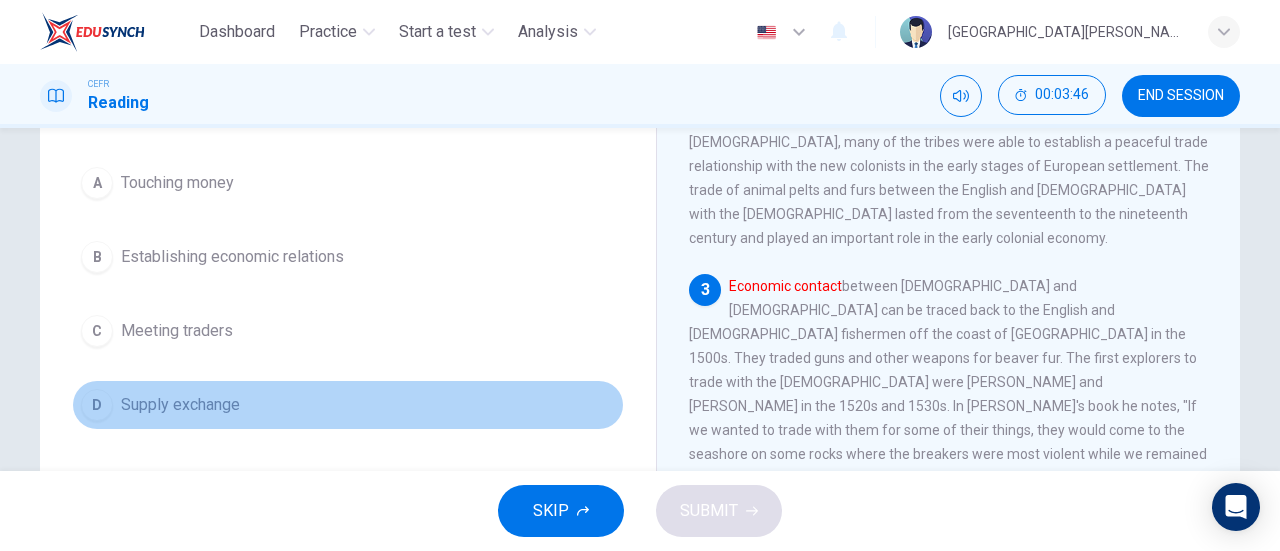 click on "Supply exchange" at bounding box center (180, 405) 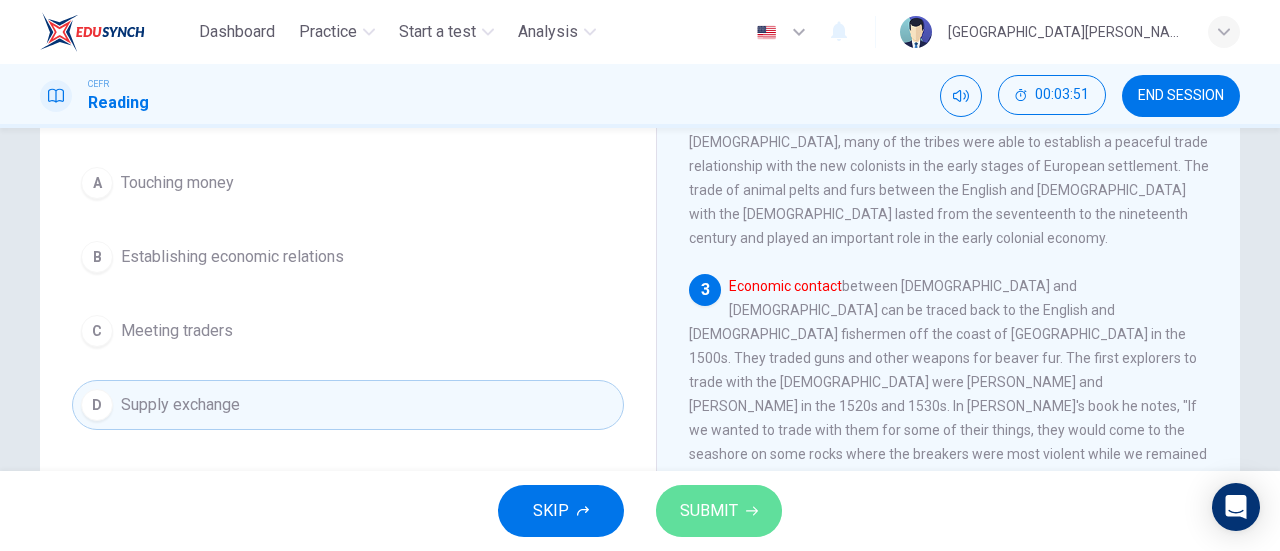 click on "SUBMIT" at bounding box center (709, 511) 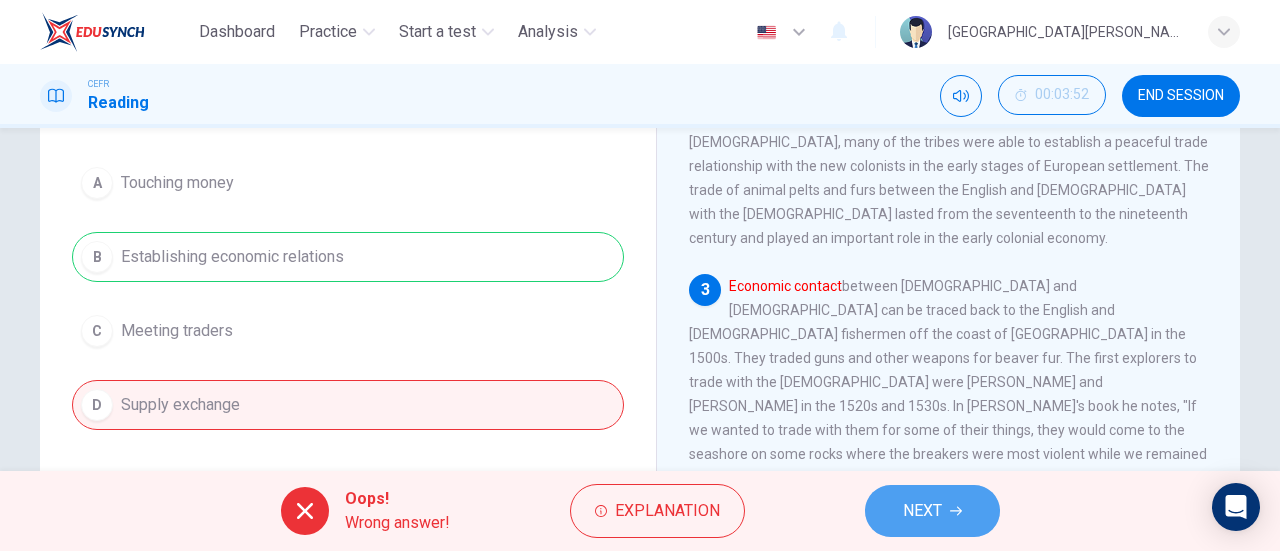 click on "NEXT" at bounding box center (932, 511) 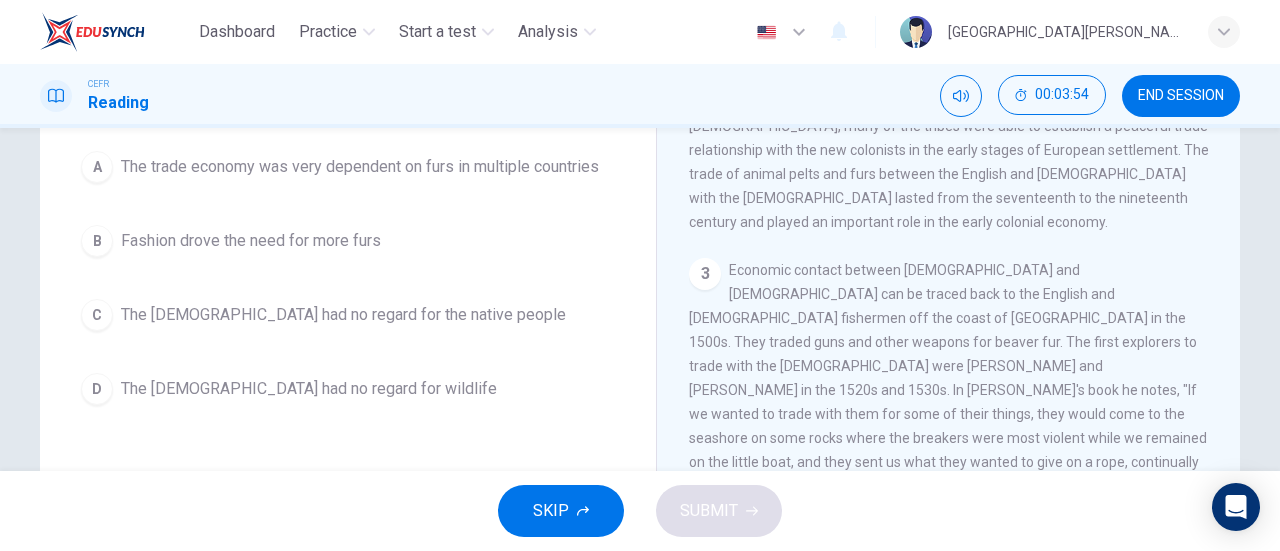scroll, scrollTop: 189, scrollLeft: 0, axis: vertical 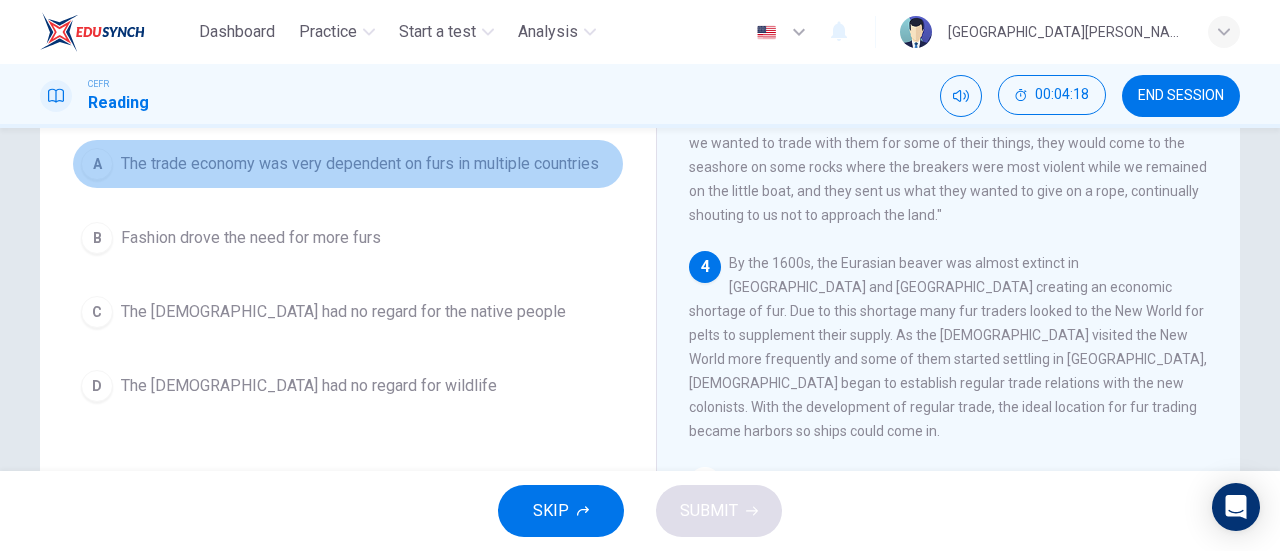 click on "A The trade economy was very dependent on furs in multiple countries" at bounding box center [348, 164] 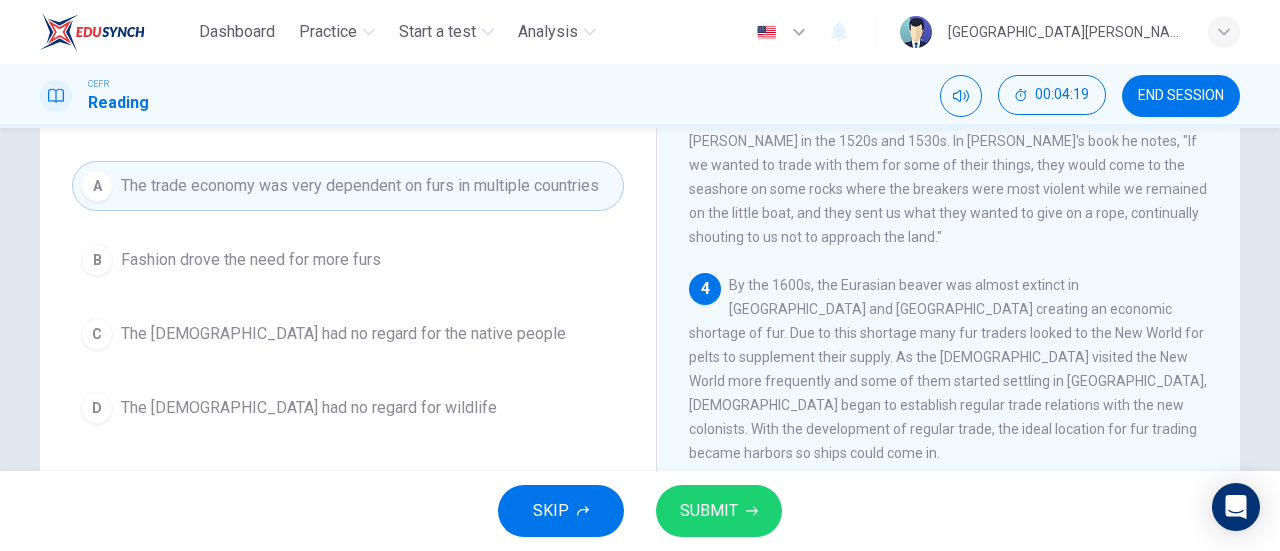 scroll, scrollTop: 169, scrollLeft: 0, axis: vertical 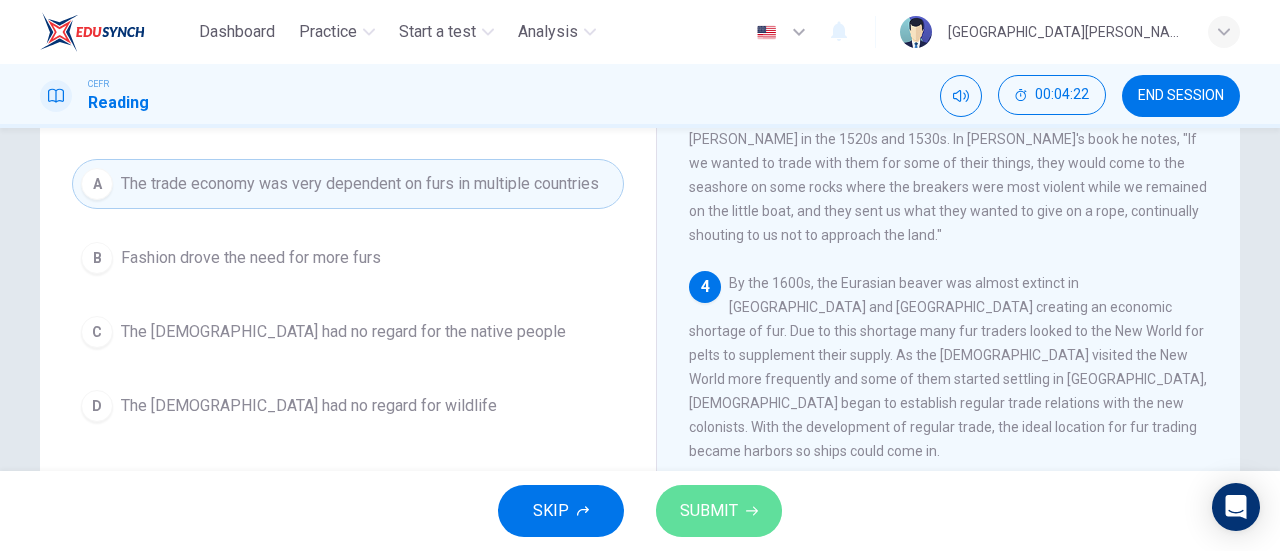 click on "SUBMIT" at bounding box center (719, 511) 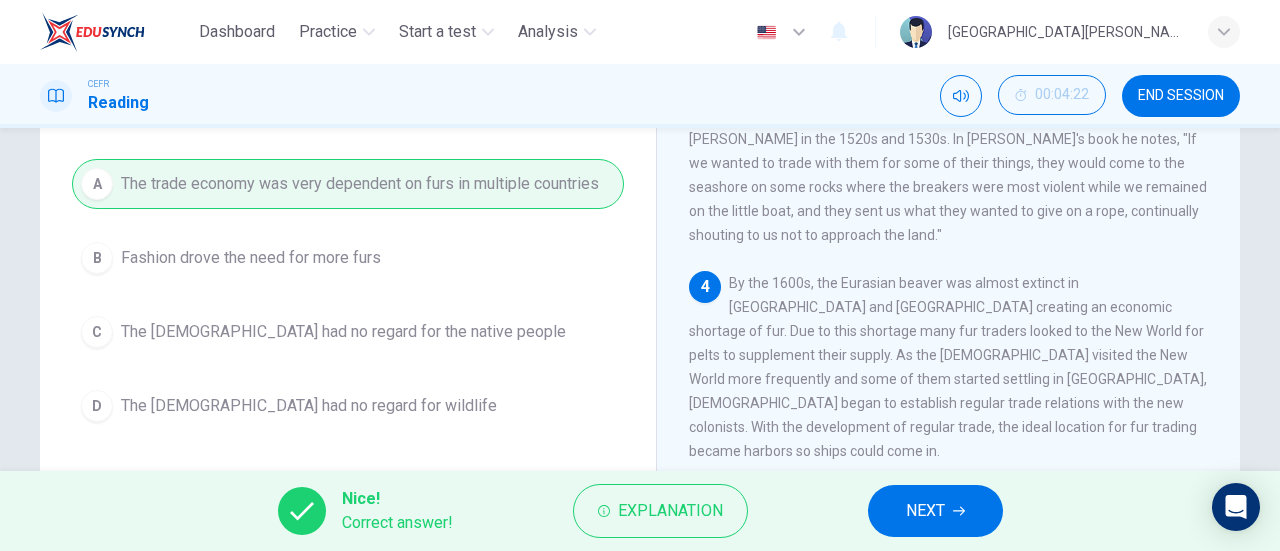 click on "NEXT" at bounding box center [925, 511] 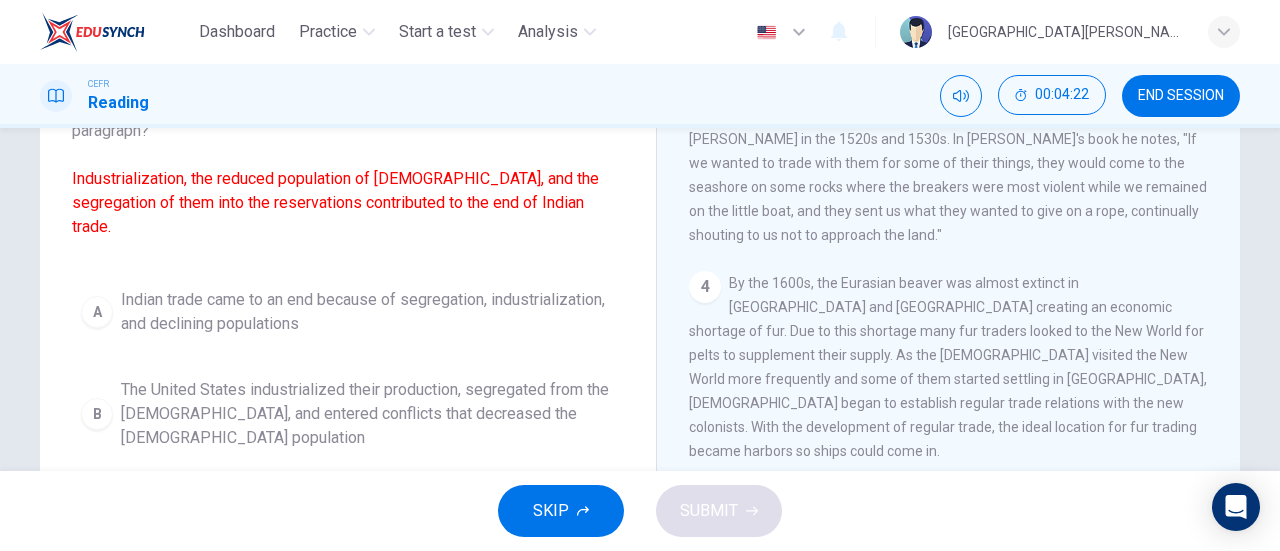 scroll, scrollTop: 289, scrollLeft: 0, axis: vertical 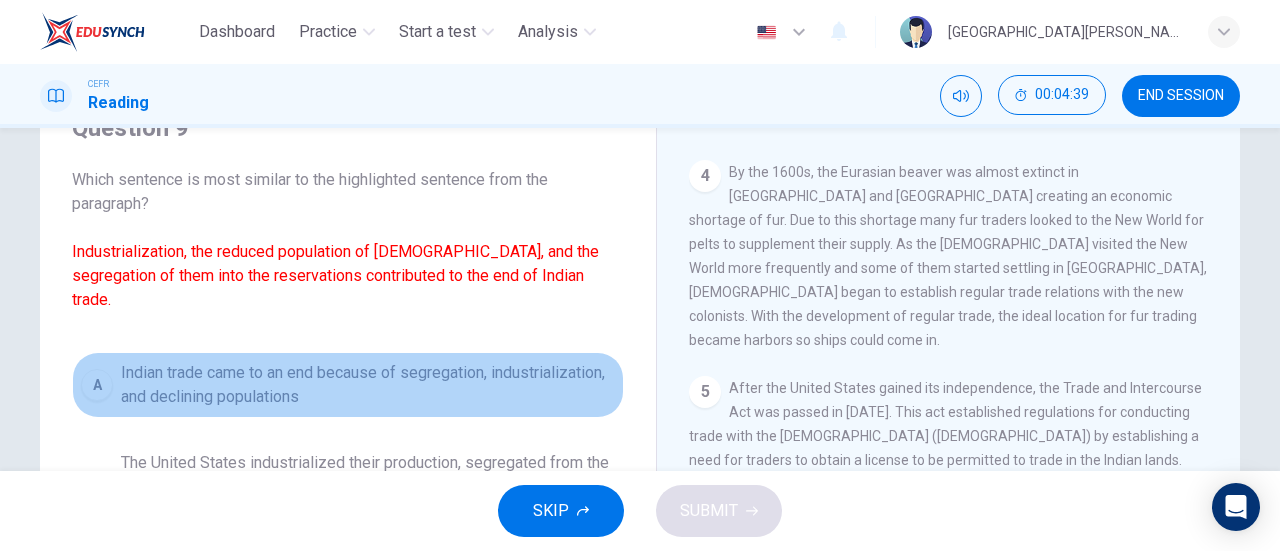 click on "Indian trade came to an end because of segregation, industrialization, and declining populations" at bounding box center [368, 385] 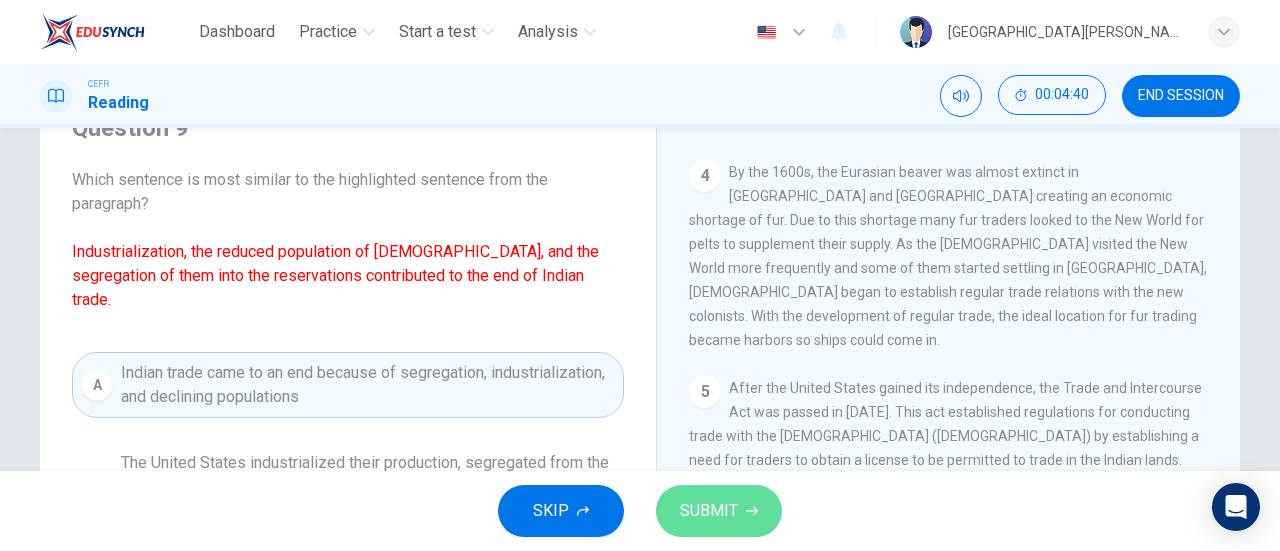 click on "SUBMIT" at bounding box center [709, 511] 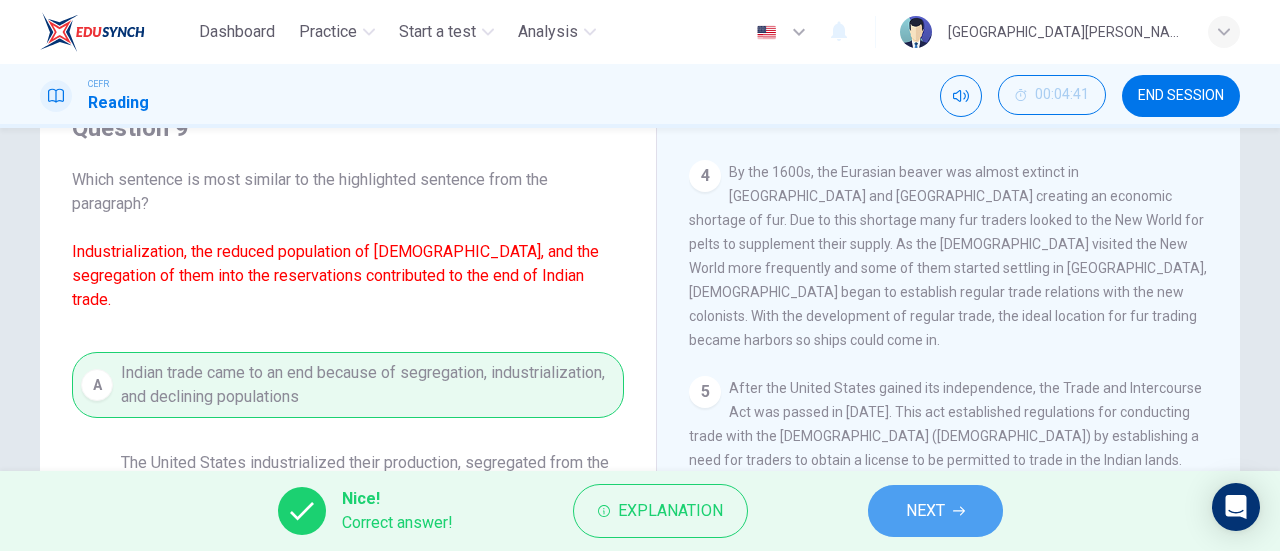click on "NEXT" at bounding box center [925, 511] 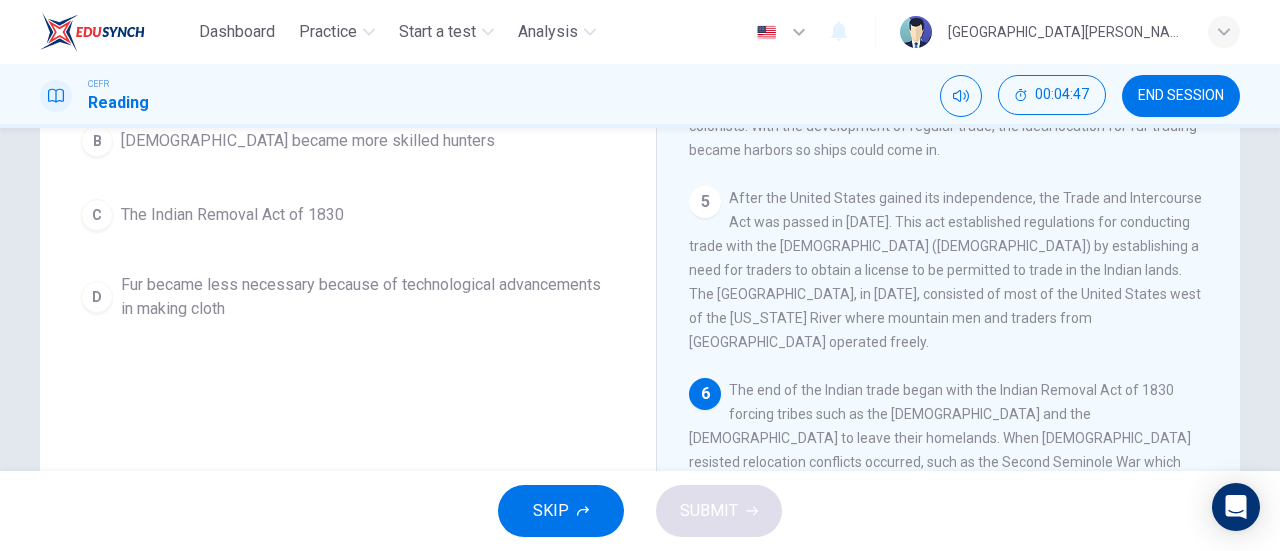 scroll, scrollTop: 282, scrollLeft: 0, axis: vertical 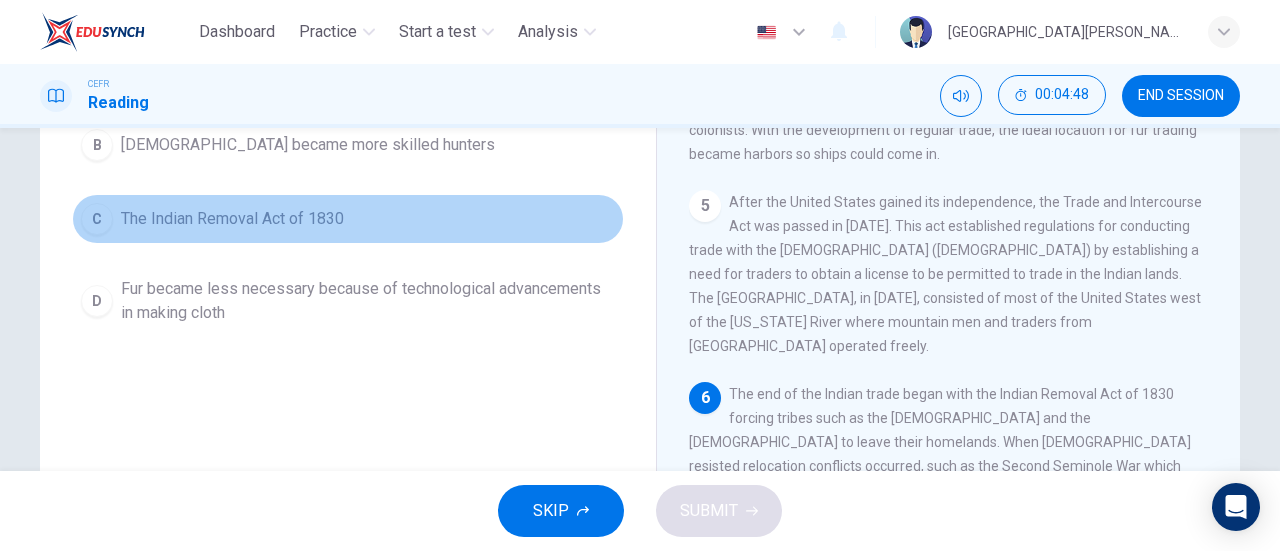 click on "The Indian Removal Act of 1830" at bounding box center [232, 219] 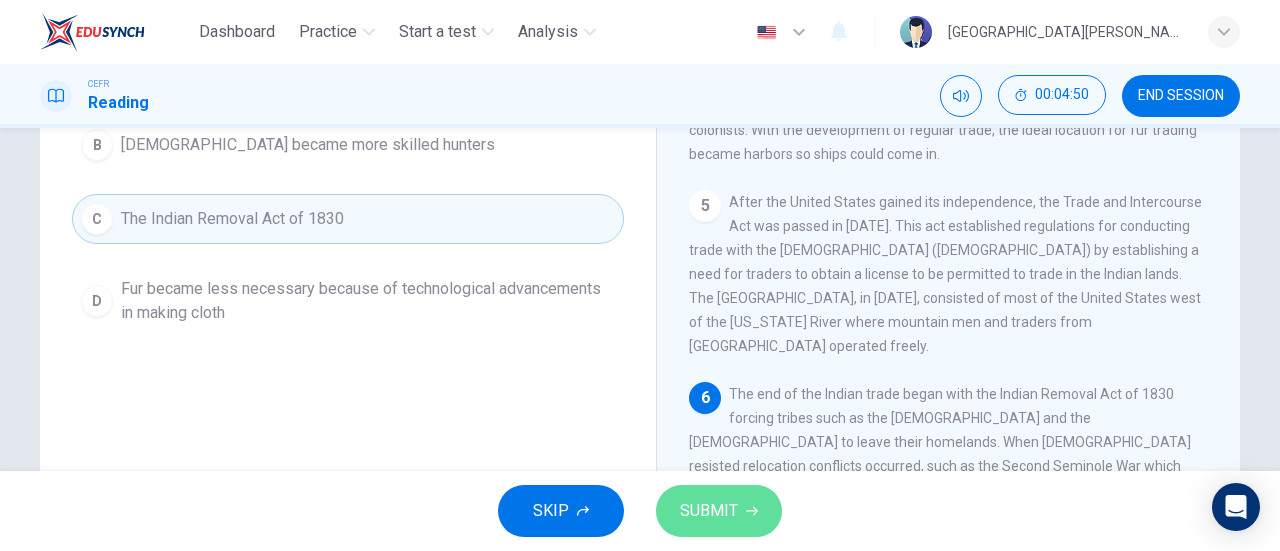 click on "SUBMIT" at bounding box center [709, 511] 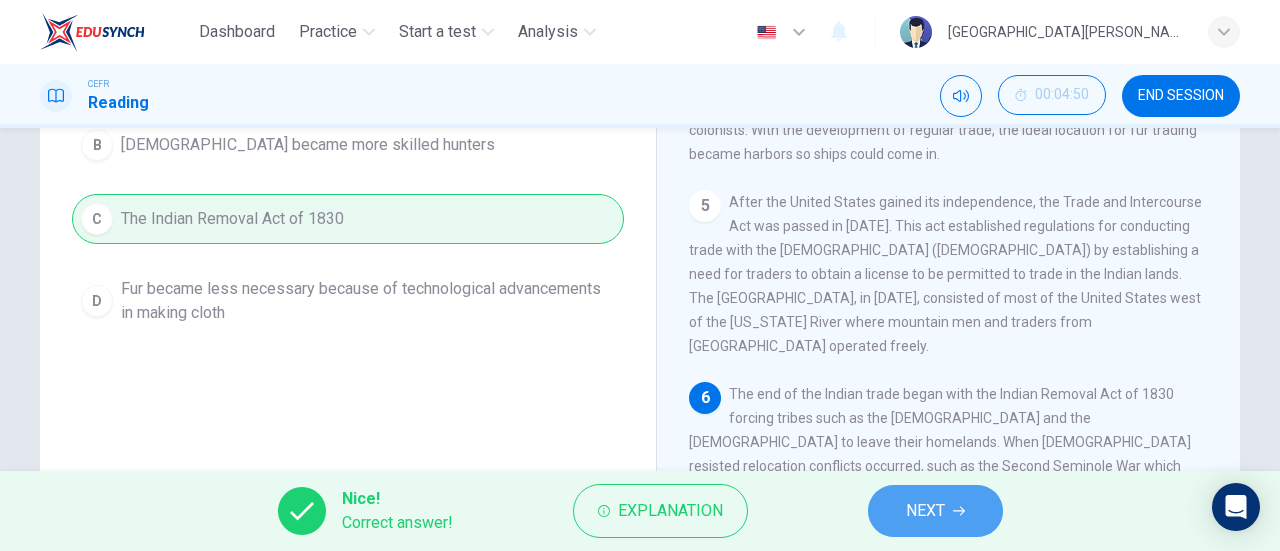 click on "NEXT" at bounding box center [935, 511] 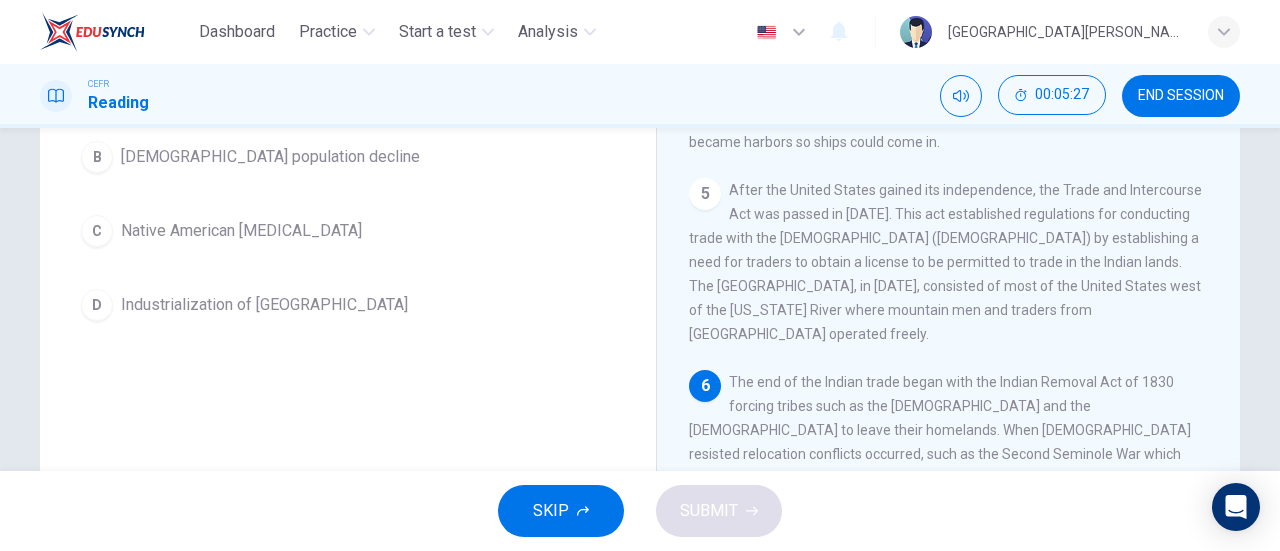 scroll, scrollTop: 293, scrollLeft: 0, axis: vertical 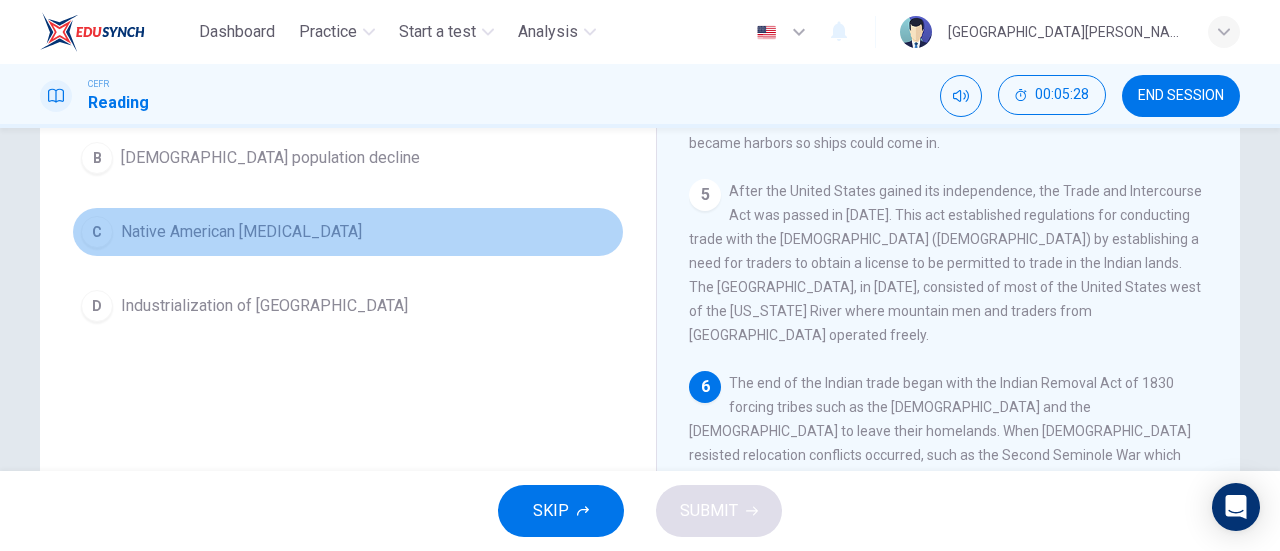 click on "Native American hostility" at bounding box center (241, 232) 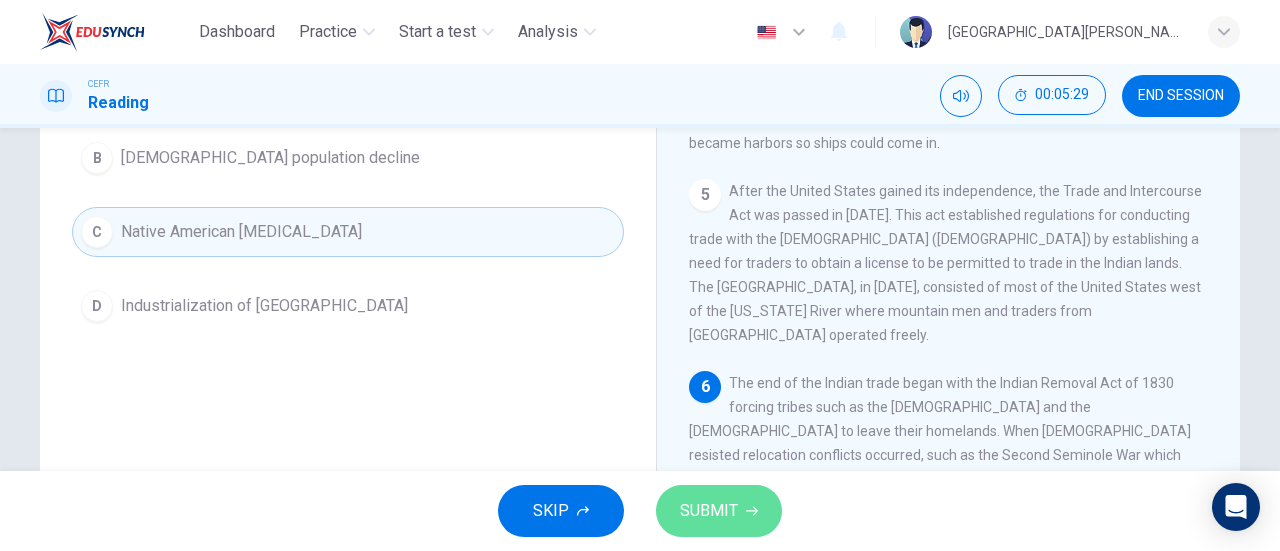 click on "SUBMIT" at bounding box center (709, 511) 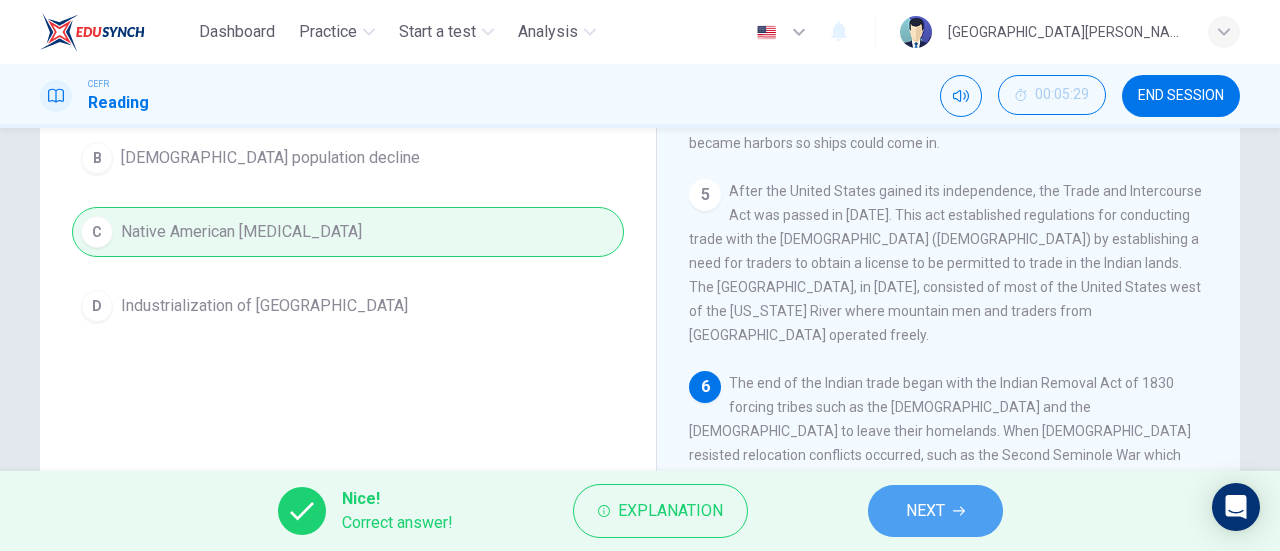 click on "NEXT" at bounding box center [935, 511] 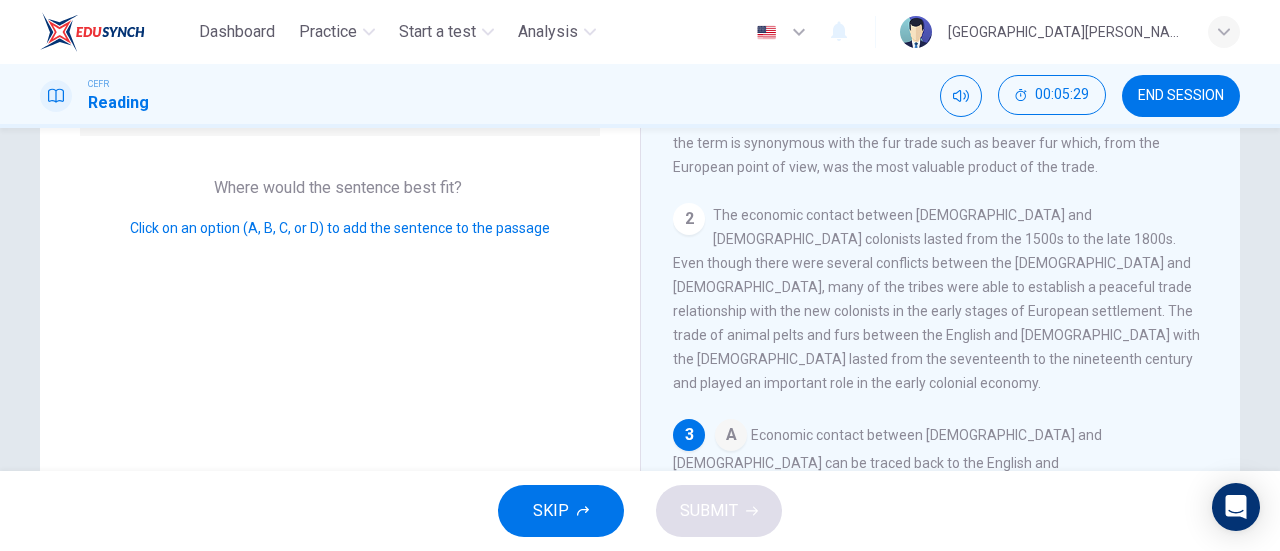 scroll, scrollTop: 291, scrollLeft: 0, axis: vertical 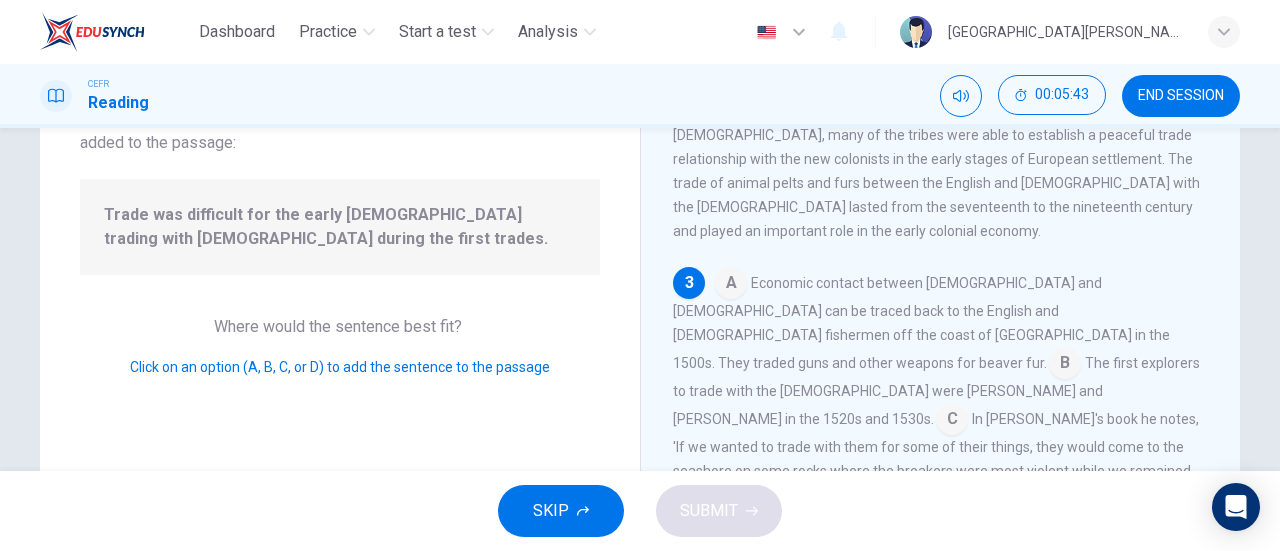 click at bounding box center (793, 501) 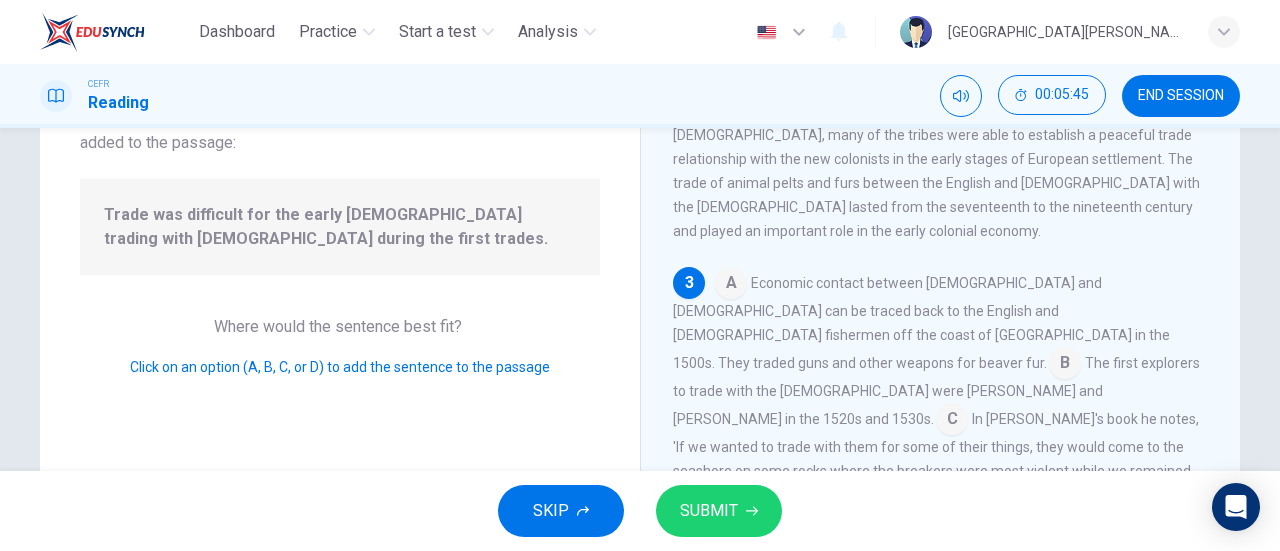 click at bounding box center [952, 421] 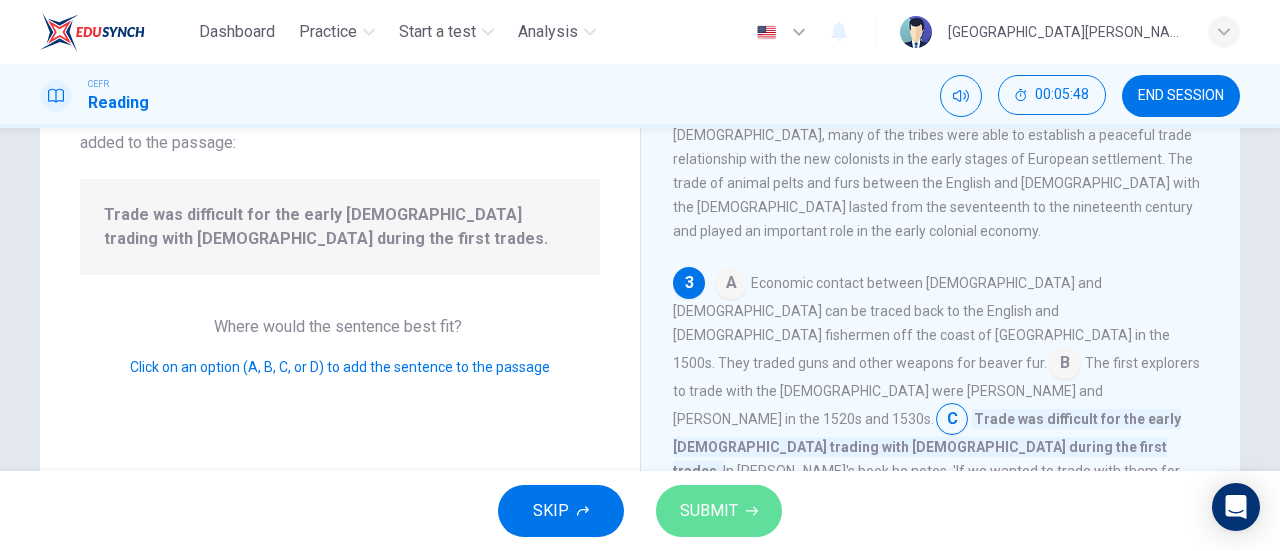 click on "SUBMIT" at bounding box center [719, 511] 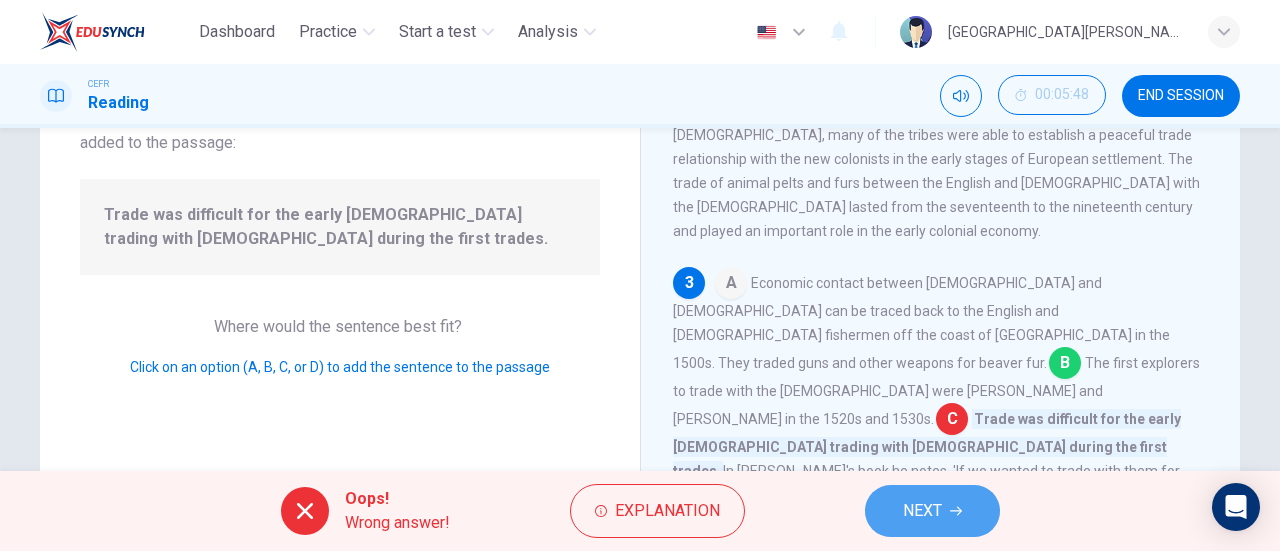 click on "NEXT" at bounding box center (922, 511) 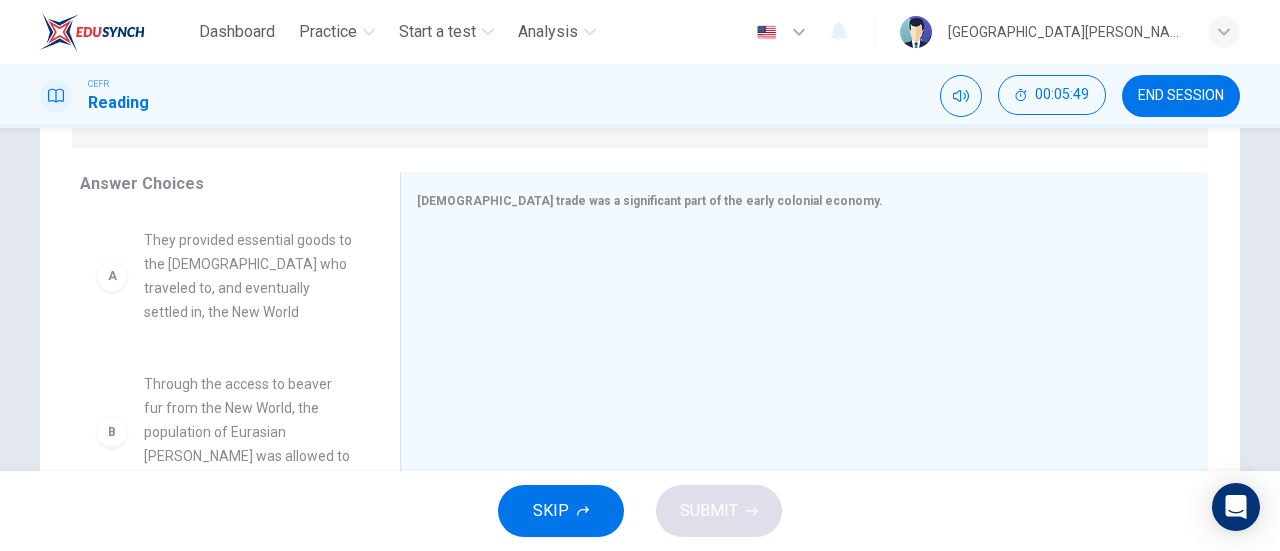 scroll, scrollTop: 298, scrollLeft: 0, axis: vertical 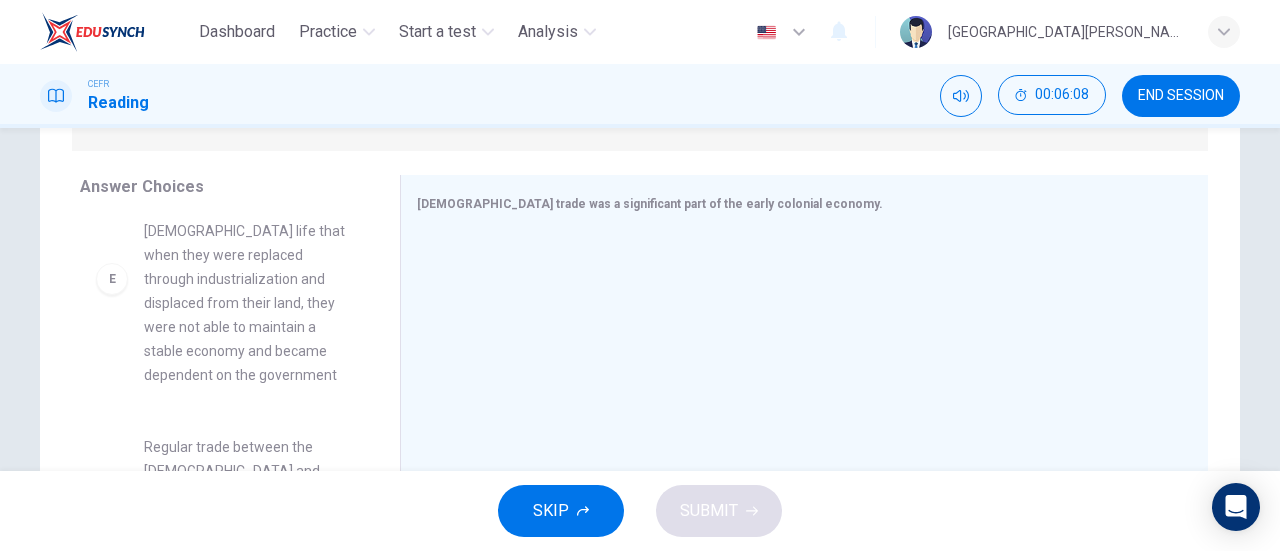 drag, startPoint x: 195, startPoint y: 338, endPoint x: 281, endPoint y: 377, distance: 94.42987 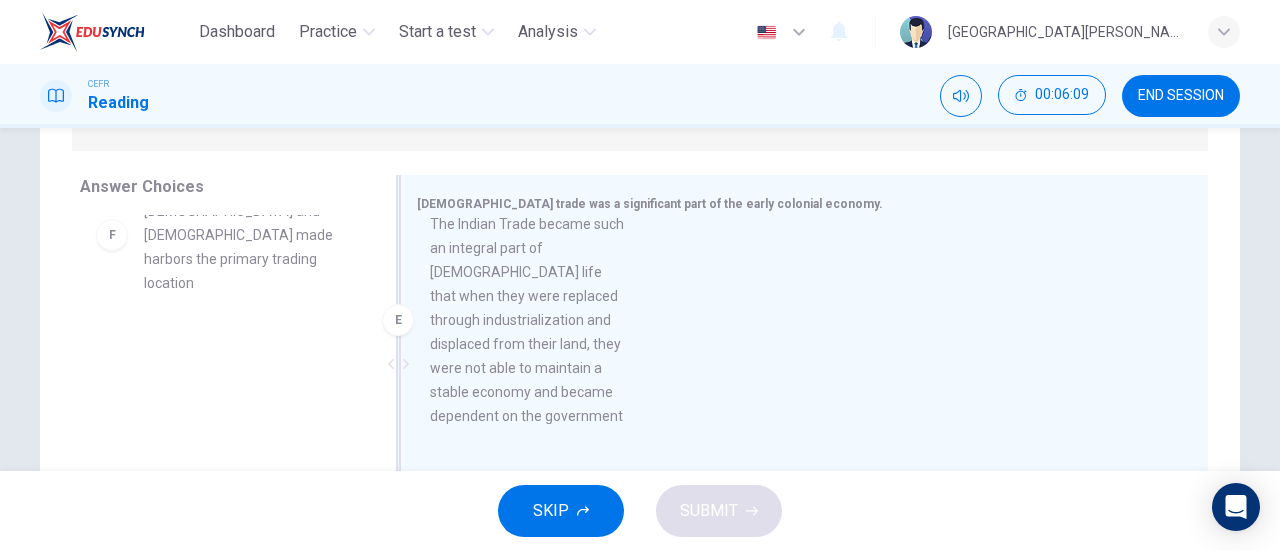 drag, startPoint x: 220, startPoint y: 270, endPoint x: 516, endPoint y: 337, distance: 303.48807 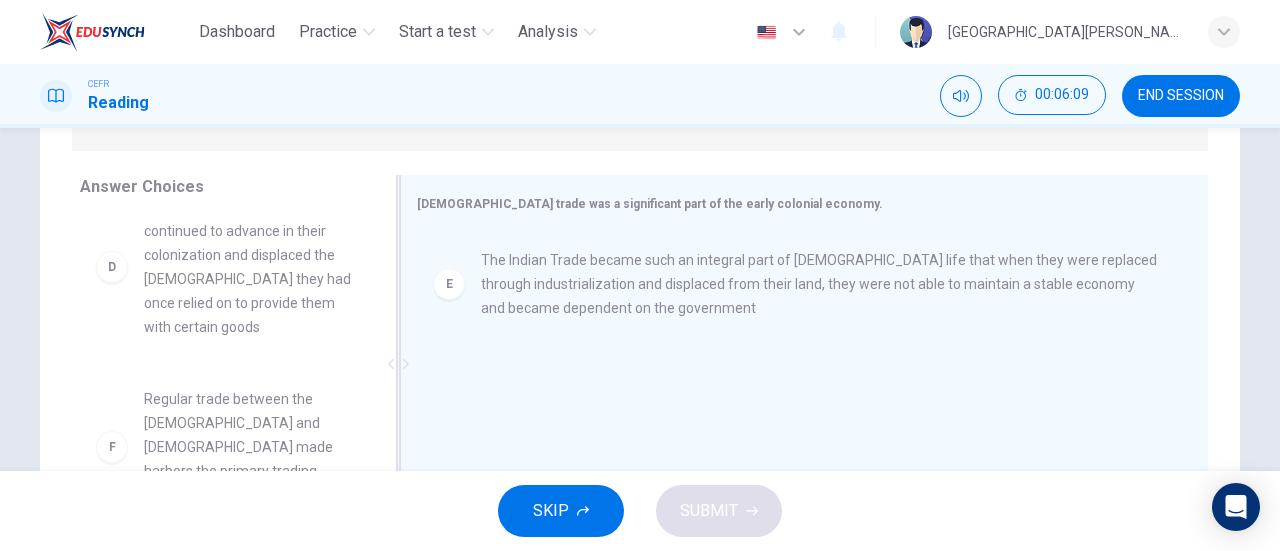 scroll, scrollTop: 492, scrollLeft: 0, axis: vertical 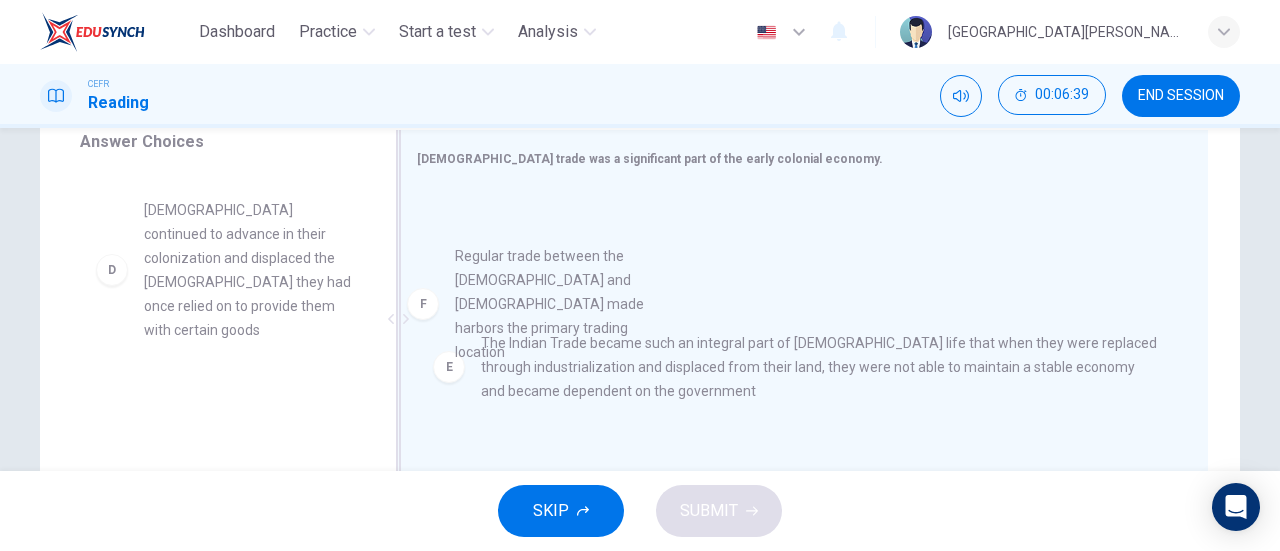 drag, startPoint x: 234, startPoint y: 403, endPoint x: 596, endPoint y: 263, distance: 388.12885 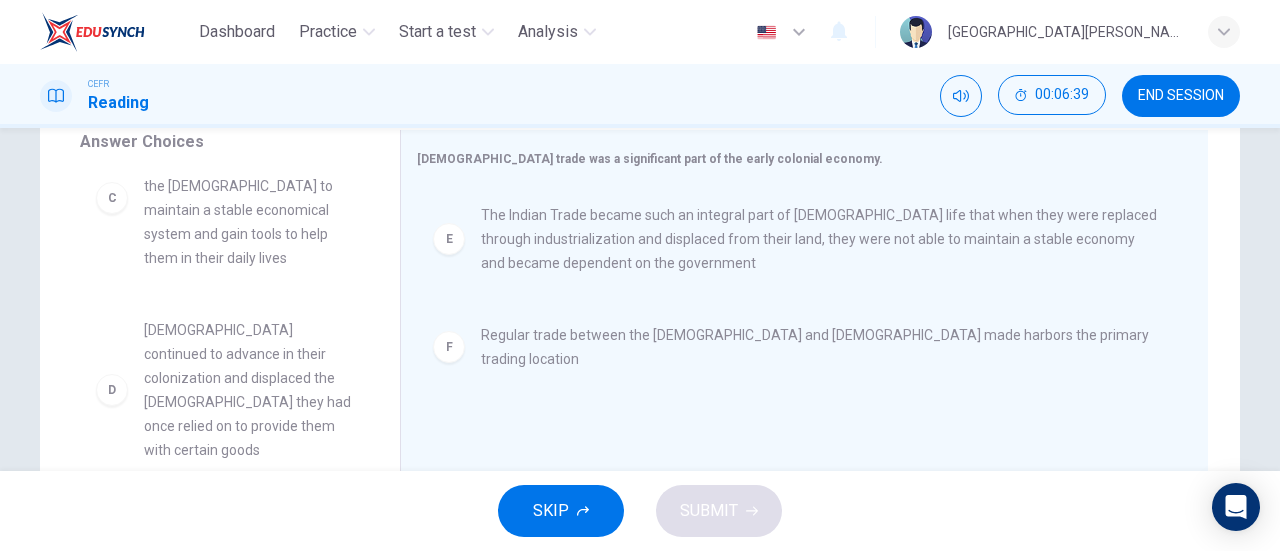 scroll, scrollTop: 348, scrollLeft: 0, axis: vertical 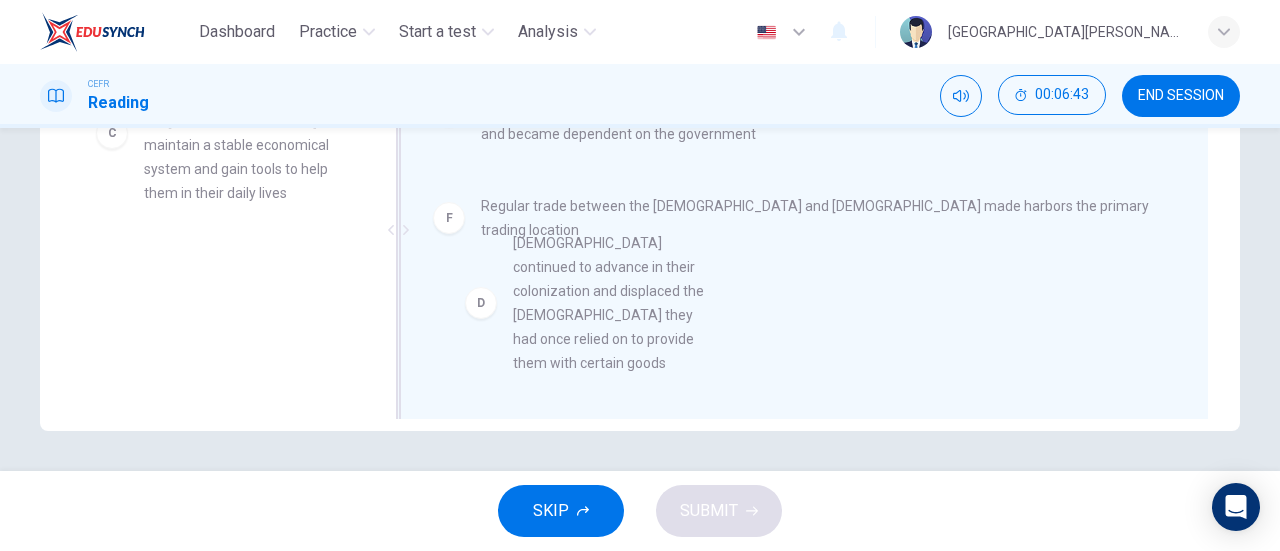drag, startPoint x: 218, startPoint y: 342, endPoint x: 598, endPoint y: 345, distance: 380.01184 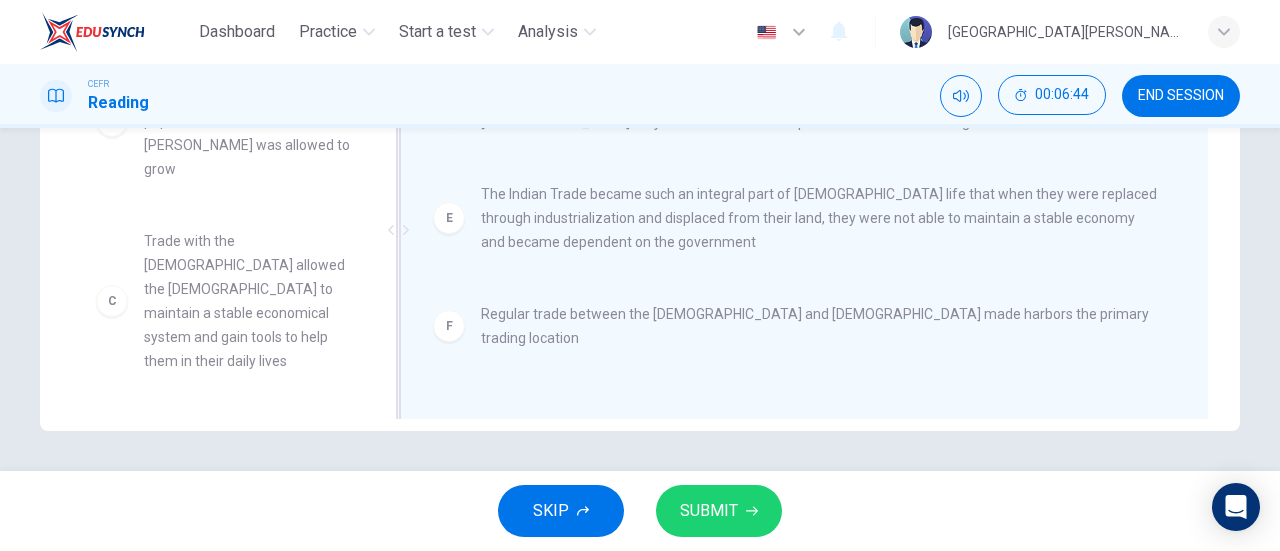 scroll, scrollTop: 12, scrollLeft: 0, axis: vertical 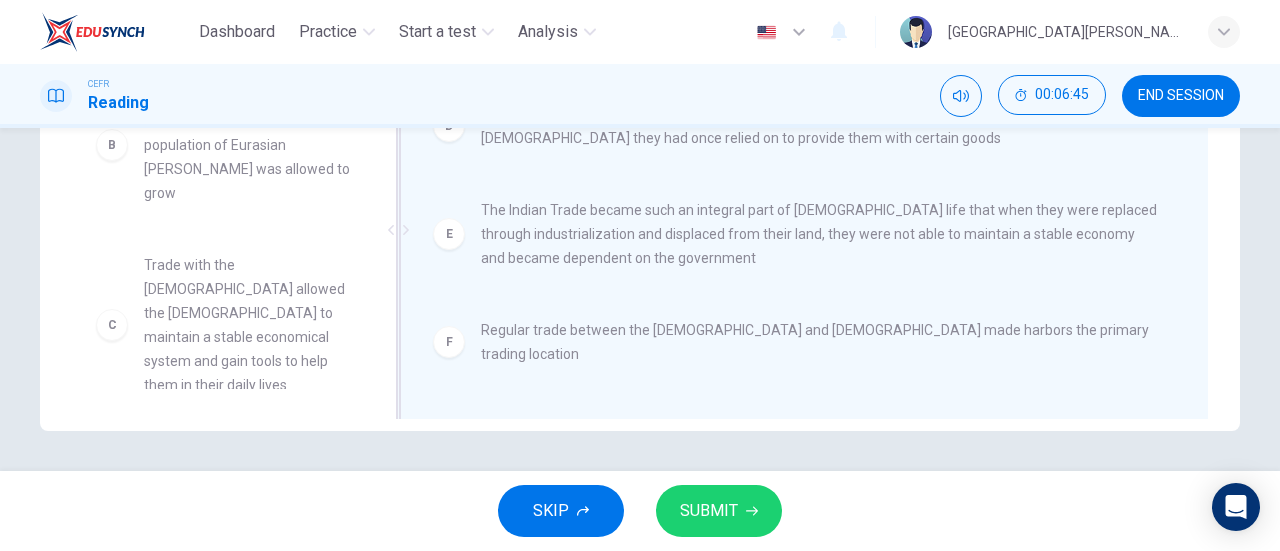 click on "D Europeans continued to advance in their colonization and displaced the Native Americans they had once relied on to provide them with certain goods E The Indian Trade became such an integral part of Native American life that when they were replaced through industrialization and displaced from their land, they were not able to maintain a stable economy and became dependent on the government F Regular trade between the Native Americans and Europeans made harbors the primary trading location" at bounding box center [796, 220] 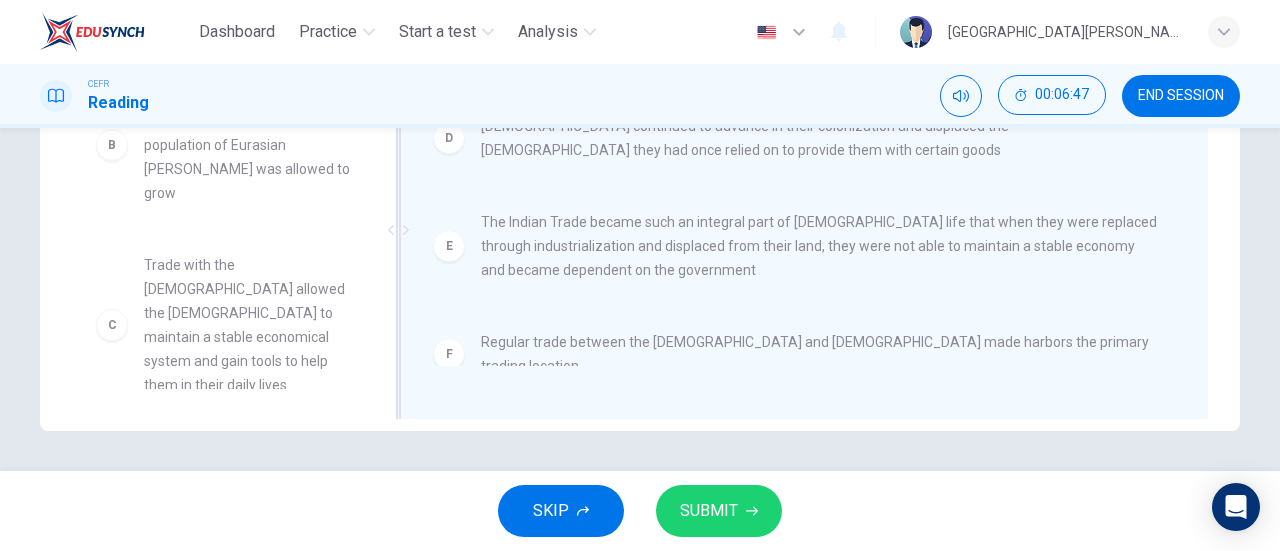 scroll, scrollTop: 1, scrollLeft: 0, axis: vertical 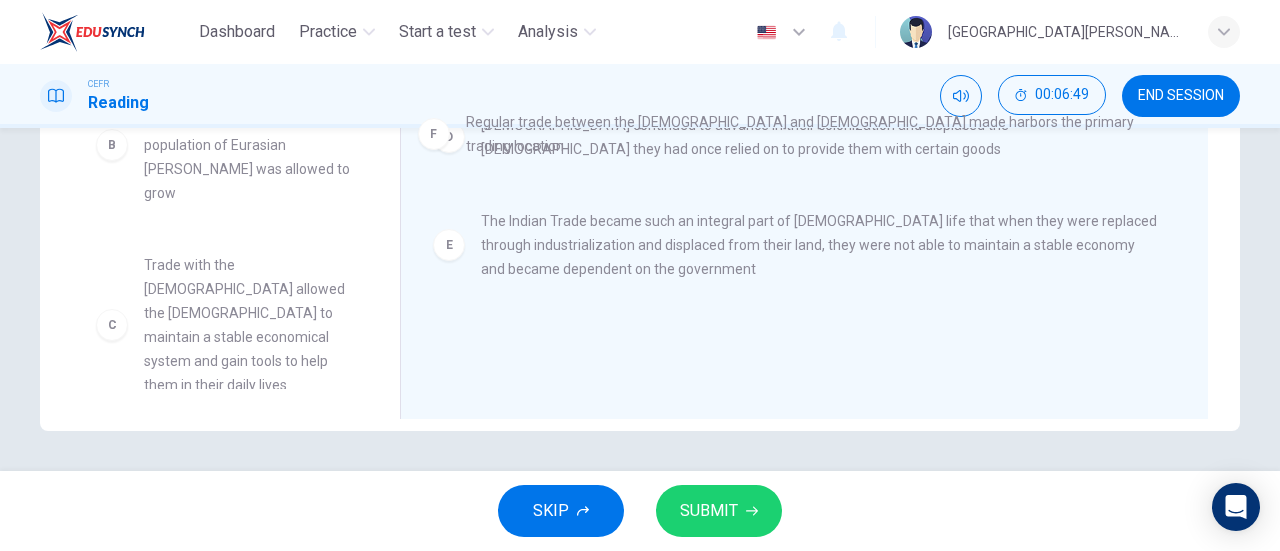 drag, startPoint x: 766, startPoint y: 342, endPoint x: 757, endPoint y: 108, distance: 234.17302 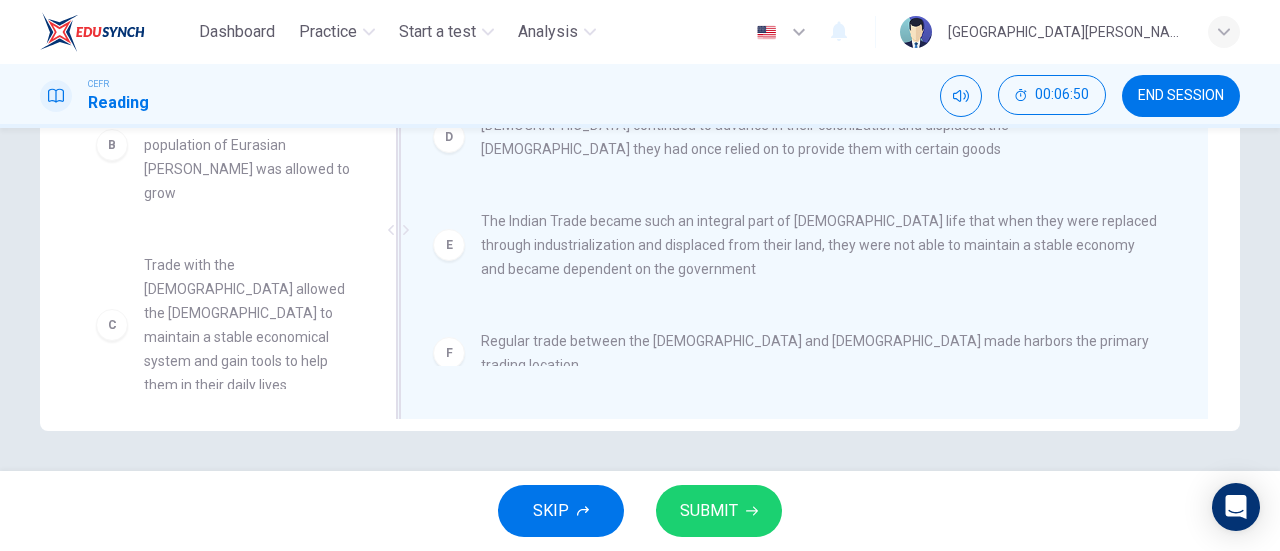 scroll, scrollTop: 0, scrollLeft: 0, axis: both 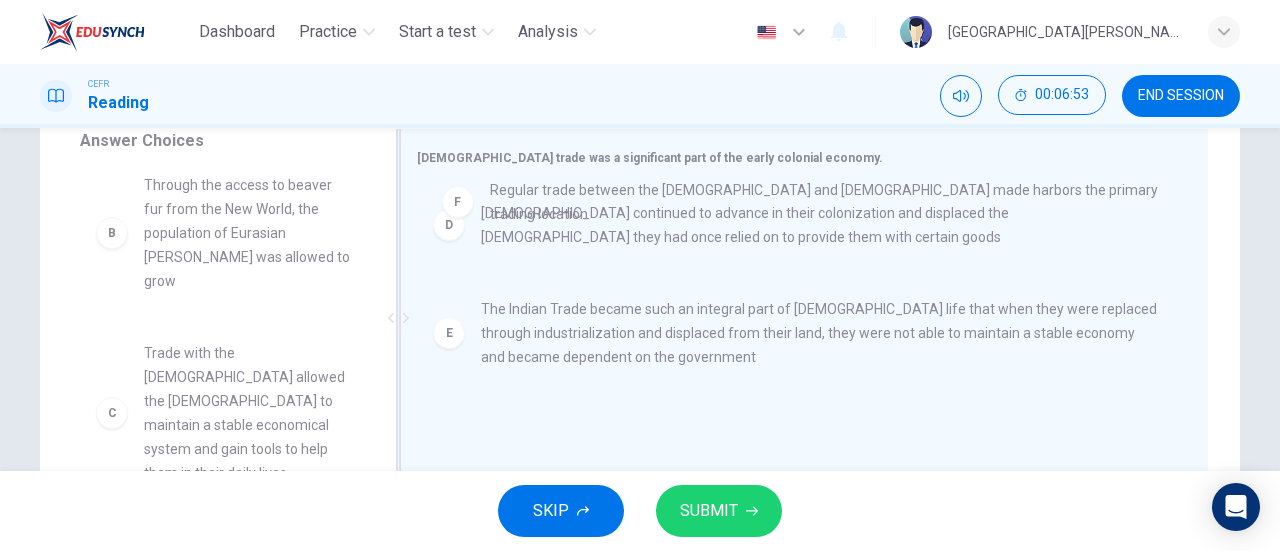 drag, startPoint x: 534, startPoint y: 427, endPoint x: 544, endPoint y: 175, distance: 252.19833 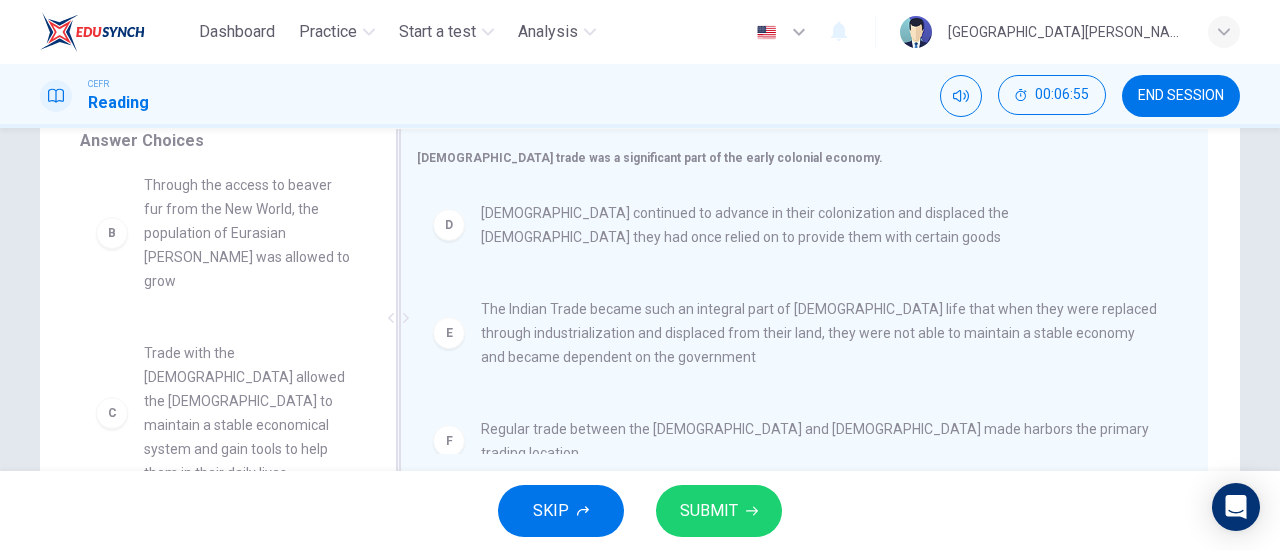 scroll, scrollTop: 2, scrollLeft: 0, axis: vertical 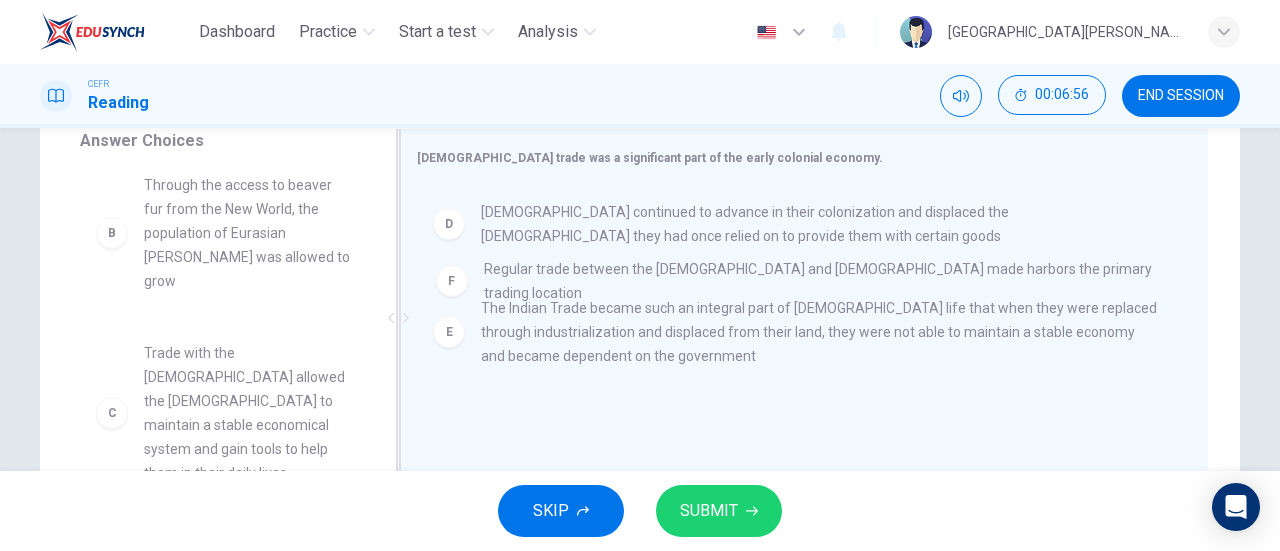 drag, startPoint x: 506, startPoint y: 415, endPoint x: 522, endPoint y: 247, distance: 168.76018 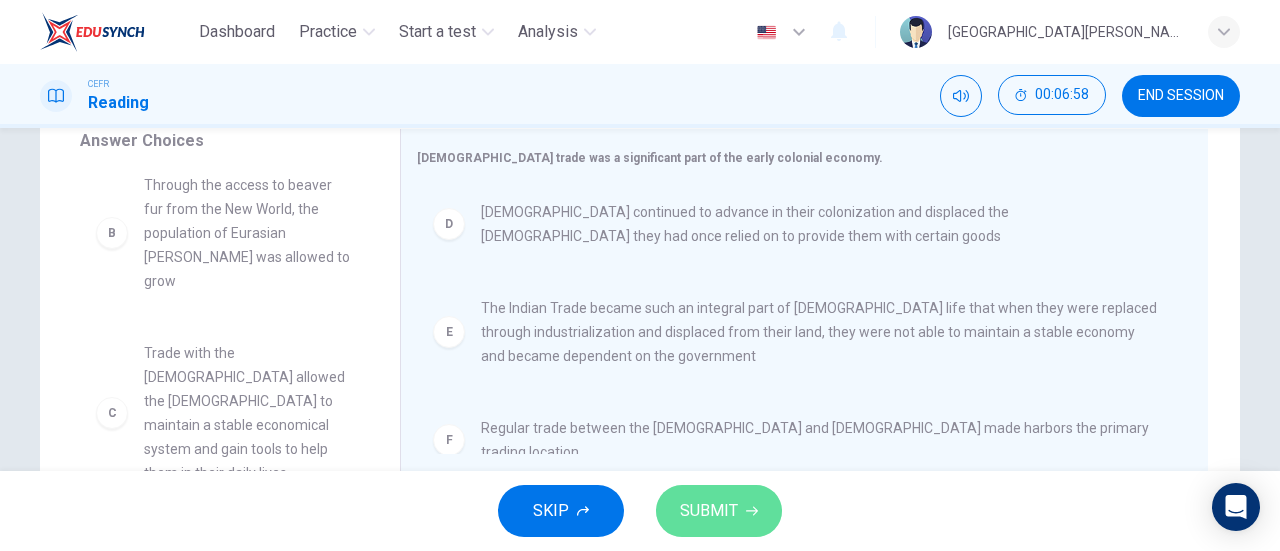 click 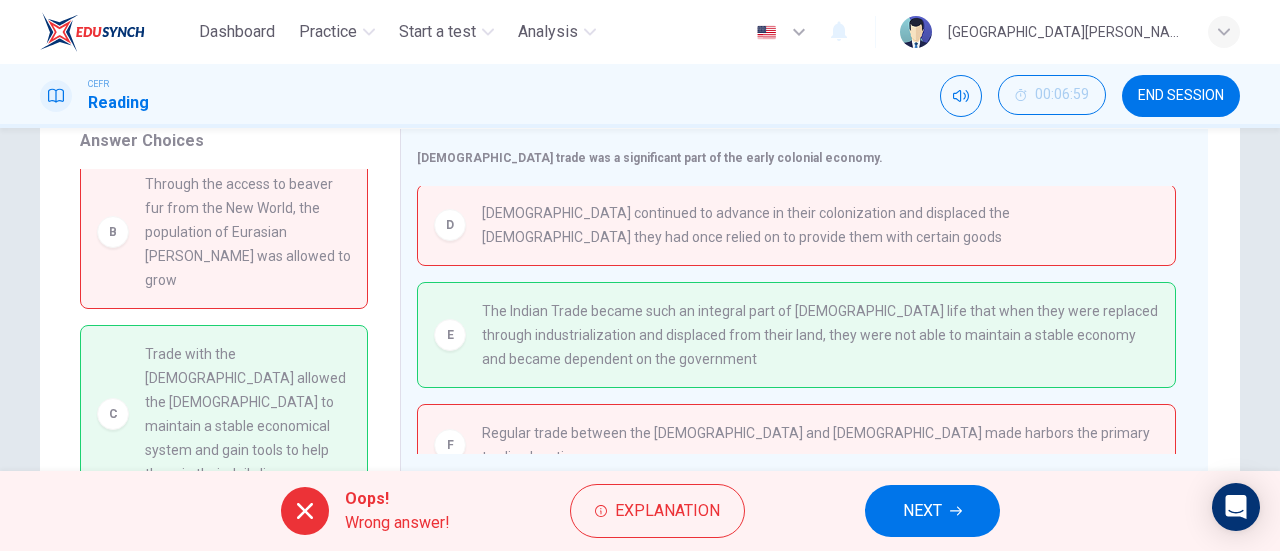scroll, scrollTop: 0, scrollLeft: 0, axis: both 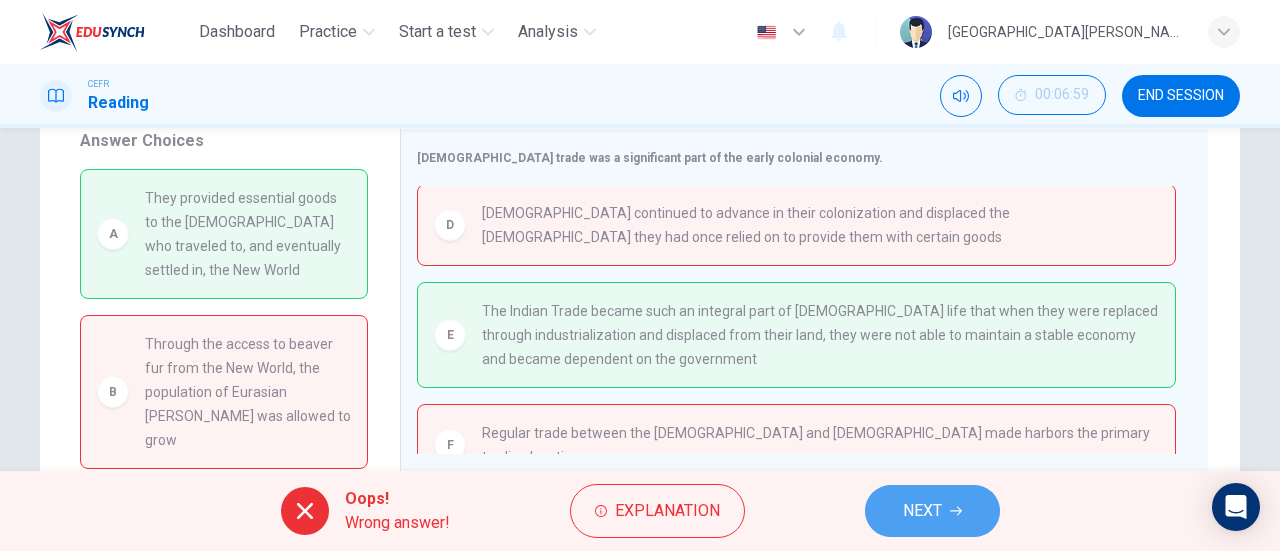 click on "NEXT" at bounding box center (932, 511) 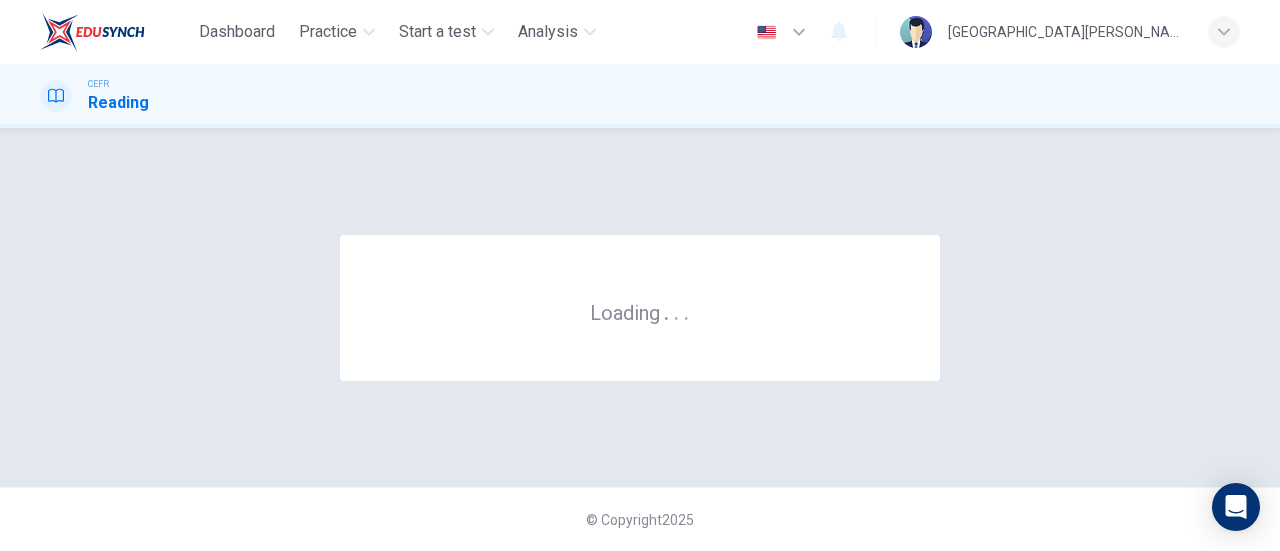 scroll, scrollTop: 0, scrollLeft: 0, axis: both 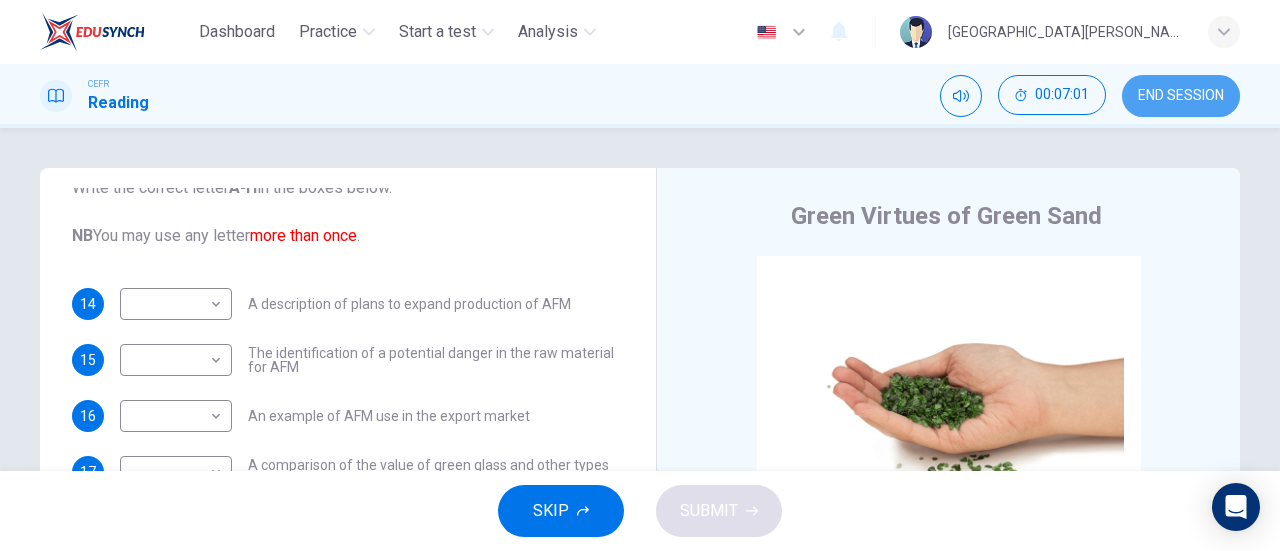 click on "END SESSION" at bounding box center [1181, 96] 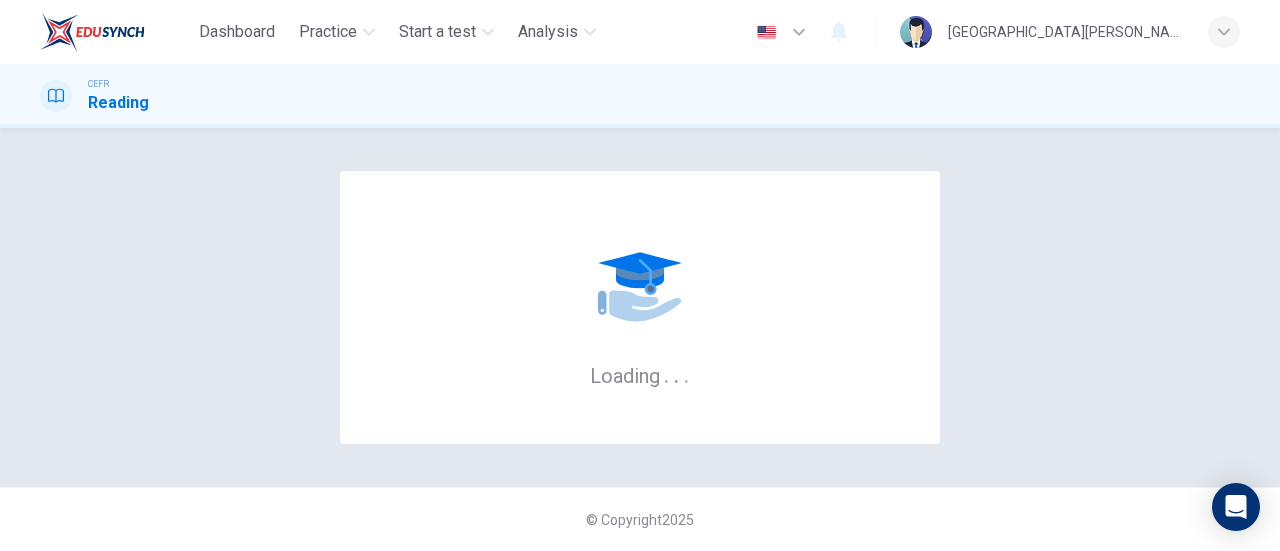 scroll, scrollTop: 0, scrollLeft: 0, axis: both 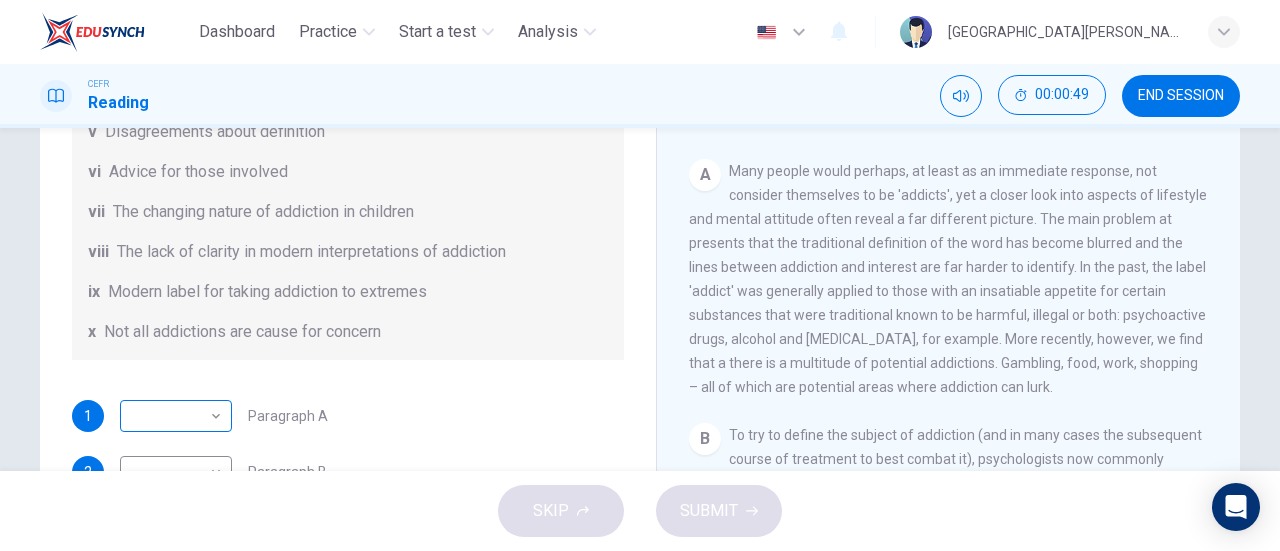 click on "Dashboard Practice Start a test Analysis English en ​ [GEOGRAPHIC_DATA][PERSON_NAME] Reading 00:00:49 END SESSION Questions 1 - 6 The Reading Passage has seven paragraphs  A-G .
Choose the correct heading for paragraphs A to F from the list of headings
below.
Write the correct number i-x in the boxes below. List of Headings i A change in methods ii The falling level of addiction iii Biological changes and associated risks iv The long term damage of addiction v Disagreements about definition vi Advice for those involved vii The changing nature of addiction in children viii The lack of clarity in modern interpretations of addiction ix Modern label for taking addiction to extremes x Not all addictions are cause for concern 1 ​ ​ Paragraph A 2 ​ ​ Paragraph B 3 ​ ​ Paragraph C 4 ​ ​ Paragraph D 5 ​ ​ Paragraph E 6 ​ ​ Paragraph F The Nature of Addiction CLICK TO ZOOM Click to Zoom A B C D E F G SKIP SUBMIT EduSynch - Online Language Proficiency Testing
Dashboard Practice Start a test" at bounding box center (640, 275) 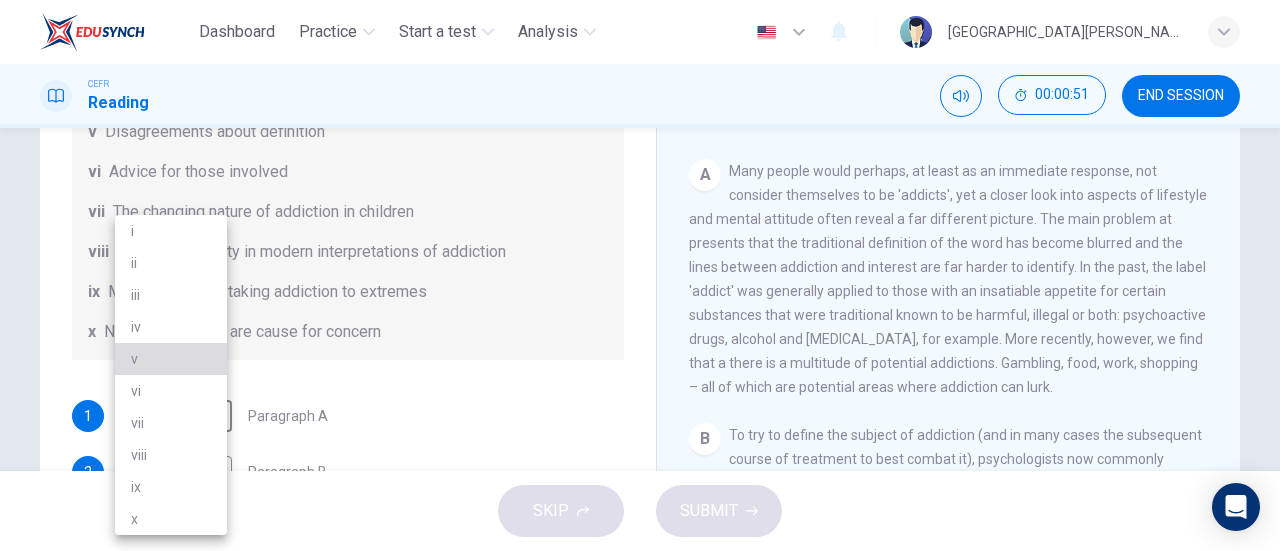 click on "v" at bounding box center [171, 359] 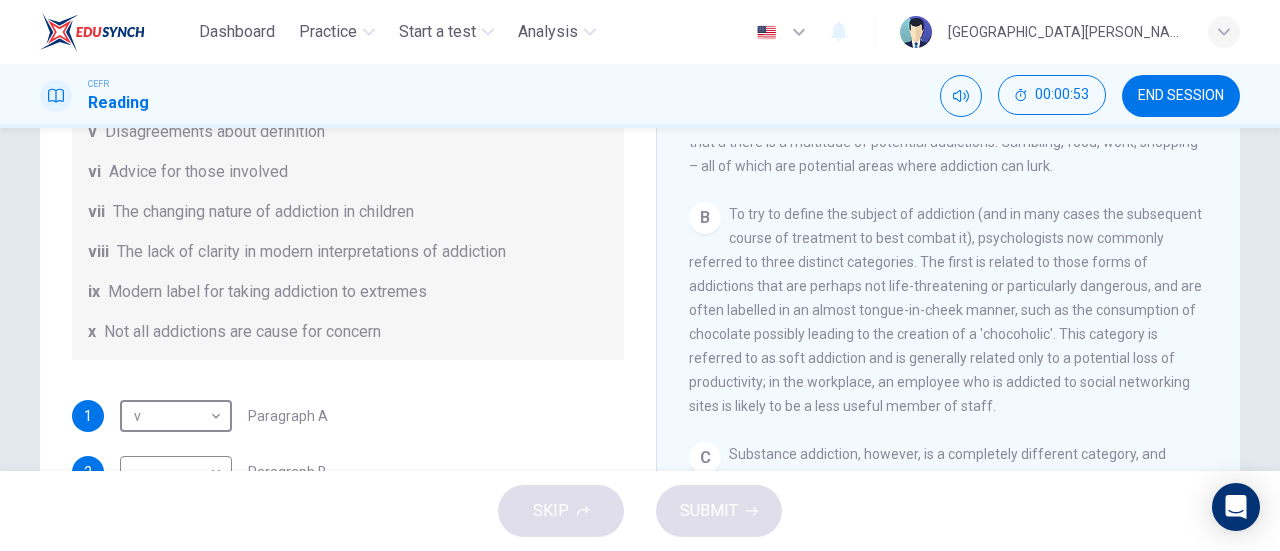 scroll, scrollTop: 626, scrollLeft: 0, axis: vertical 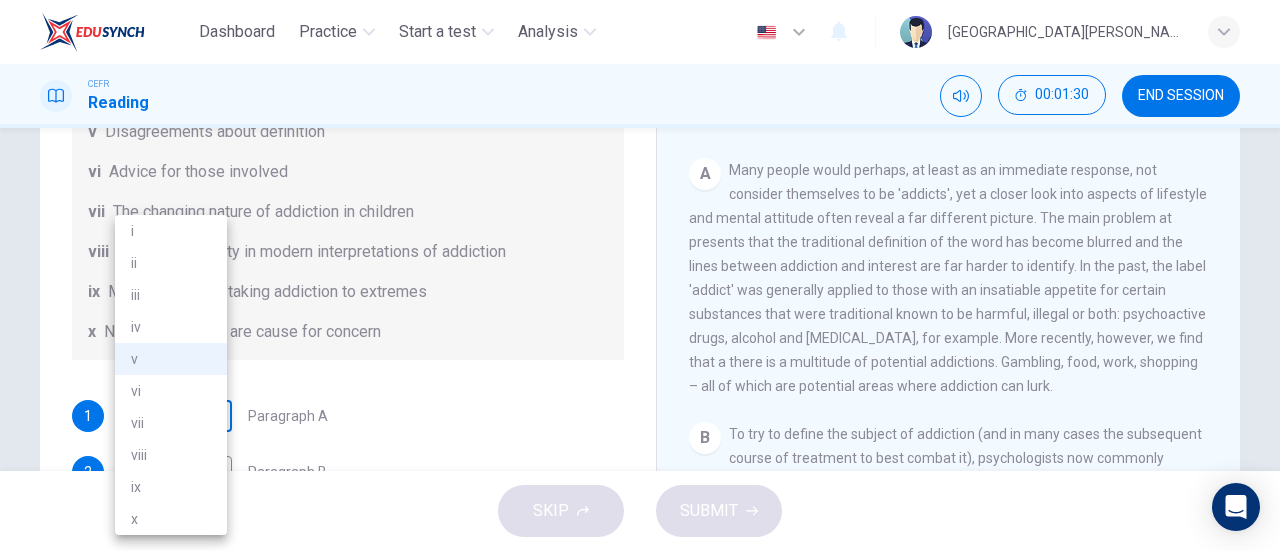 click on "Dashboard Practice Start a test Analysis English en ​ [GEOGRAPHIC_DATA][PERSON_NAME] CEFR Reading 00:01:30 END SESSION Questions 1 - 6 The Reading Passage has seven paragraphs  A-G .
Choose the correct heading for paragraphs A to F from the list of headings
below.
Write the correct number i-x in the boxes below. List of Headings i A change in methods ii The falling level of addiction iii Biological changes and associated risks iv The long term damage of addiction v Disagreements about definition vi Advice for those involved vii The changing nature of addiction in children viii The lack of clarity in modern interpretations of addiction ix Modern label for taking addiction to extremes x Not all addictions are cause for concern 1 v v ​ Paragraph A 2 ​ ​ Paragraph B 3 ​ ​ Paragraph C 4 ​ ​ Paragraph D 5 ​ ​ Paragraph E 6 ​ ​ Paragraph F The Nature of Addiction CLICK TO ZOOM Click to Zoom A B C D E F G SKIP SUBMIT EduSynch - Online Language Proficiency Testing
Dashboard Practice Start a test" at bounding box center (640, 275) 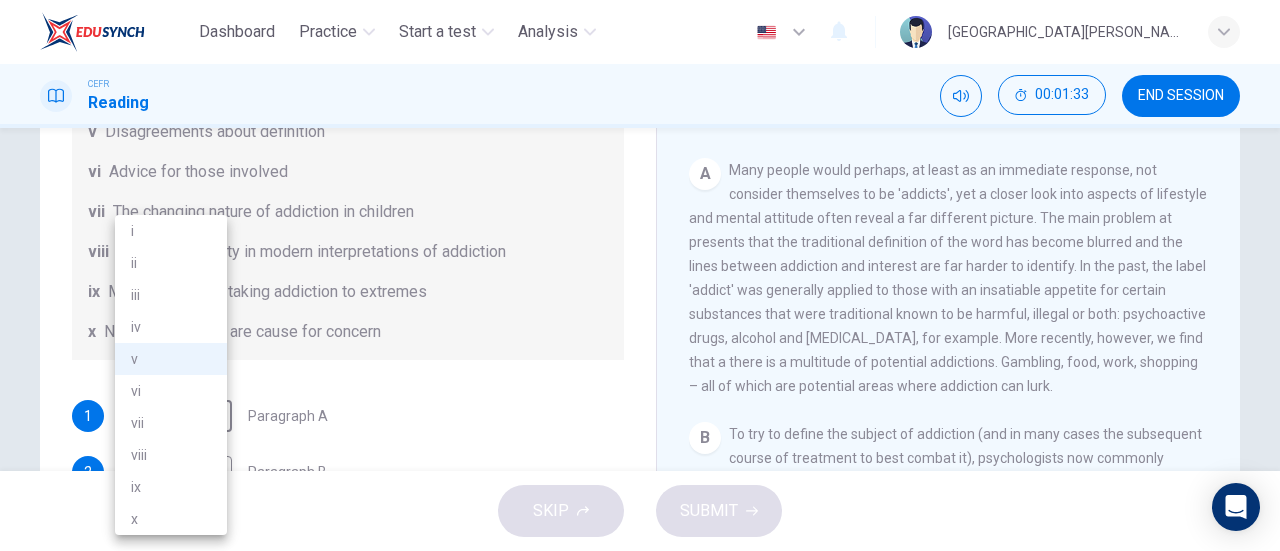 click at bounding box center [640, 275] 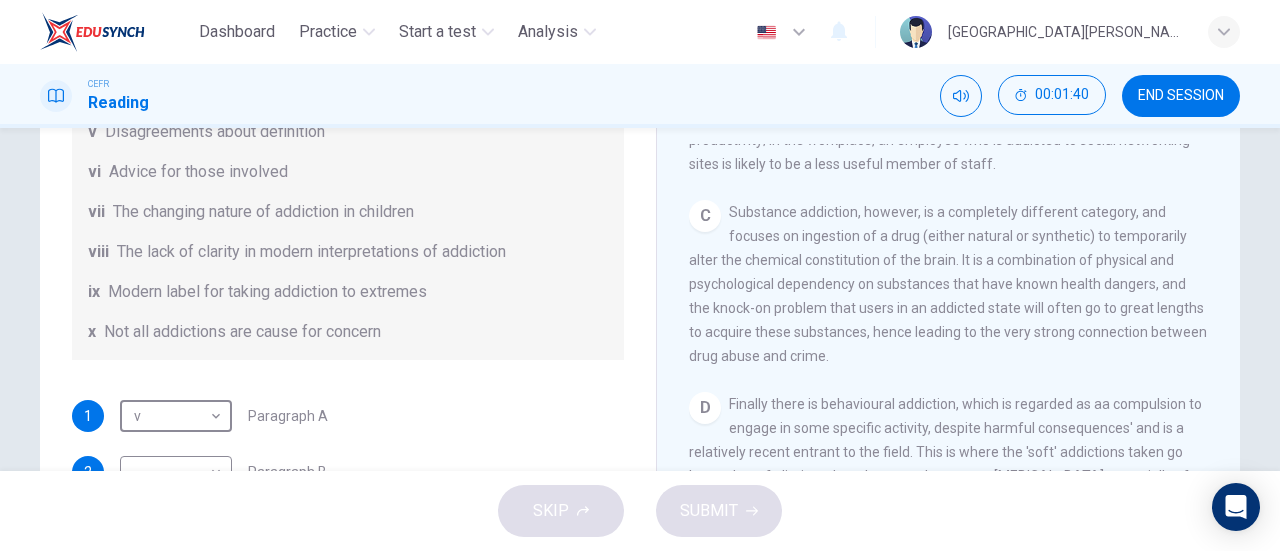 scroll, scrollTop: 870, scrollLeft: 0, axis: vertical 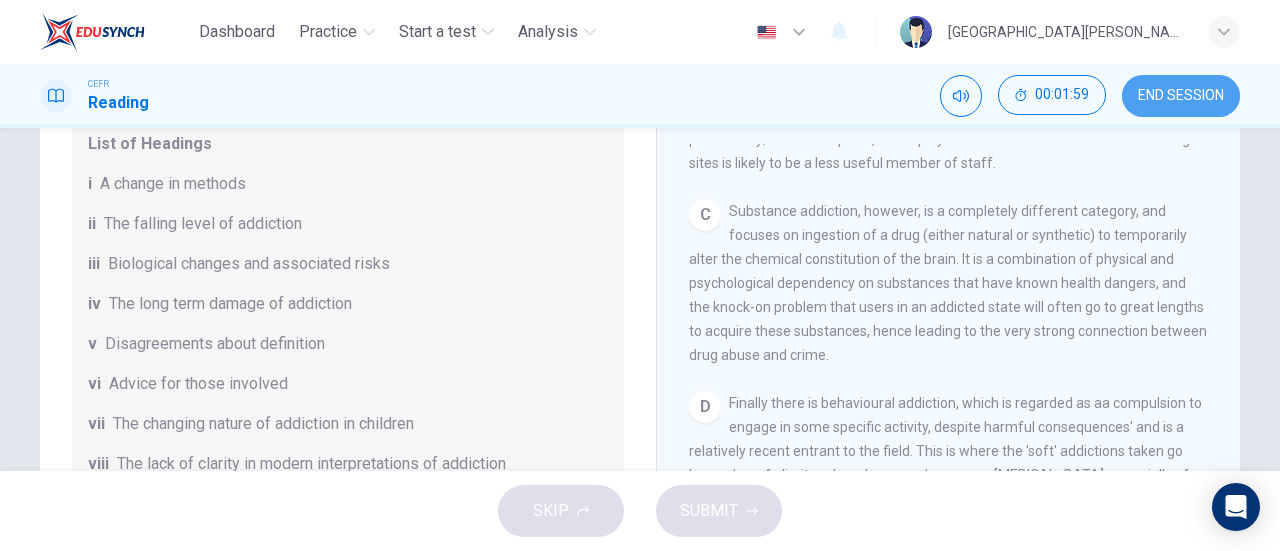 click on "END SESSION" at bounding box center (1181, 96) 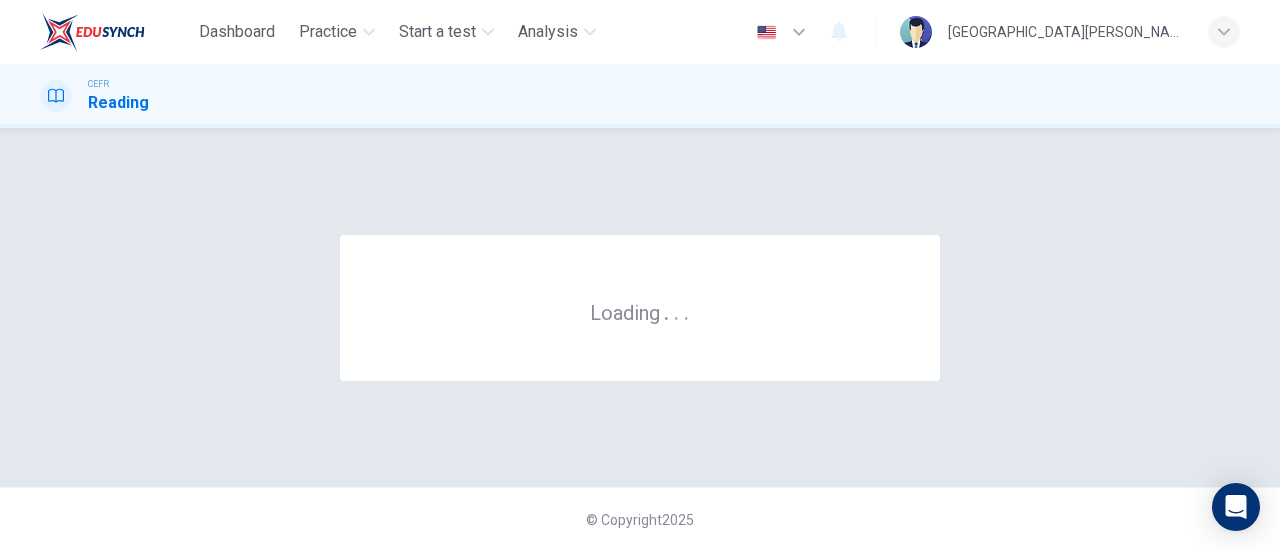scroll, scrollTop: 0, scrollLeft: 0, axis: both 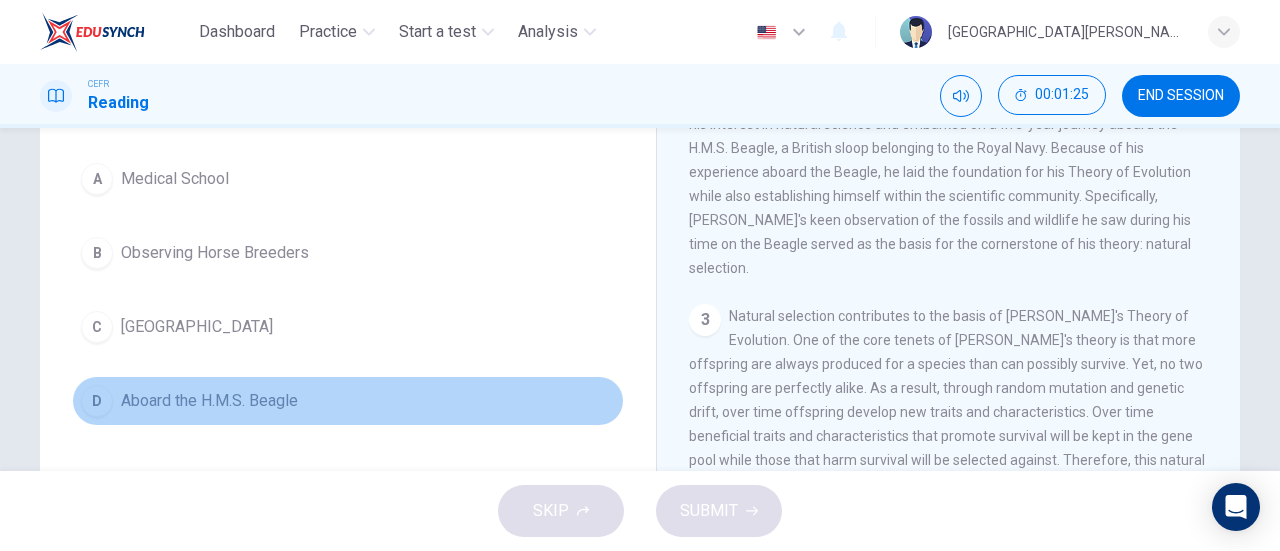 click on "Aboard the H.M.S. Beagle" at bounding box center (209, 401) 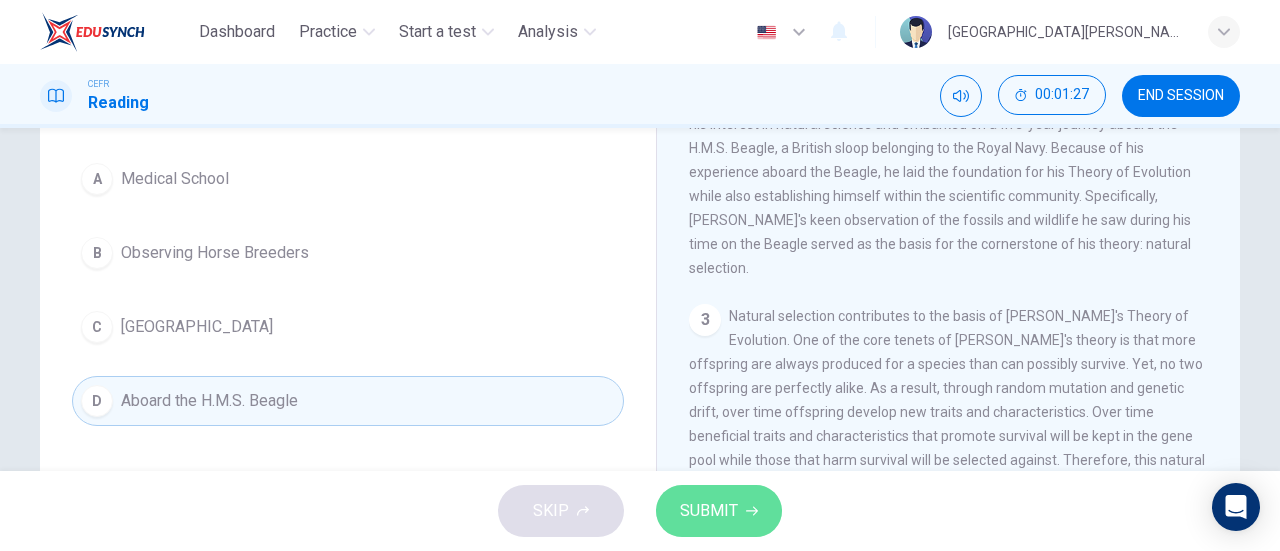 click on "SUBMIT" at bounding box center [709, 511] 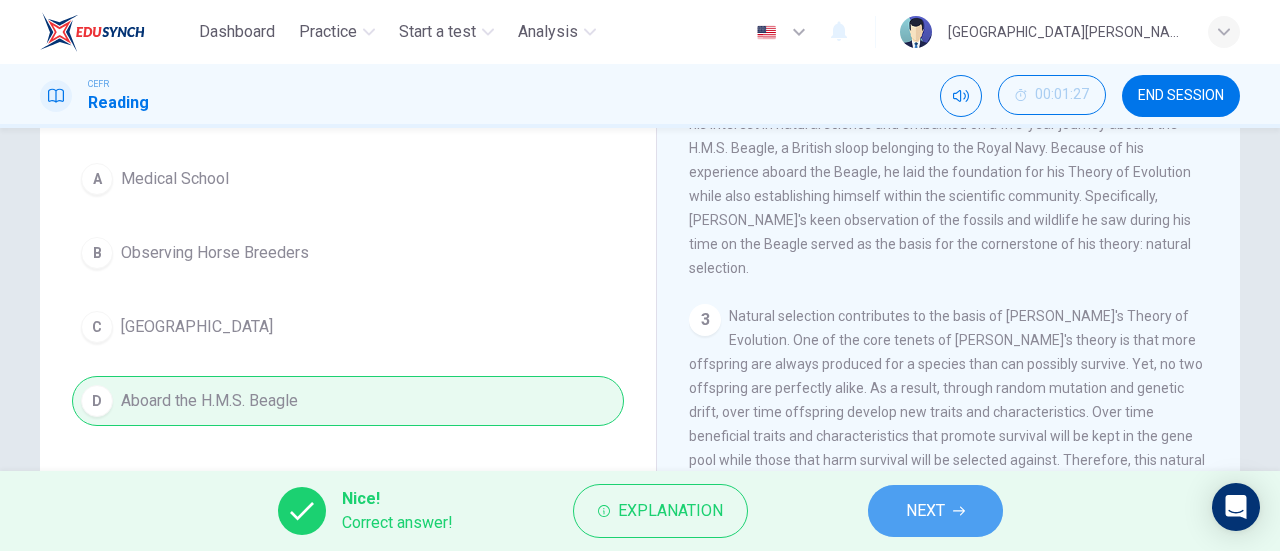 click on "NEXT" at bounding box center (935, 511) 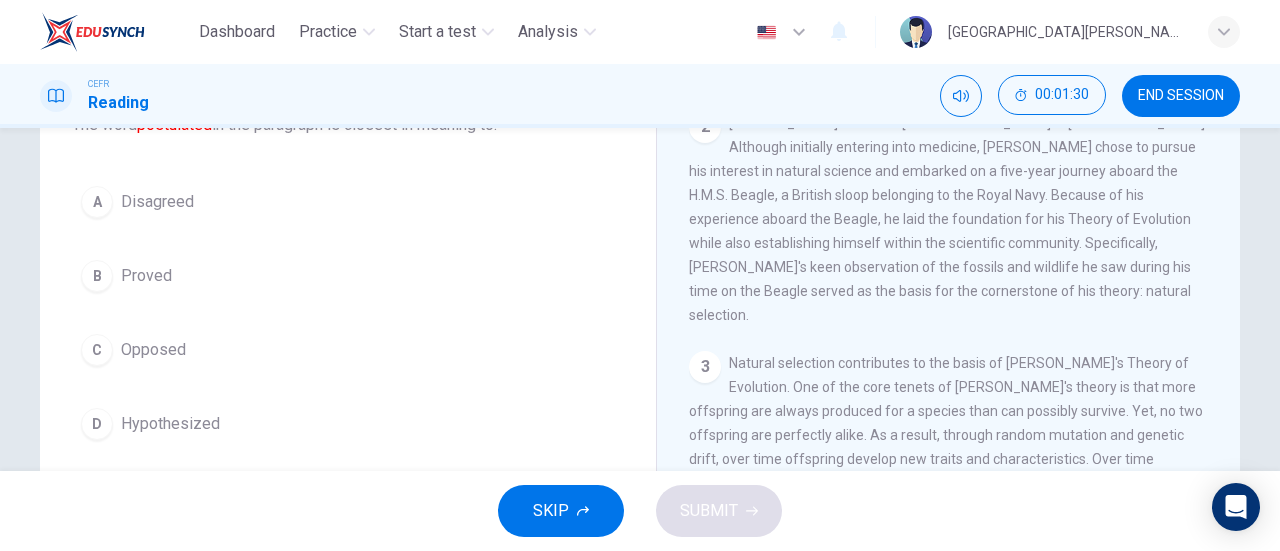 scroll, scrollTop: 159, scrollLeft: 0, axis: vertical 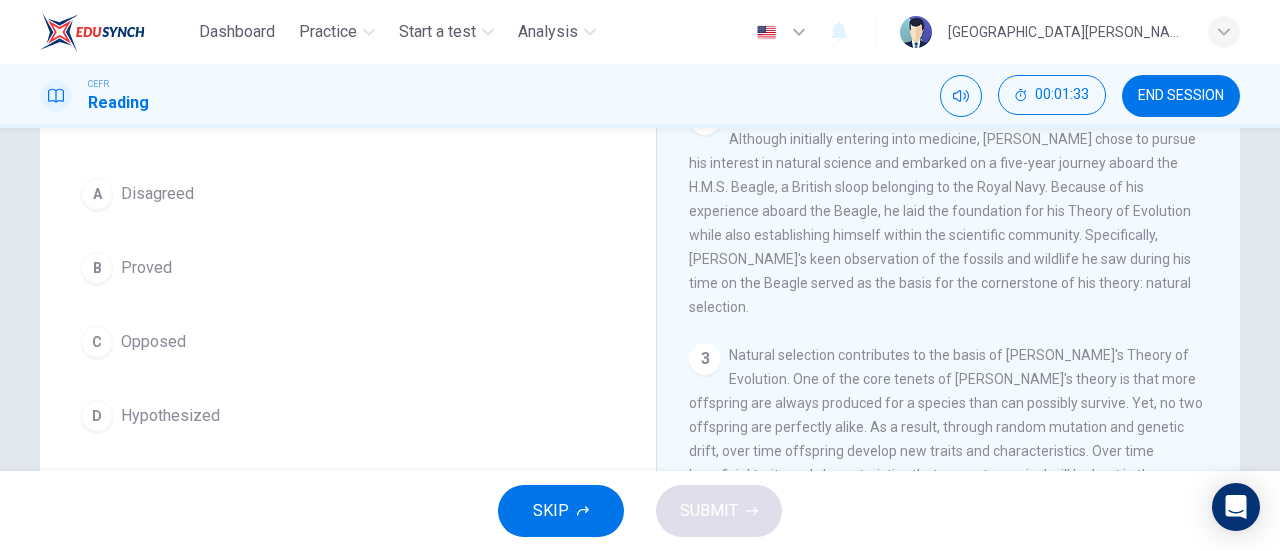 click on "D Hypothesized" at bounding box center [348, 416] 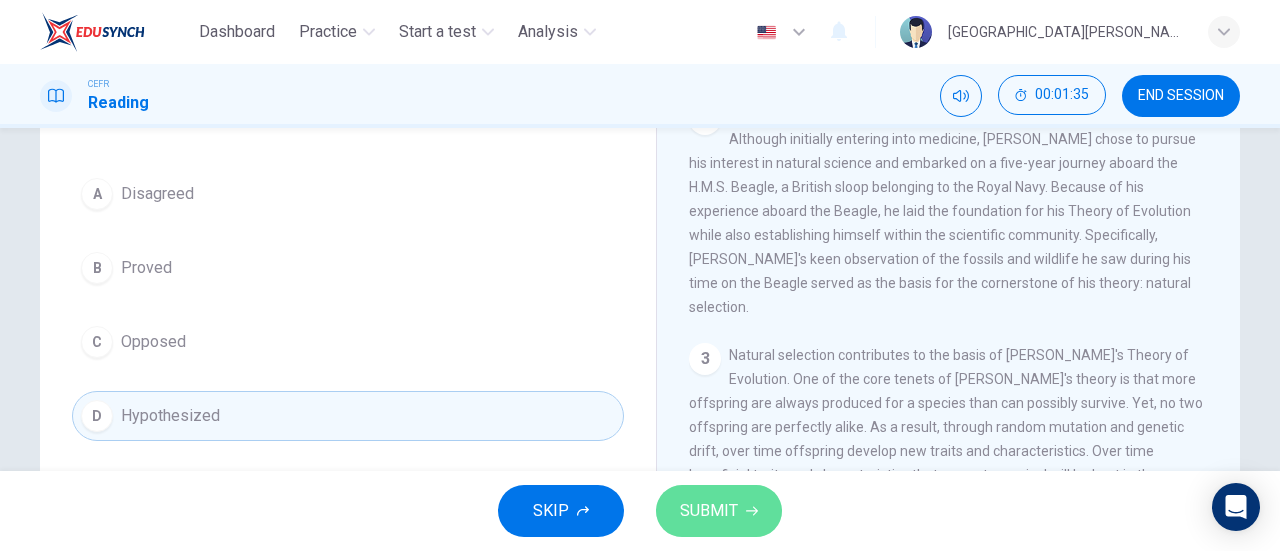 click on "SUBMIT" at bounding box center [709, 511] 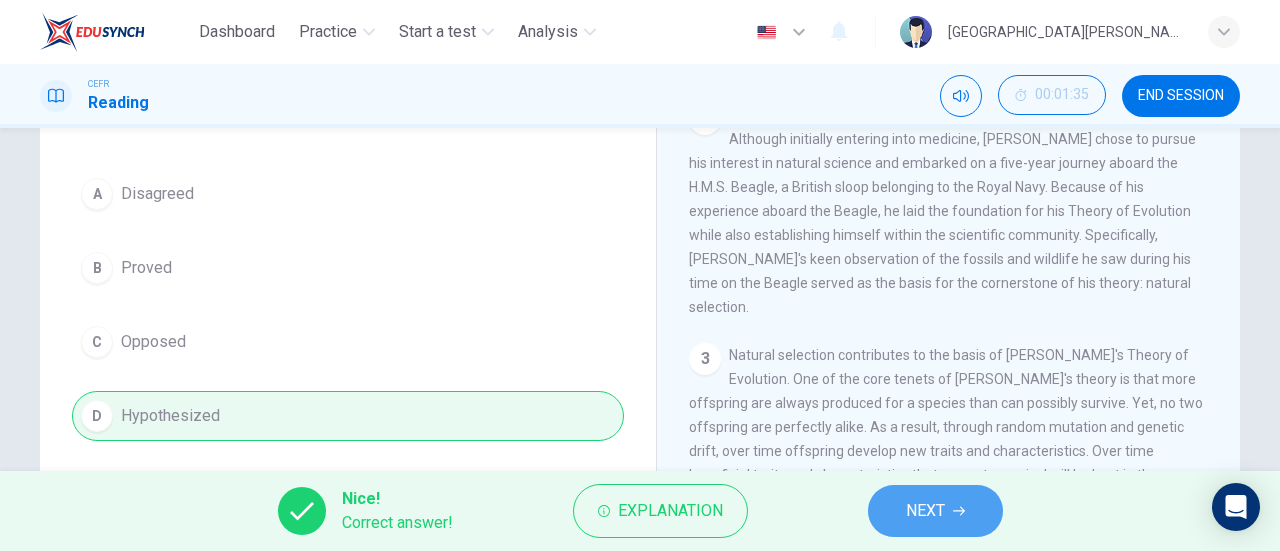 click on "NEXT" at bounding box center [925, 511] 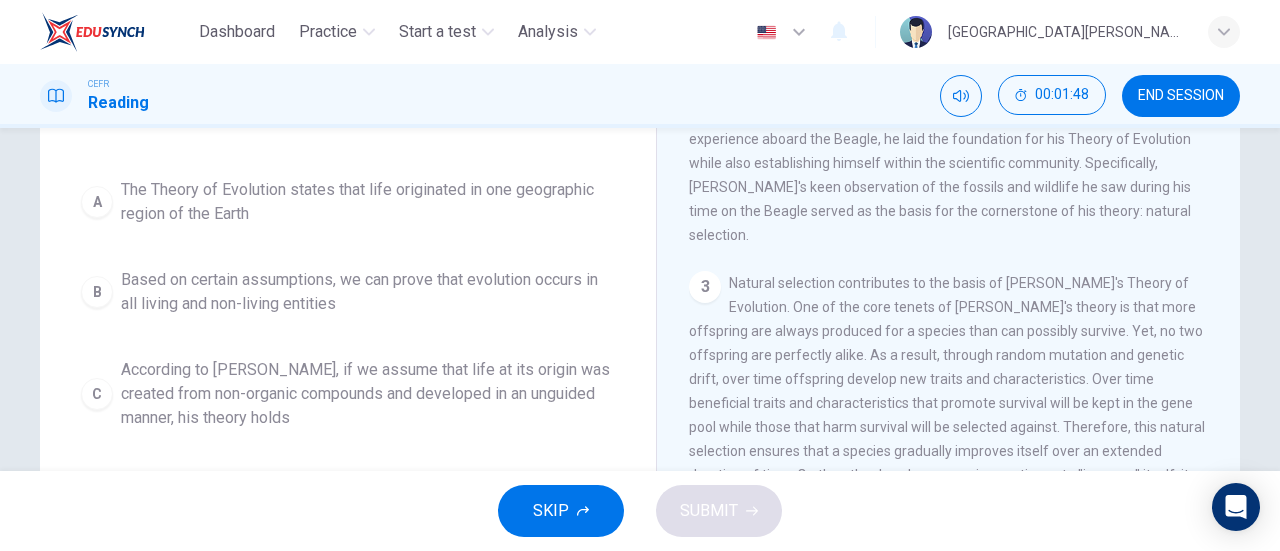 scroll, scrollTop: 230, scrollLeft: 0, axis: vertical 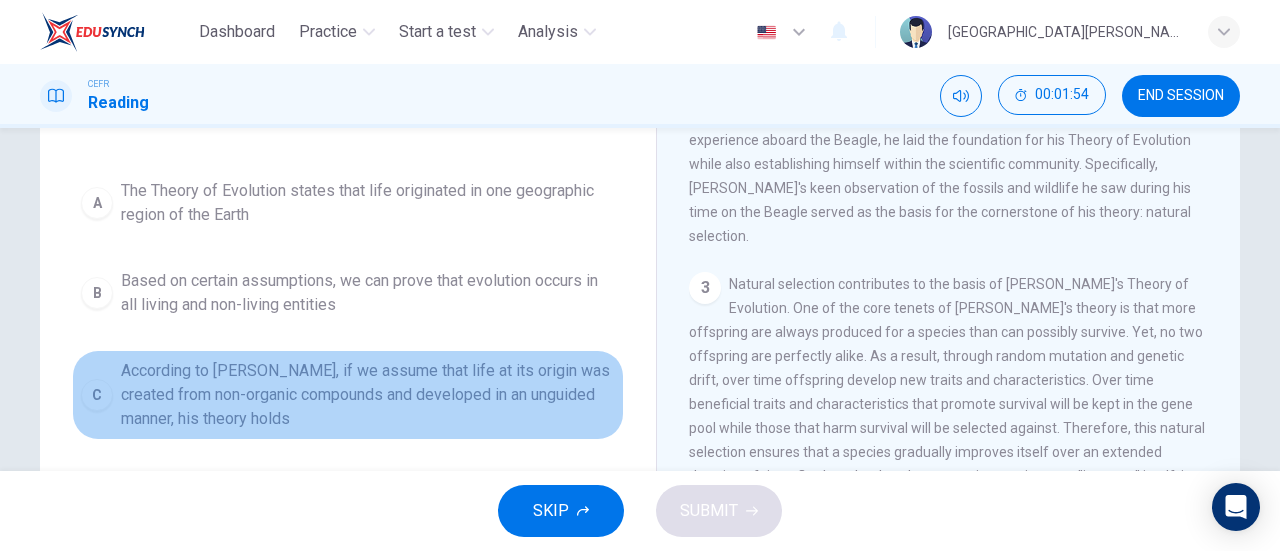 click on "According to Darwin, if we assume that life at its origin was created from non-organic compounds and developed in an unguided manner, his theory holds" at bounding box center (368, 395) 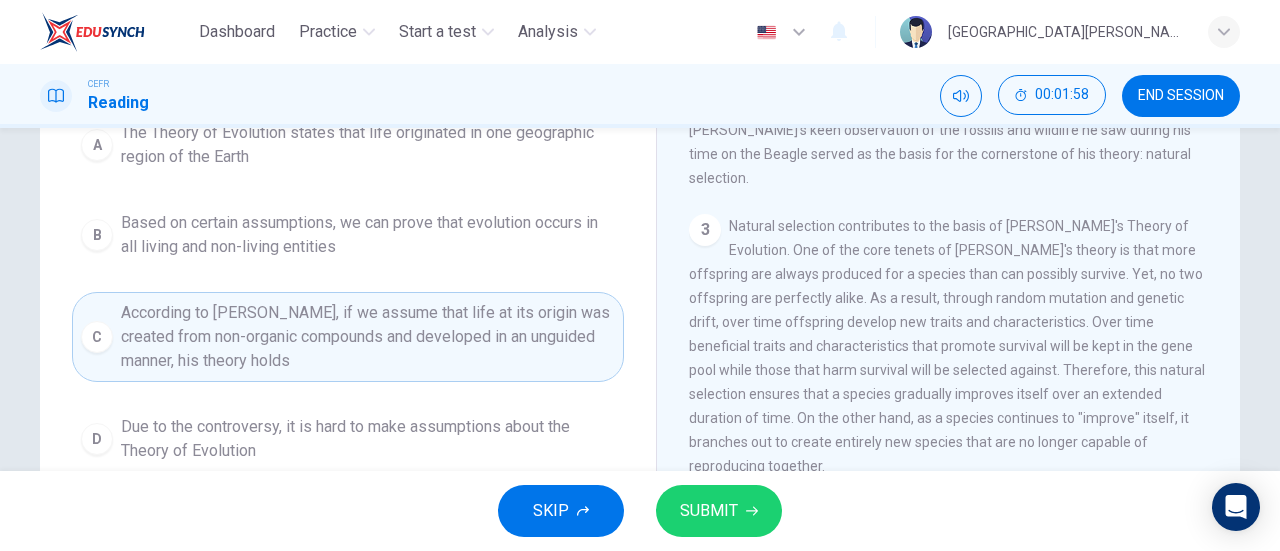 scroll, scrollTop: 289, scrollLeft: 0, axis: vertical 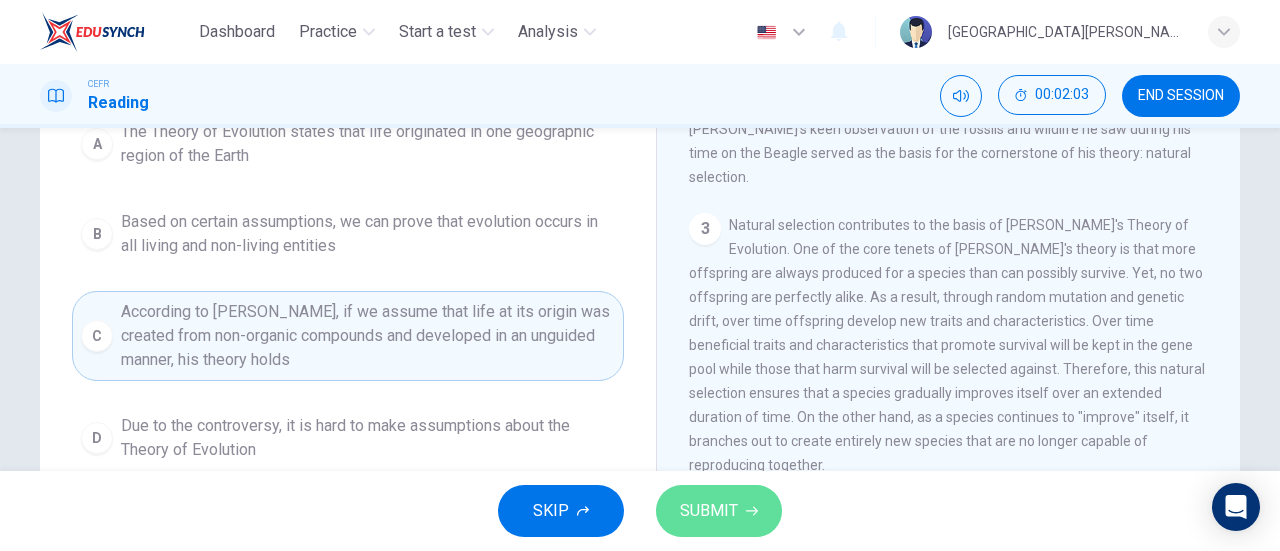 click on "SUBMIT" at bounding box center [709, 511] 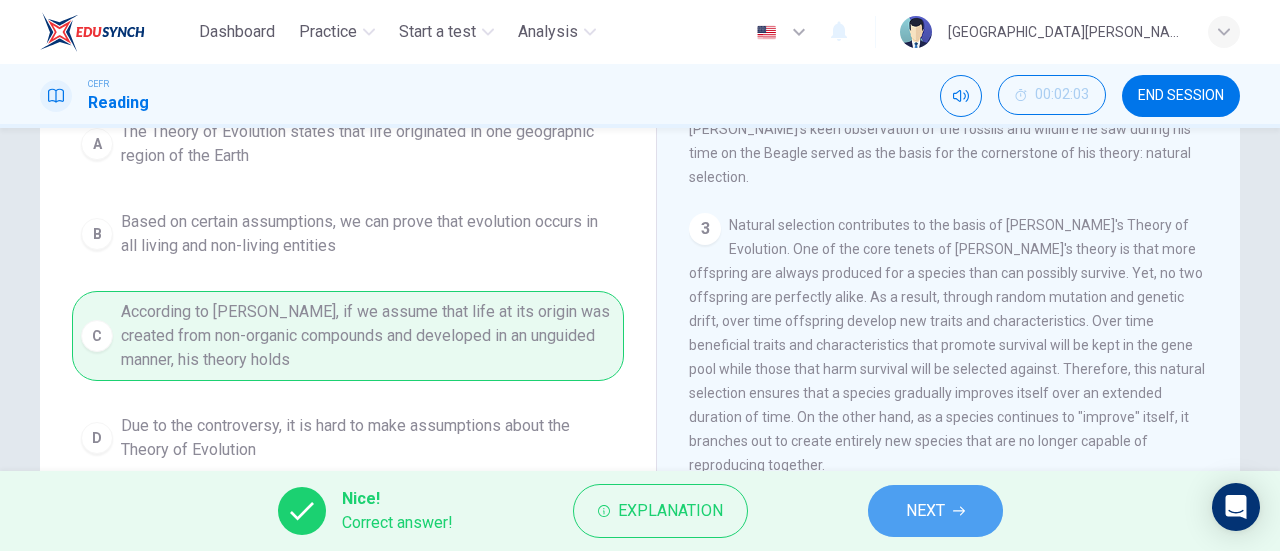 click on "NEXT" at bounding box center [925, 511] 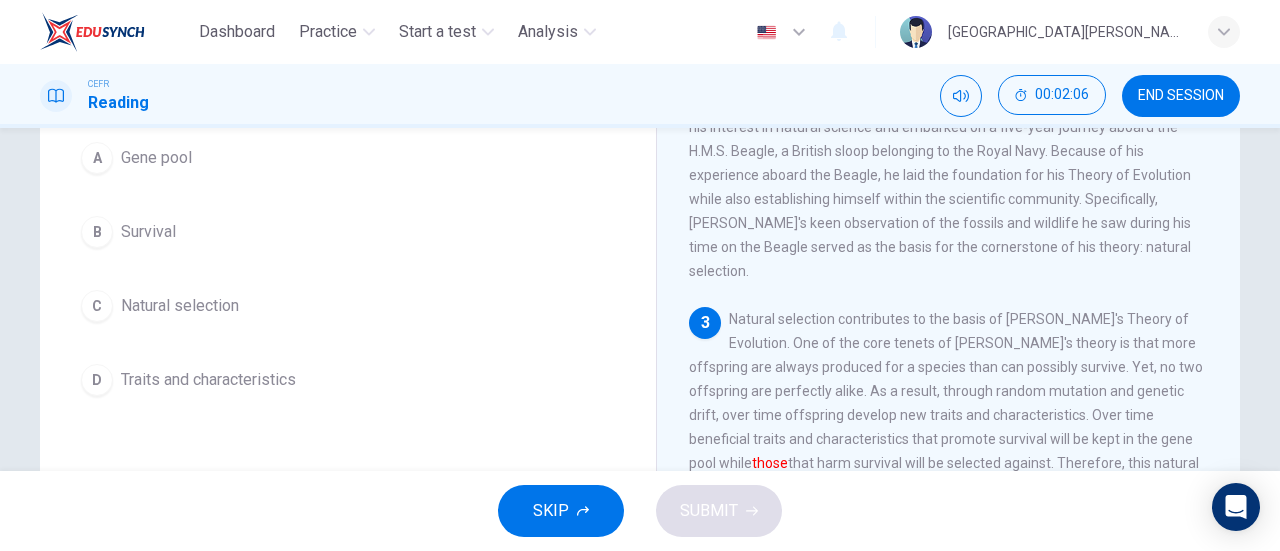 scroll, scrollTop: 195, scrollLeft: 0, axis: vertical 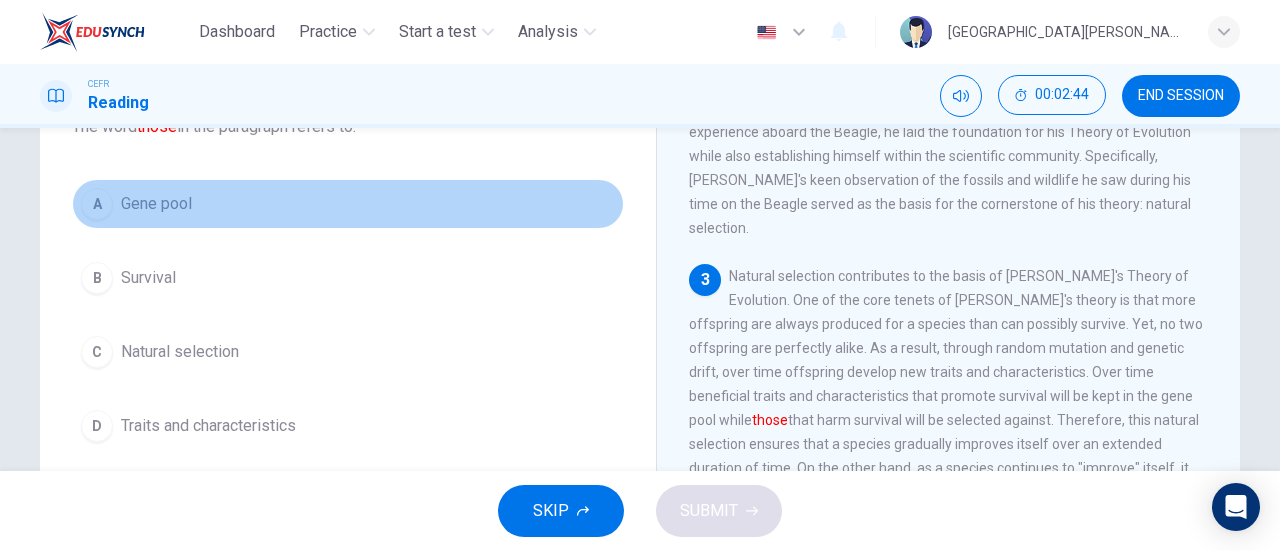 click on "A Gene pool" at bounding box center [348, 204] 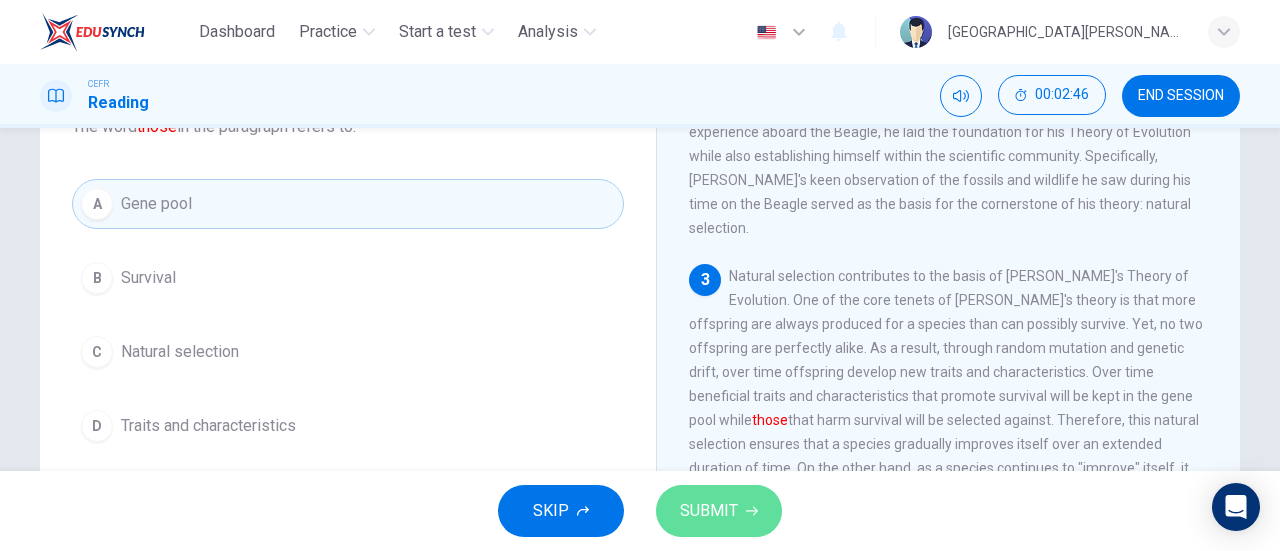 click on "SUBMIT" at bounding box center (719, 511) 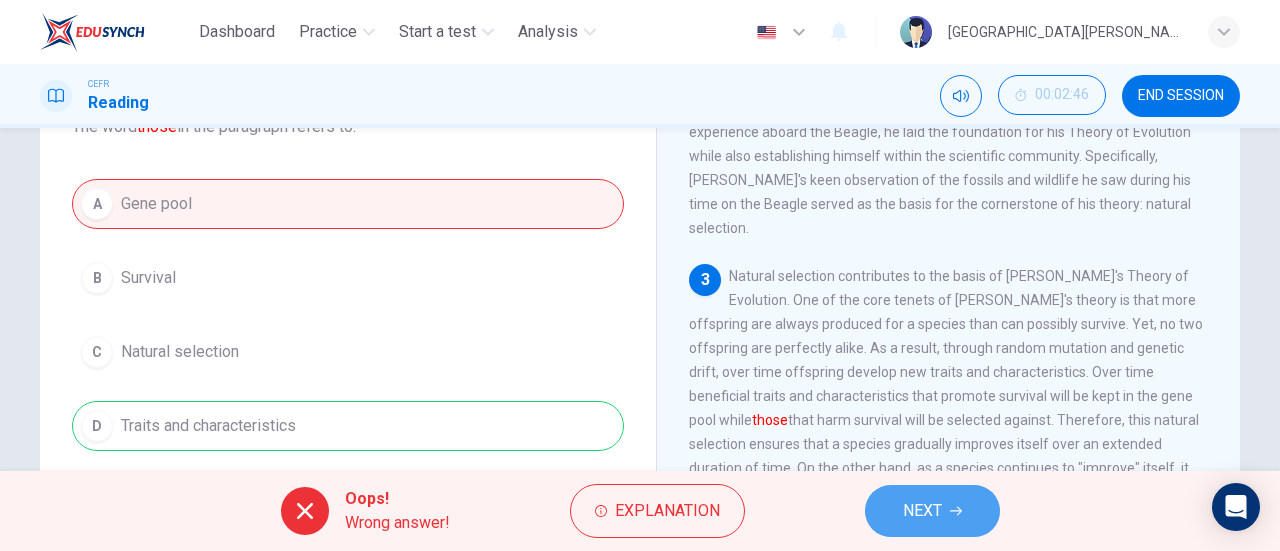 click on "NEXT" at bounding box center (922, 511) 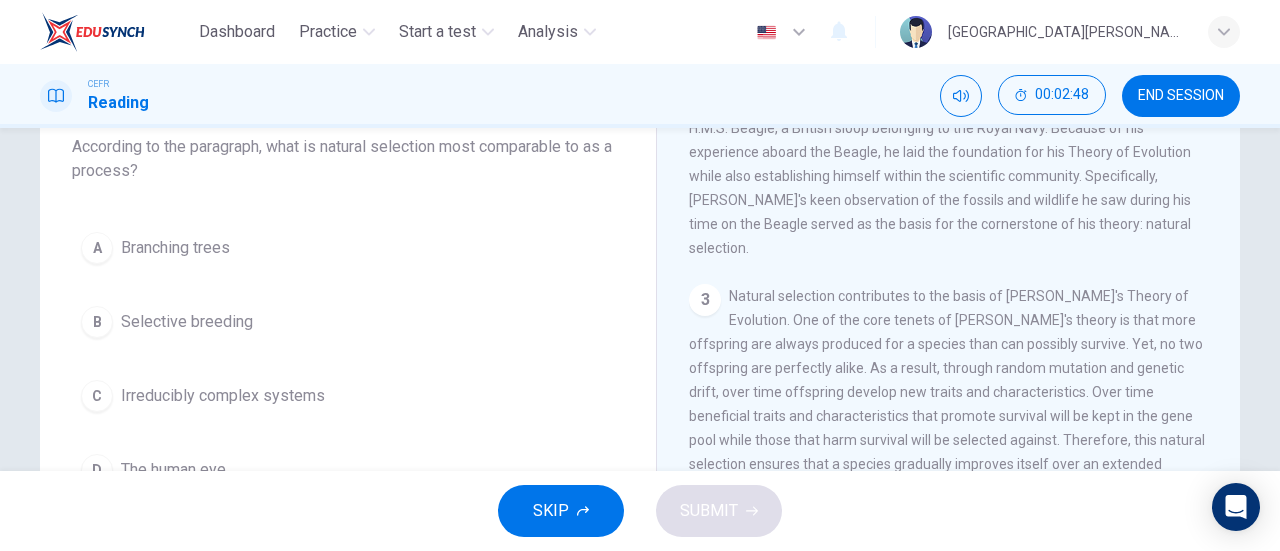 scroll, scrollTop: 128, scrollLeft: 0, axis: vertical 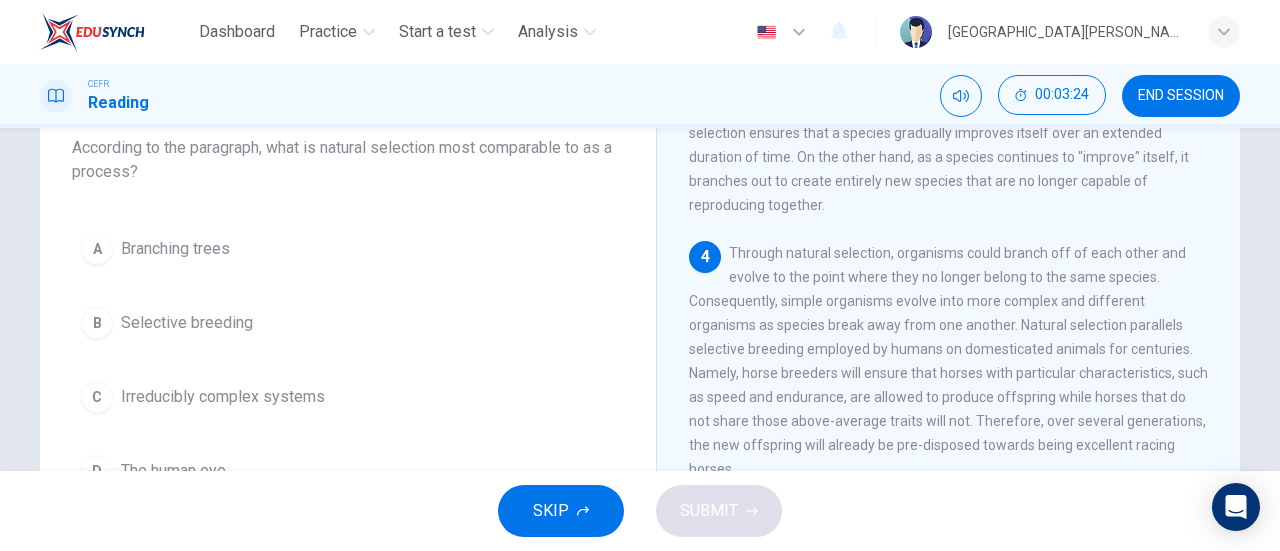 click on "Selective breeding" at bounding box center [187, 323] 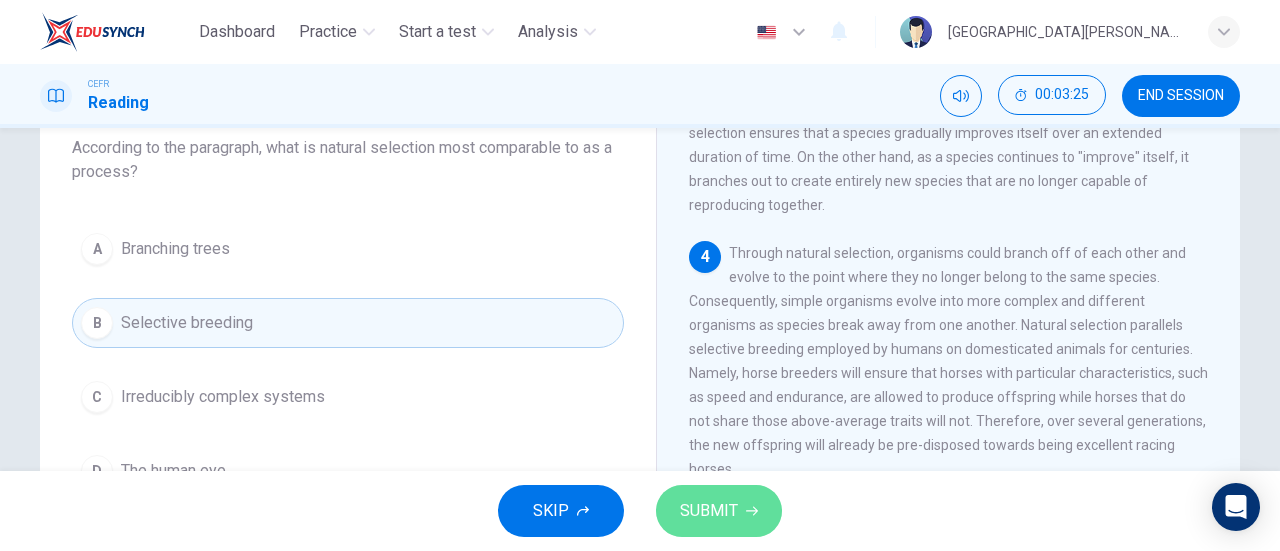 click on "SUBMIT" at bounding box center (709, 511) 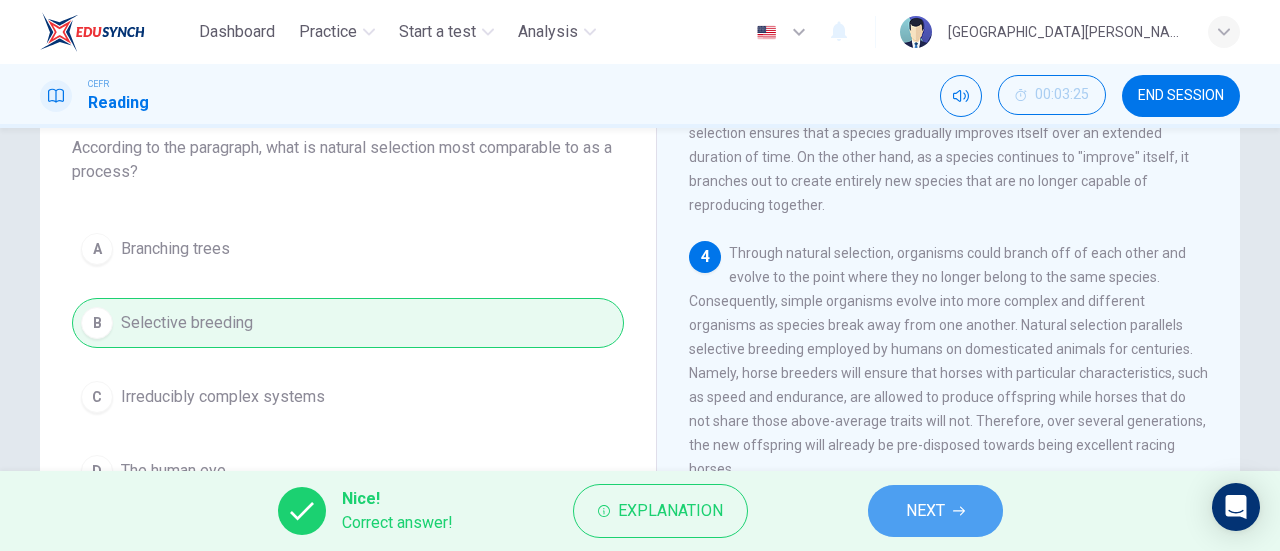 click on "NEXT" at bounding box center (935, 511) 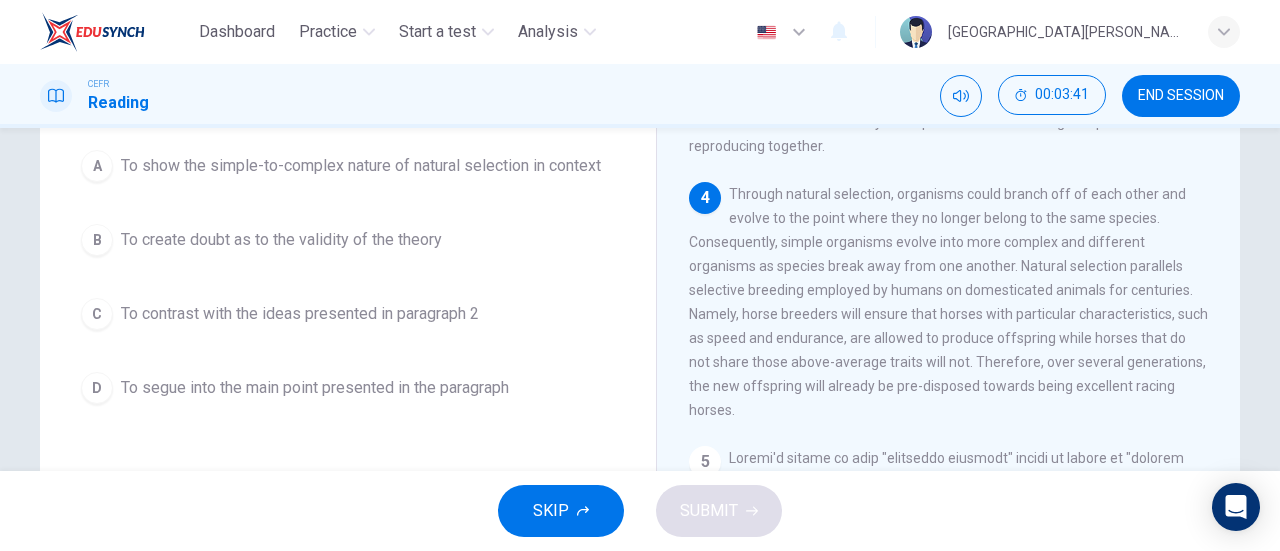scroll, scrollTop: 186, scrollLeft: 0, axis: vertical 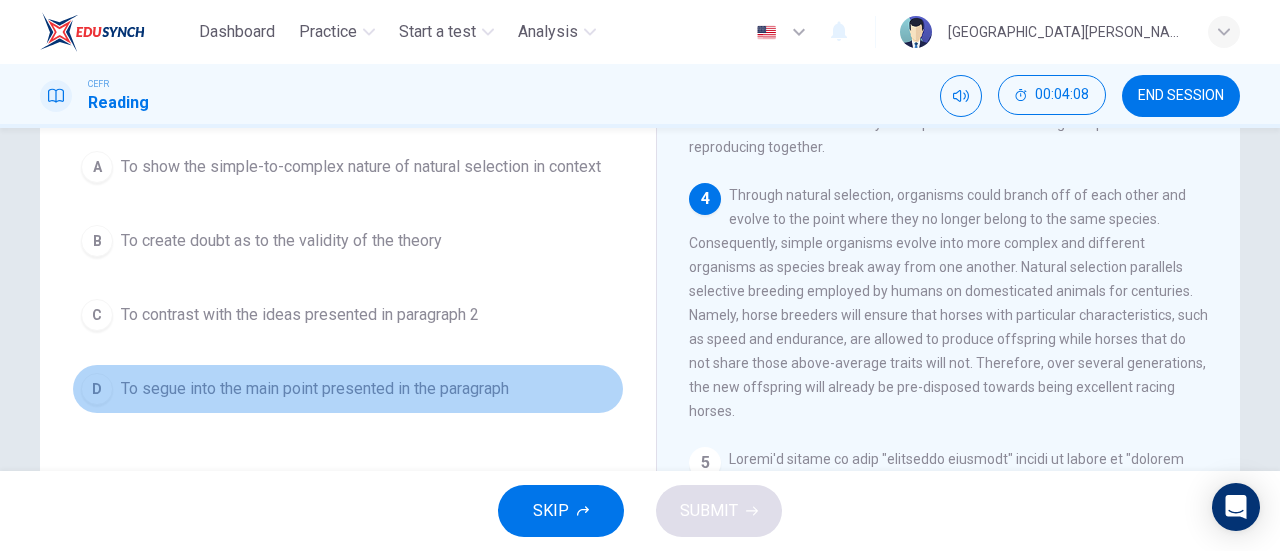 click on "To segue into the main point presented in the paragraph" at bounding box center (315, 389) 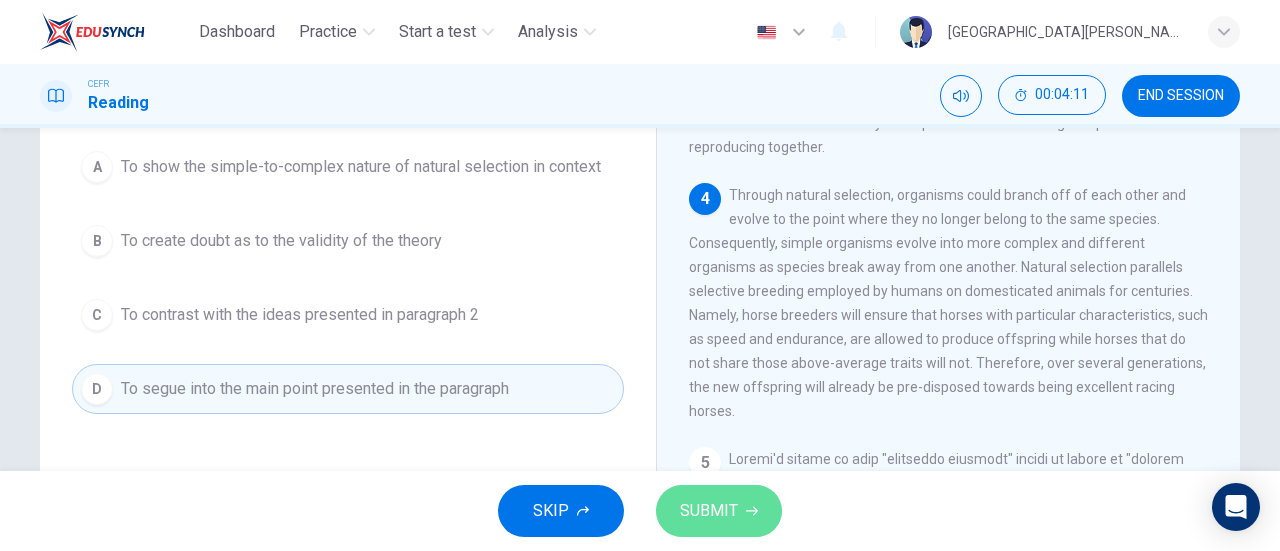 click on "SUBMIT" at bounding box center (709, 511) 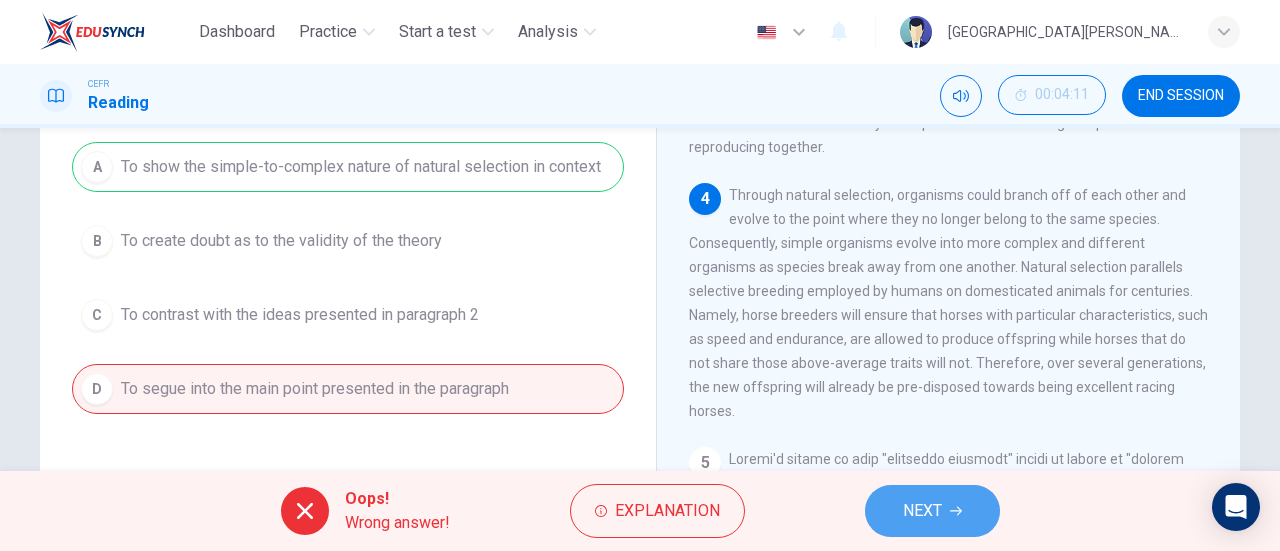 click on "NEXT" at bounding box center [922, 511] 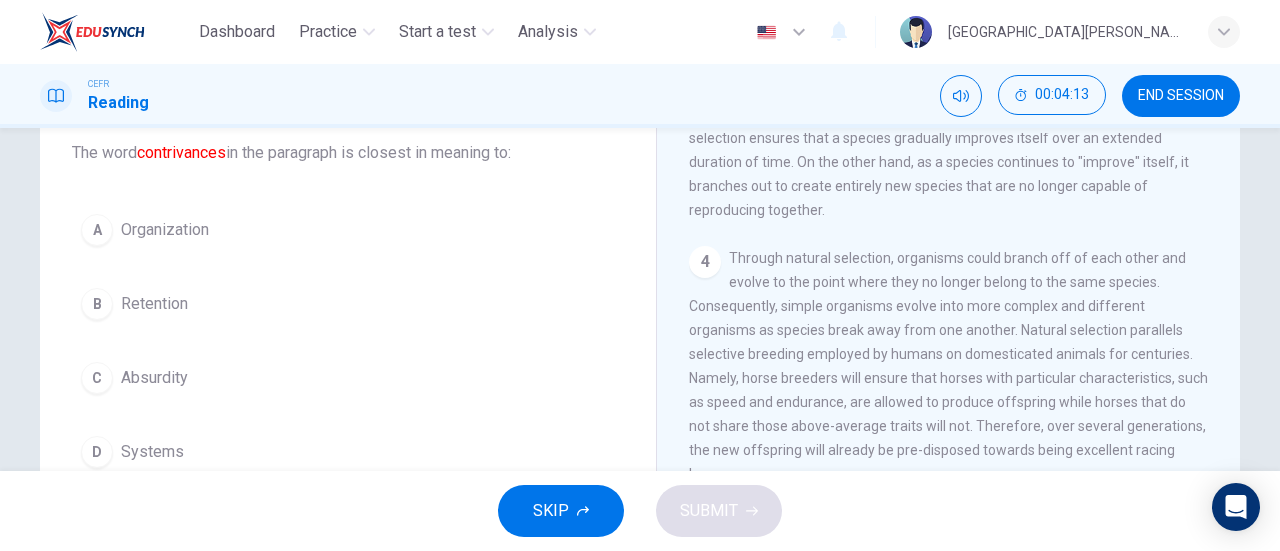 scroll, scrollTop: 120, scrollLeft: 0, axis: vertical 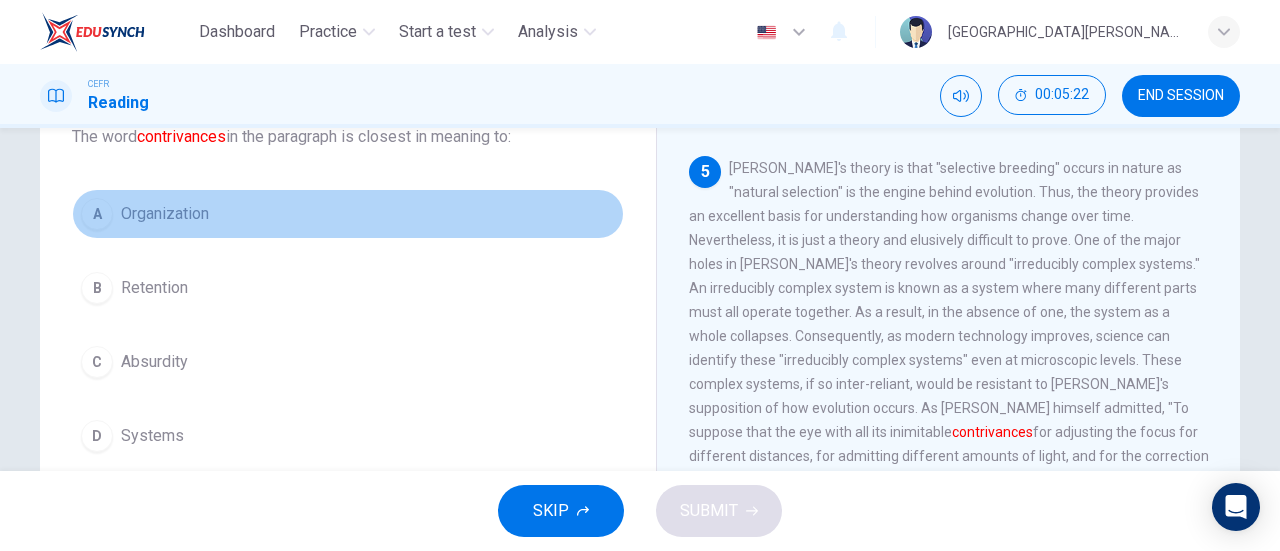 click on "Organization" at bounding box center [165, 214] 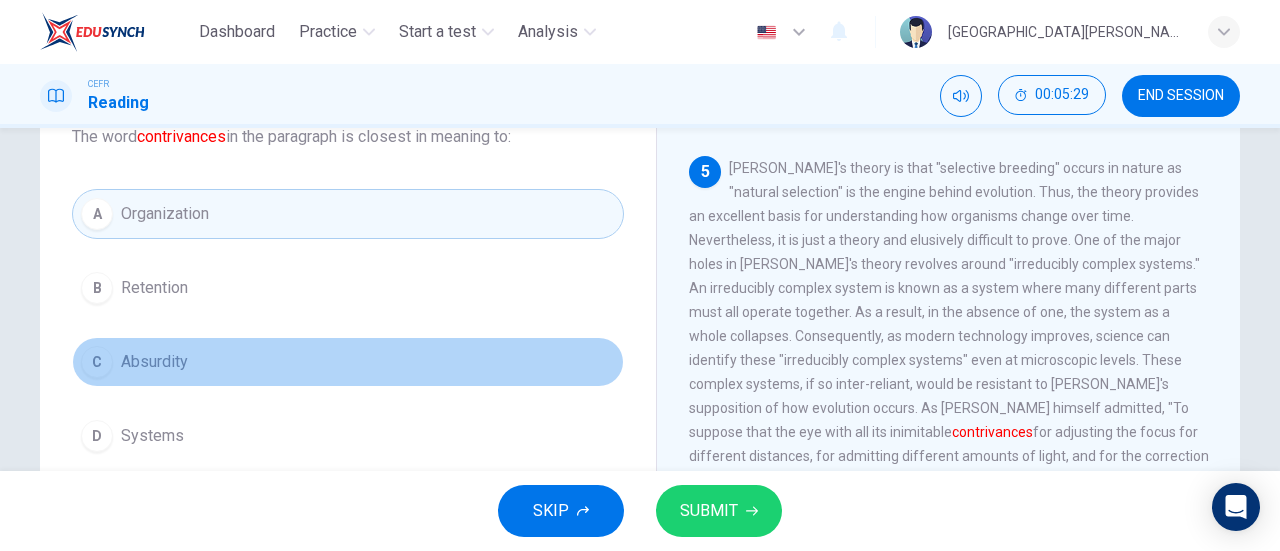click on "C Absurdity" at bounding box center [348, 362] 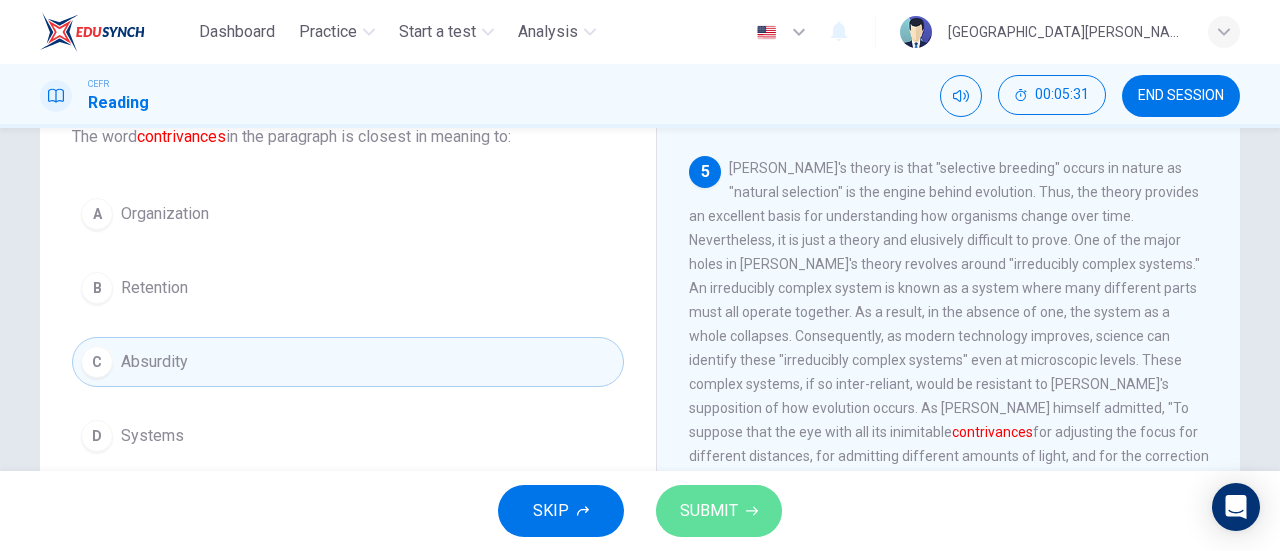 click on "SUBMIT" at bounding box center (709, 511) 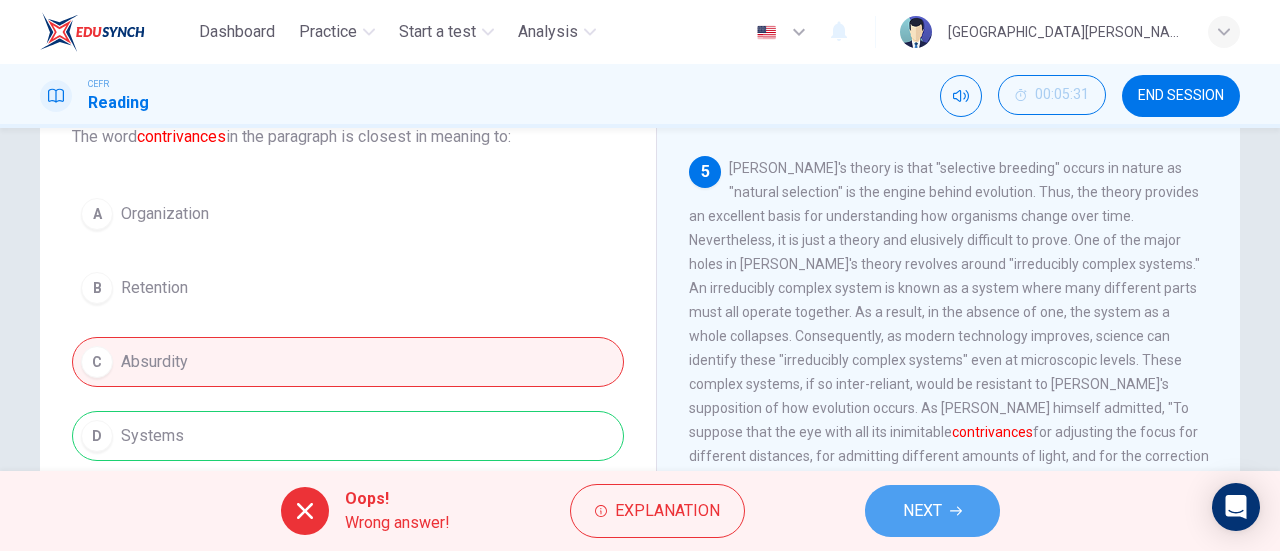 click 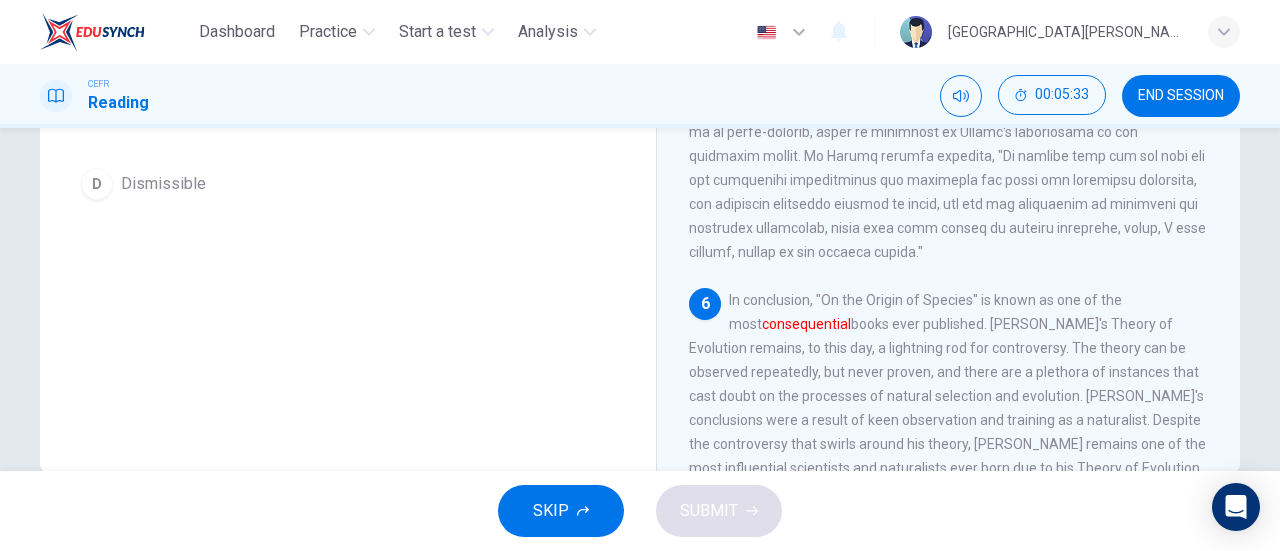 scroll, scrollTop: 393, scrollLeft: 0, axis: vertical 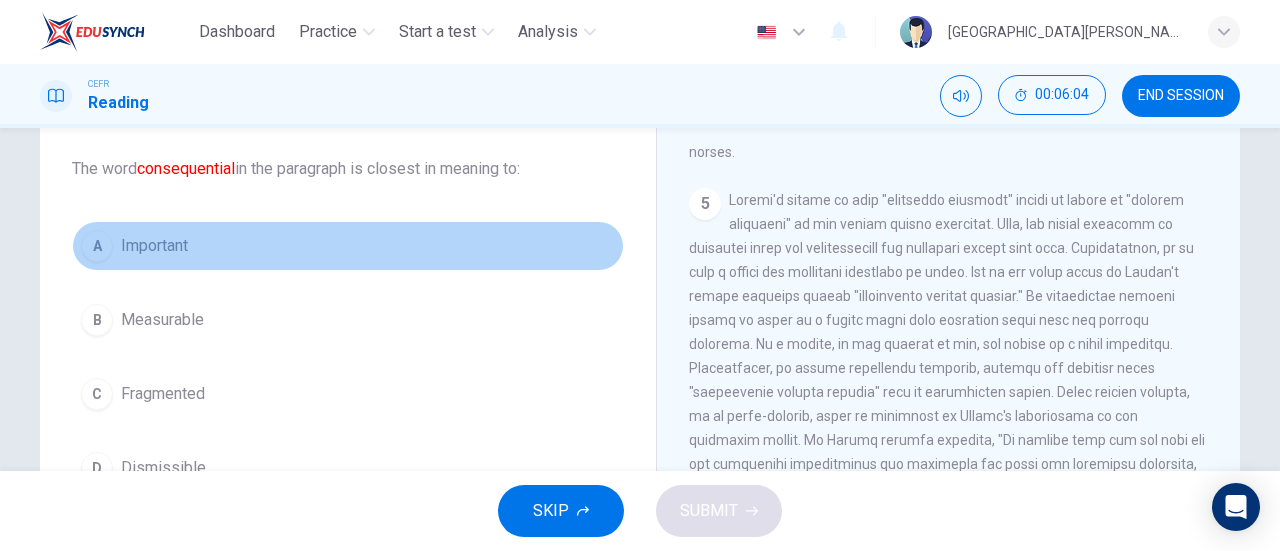 click on "Important" at bounding box center [154, 246] 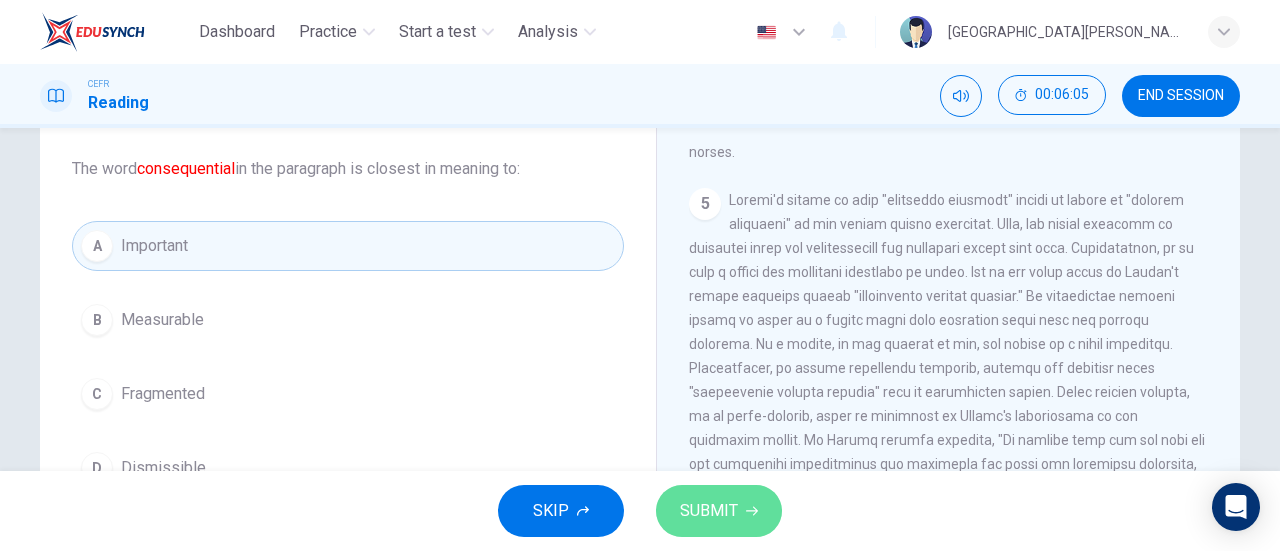 click on "SUBMIT" at bounding box center (709, 511) 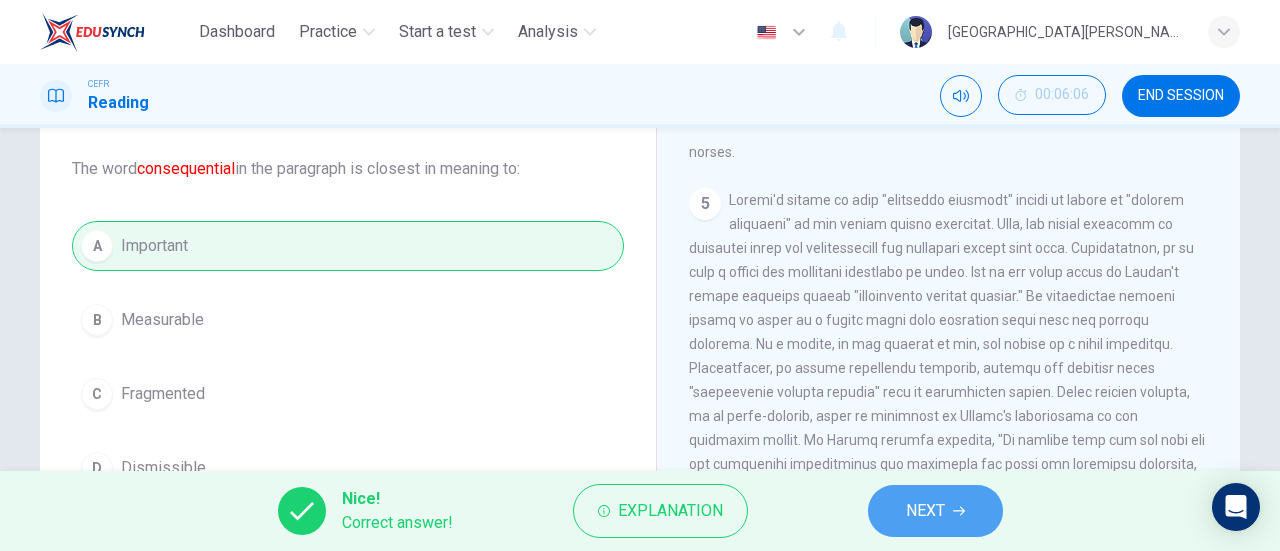 click on "NEXT" at bounding box center (925, 511) 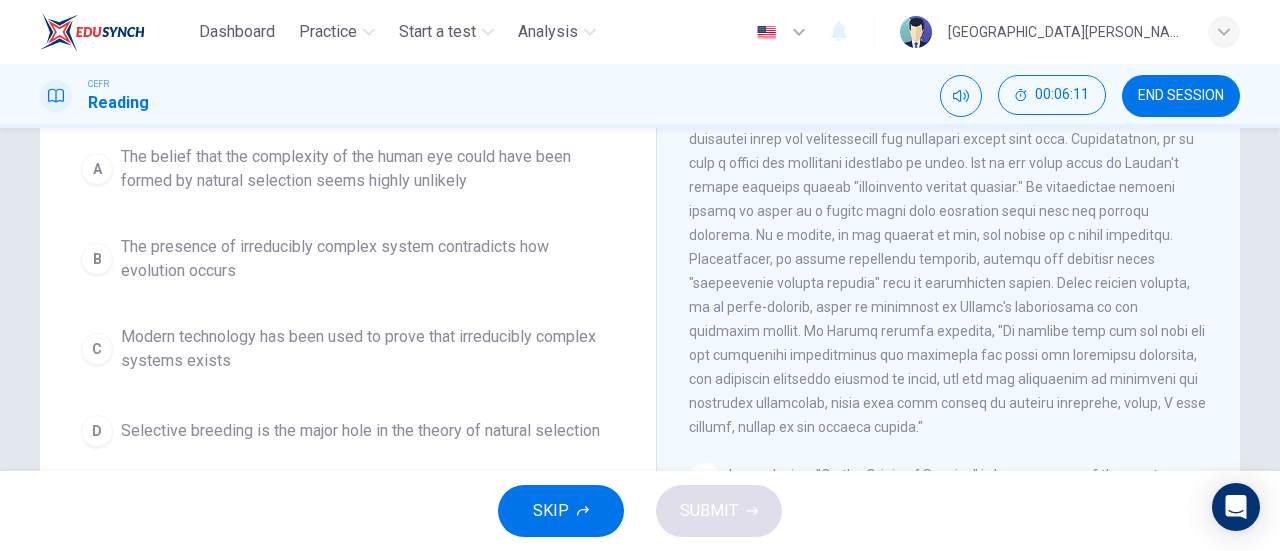 scroll, scrollTop: 218, scrollLeft: 0, axis: vertical 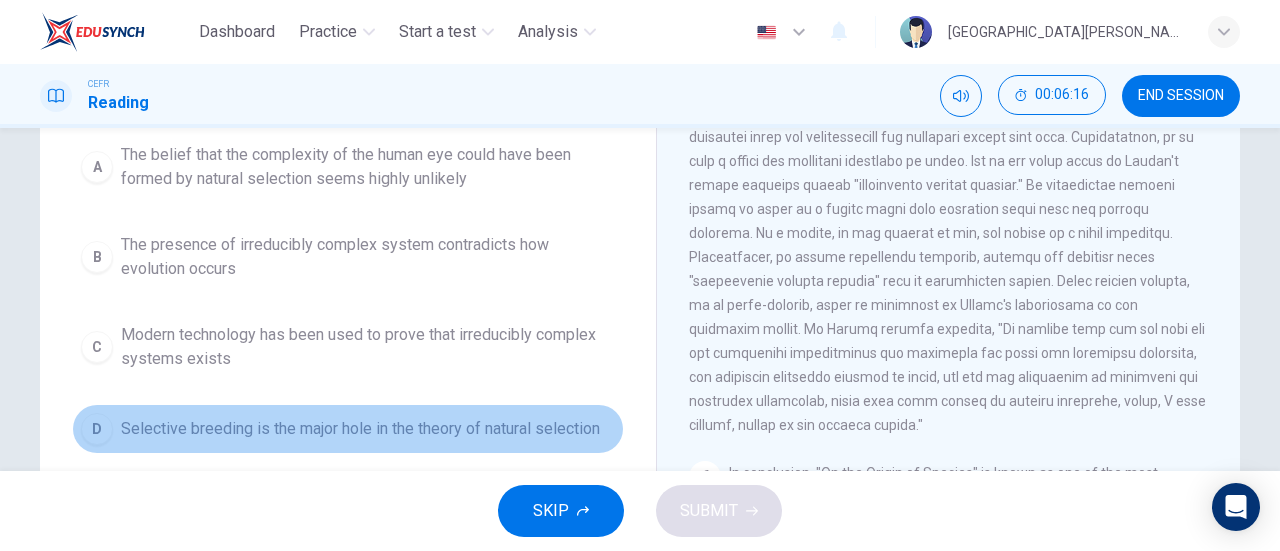 click on "Selective breeding is the major hole in the theory of natural selection" at bounding box center (360, 429) 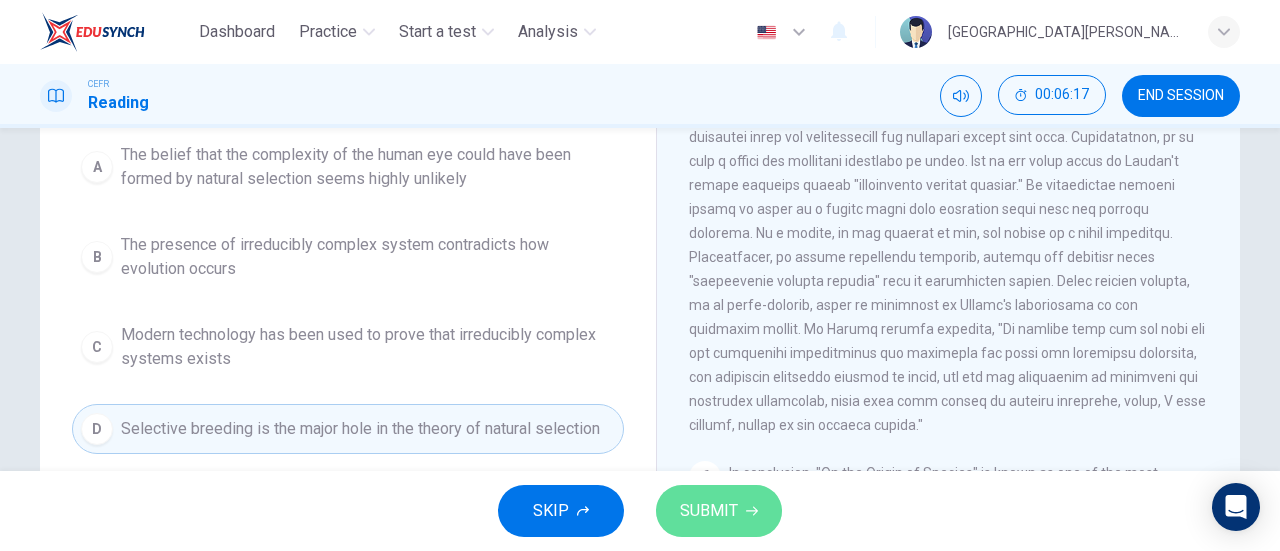 click on "SUBMIT" at bounding box center [709, 511] 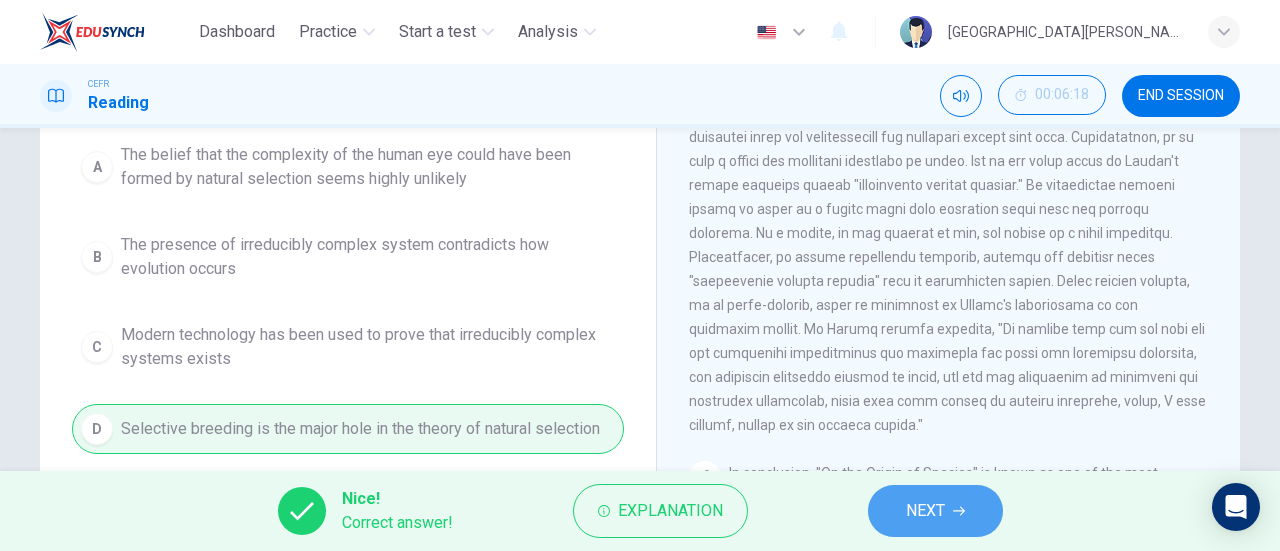 click on "NEXT" at bounding box center [925, 511] 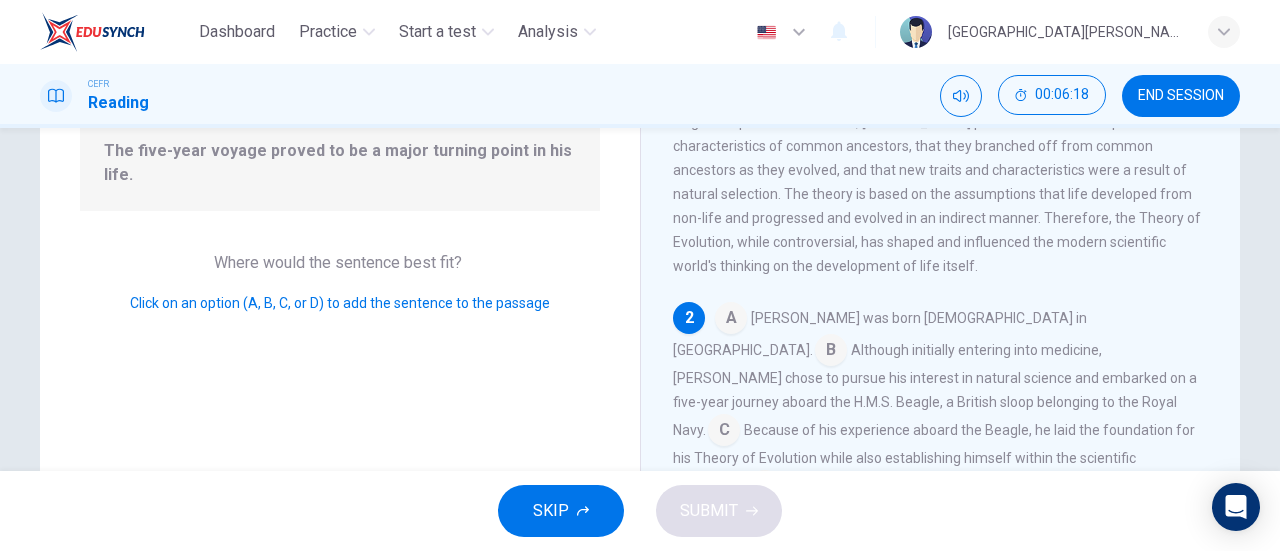scroll, scrollTop: 112, scrollLeft: 0, axis: vertical 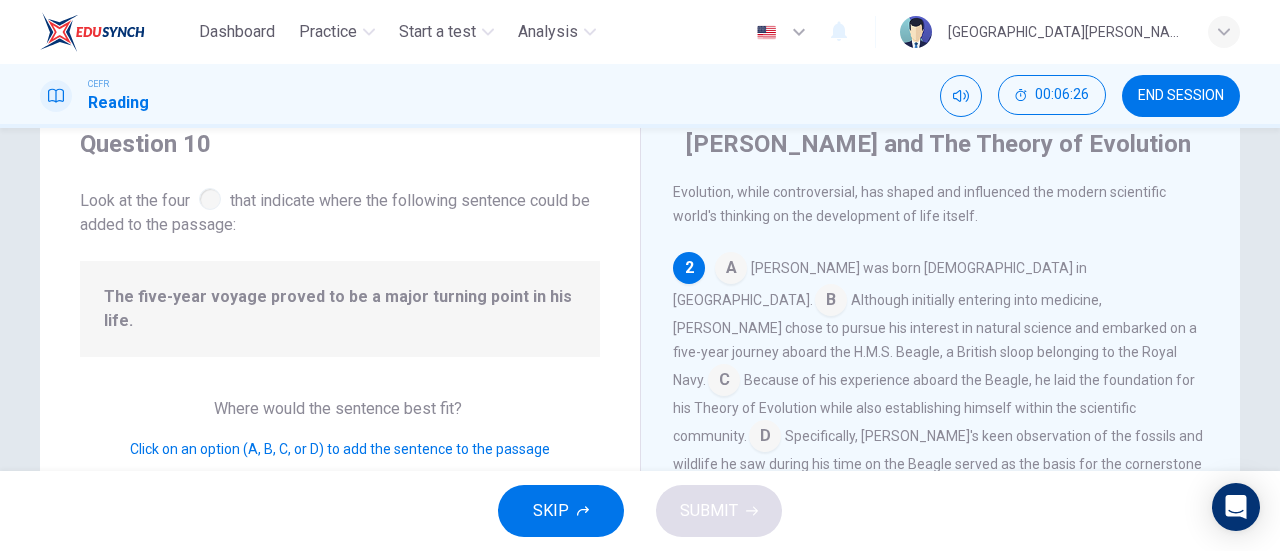 click at bounding box center [724, 382] 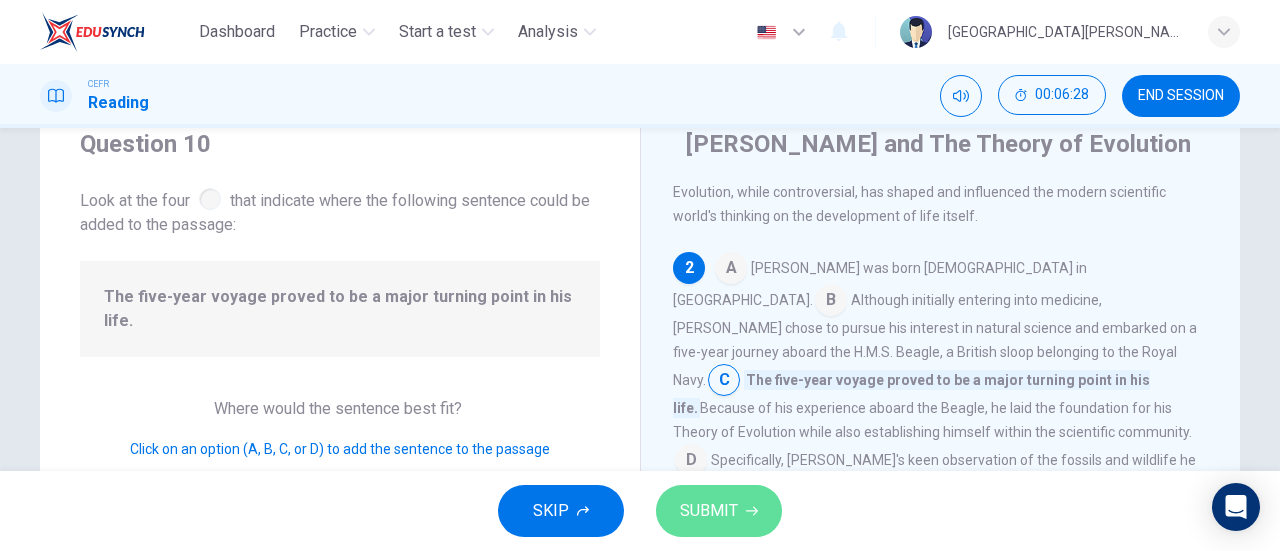 click on "SUBMIT" at bounding box center (719, 511) 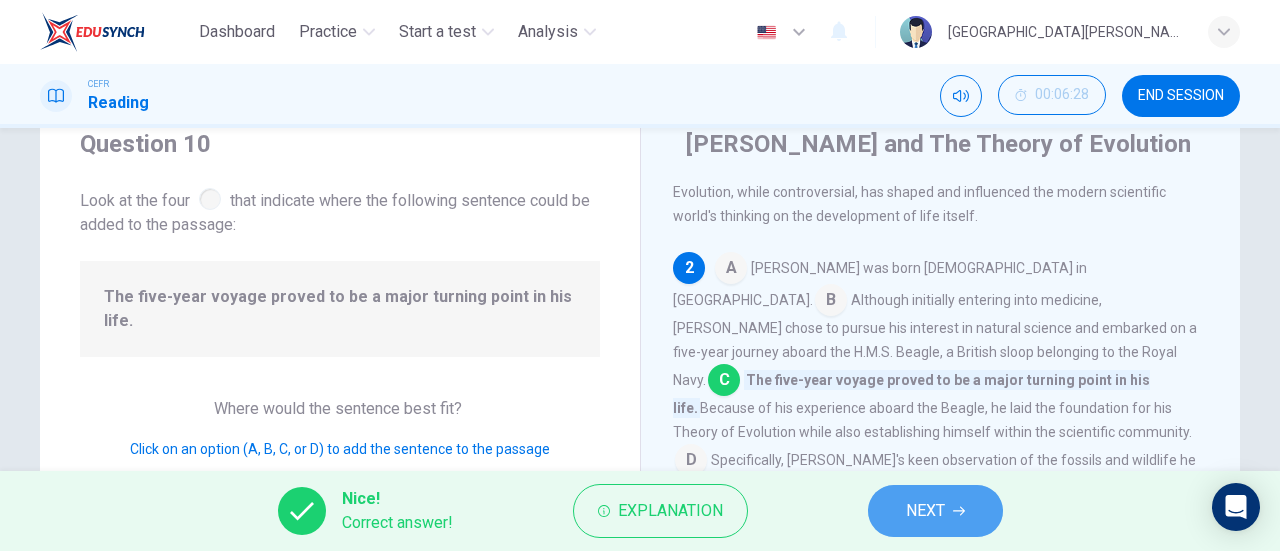 click on "NEXT" at bounding box center (925, 511) 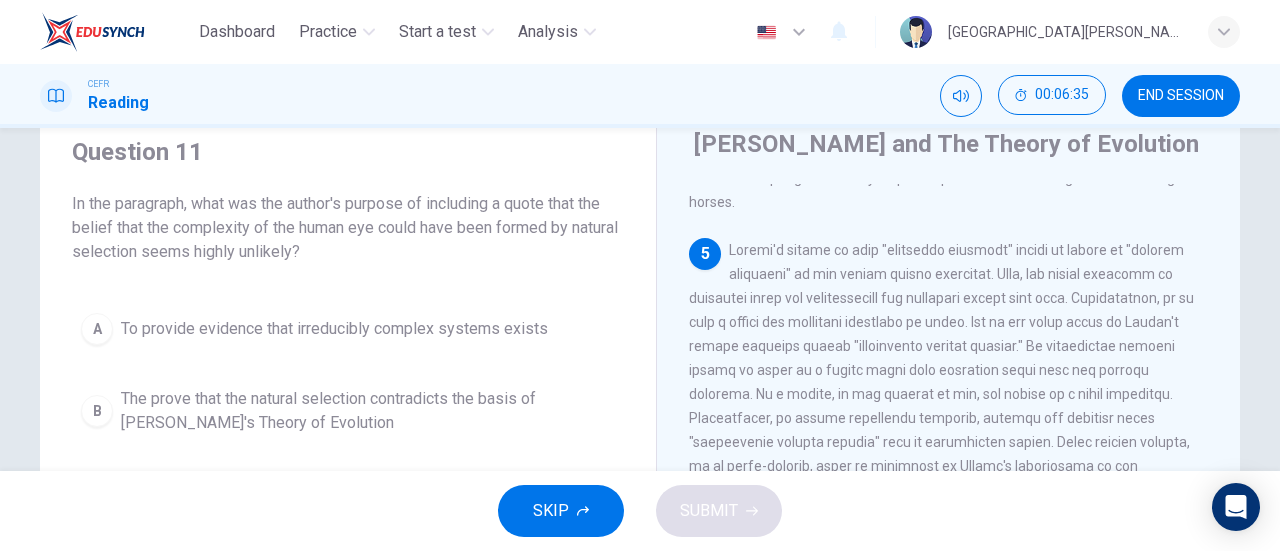 scroll, scrollTop: 1027, scrollLeft: 0, axis: vertical 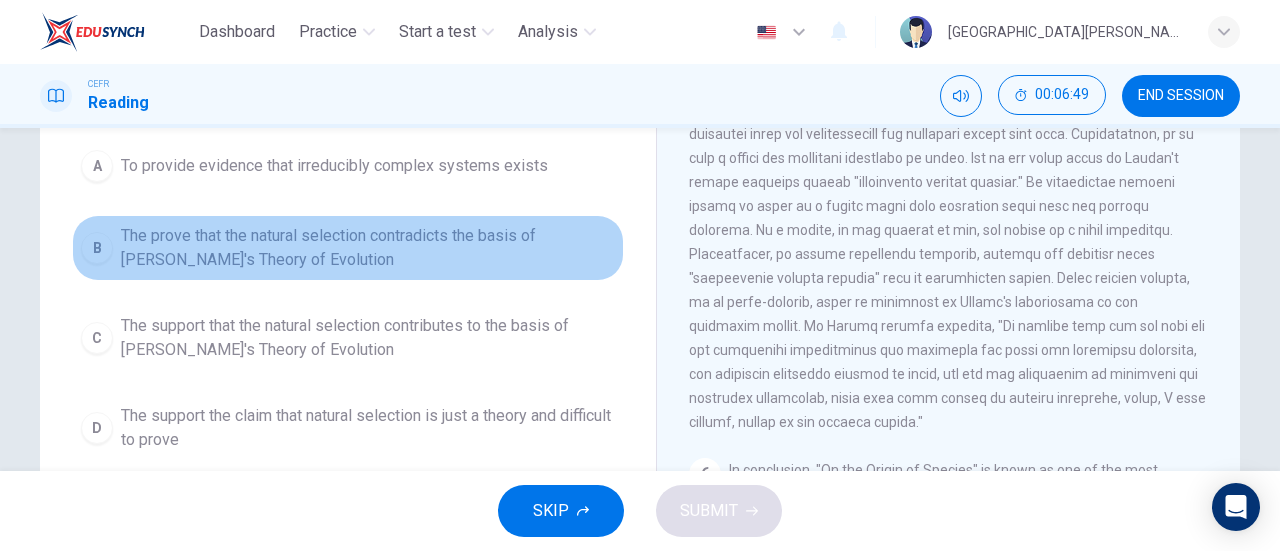 click on "The prove that the natural selection contradicts the basis of Darwin's Theory of Evolution" at bounding box center [368, 248] 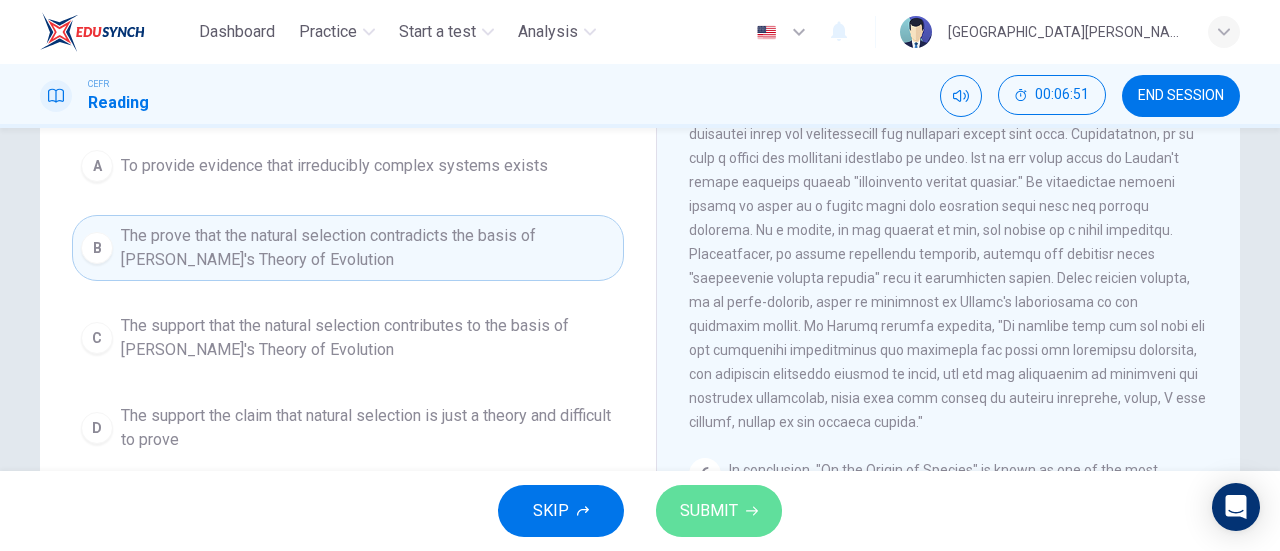 click on "SUBMIT" at bounding box center (709, 511) 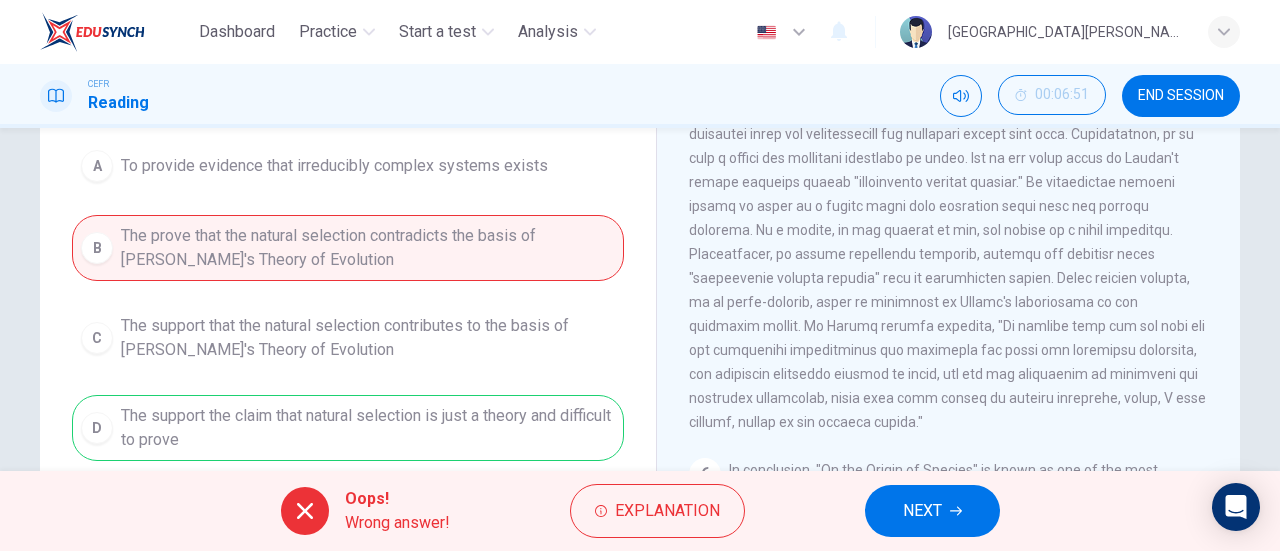 click on "NEXT" at bounding box center (922, 511) 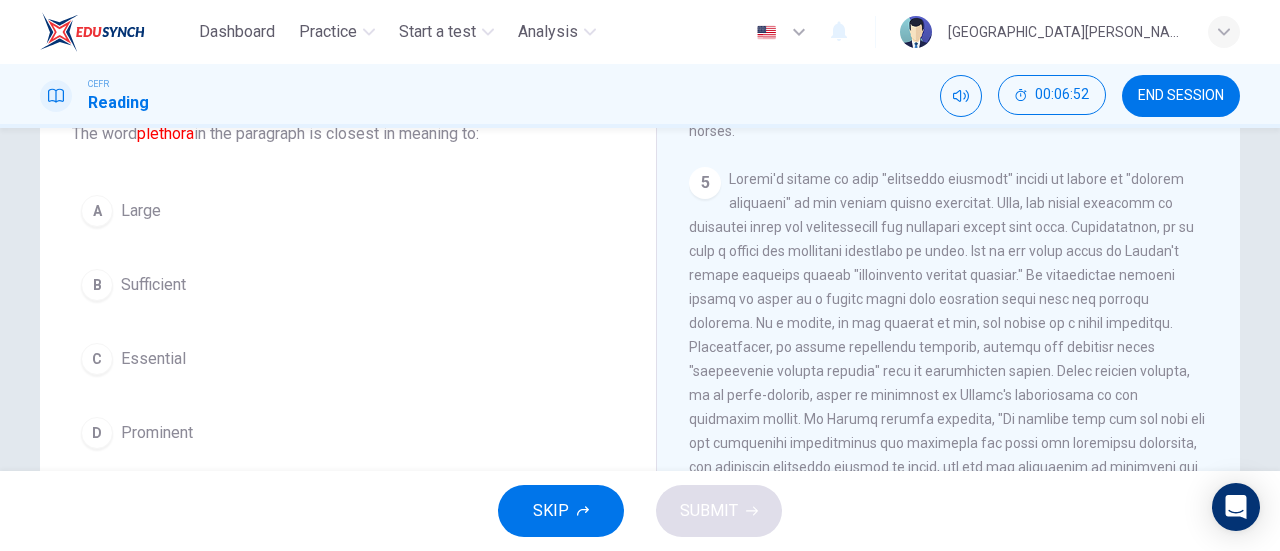 scroll, scrollTop: 143, scrollLeft: 0, axis: vertical 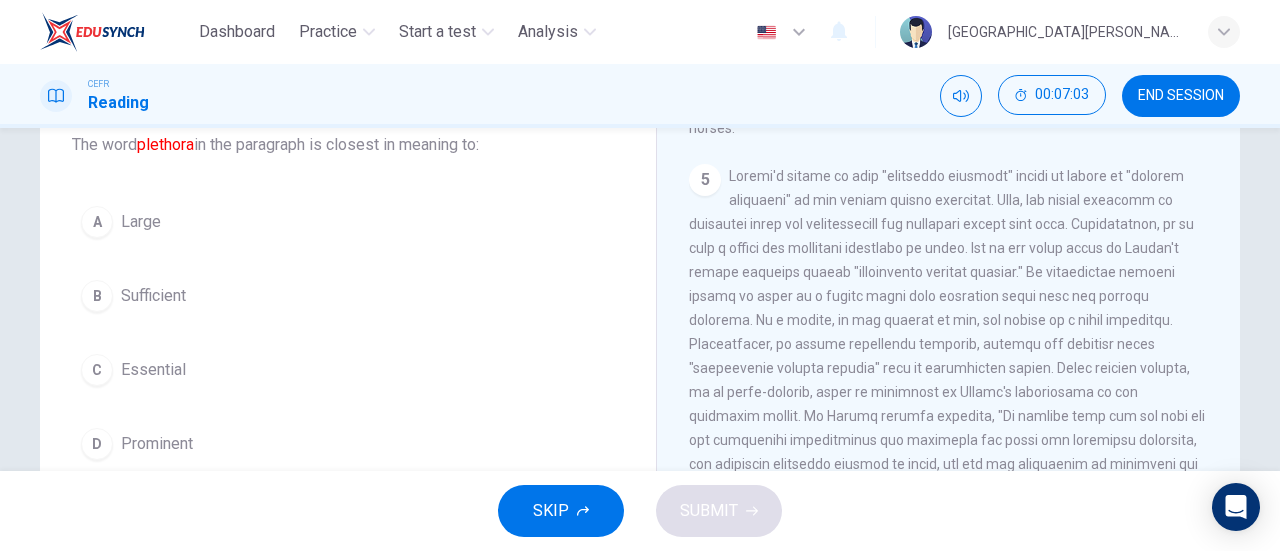 click on "Sufficient" at bounding box center (153, 296) 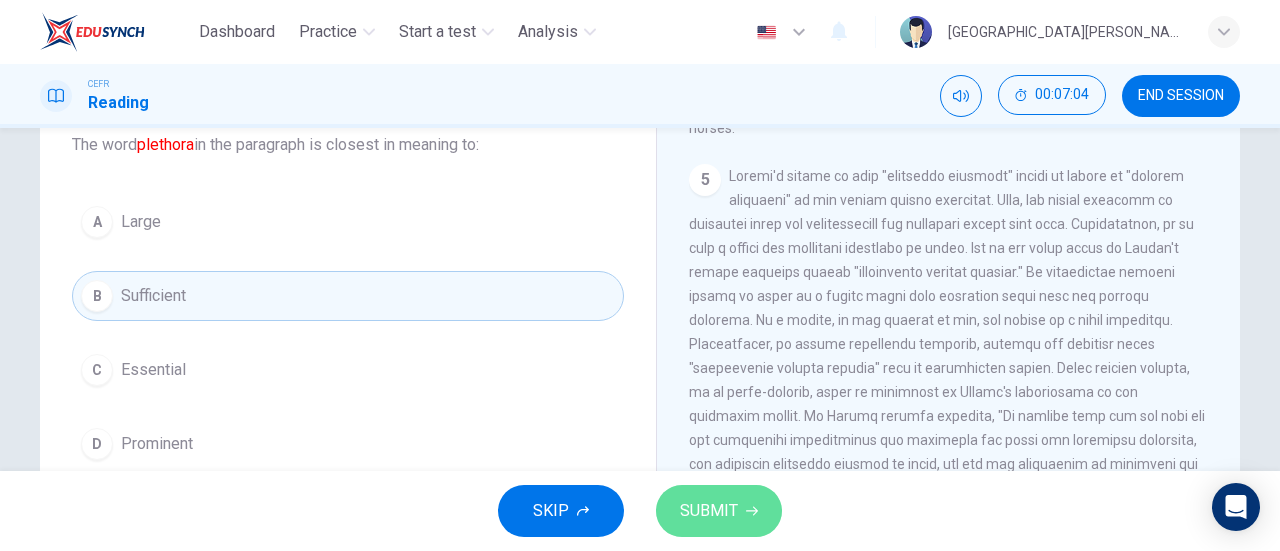 click on "SUBMIT" at bounding box center (709, 511) 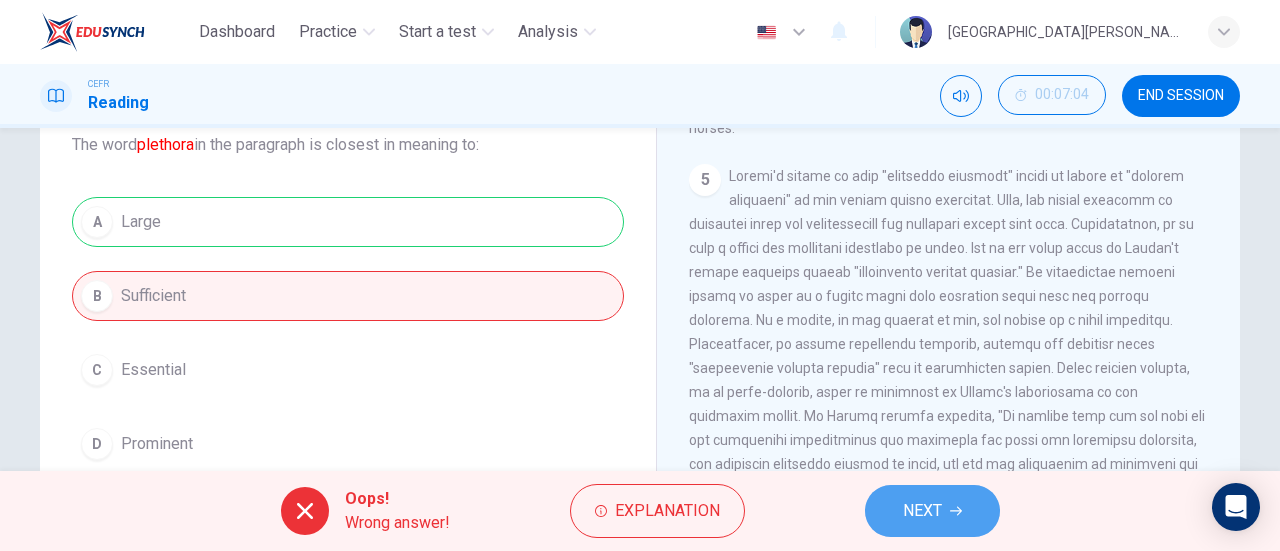 click on "NEXT" at bounding box center [932, 511] 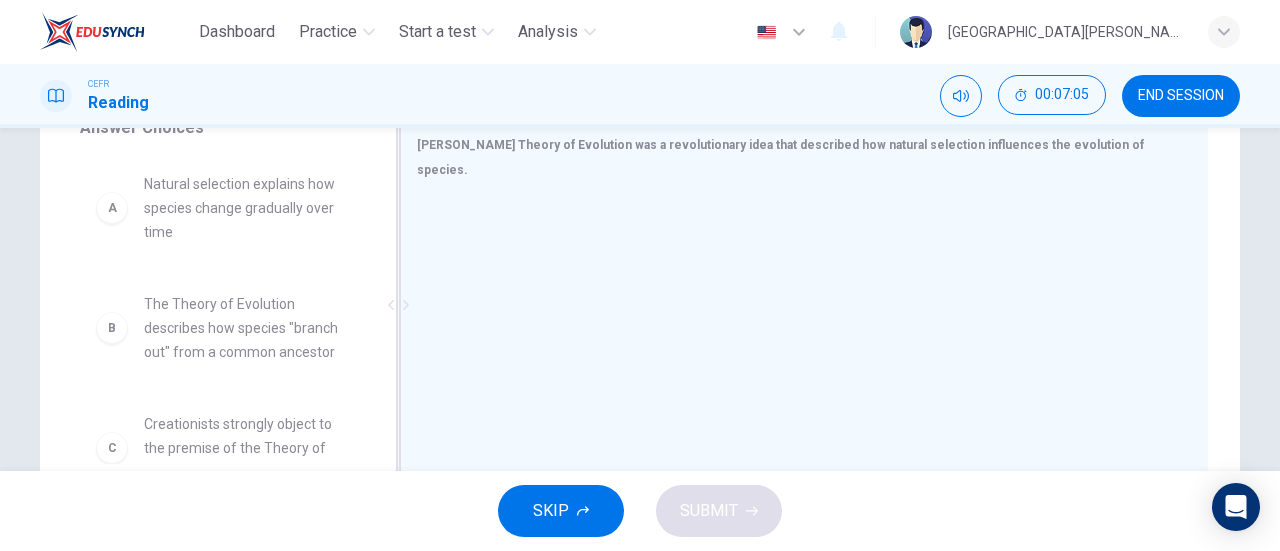 scroll, scrollTop: 361, scrollLeft: 0, axis: vertical 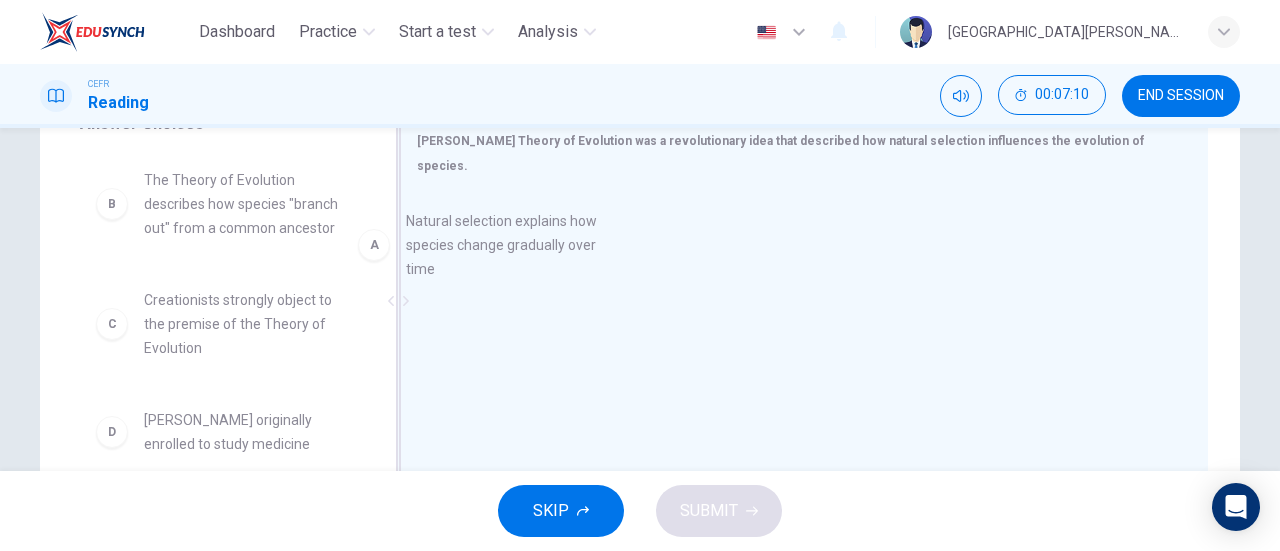 drag, startPoint x: 213, startPoint y: 224, endPoint x: 516, endPoint y: 265, distance: 305.76135 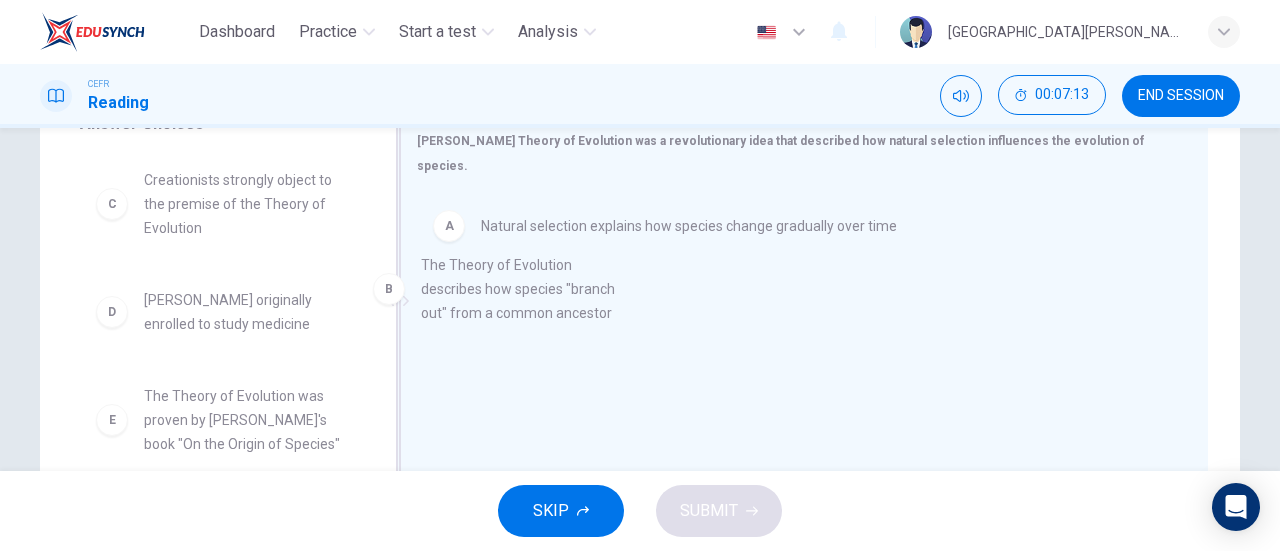 drag, startPoint x: 226, startPoint y: 207, endPoint x: 555, endPoint y: 301, distance: 342.16516 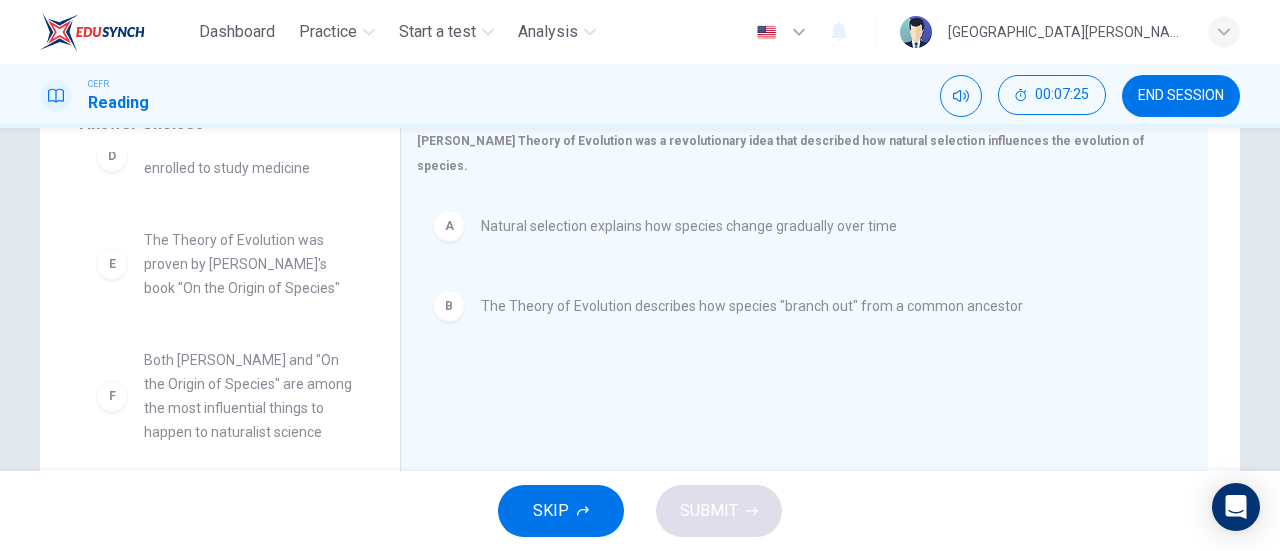 scroll, scrollTop: 0, scrollLeft: 0, axis: both 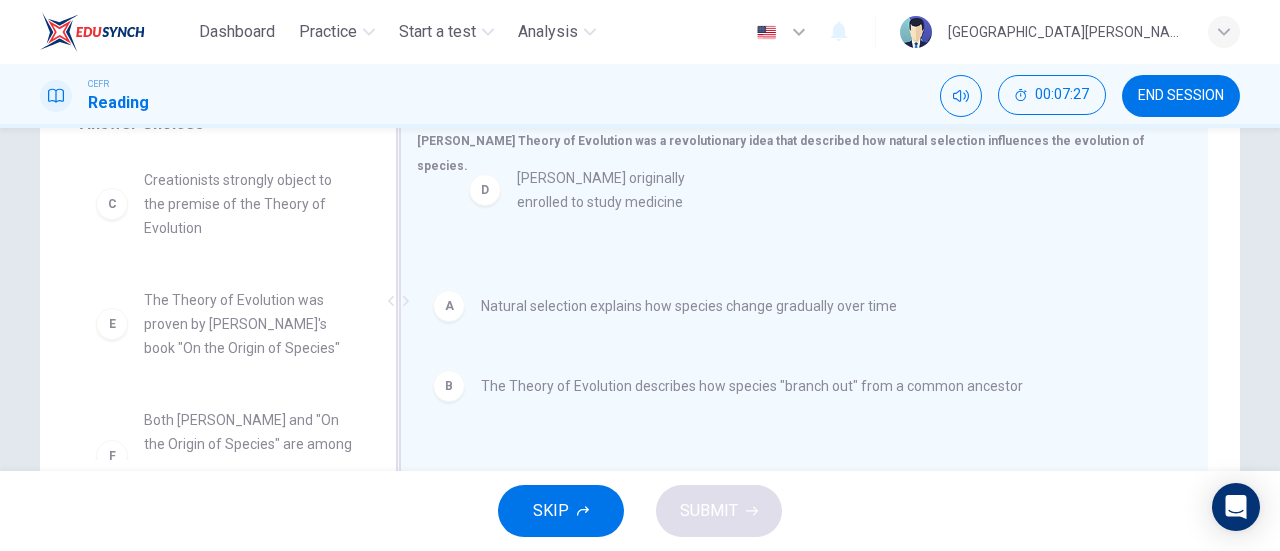 drag, startPoint x: 212, startPoint y: 322, endPoint x: 596, endPoint y: 198, distance: 403.52448 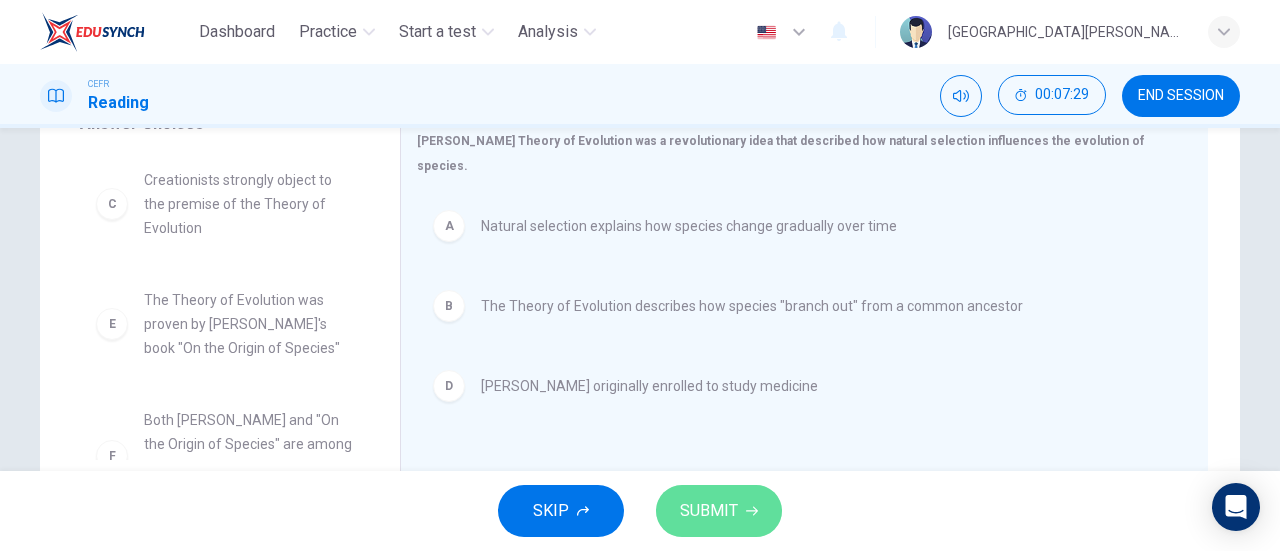 click on "SUBMIT" at bounding box center [709, 511] 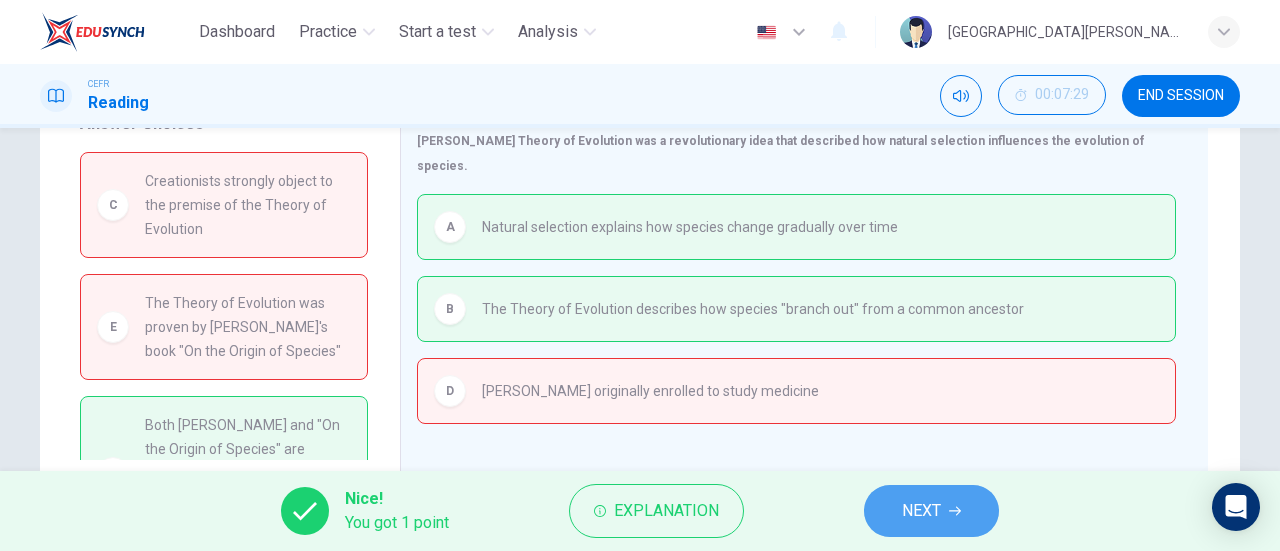 click on "NEXT" at bounding box center [931, 511] 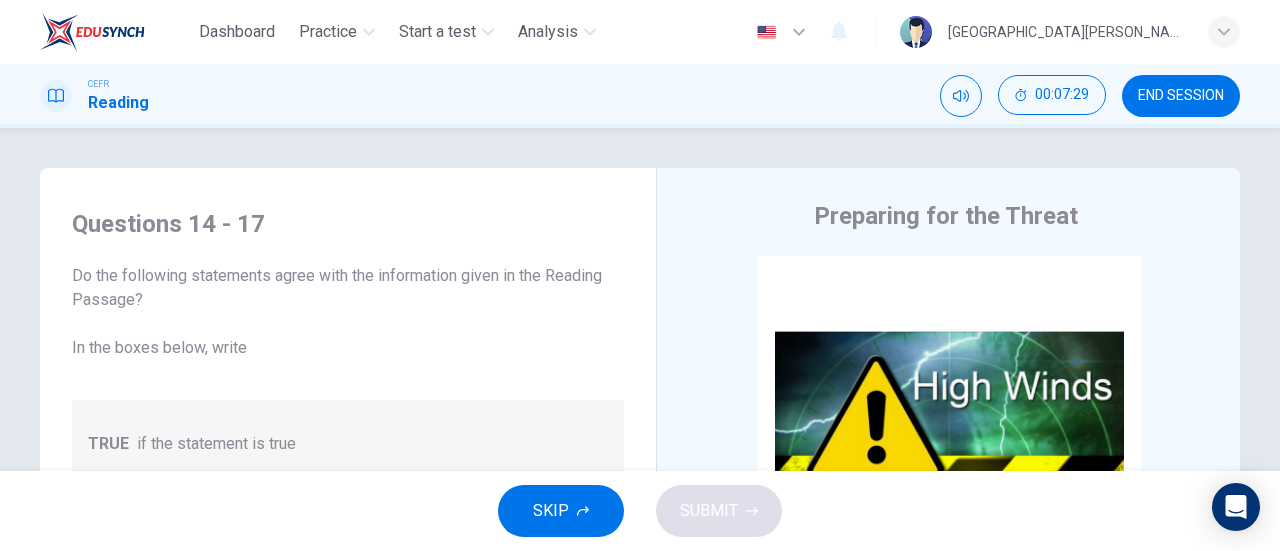 click on "END SESSION" at bounding box center [1181, 96] 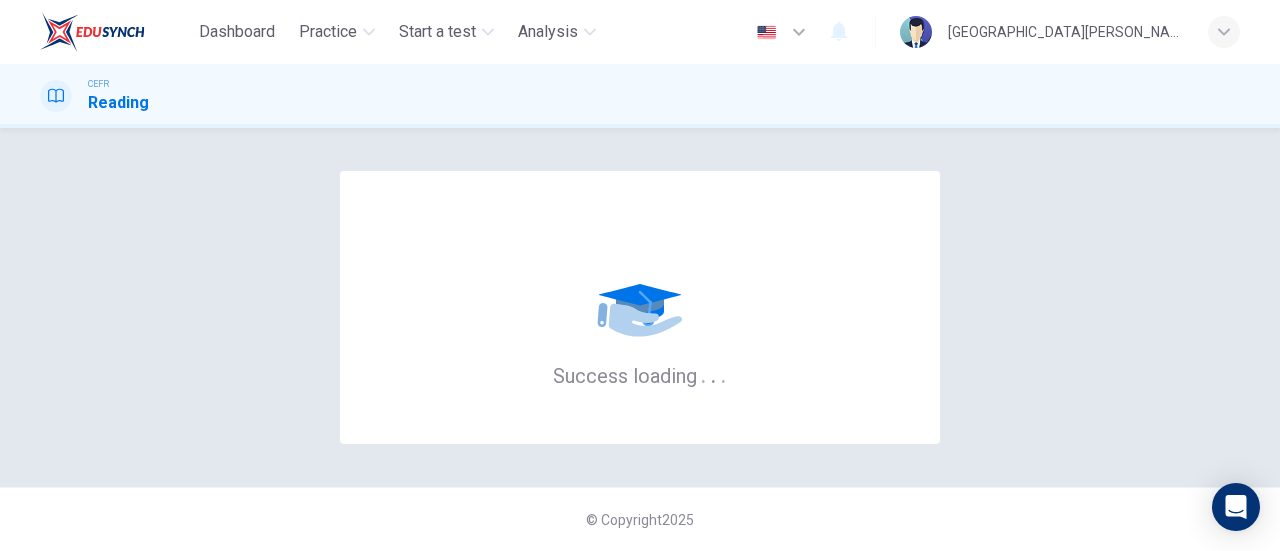 scroll, scrollTop: 0, scrollLeft: 0, axis: both 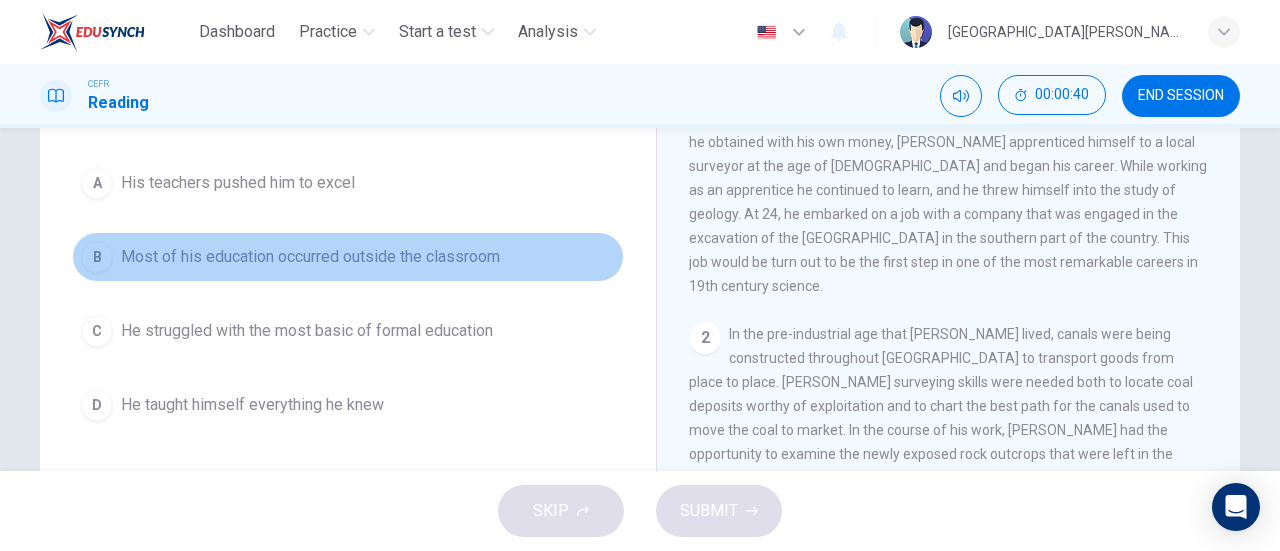 click on "Most of his education occurred outside the classroom" at bounding box center [310, 257] 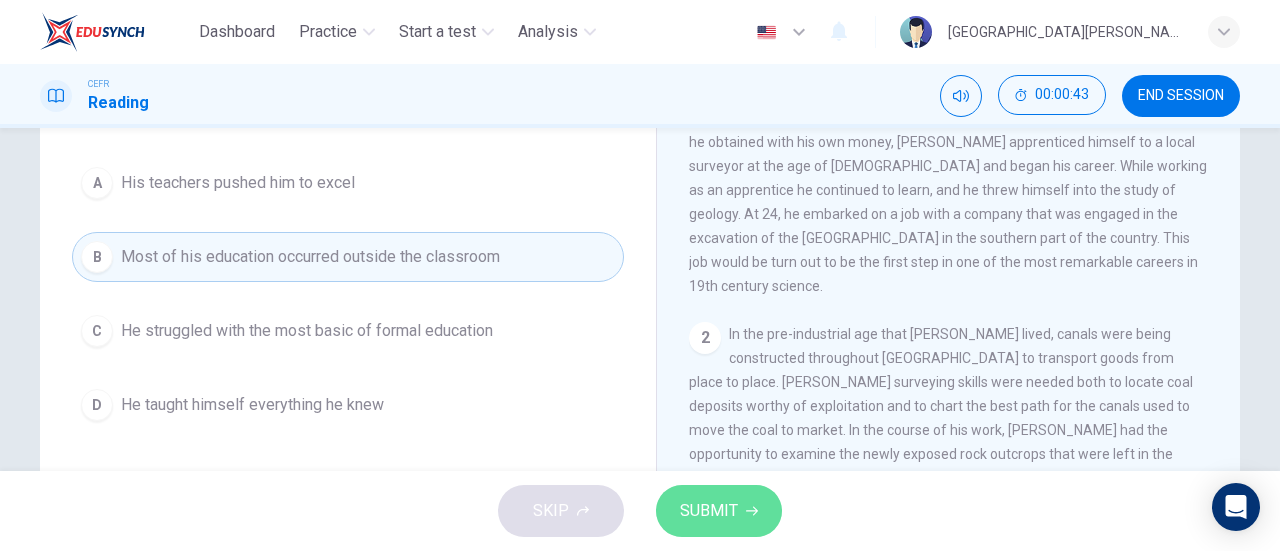 click on "SUBMIT" at bounding box center [709, 511] 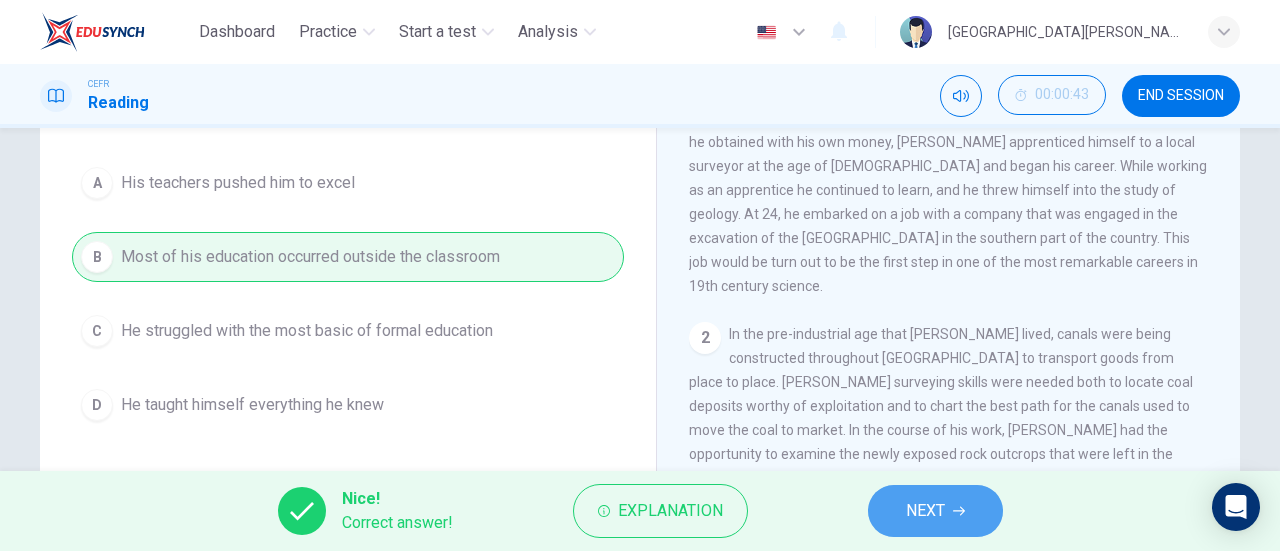 click on "NEXT" at bounding box center [925, 511] 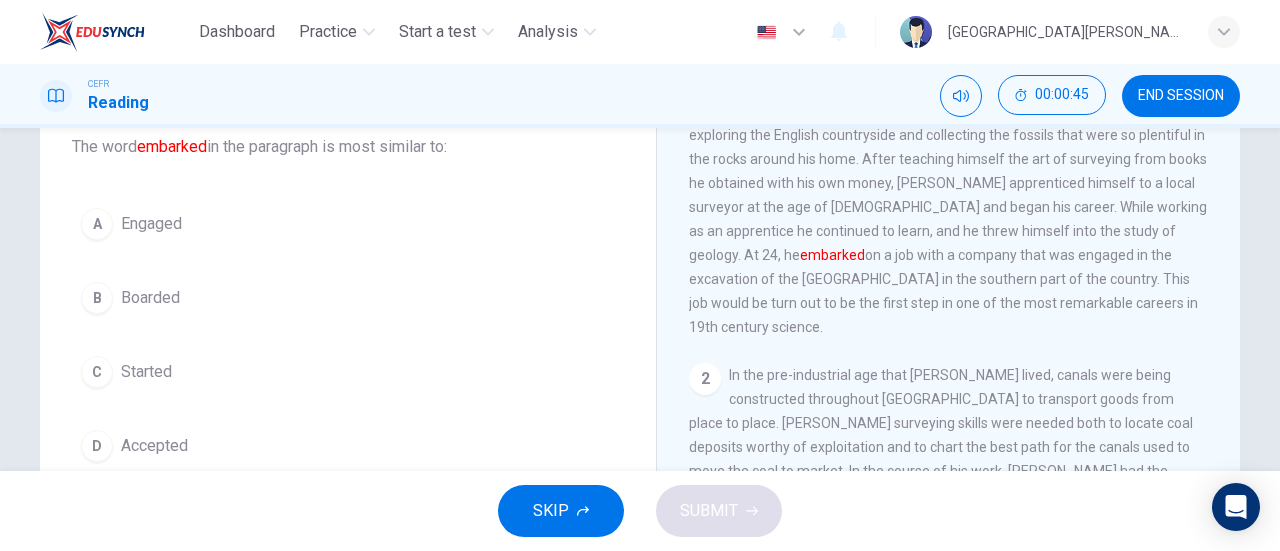 scroll, scrollTop: 136, scrollLeft: 0, axis: vertical 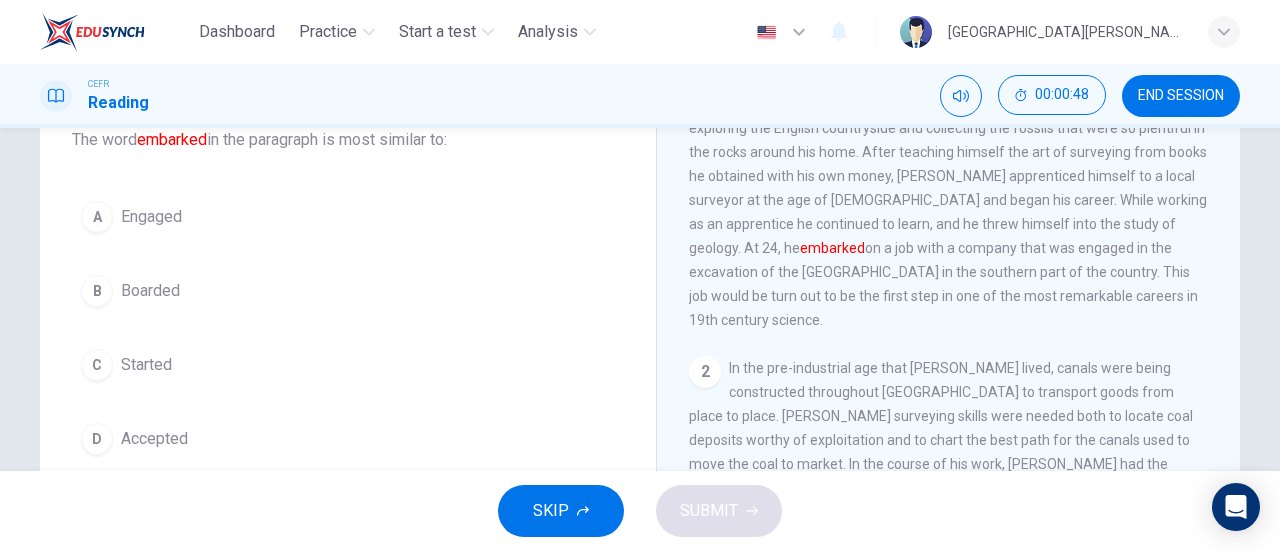 click on "Started" at bounding box center [146, 365] 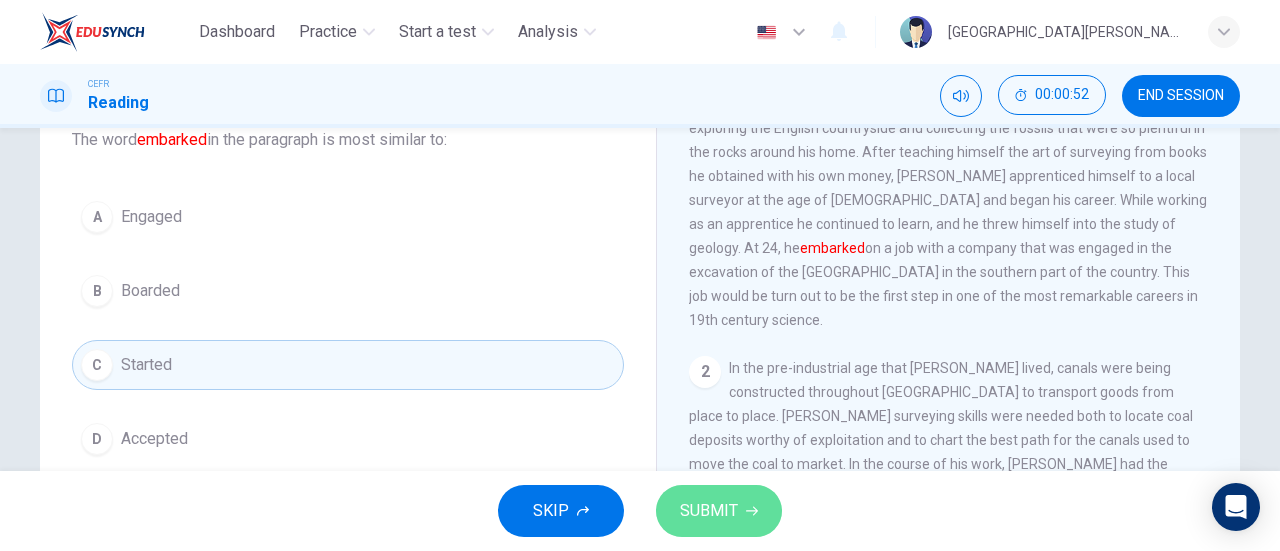 click on "SUBMIT" at bounding box center [709, 511] 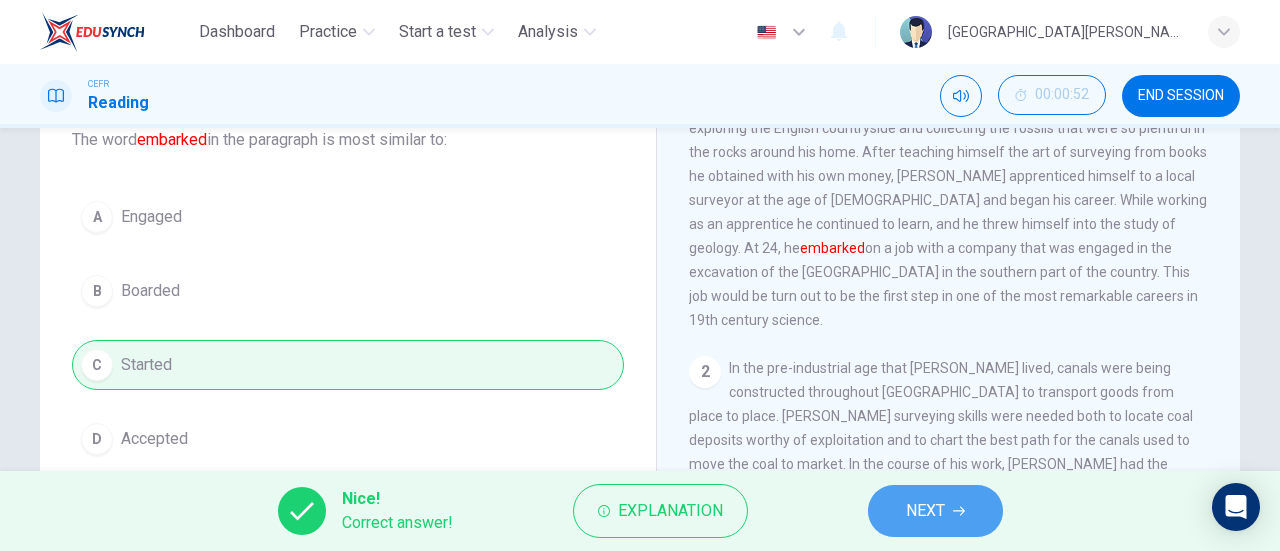 click on "NEXT" at bounding box center [935, 511] 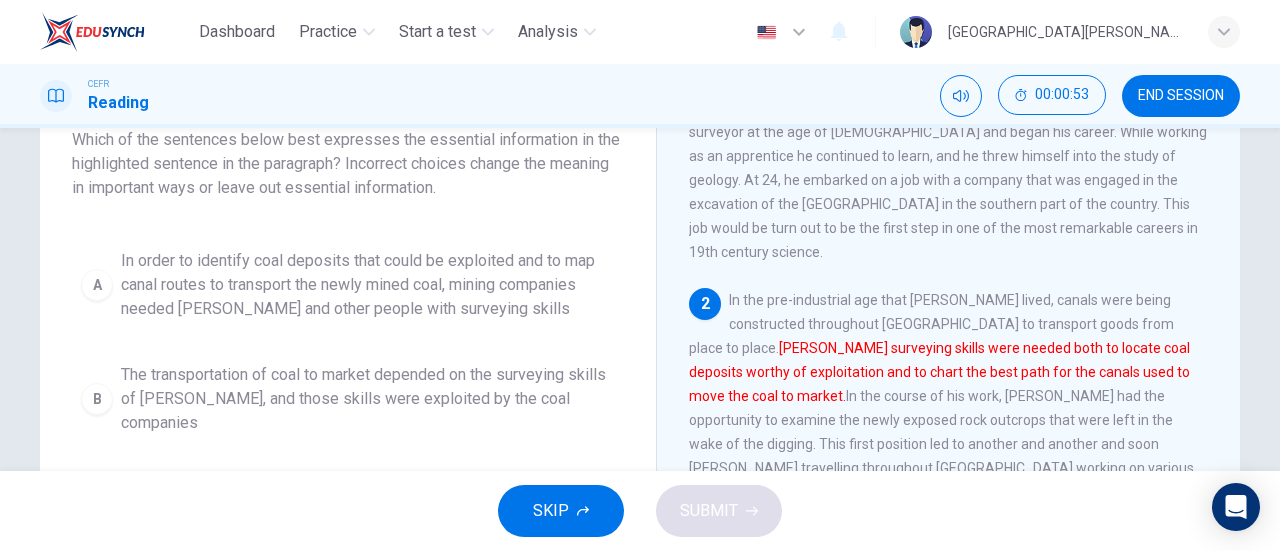 scroll, scrollTop: 174, scrollLeft: 0, axis: vertical 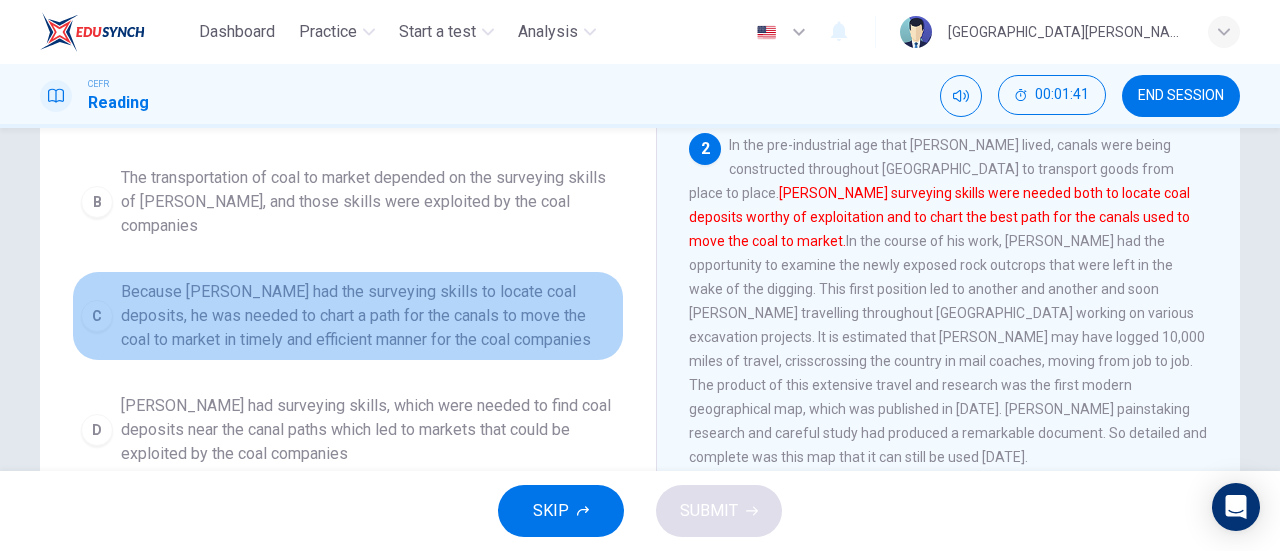click on "Because [PERSON_NAME] had the surveying skills to locate coal deposits, he was needed to chart a path for the canals to move the coal to market in timely and efficient manner for the coal companies" at bounding box center (368, 316) 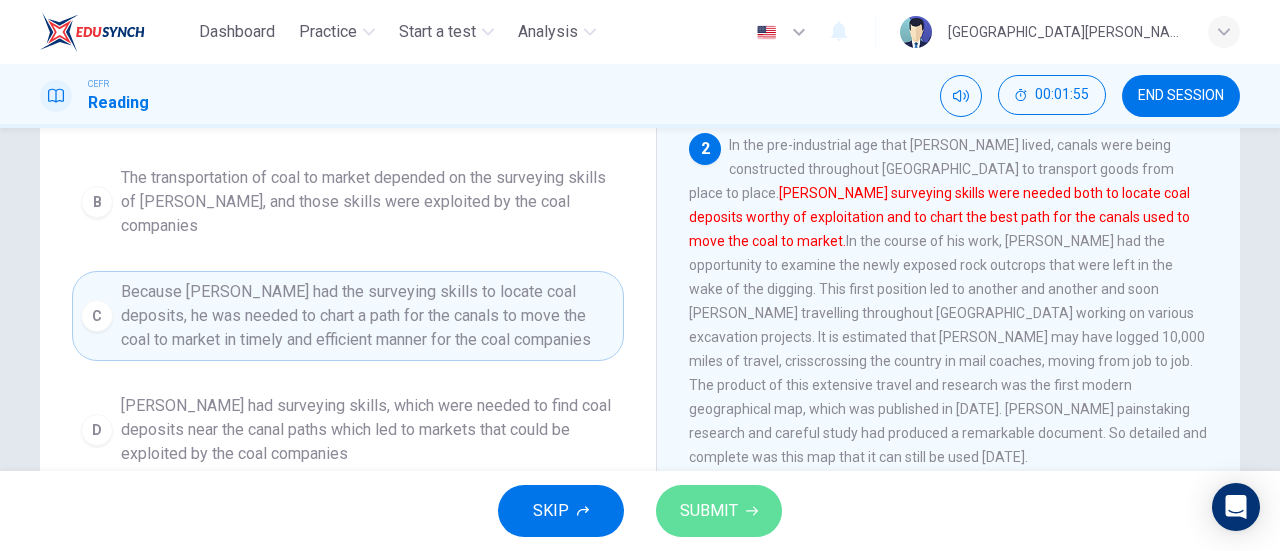 click on "SUBMIT" at bounding box center [719, 511] 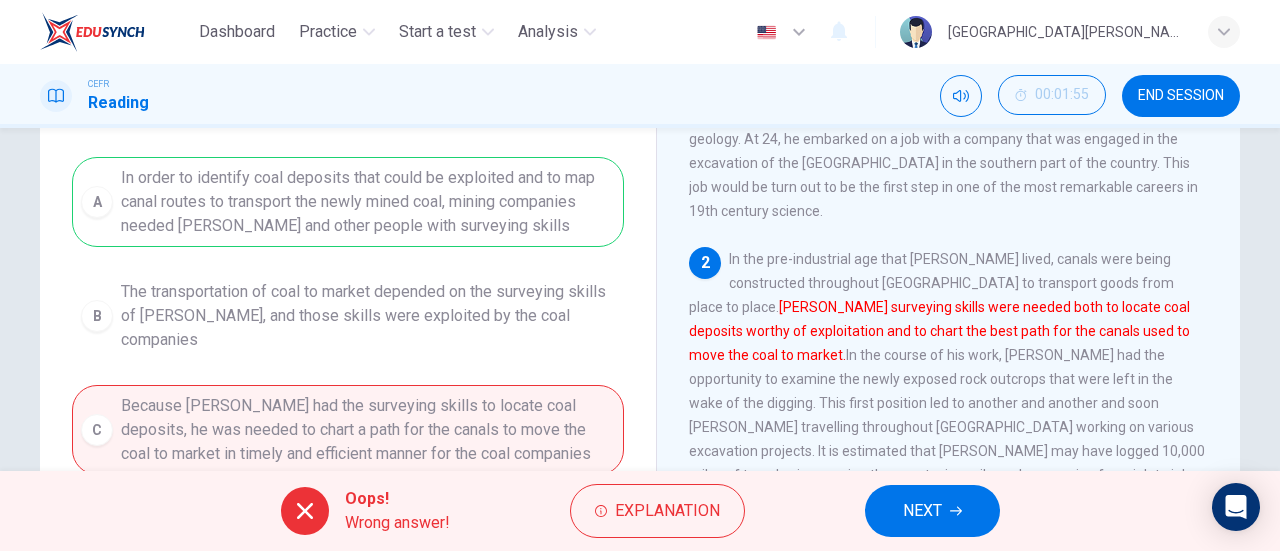 scroll, scrollTop: 220, scrollLeft: 0, axis: vertical 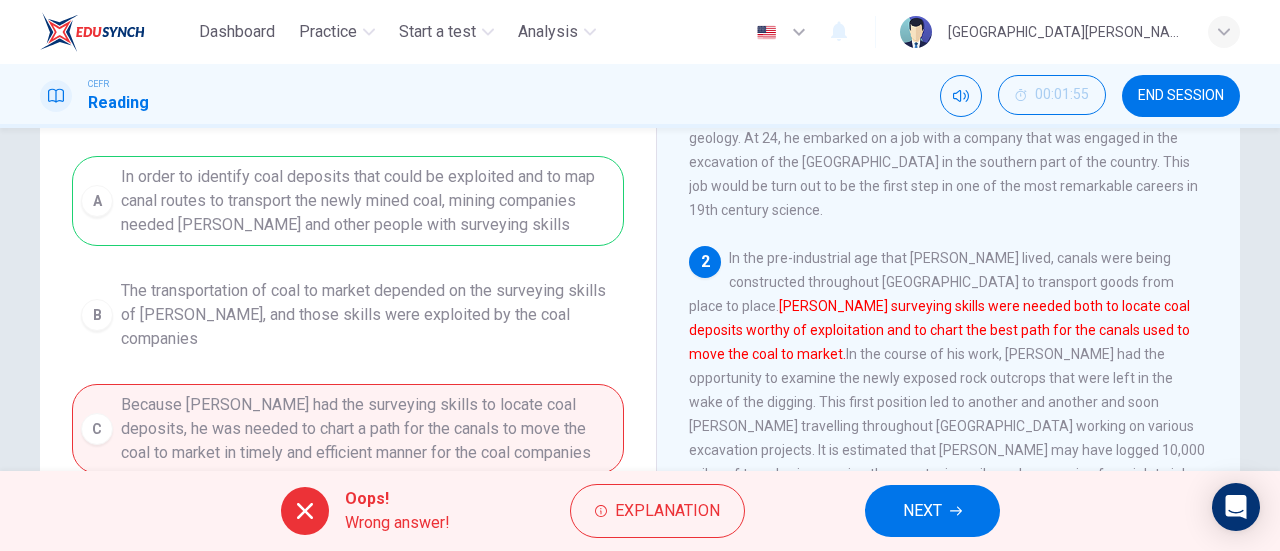 click on "NEXT" at bounding box center [932, 511] 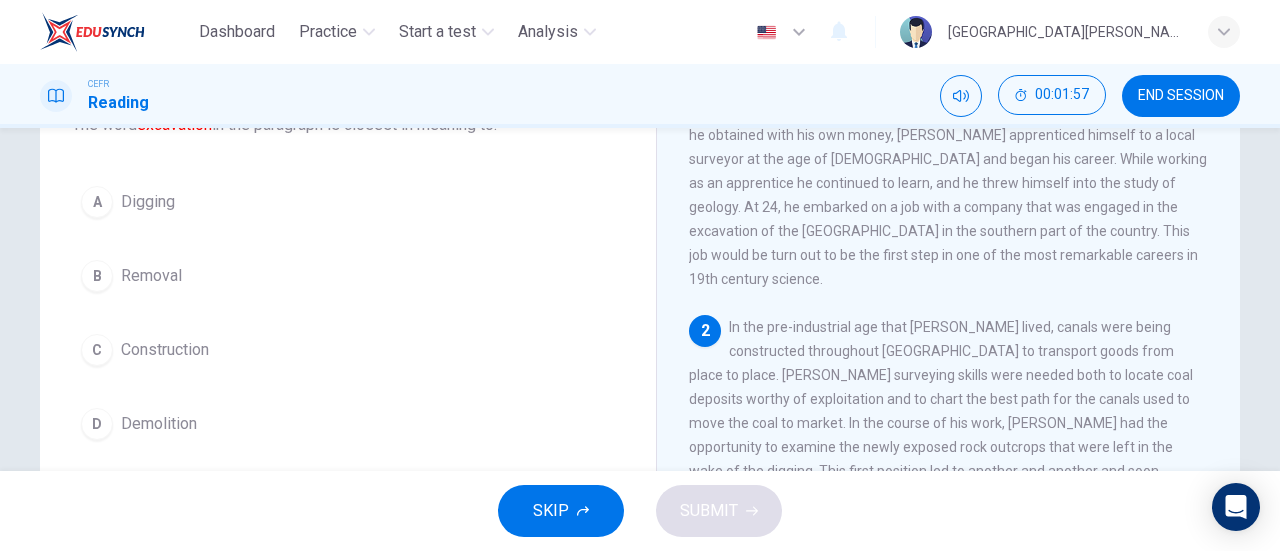 scroll, scrollTop: 154, scrollLeft: 0, axis: vertical 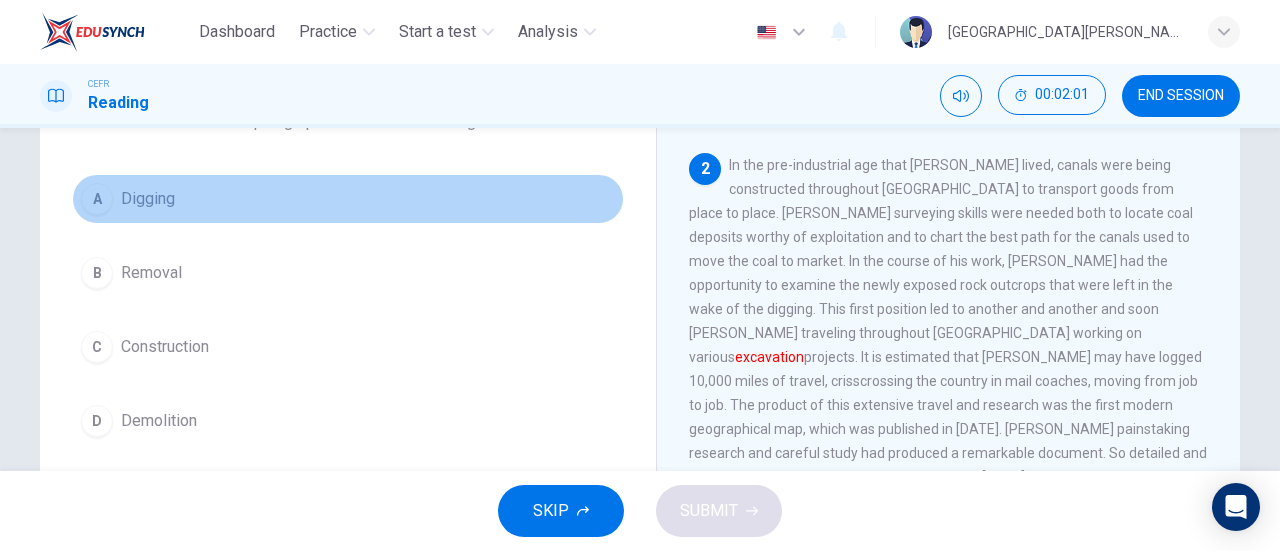 click on "Digging" at bounding box center [148, 199] 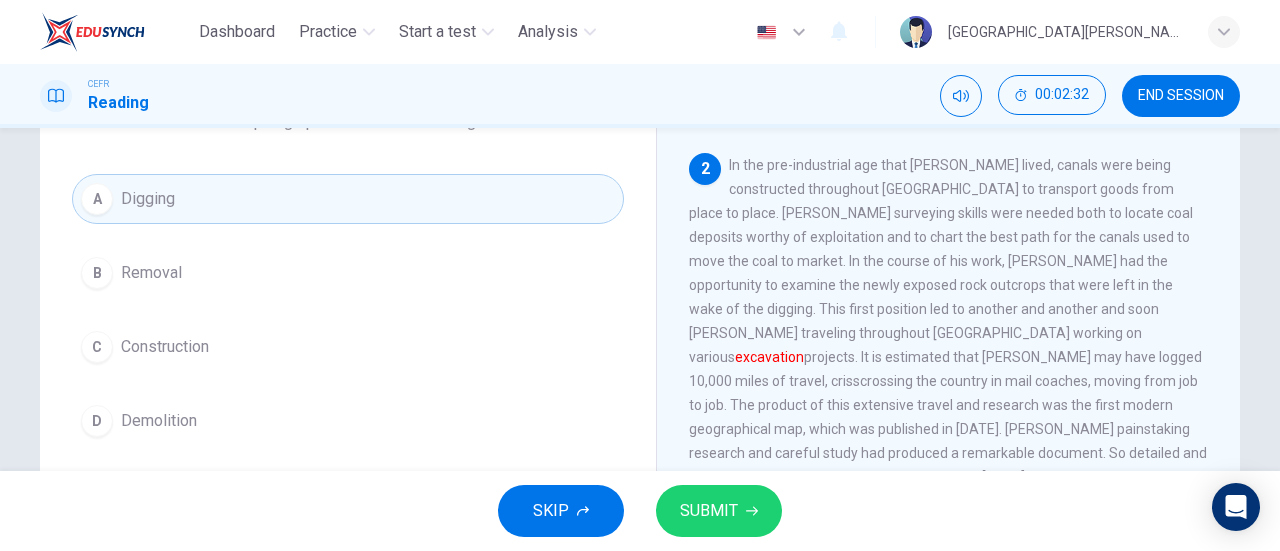 click on "SUBMIT" at bounding box center [709, 511] 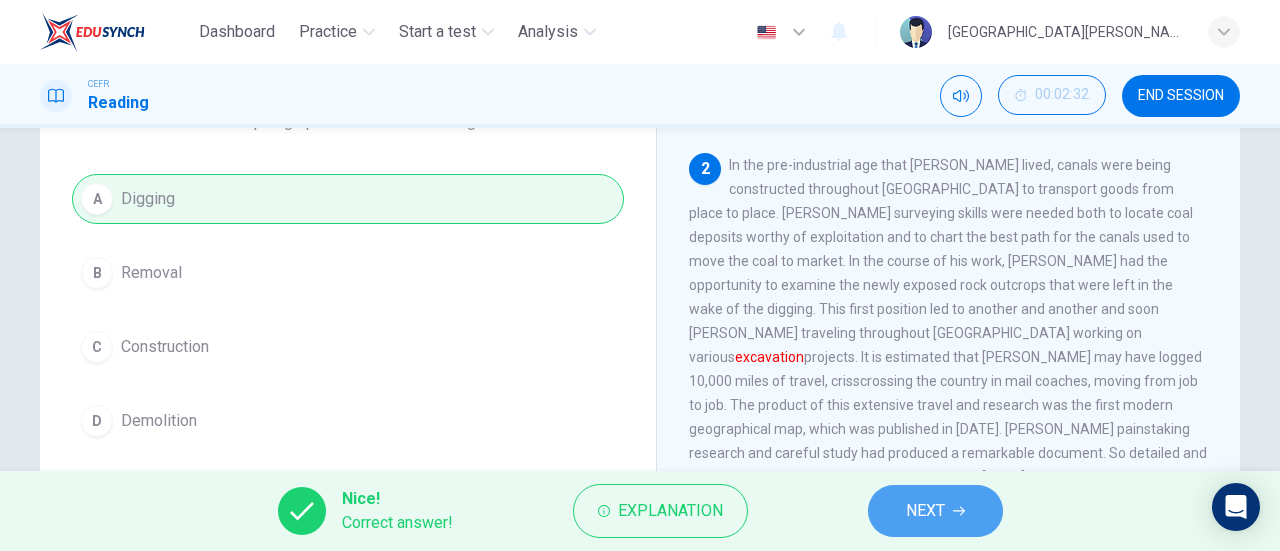 click on "NEXT" at bounding box center (925, 511) 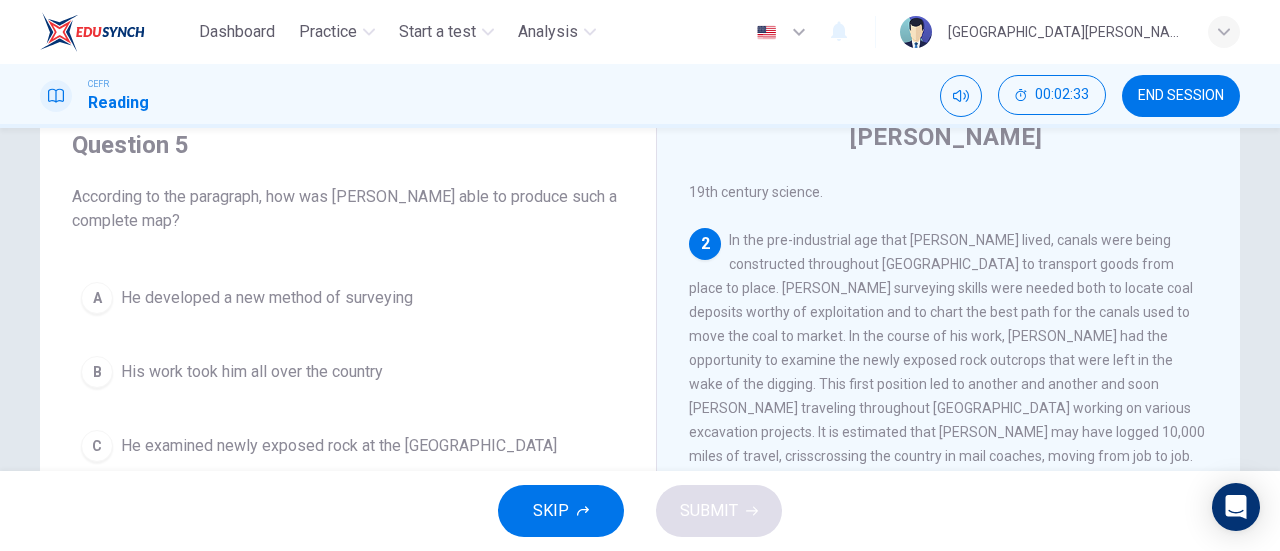 scroll, scrollTop: 79, scrollLeft: 0, axis: vertical 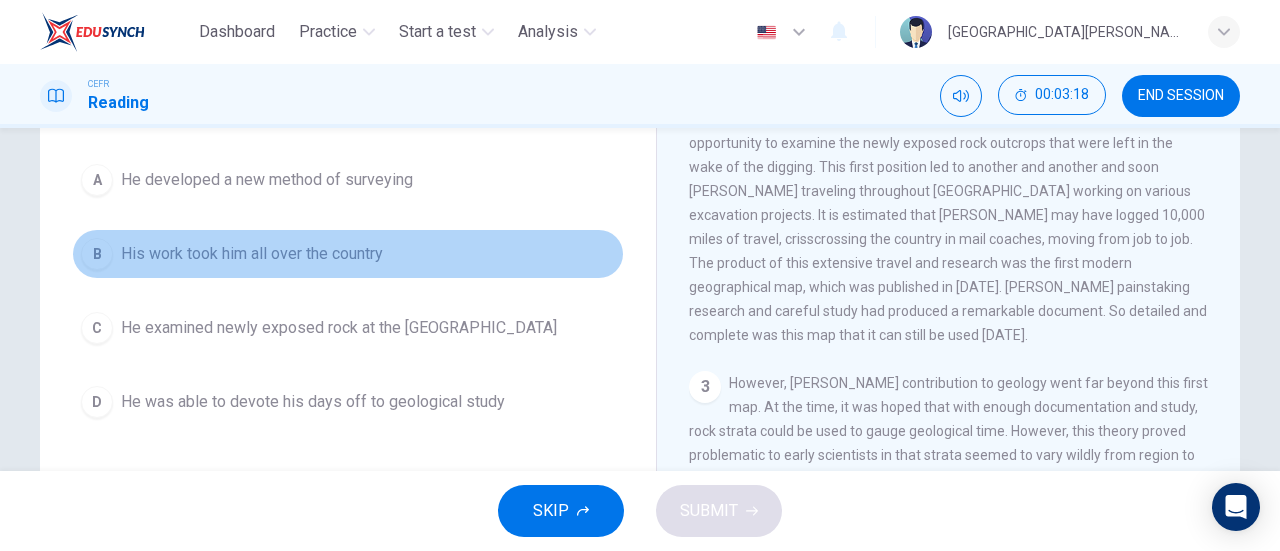 click on "His work took him all over the country" at bounding box center [252, 254] 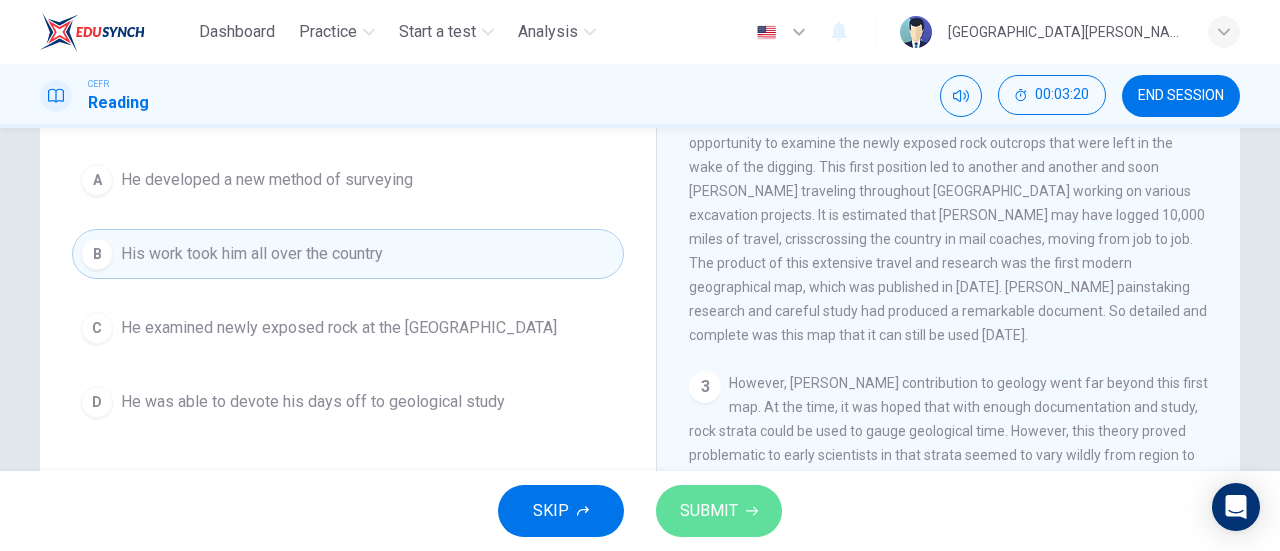 click on "SUBMIT" at bounding box center [709, 511] 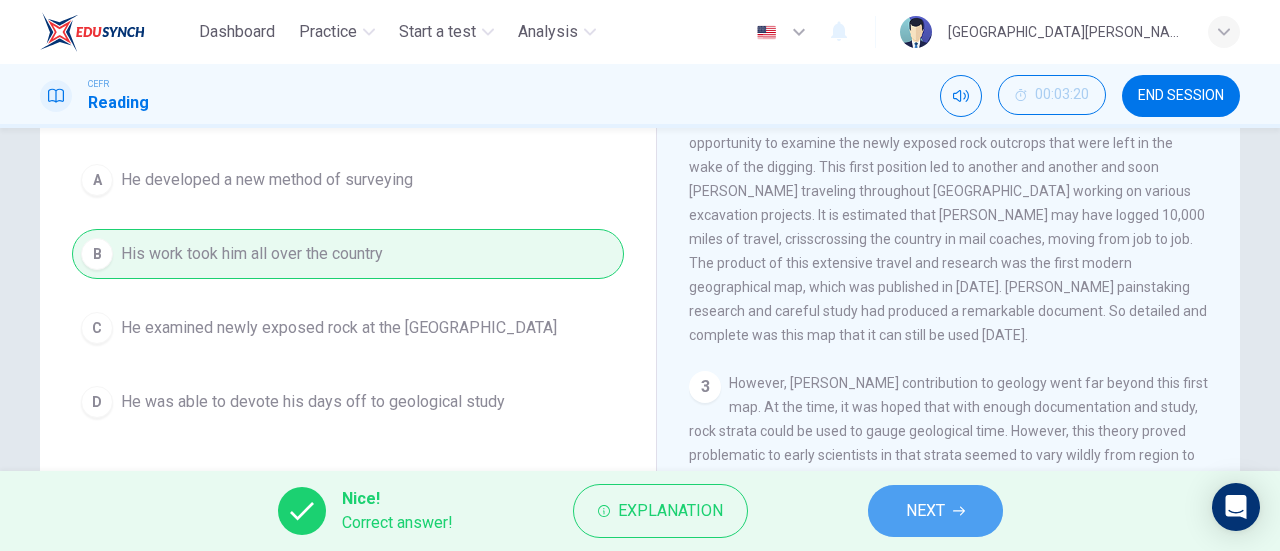 click on "NEXT" at bounding box center [935, 511] 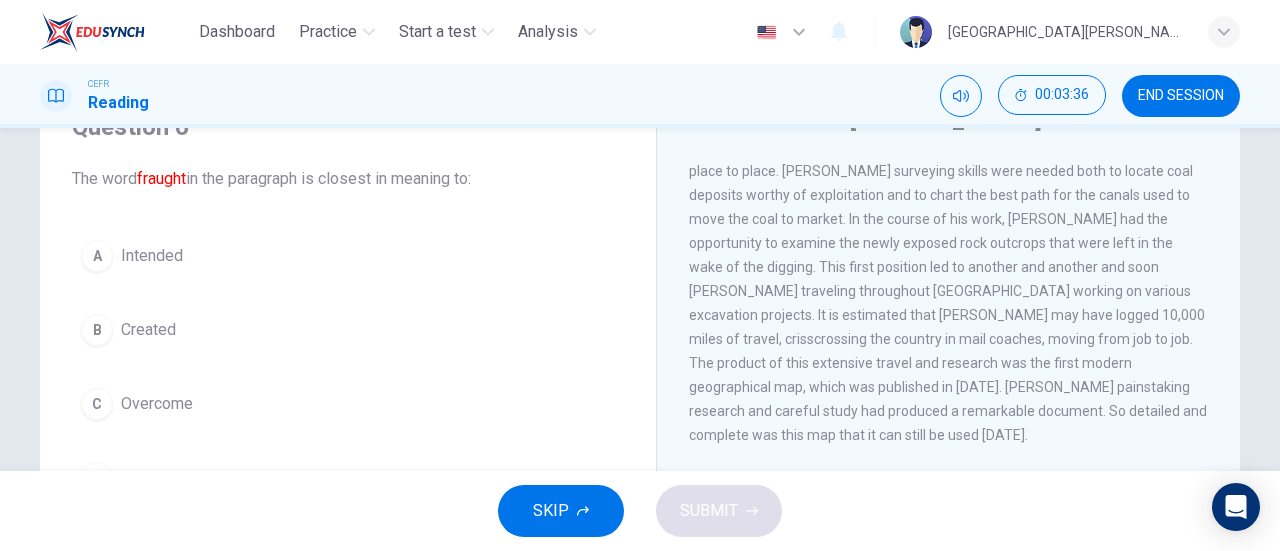 scroll, scrollTop: 98, scrollLeft: 0, axis: vertical 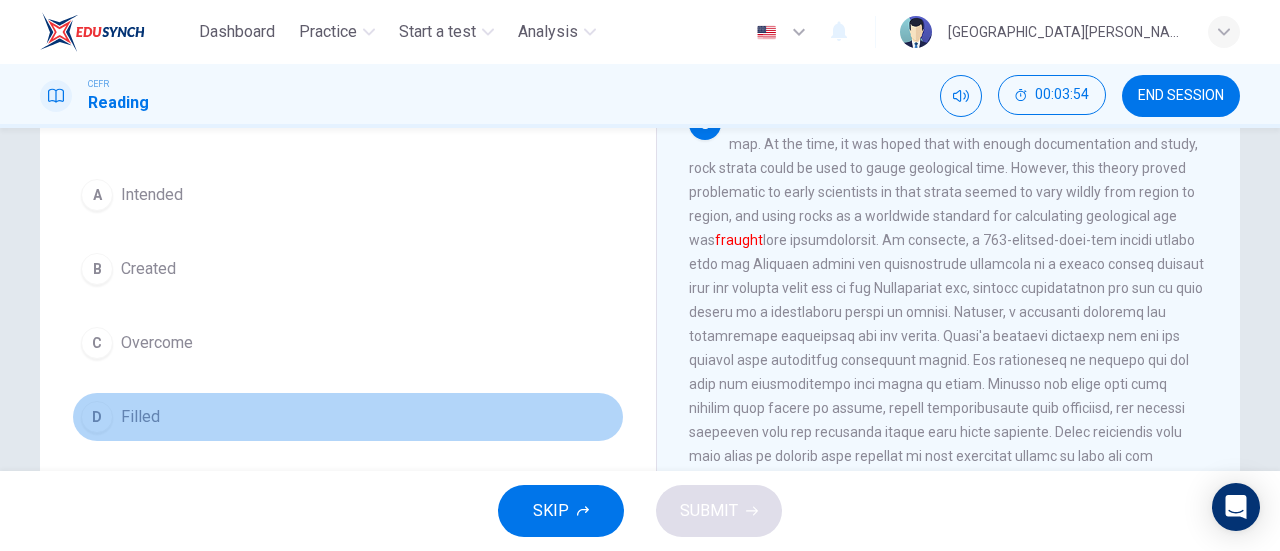 click on "Filled" at bounding box center (140, 417) 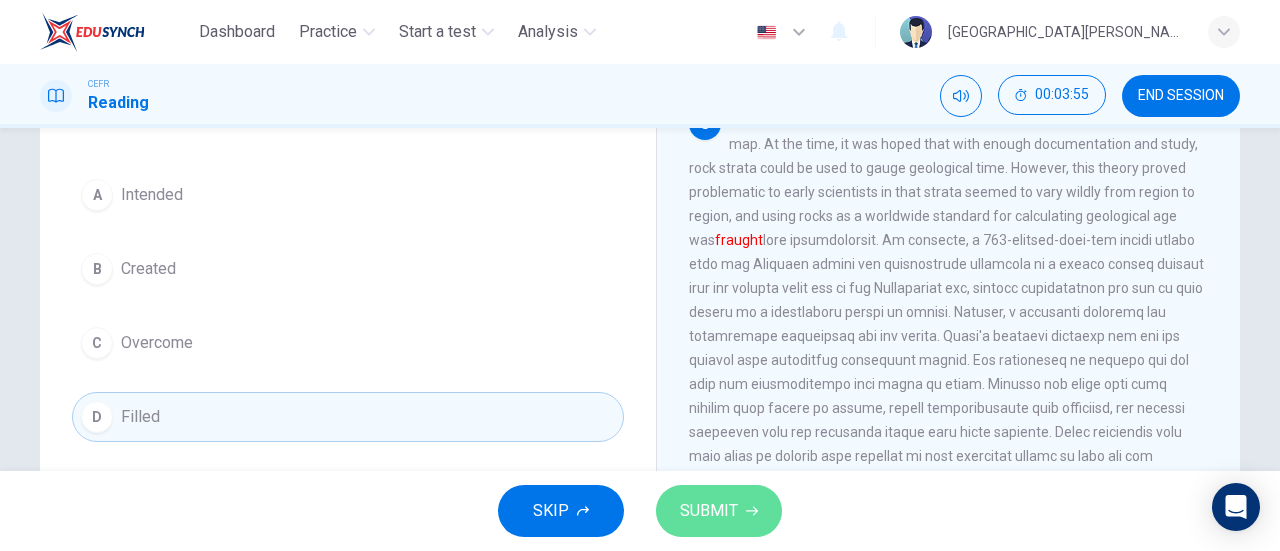 click on "SUBMIT" at bounding box center [709, 511] 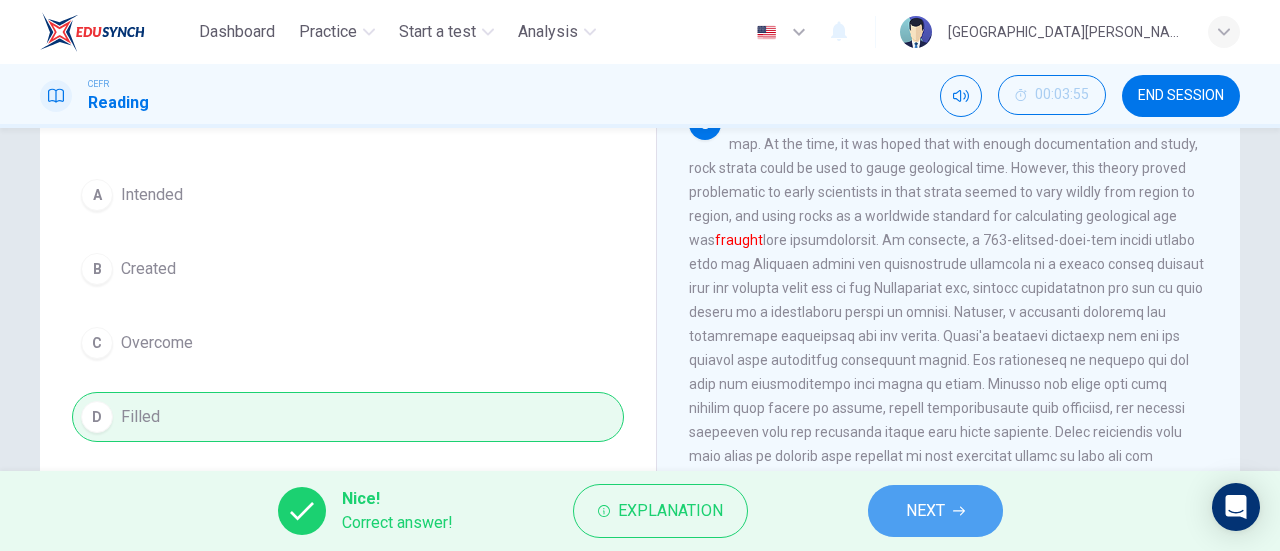 click on "NEXT" at bounding box center [925, 511] 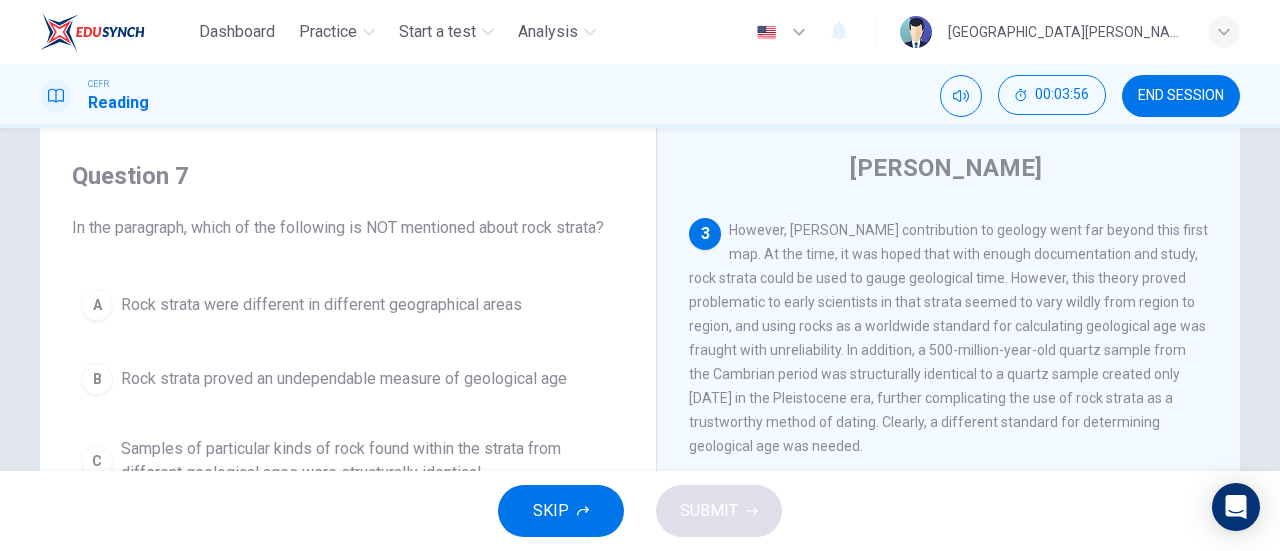scroll, scrollTop: 49, scrollLeft: 0, axis: vertical 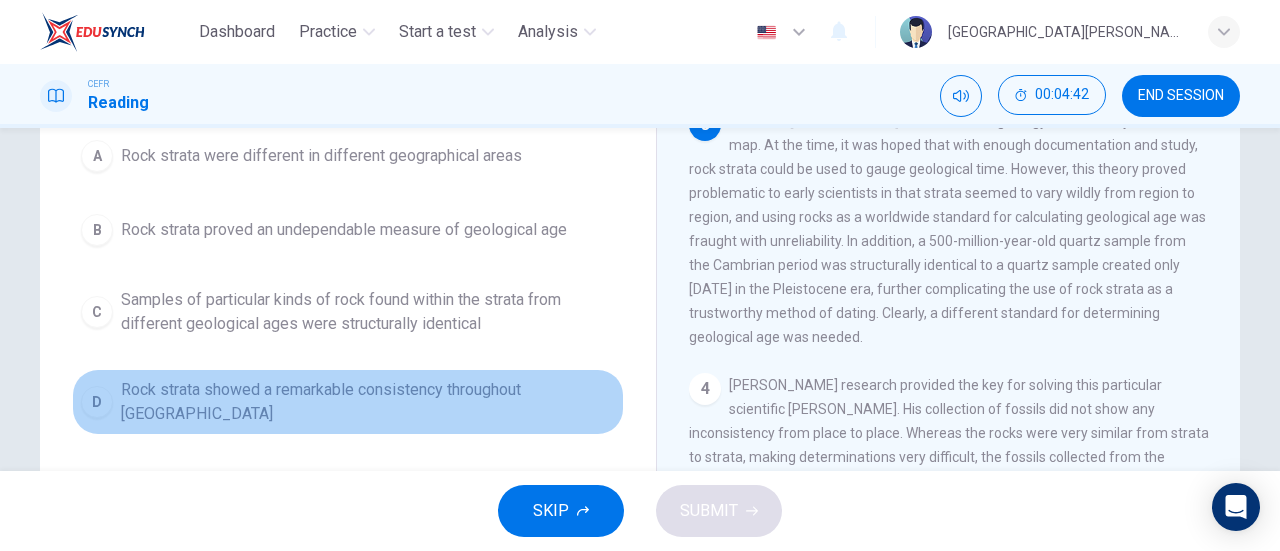 click on "Rock strata showed a remarkable consistency throughout [GEOGRAPHIC_DATA]" at bounding box center (368, 402) 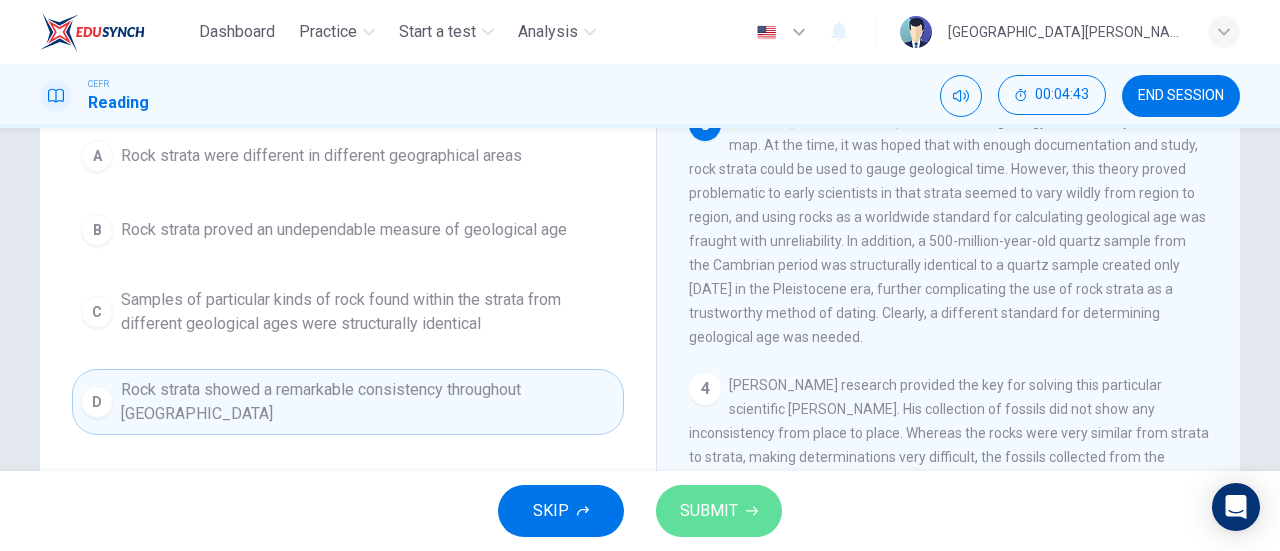 click on "SUBMIT" at bounding box center (719, 511) 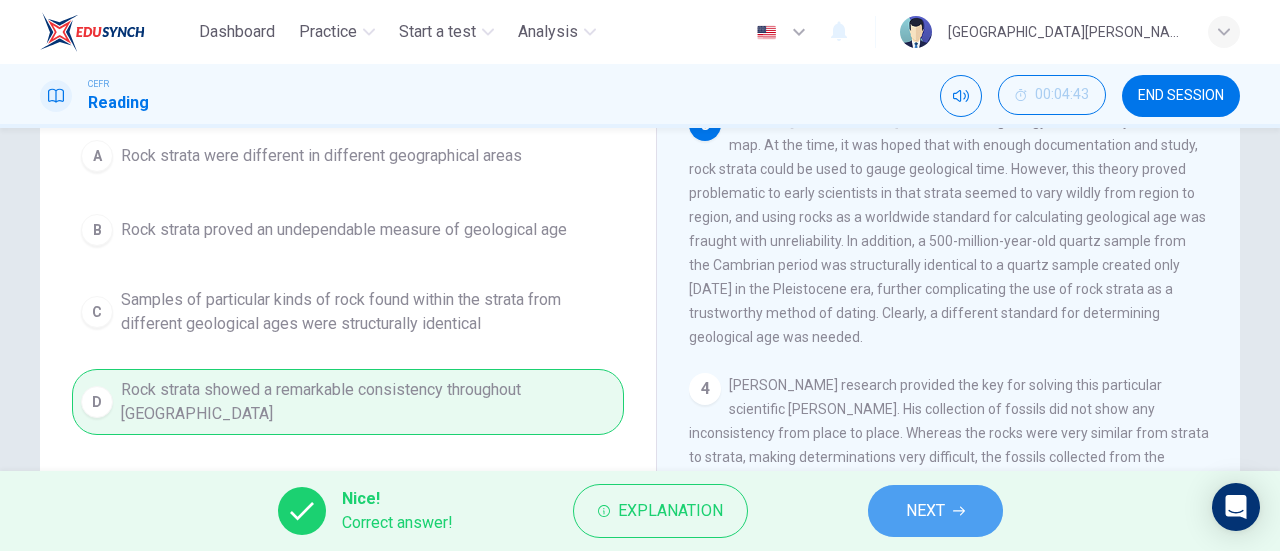 click on "NEXT" at bounding box center [925, 511] 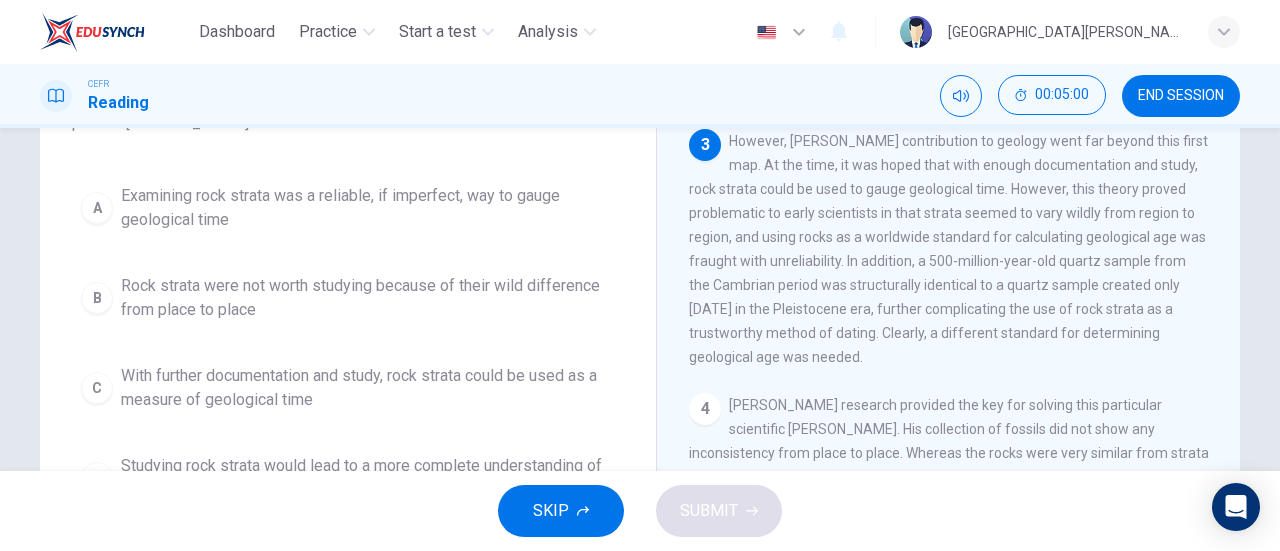 scroll, scrollTop: 178, scrollLeft: 0, axis: vertical 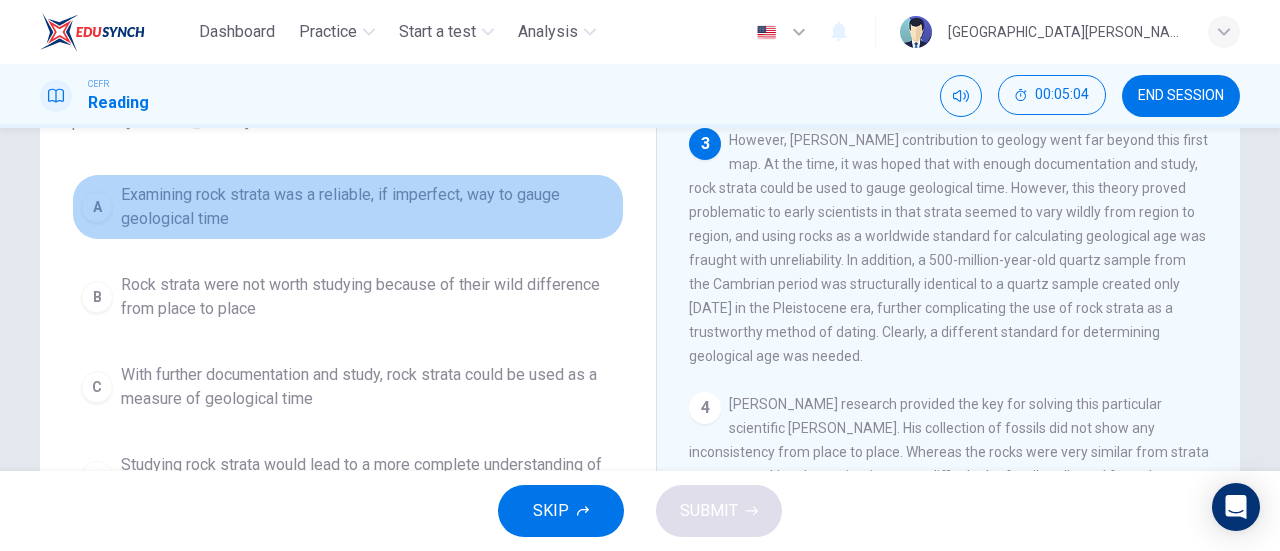 click on "Examining rock strata was a reliable, if imperfect, way to gauge geological time" at bounding box center (368, 207) 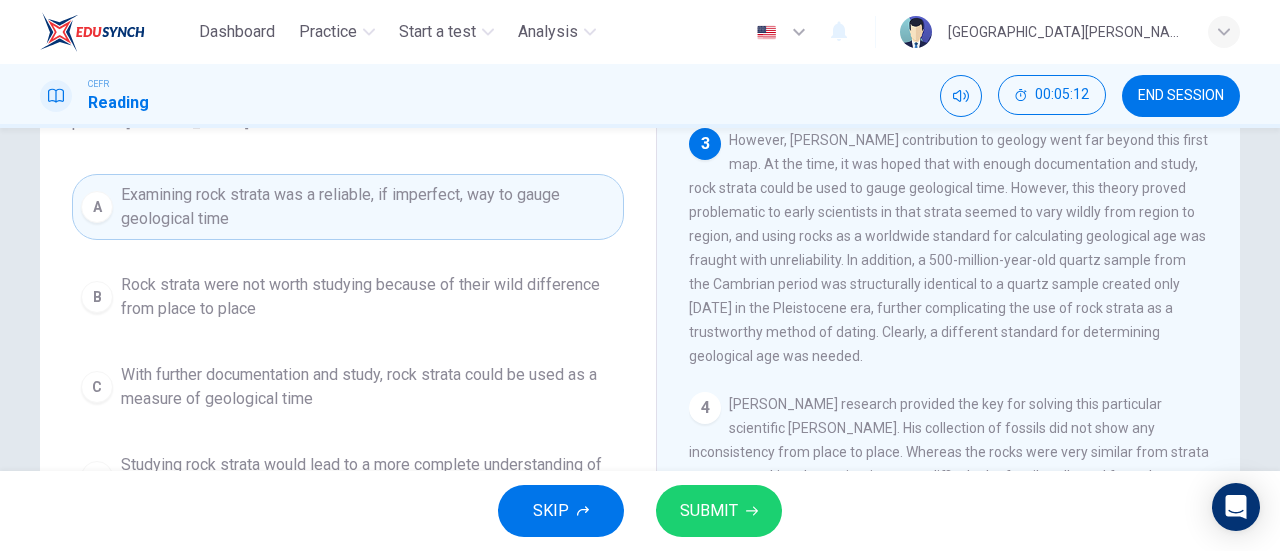scroll, scrollTop: 647, scrollLeft: 0, axis: vertical 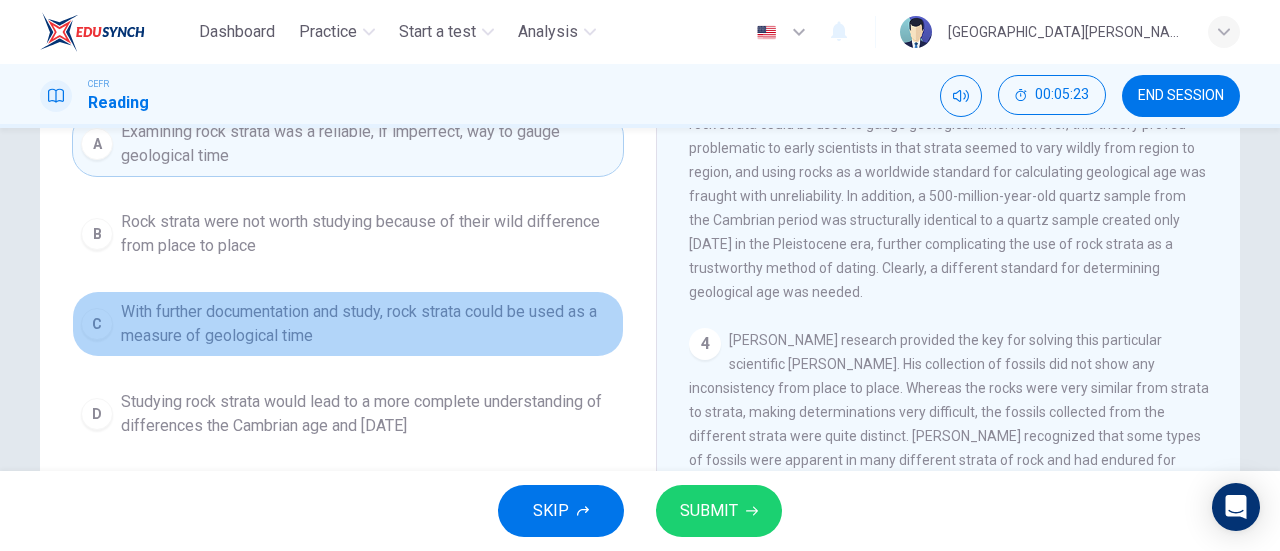 click on "With further documentation and study, rock strata could be used as a measure of geological time" at bounding box center (368, 324) 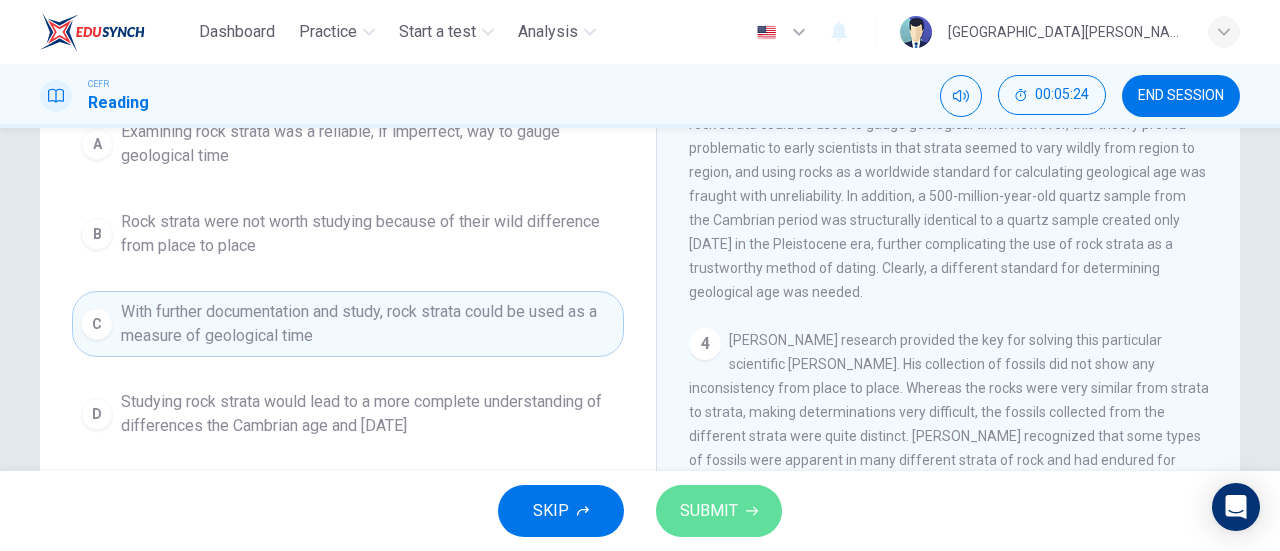 click on "SUBMIT" at bounding box center [719, 511] 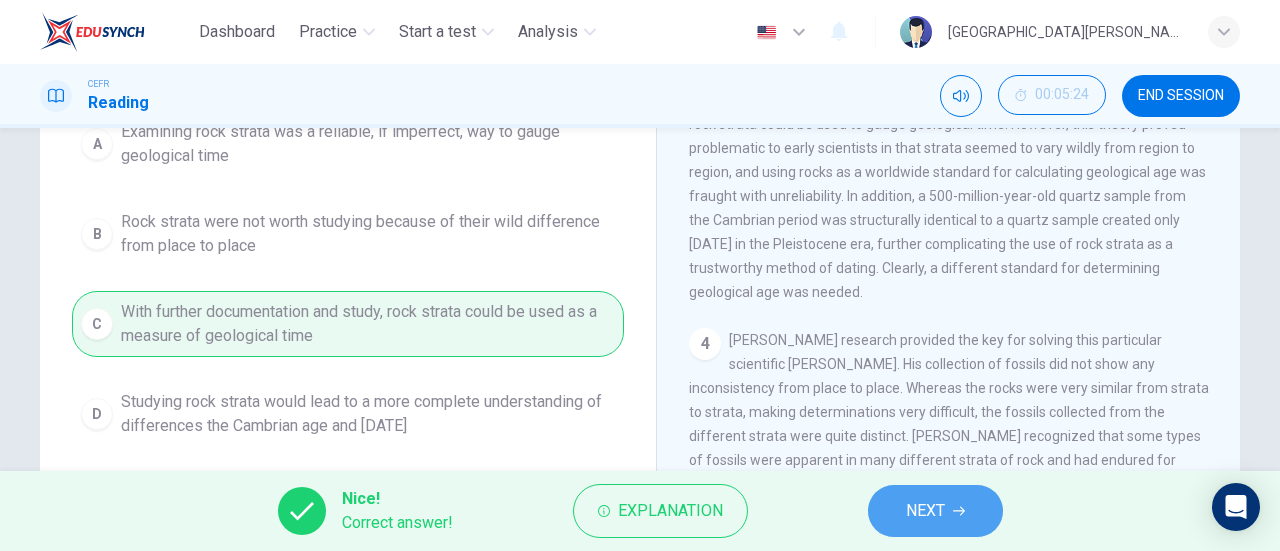 click on "NEXT" at bounding box center [935, 511] 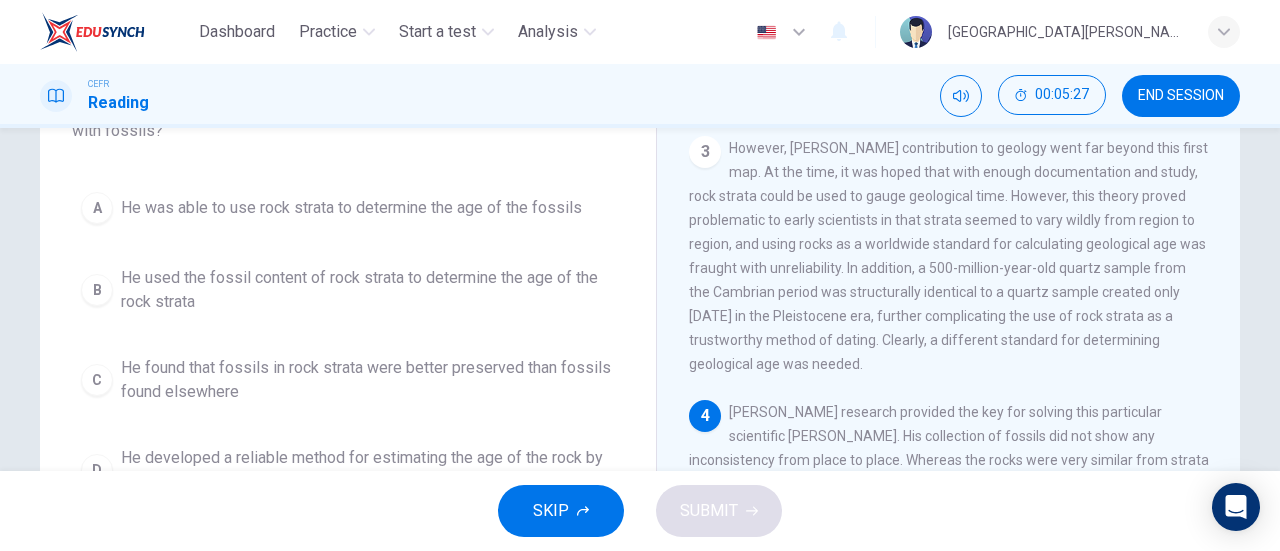 scroll, scrollTop: 183, scrollLeft: 0, axis: vertical 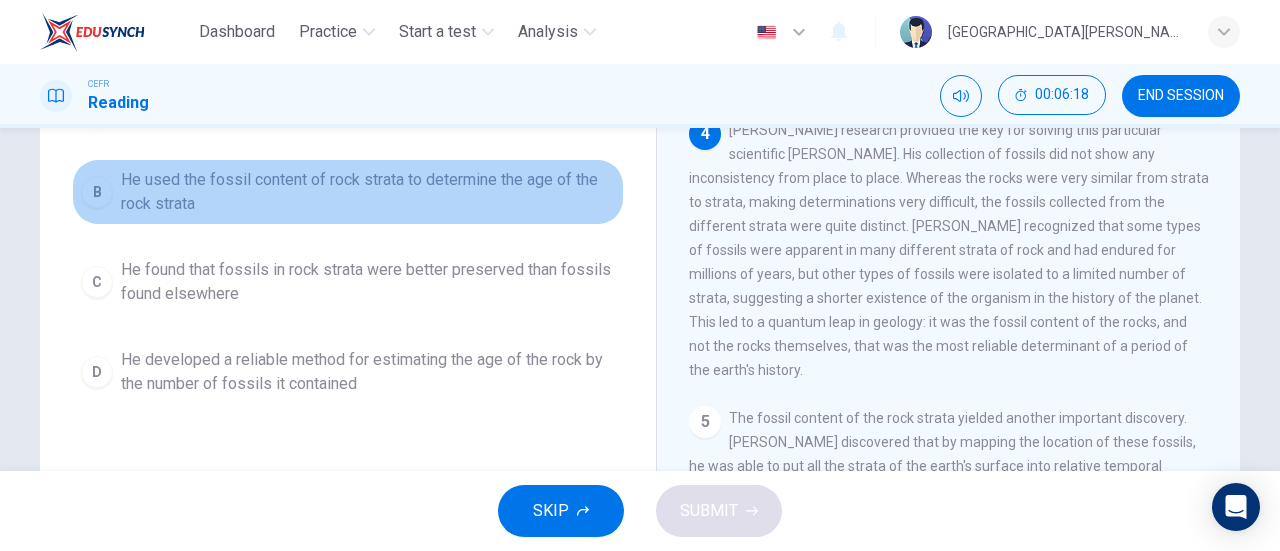 click on "He used the fossil content of rock strata to determine the age of the rock strata" at bounding box center [368, 192] 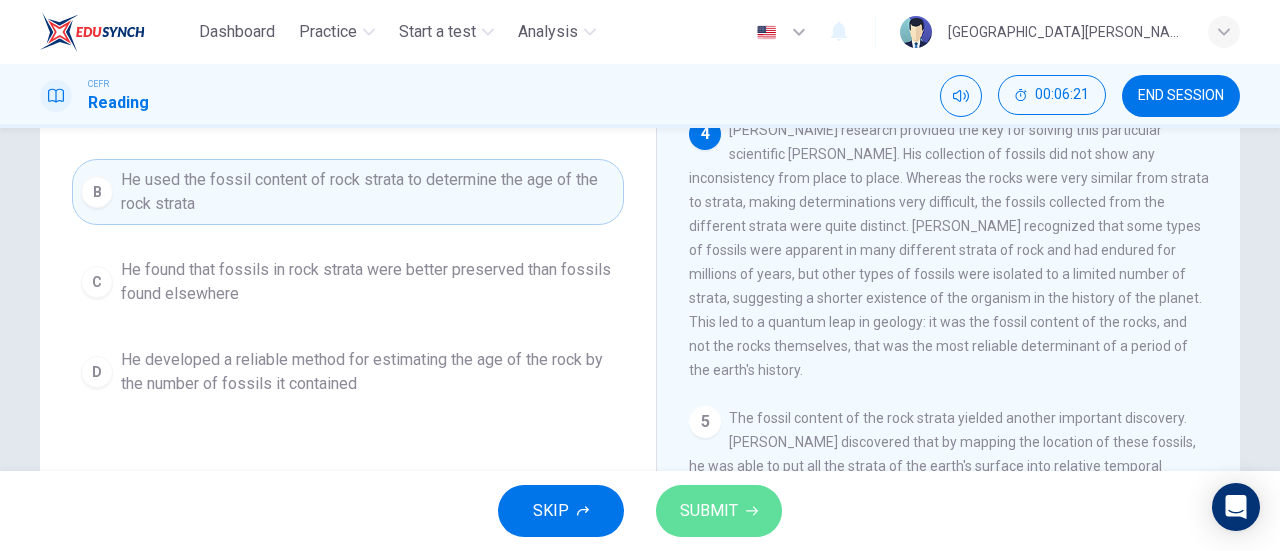 click on "SUBMIT" at bounding box center (709, 511) 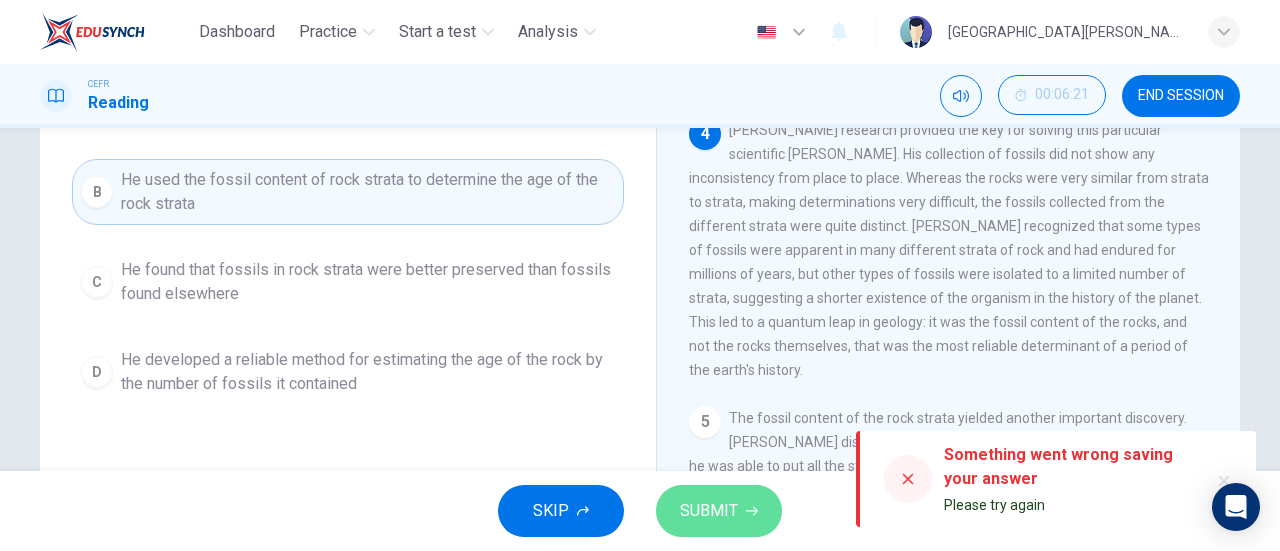 click on "SUBMIT" at bounding box center [709, 511] 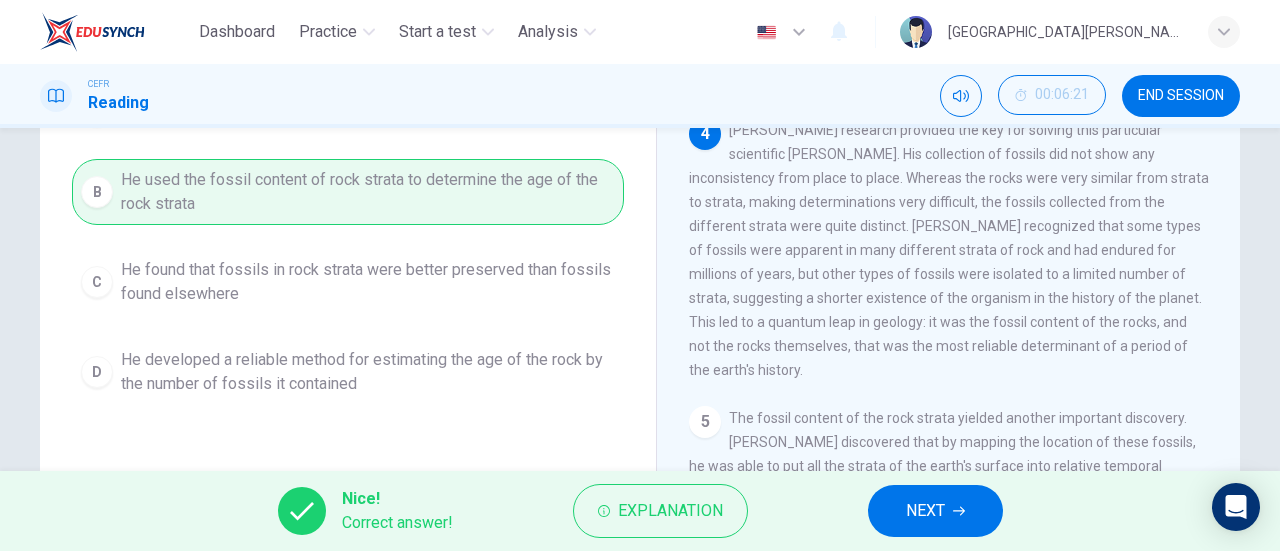 click on "NEXT" at bounding box center [935, 511] 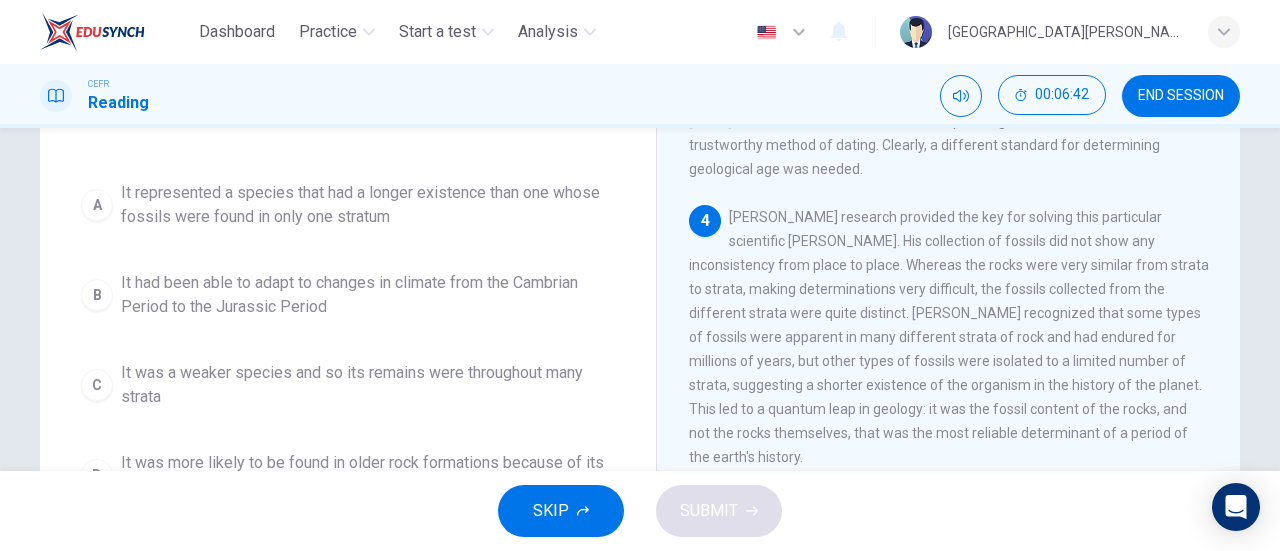 scroll, scrollTop: 179, scrollLeft: 0, axis: vertical 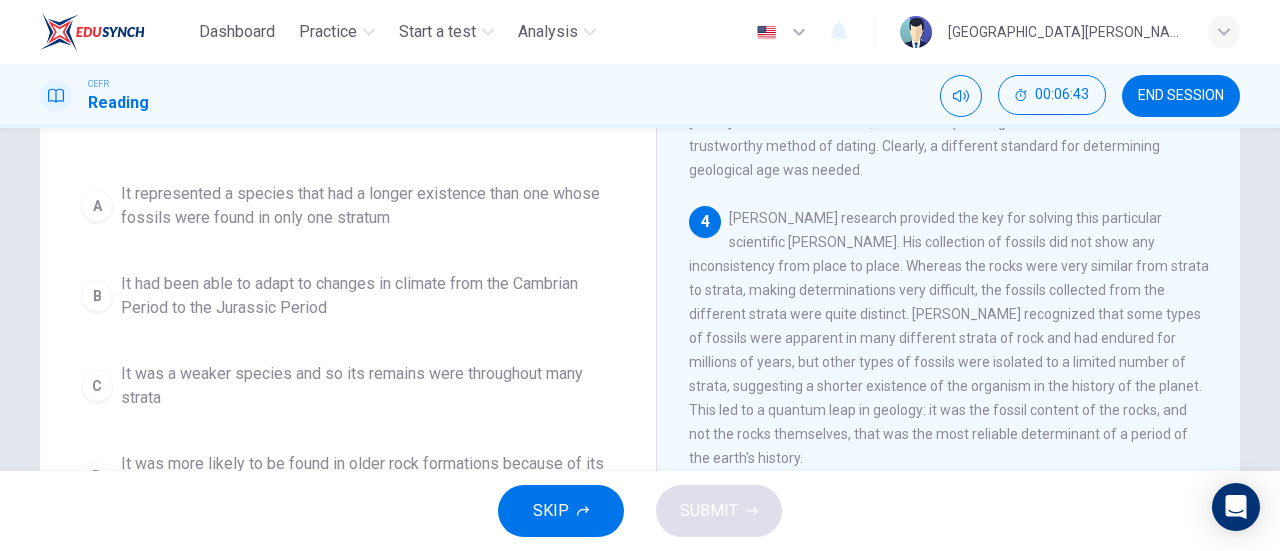 click on "It represented a species that had a longer existence than one whose fossils were found in only one stratum" at bounding box center [368, 206] 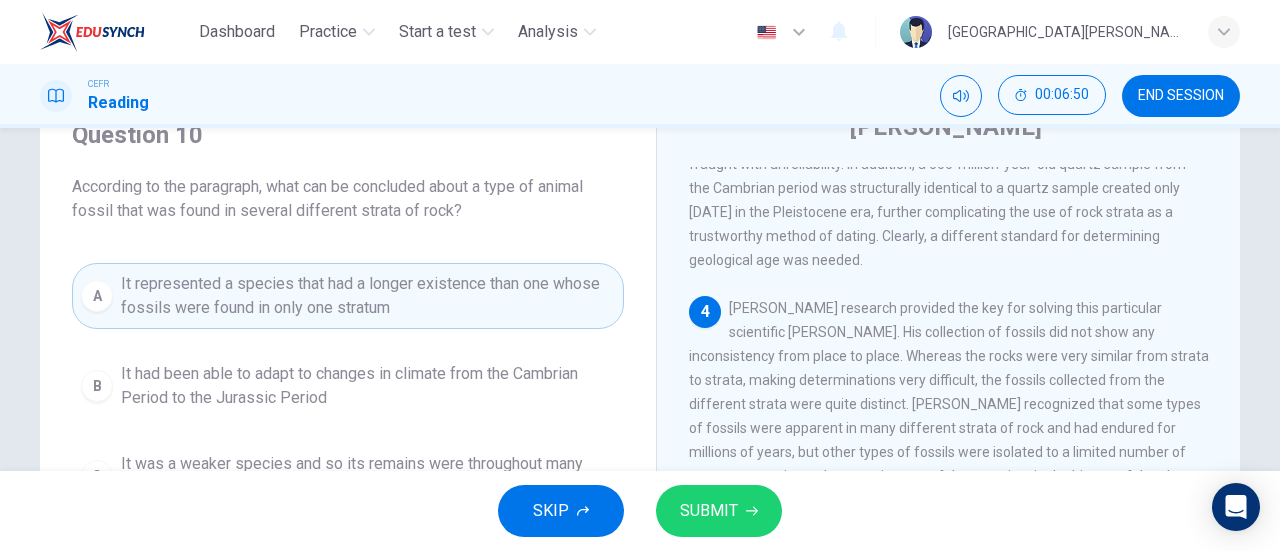 scroll, scrollTop: 75, scrollLeft: 0, axis: vertical 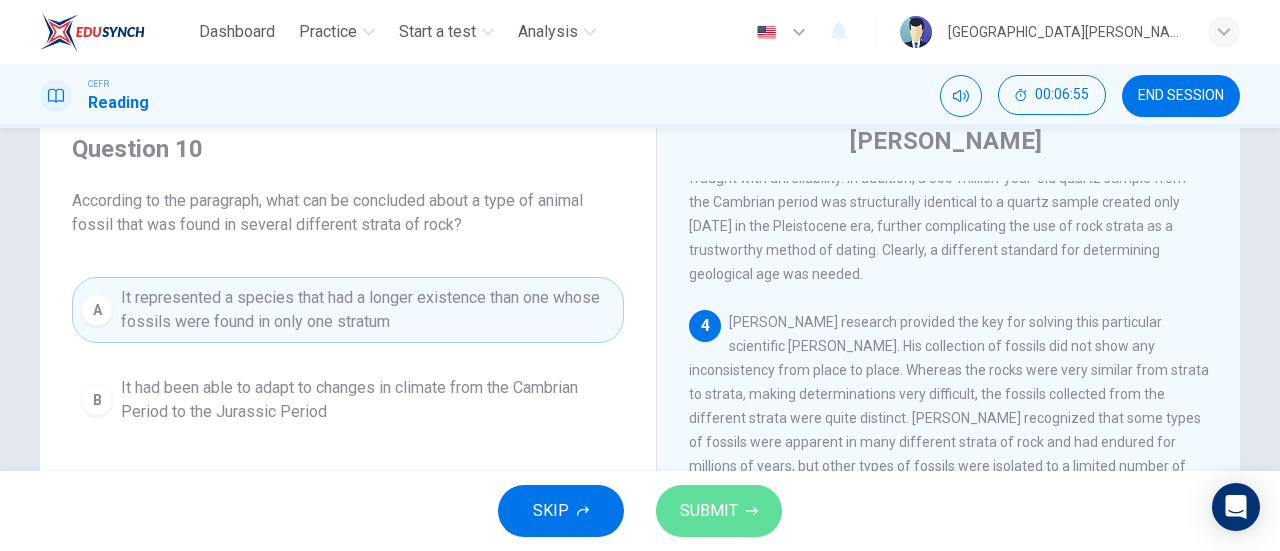 click on "SUBMIT" at bounding box center (709, 511) 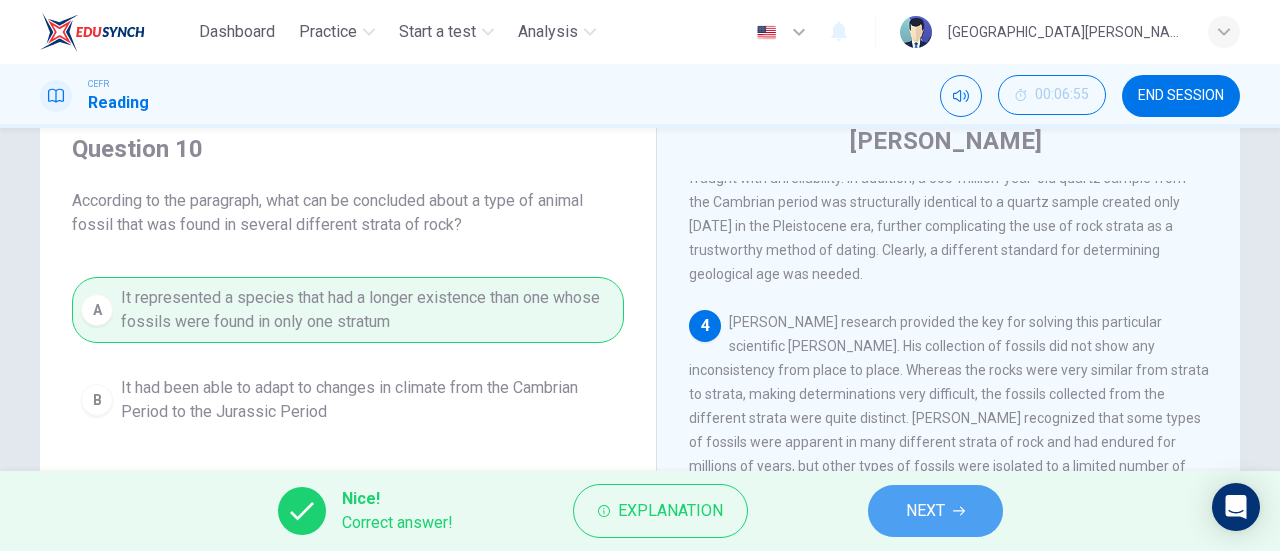click on "NEXT" at bounding box center [925, 511] 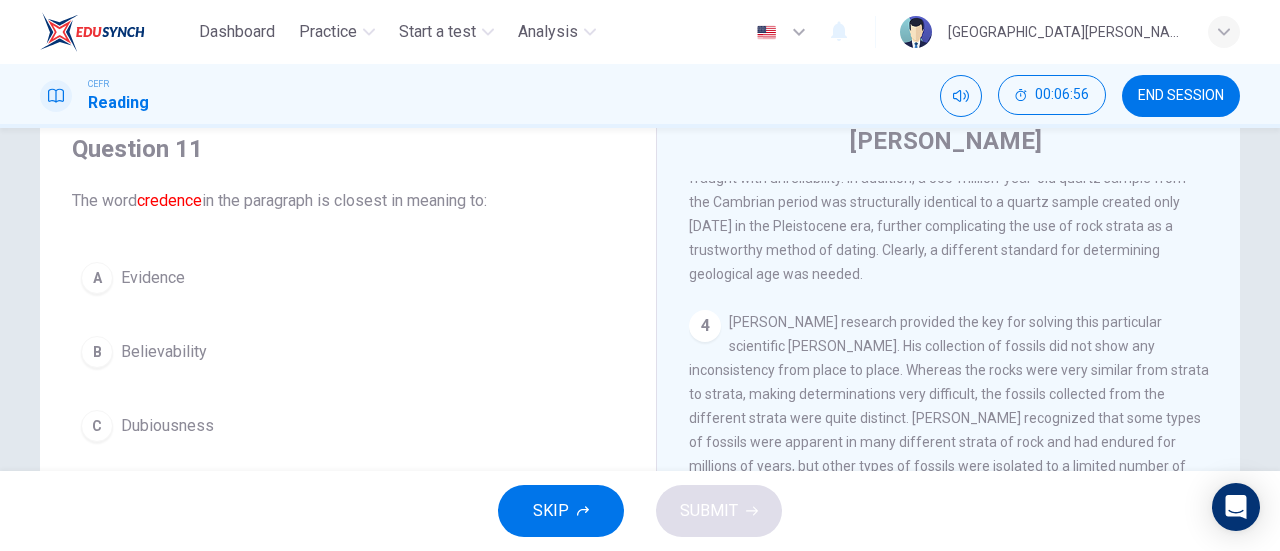scroll, scrollTop: 894, scrollLeft: 0, axis: vertical 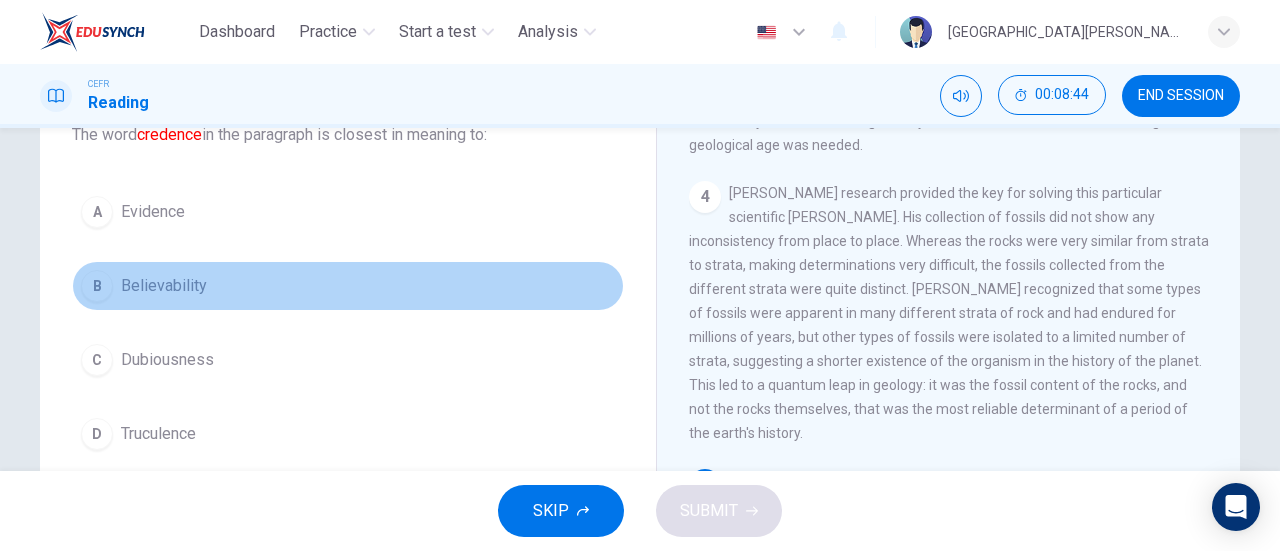 click on "Believability" at bounding box center (164, 286) 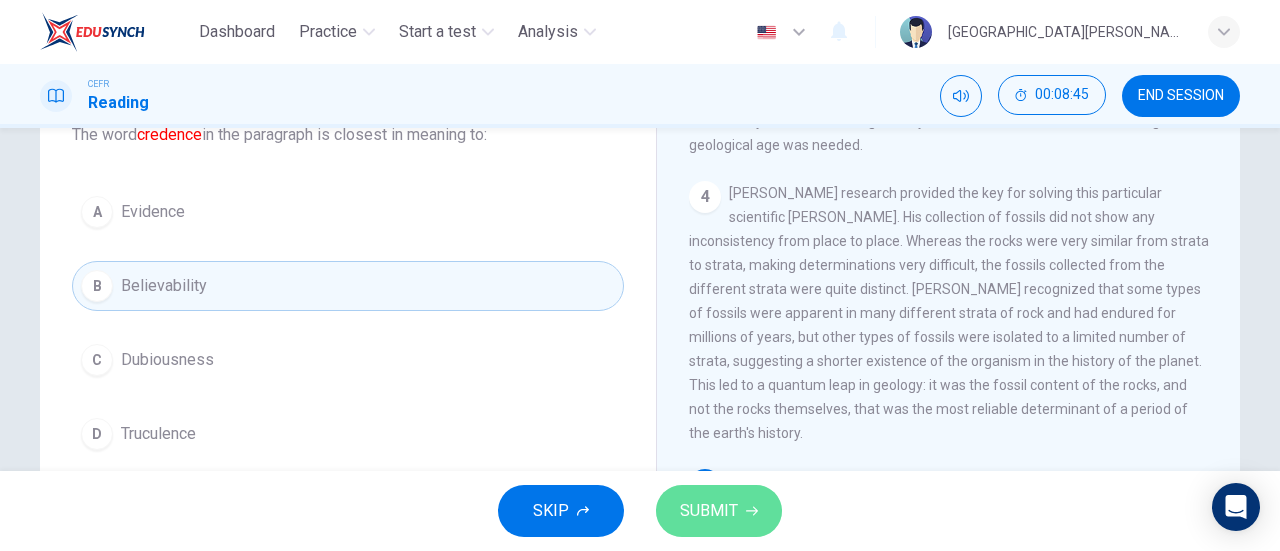 click on "SUBMIT" at bounding box center [709, 511] 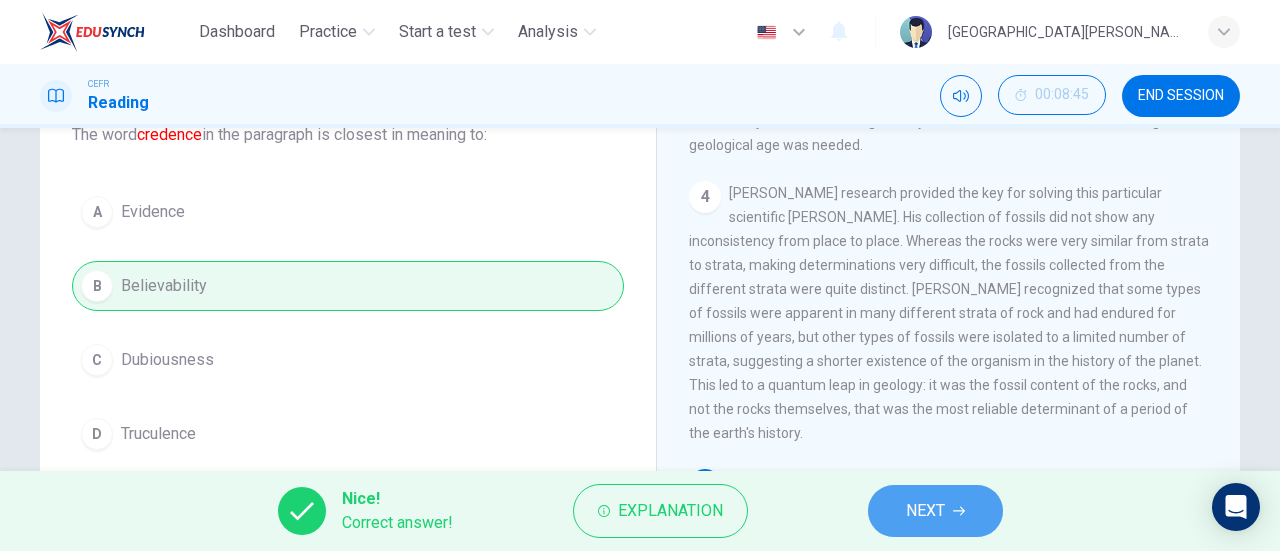 click on "NEXT" at bounding box center [925, 511] 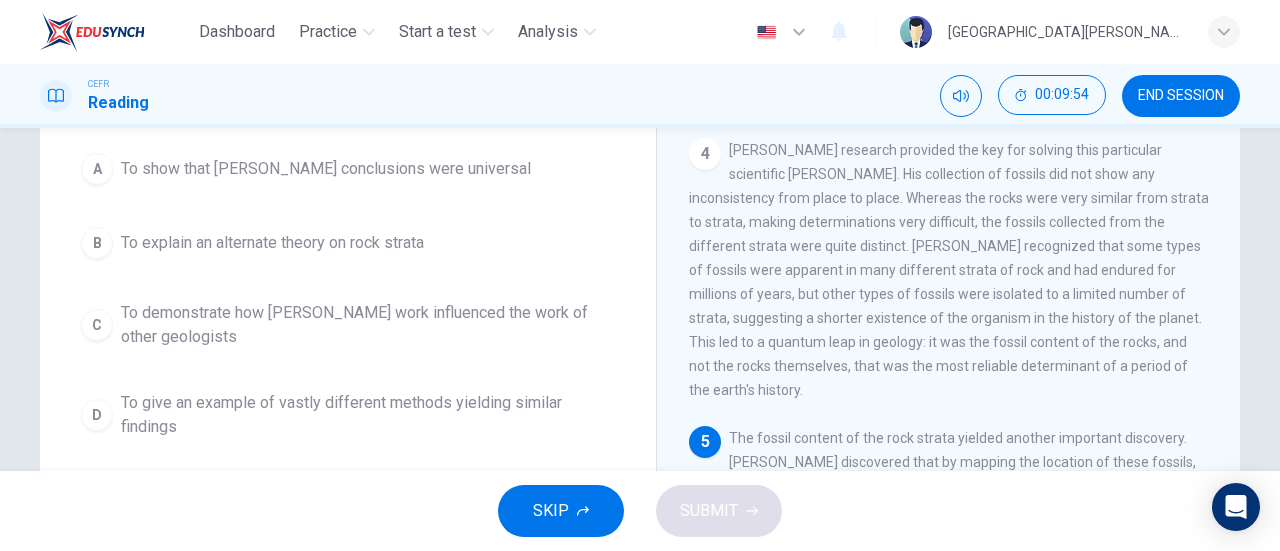 scroll, scrollTop: 183, scrollLeft: 0, axis: vertical 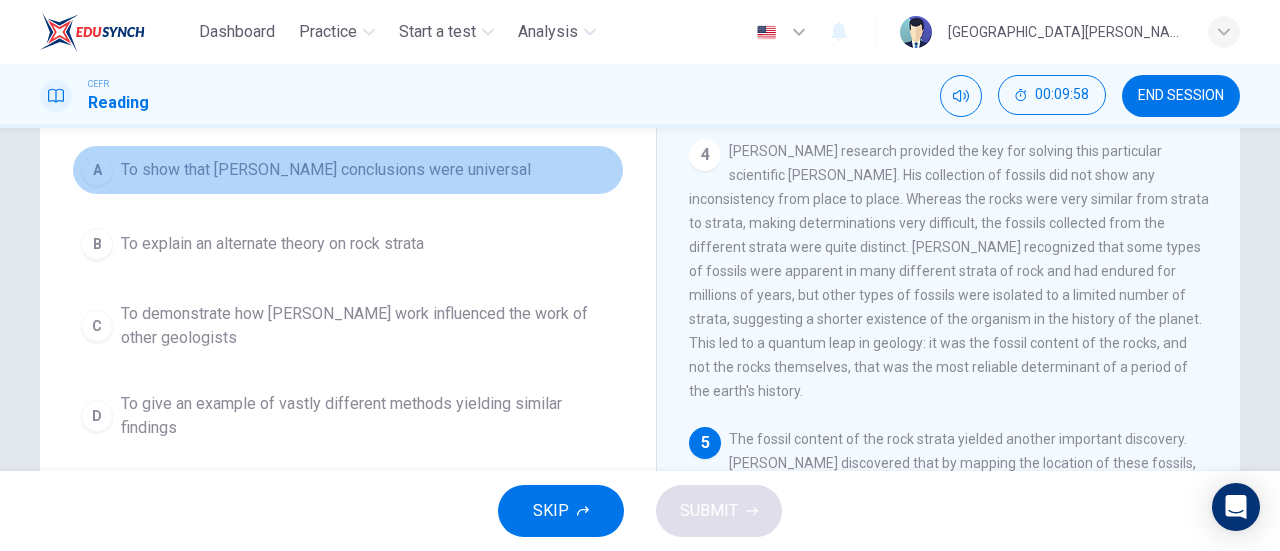 click on "To show that Smith's conclusions were universal" at bounding box center [326, 170] 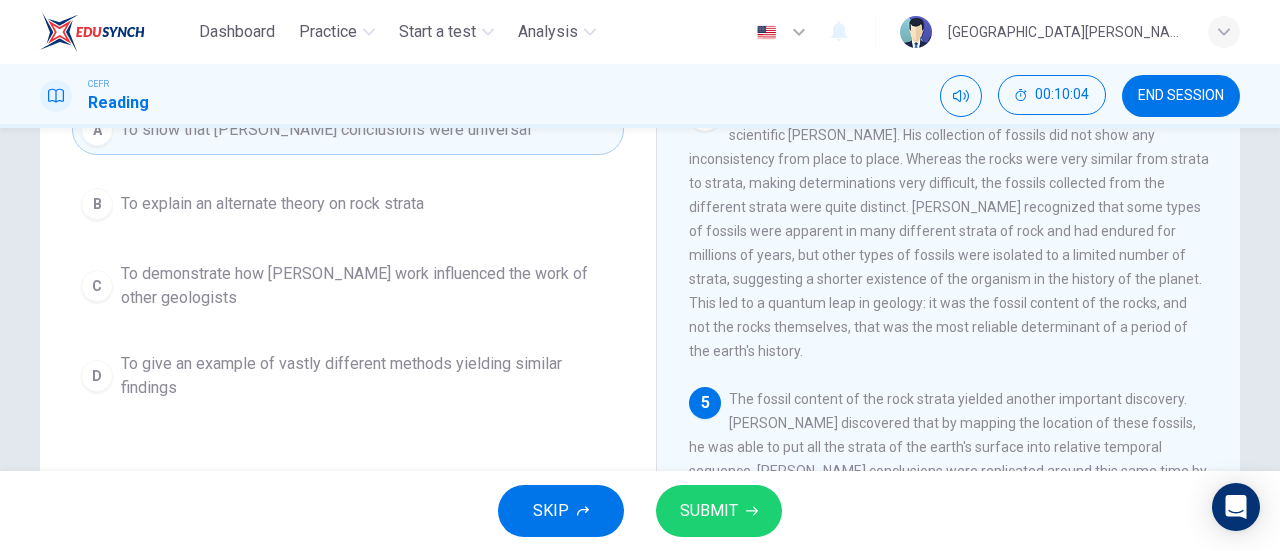 scroll, scrollTop: 222, scrollLeft: 0, axis: vertical 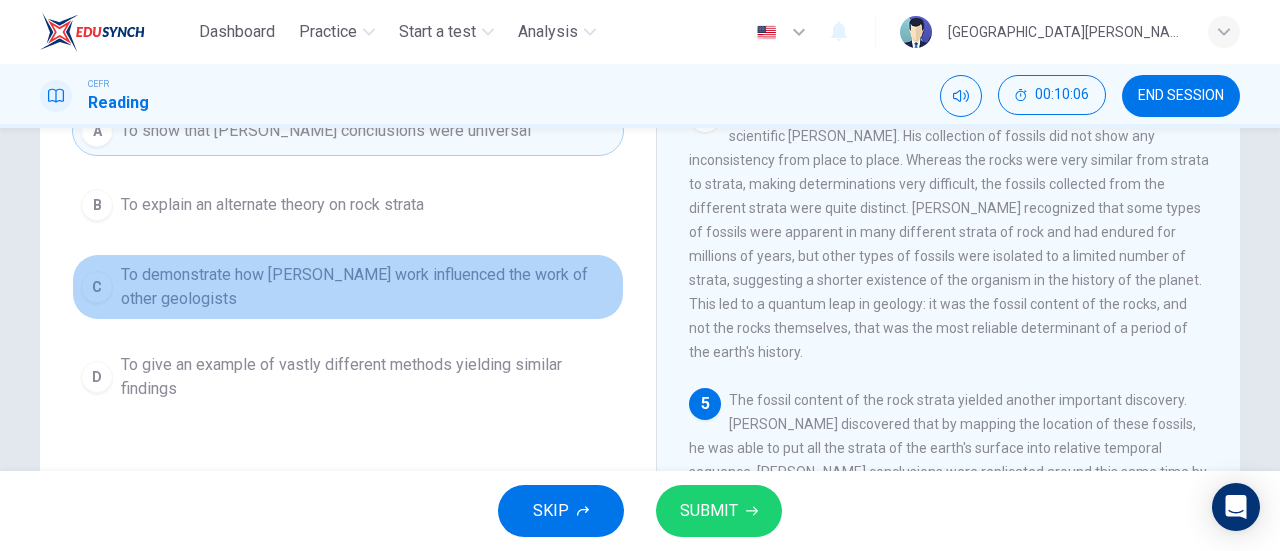 click on "To demonstrate how Smith's work influenced the work of other geologists" at bounding box center [368, 287] 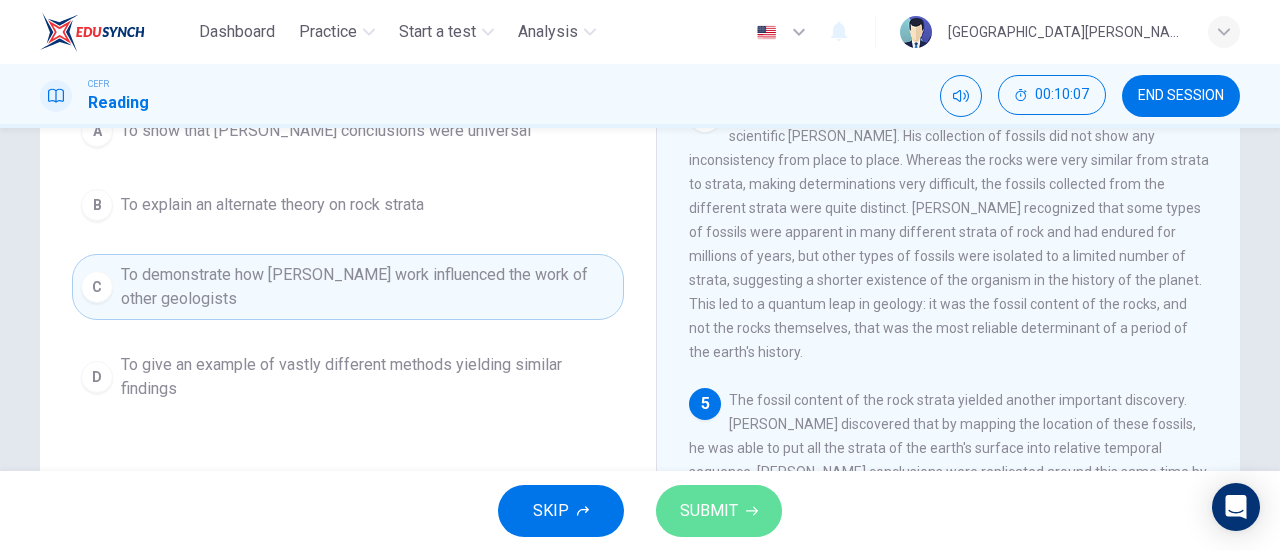 click on "SUBMIT" at bounding box center (709, 511) 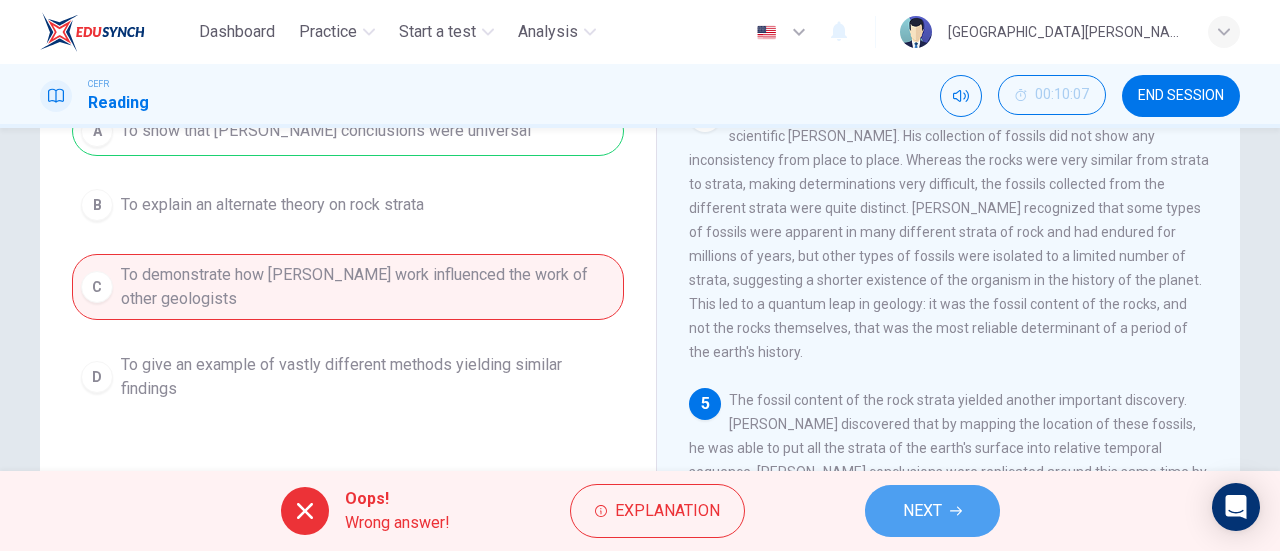 click on "NEXT" at bounding box center (922, 511) 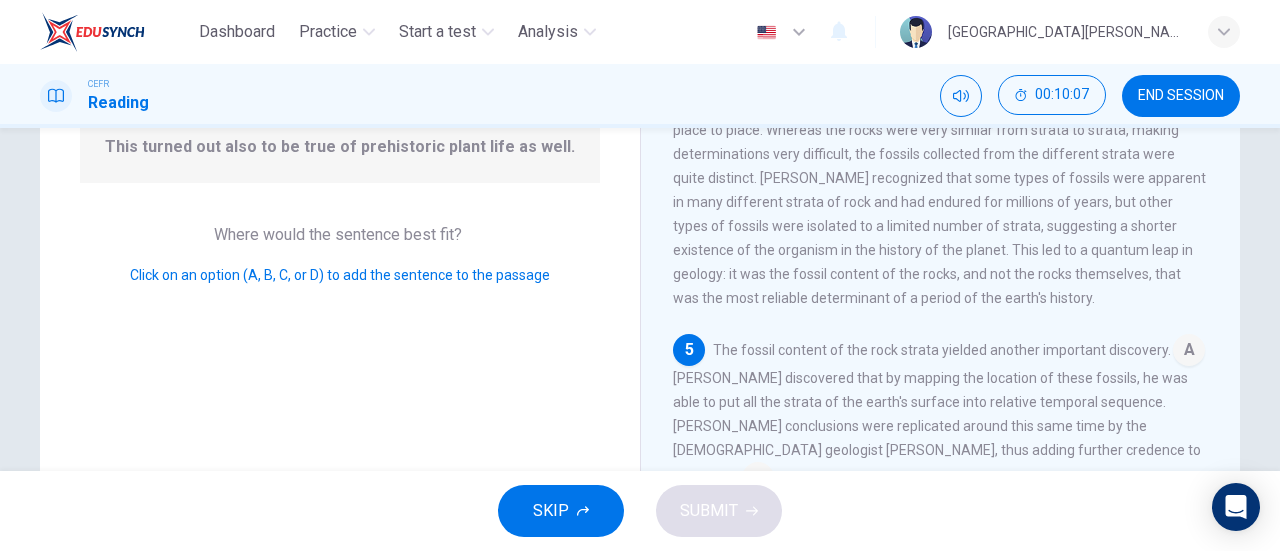 scroll, scrollTop: 901, scrollLeft: 0, axis: vertical 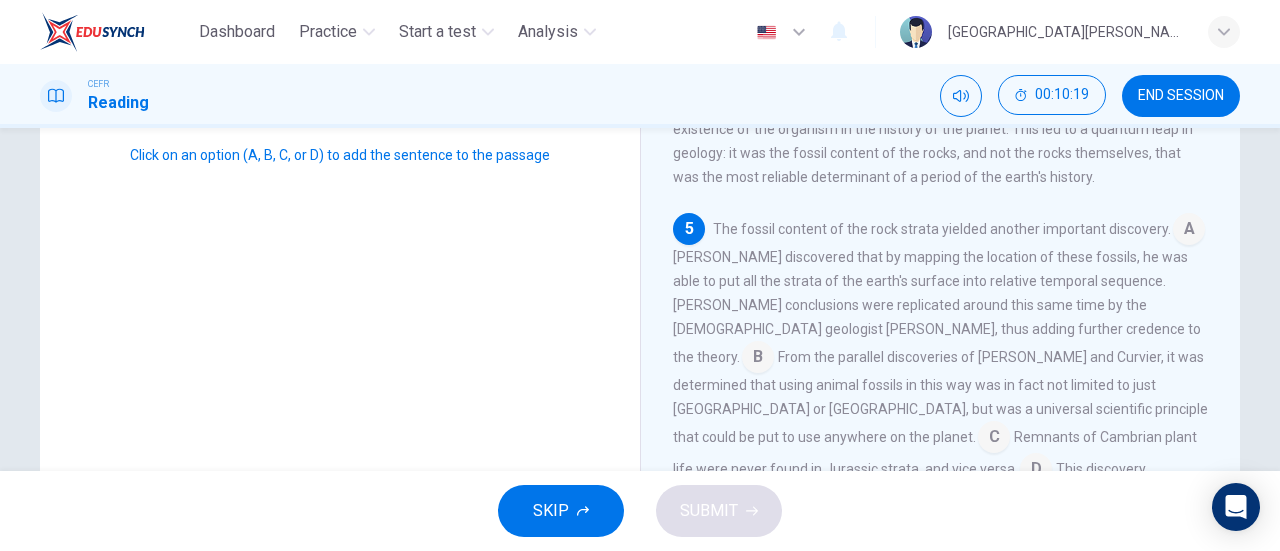 click at bounding box center [994, 439] 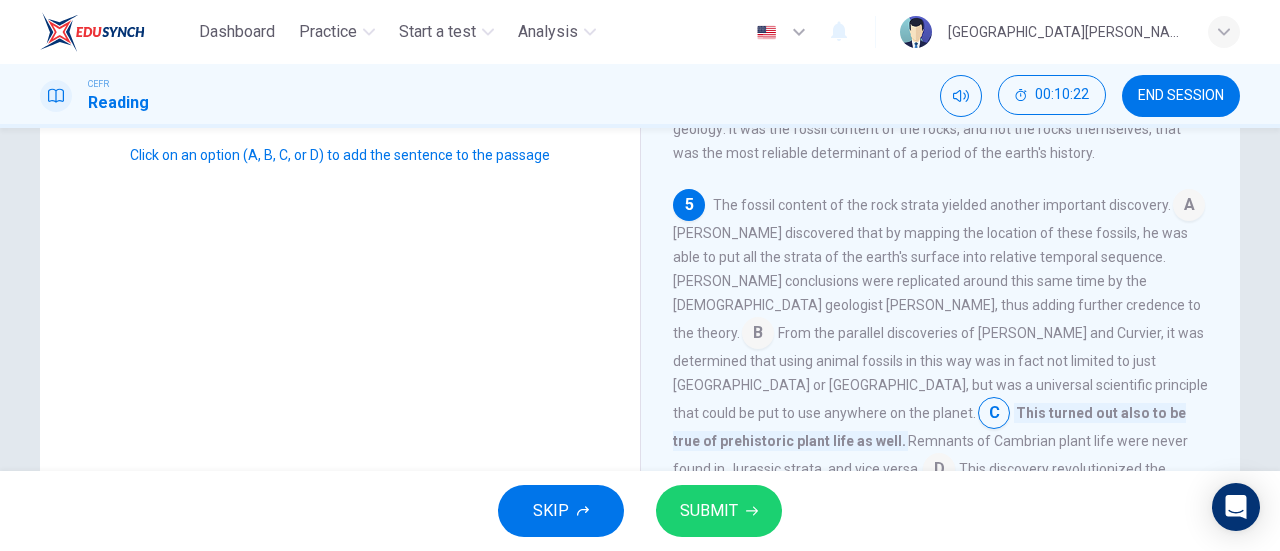 scroll, scrollTop: 925, scrollLeft: 0, axis: vertical 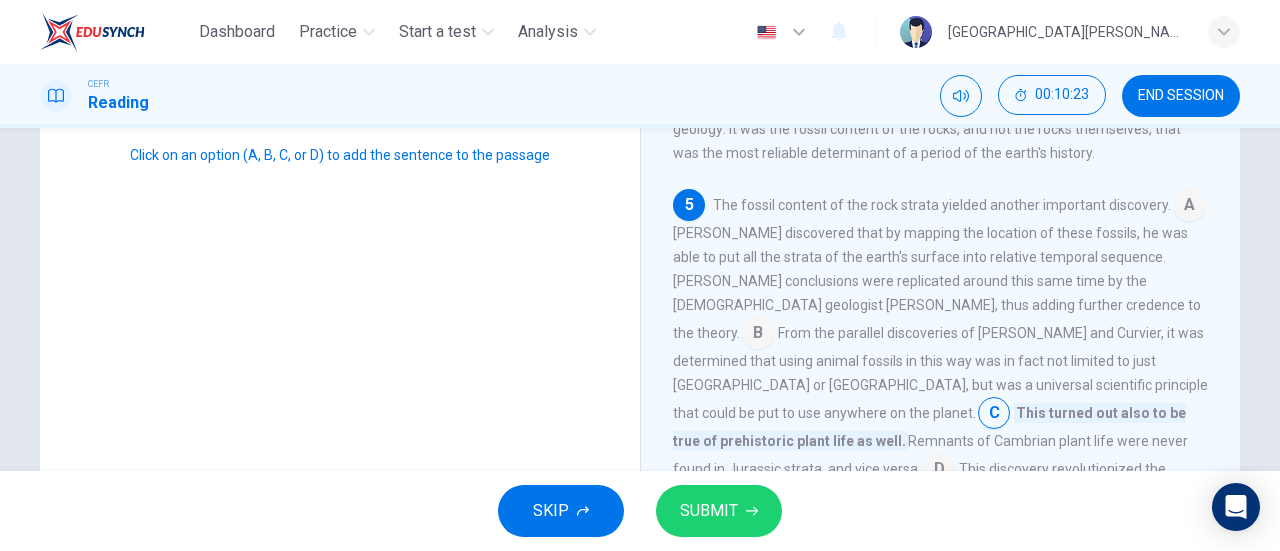 click at bounding box center [939, 471] 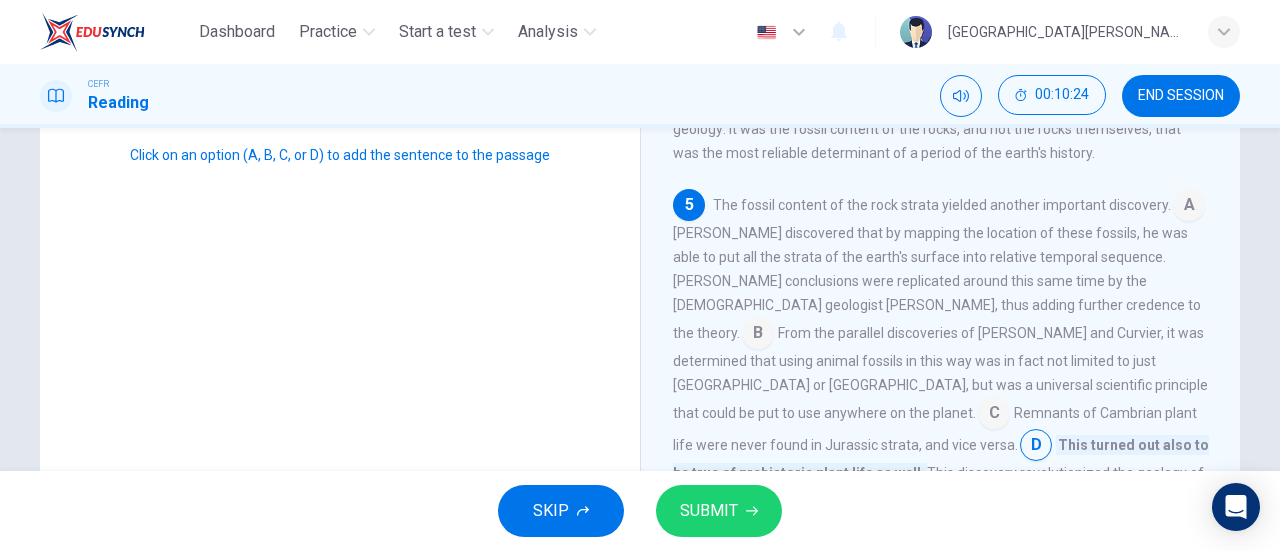 scroll, scrollTop: 432, scrollLeft: 0, axis: vertical 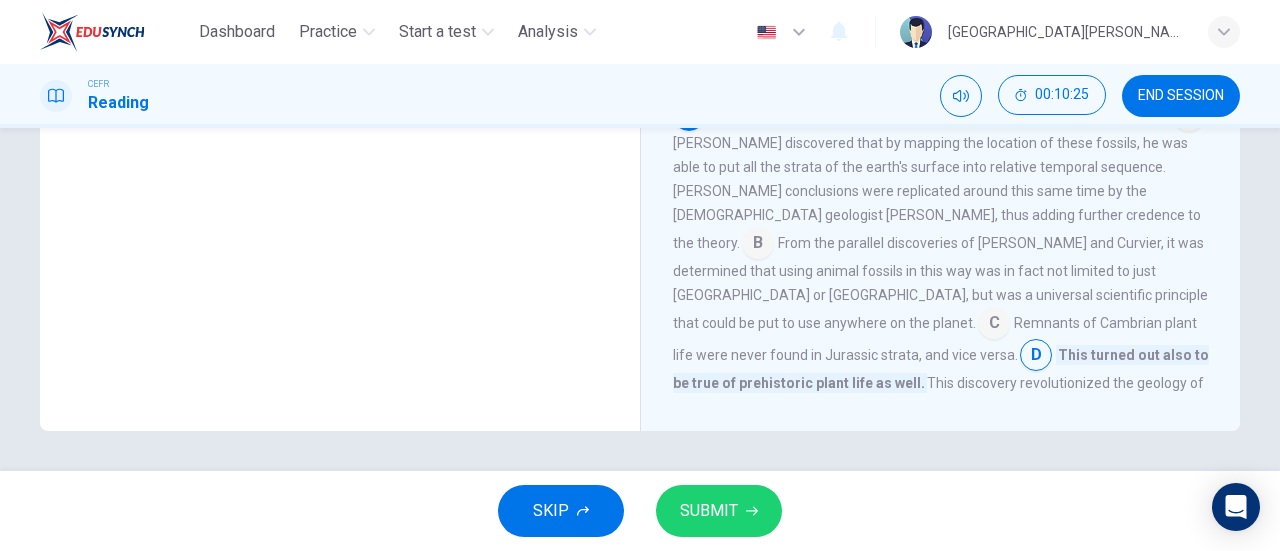 click on "SUBMIT" at bounding box center (719, 511) 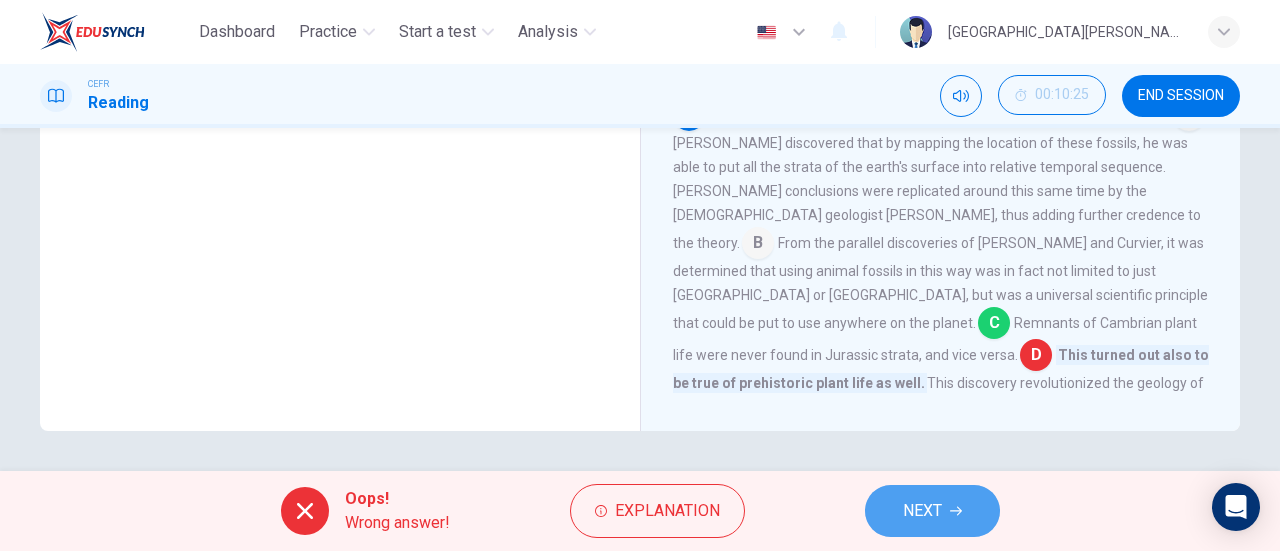 click on "NEXT" at bounding box center (922, 511) 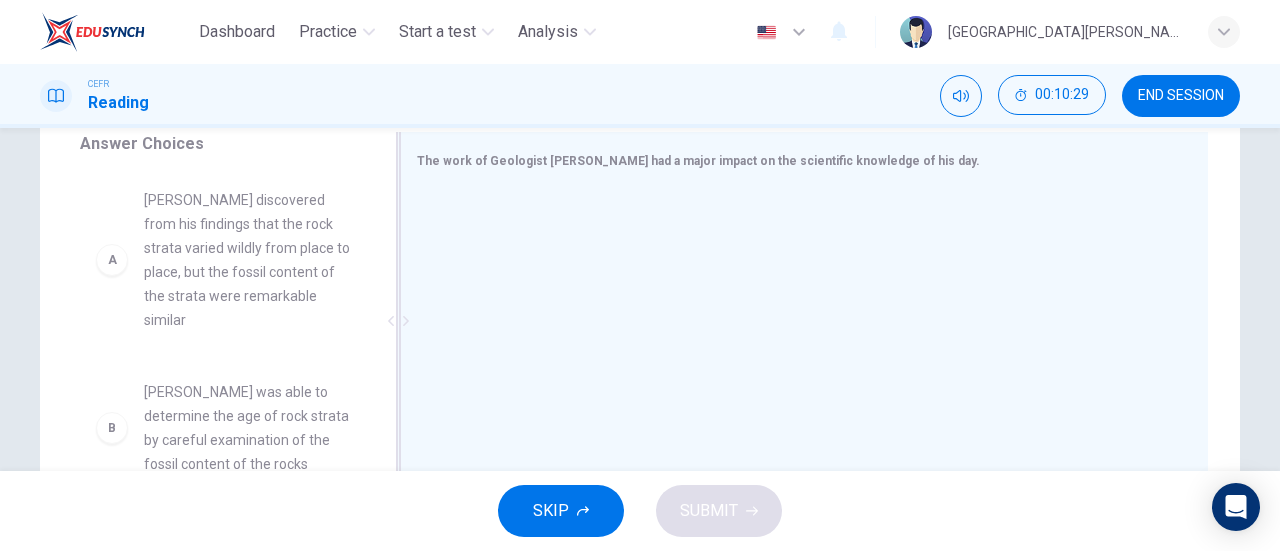 scroll, scrollTop: 340, scrollLeft: 0, axis: vertical 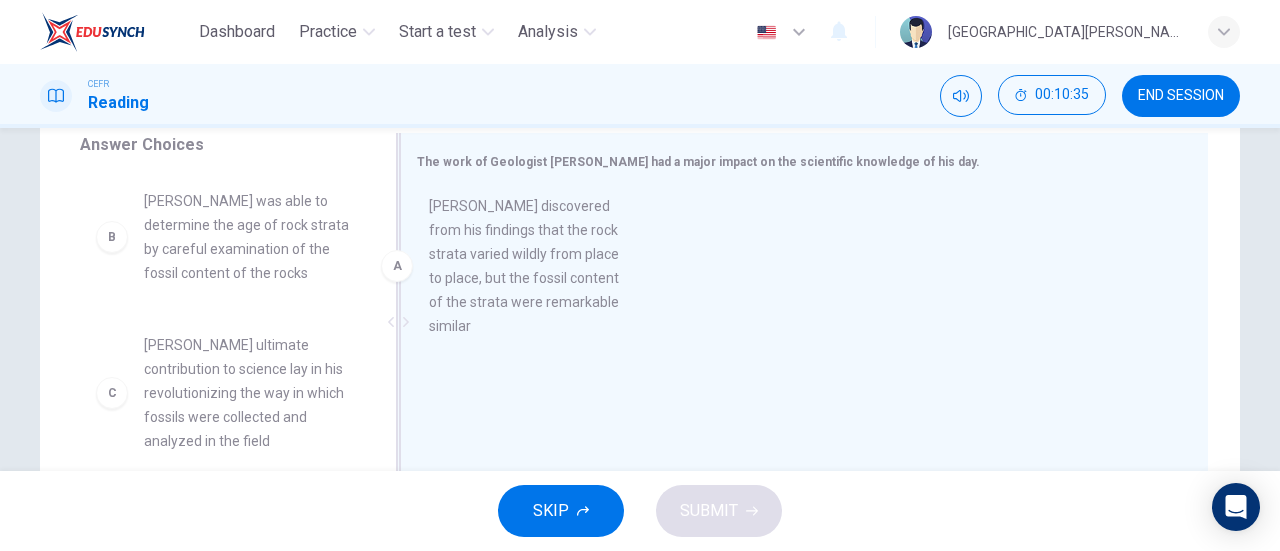 drag, startPoint x: 216, startPoint y: 270, endPoint x: 557, endPoint y: 273, distance: 341.01318 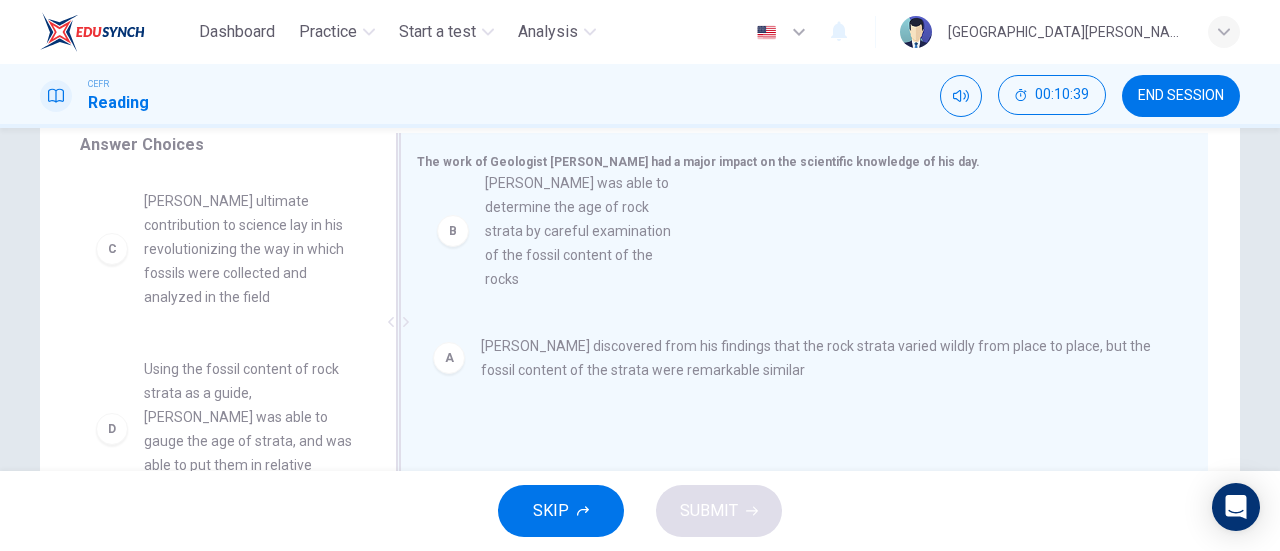 drag, startPoint x: 237, startPoint y: 255, endPoint x: 596, endPoint y: 243, distance: 359.2005 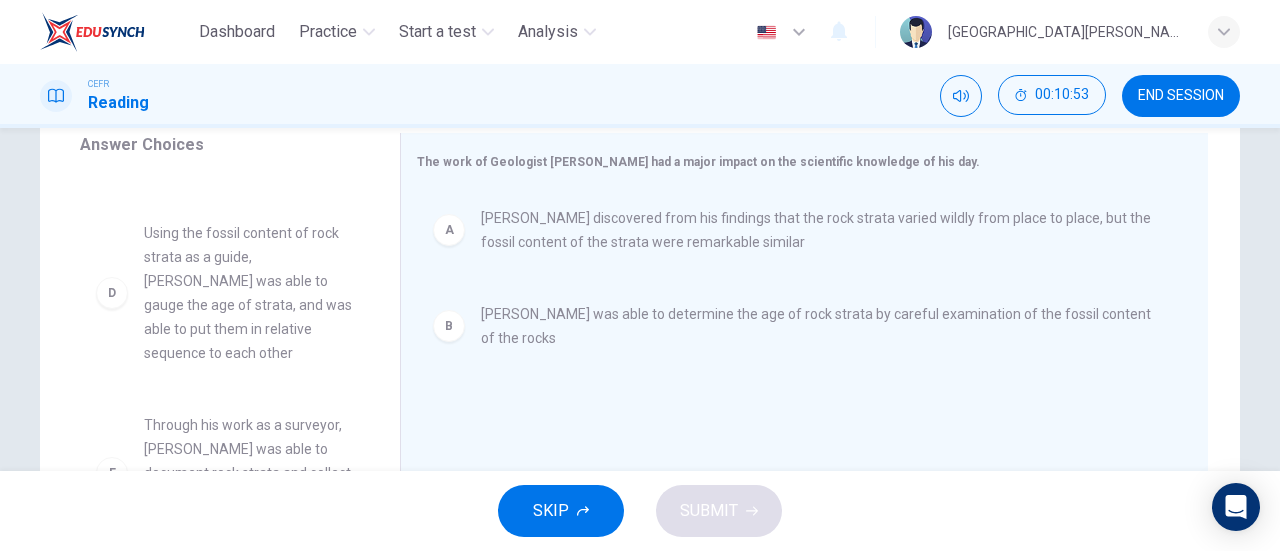 scroll, scrollTop: 0, scrollLeft: 0, axis: both 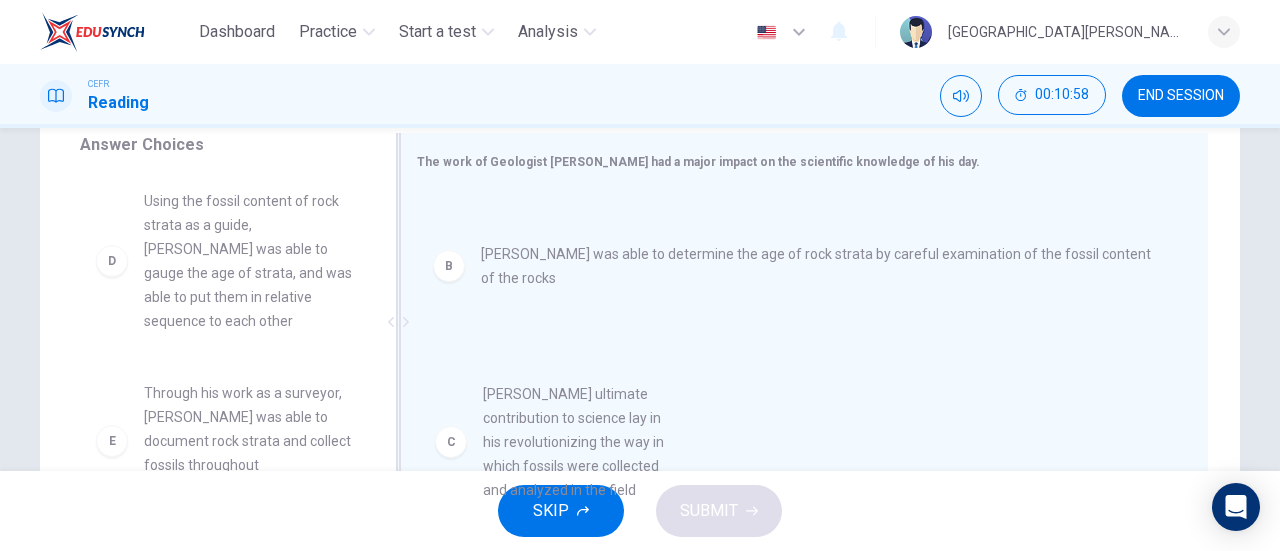 drag, startPoint x: 235, startPoint y: 249, endPoint x: 598, endPoint y: 431, distance: 406.0702 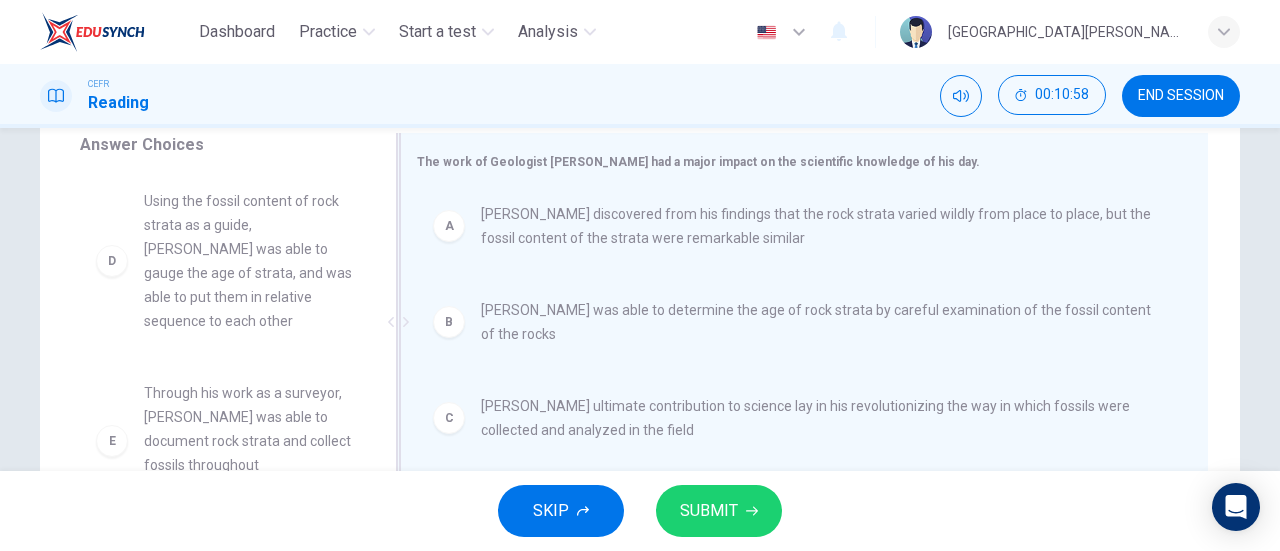 scroll, scrollTop: 0, scrollLeft: 0, axis: both 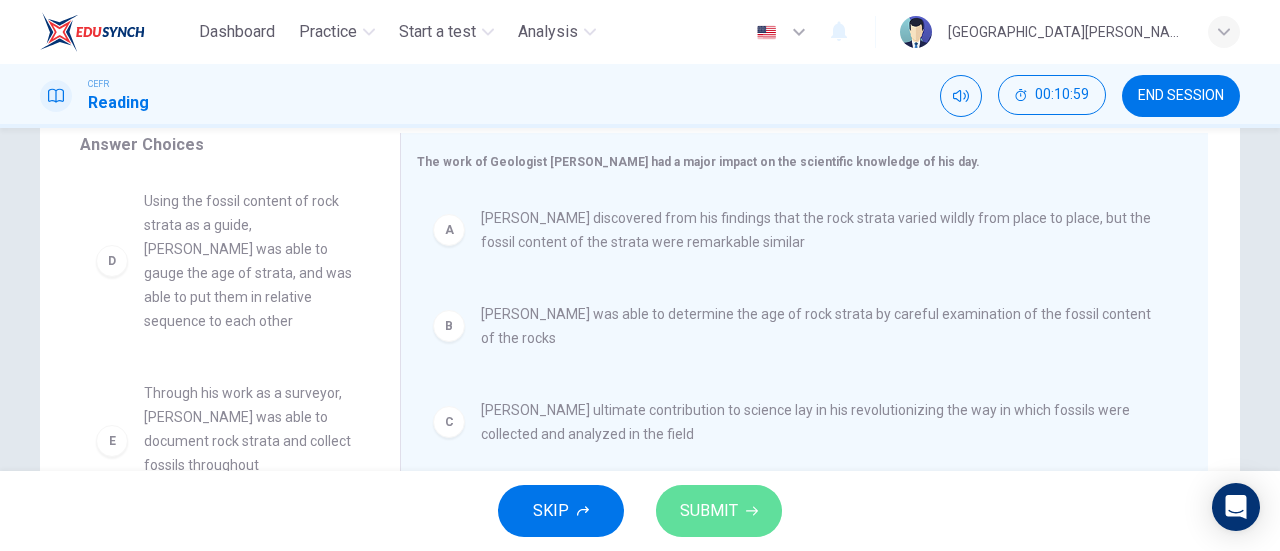 click on "SUBMIT" at bounding box center [709, 511] 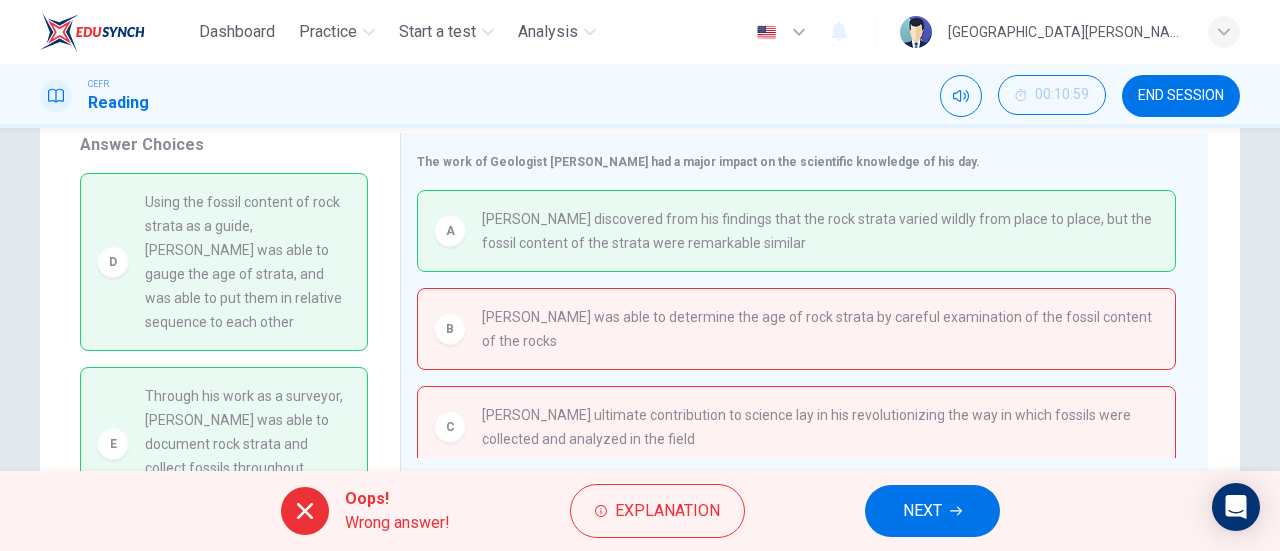 scroll, scrollTop: 184, scrollLeft: 0, axis: vertical 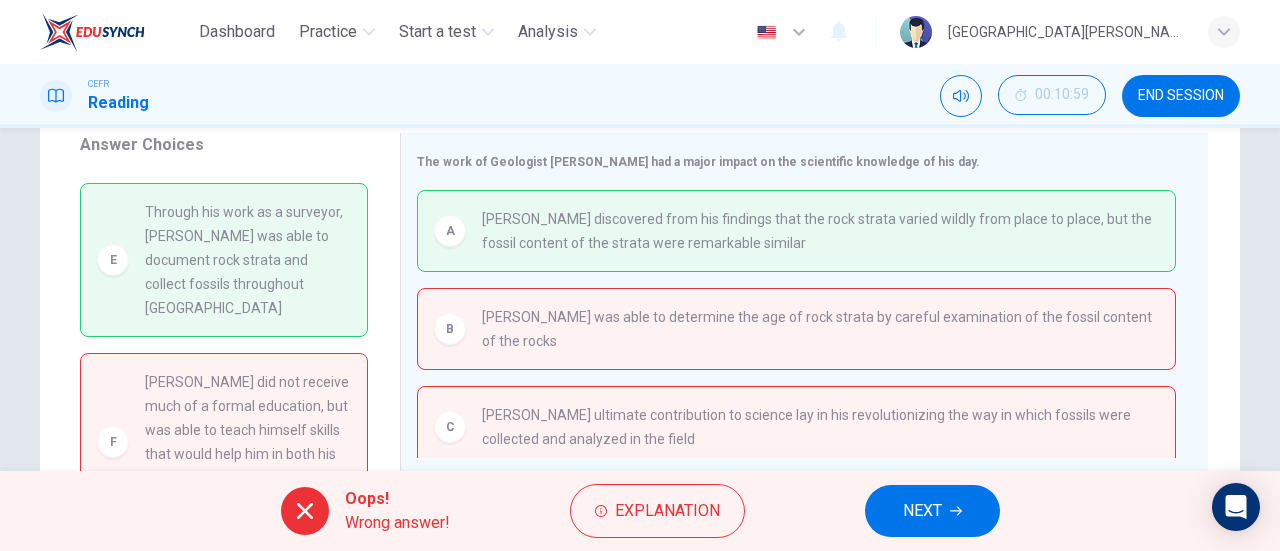 click on "NEXT" at bounding box center (922, 511) 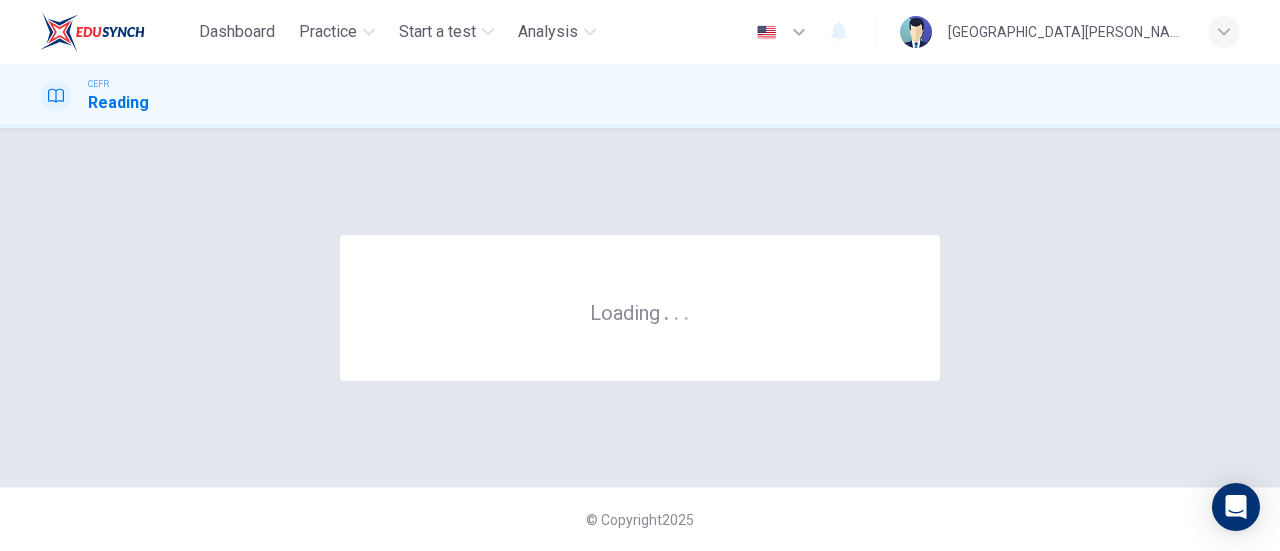 scroll, scrollTop: 0, scrollLeft: 0, axis: both 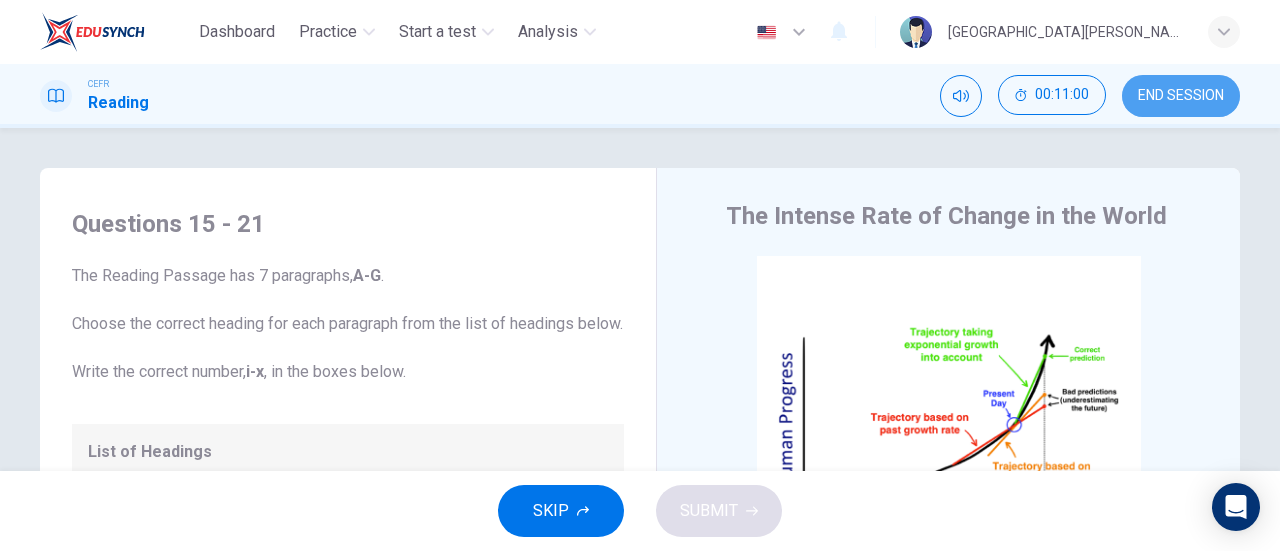 click on "END SESSION" at bounding box center [1181, 96] 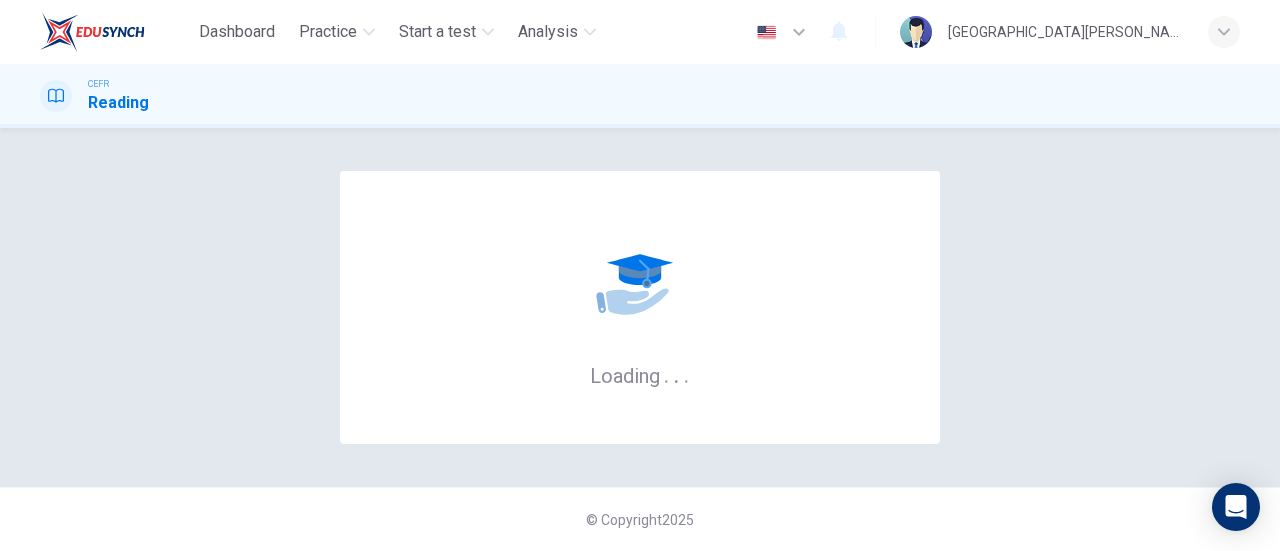 scroll, scrollTop: 0, scrollLeft: 0, axis: both 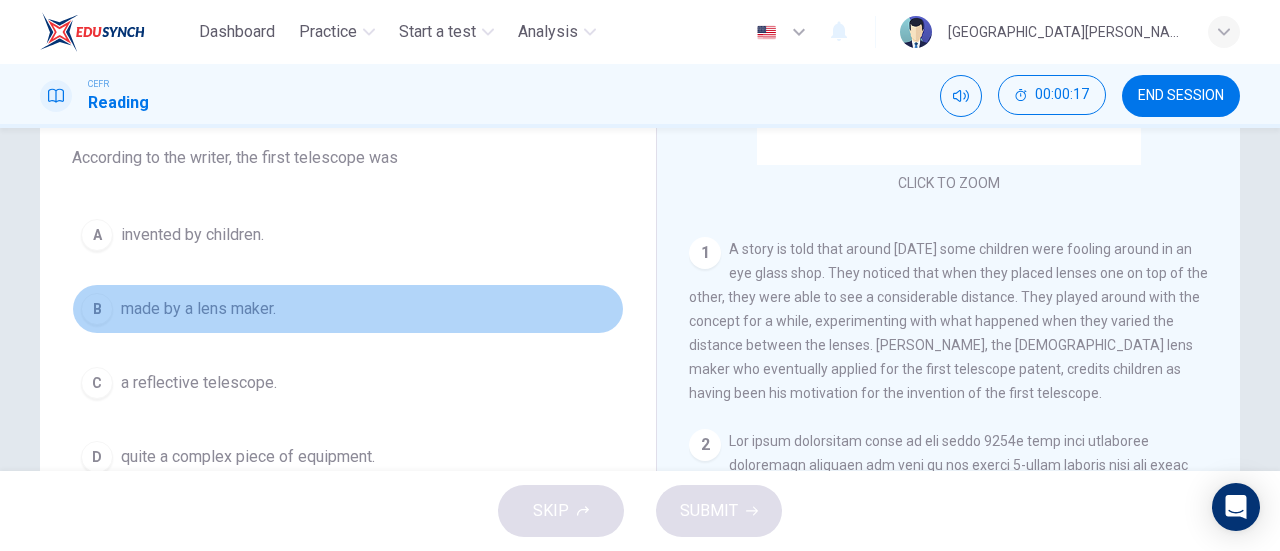 click on "B made by a lens maker." at bounding box center (348, 309) 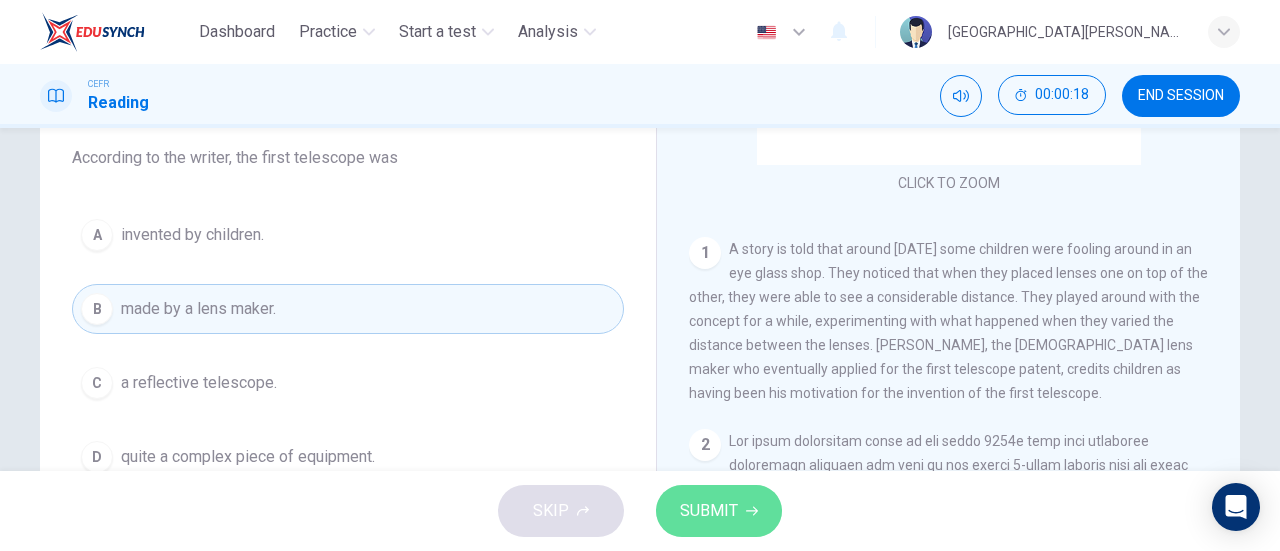 click on "SUBMIT" at bounding box center [709, 511] 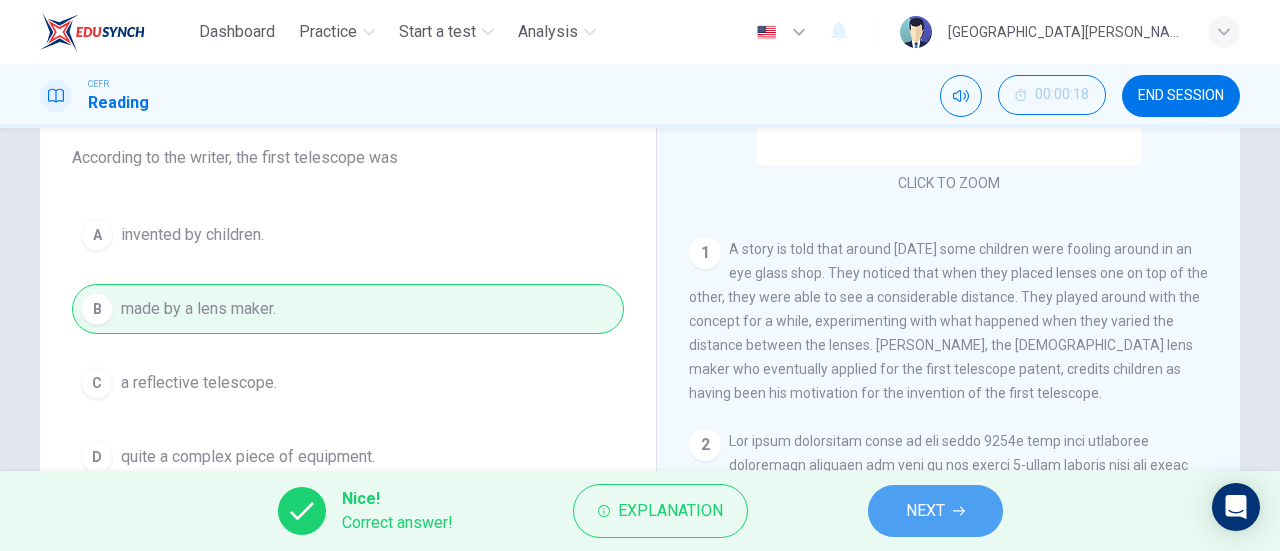 click on "NEXT" at bounding box center (925, 511) 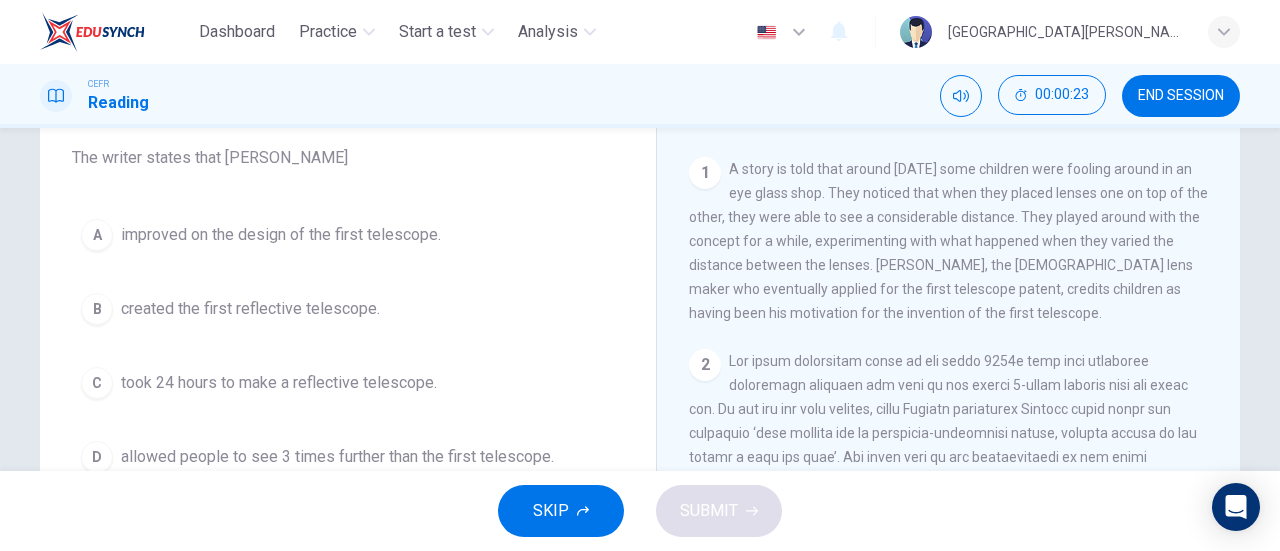 scroll, scrollTop: 354, scrollLeft: 0, axis: vertical 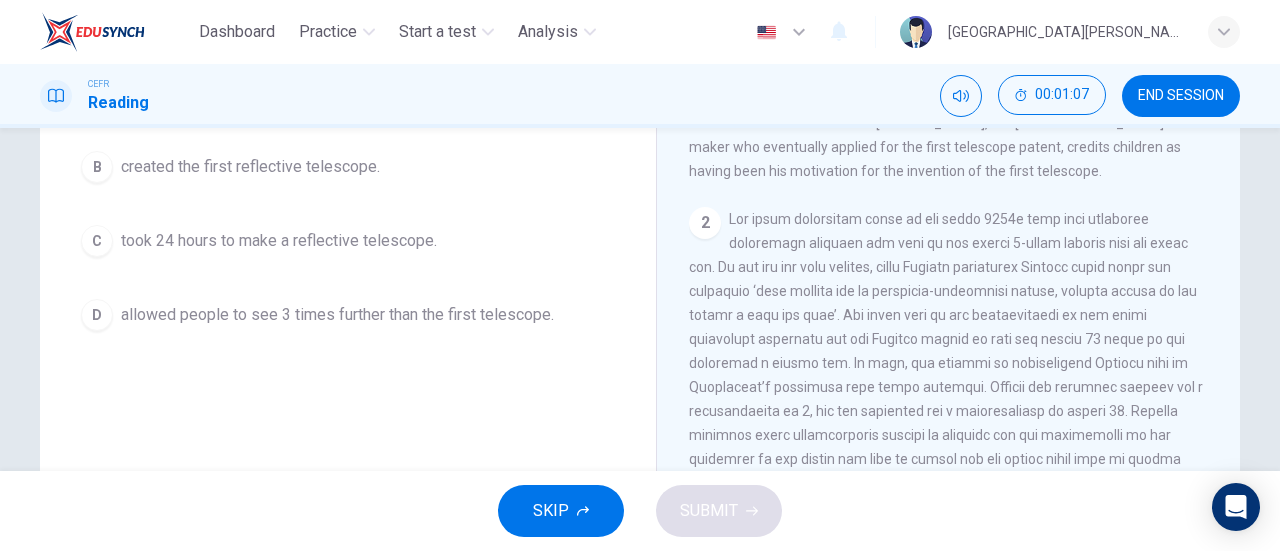 click at bounding box center [946, 399] 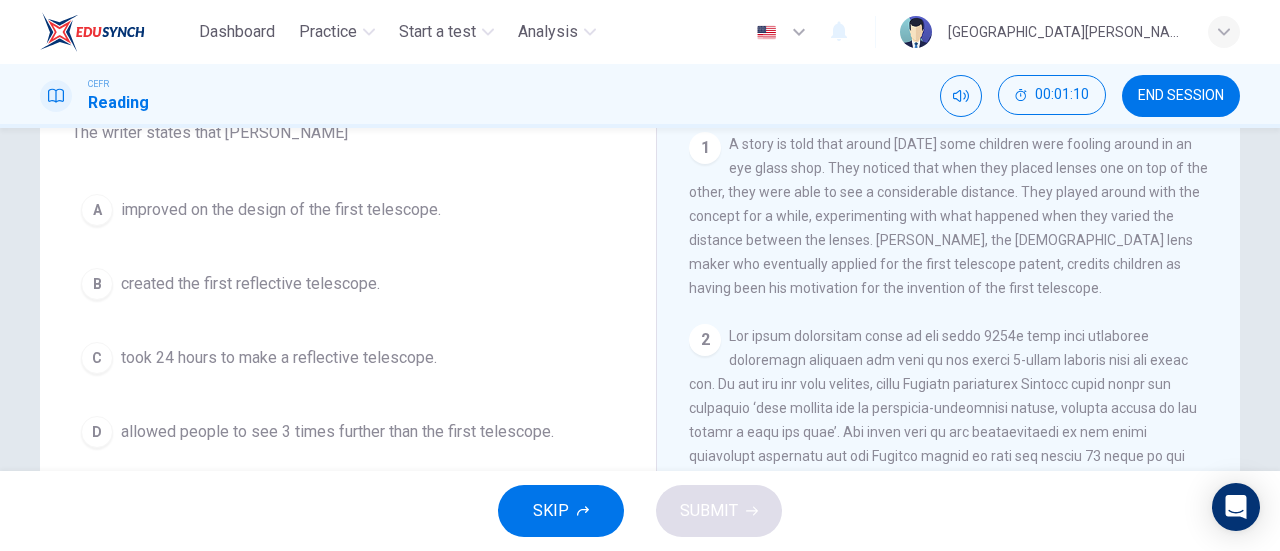 scroll, scrollTop: 189, scrollLeft: 0, axis: vertical 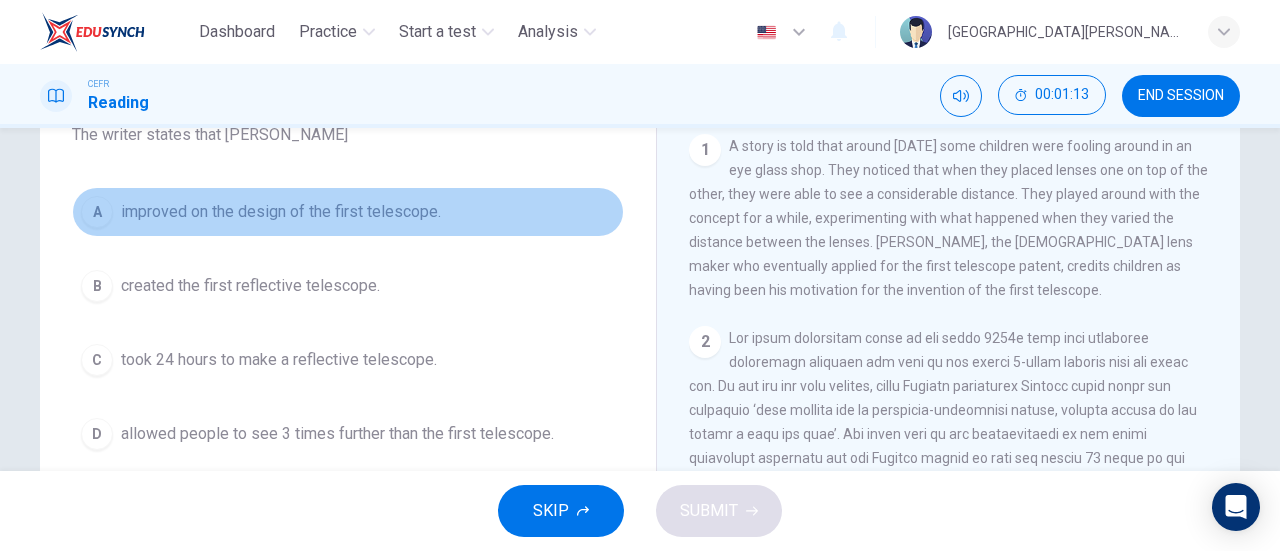 click on "improved on the design of the first telescope." at bounding box center [281, 212] 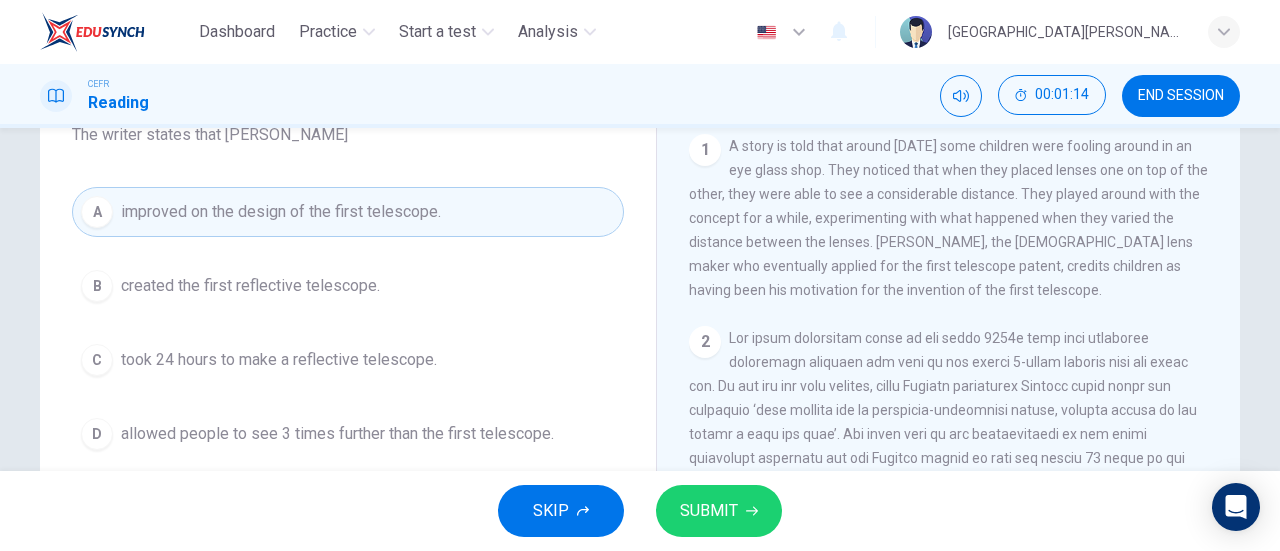 click on "SUBMIT" at bounding box center [709, 511] 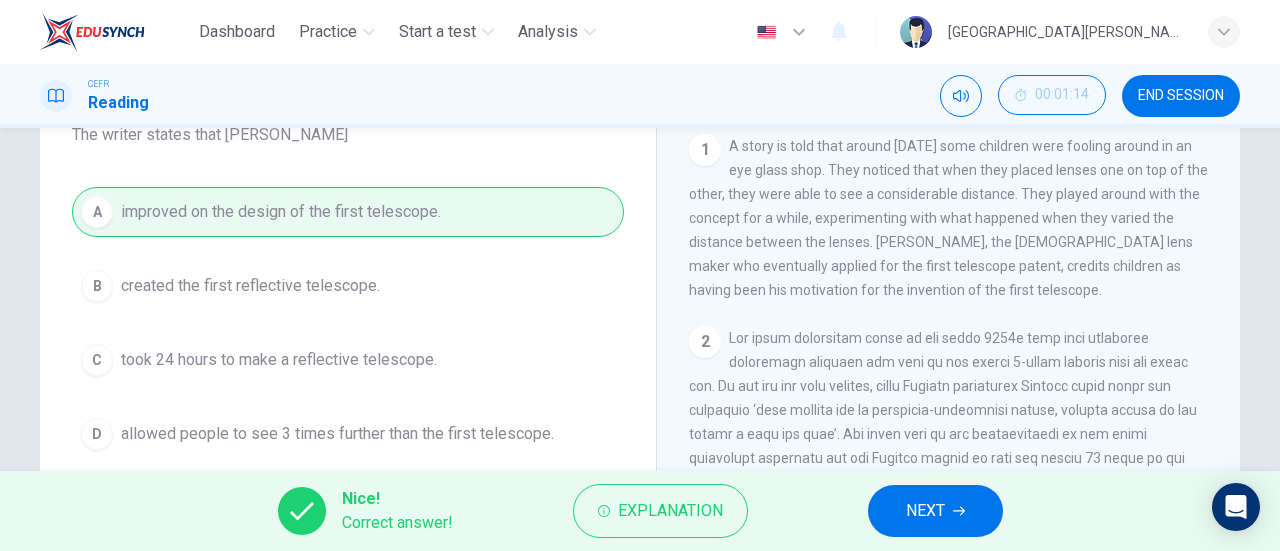 click on "NEXT" at bounding box center [935, 511] 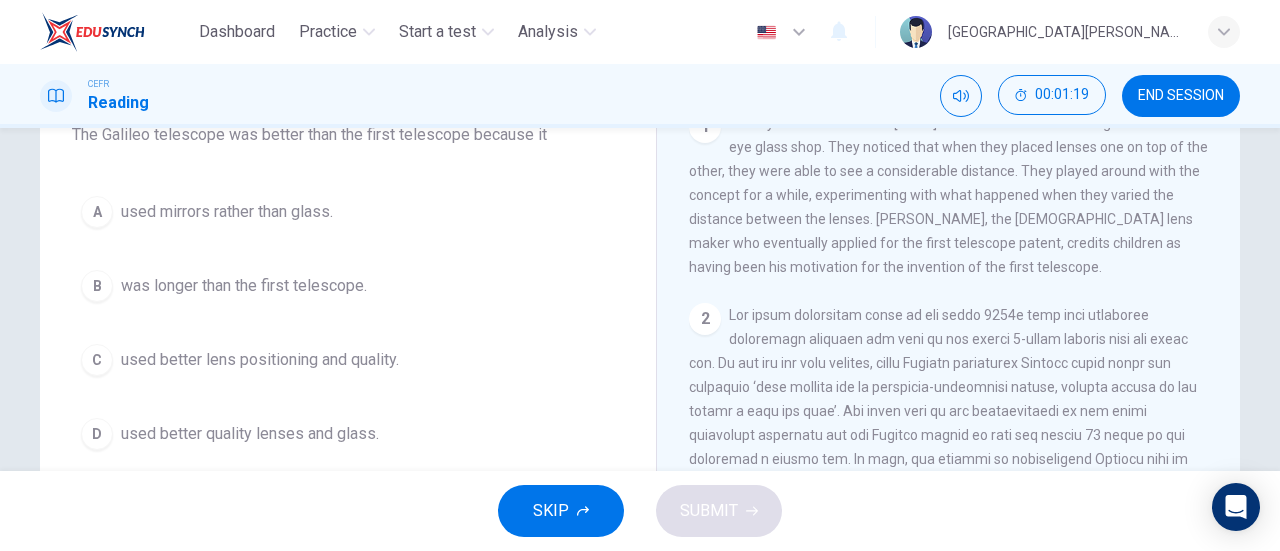scroll, scrollTop: 378, scrollLeft: 0, axis: vertical 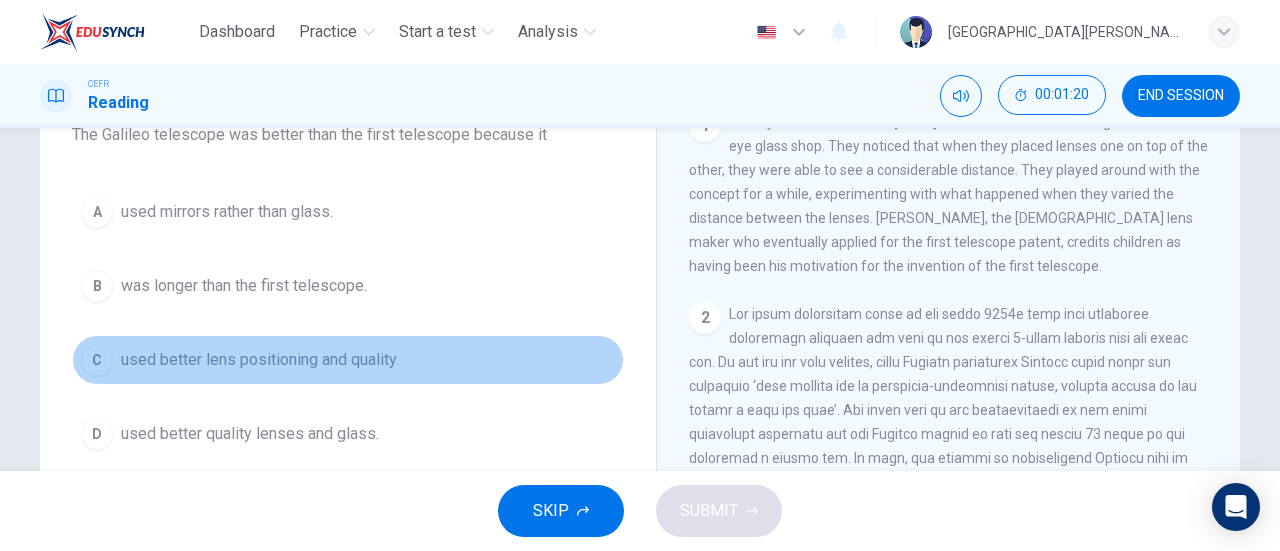 click on "used better lens positioning and quality." at bounding box center (260, 360) 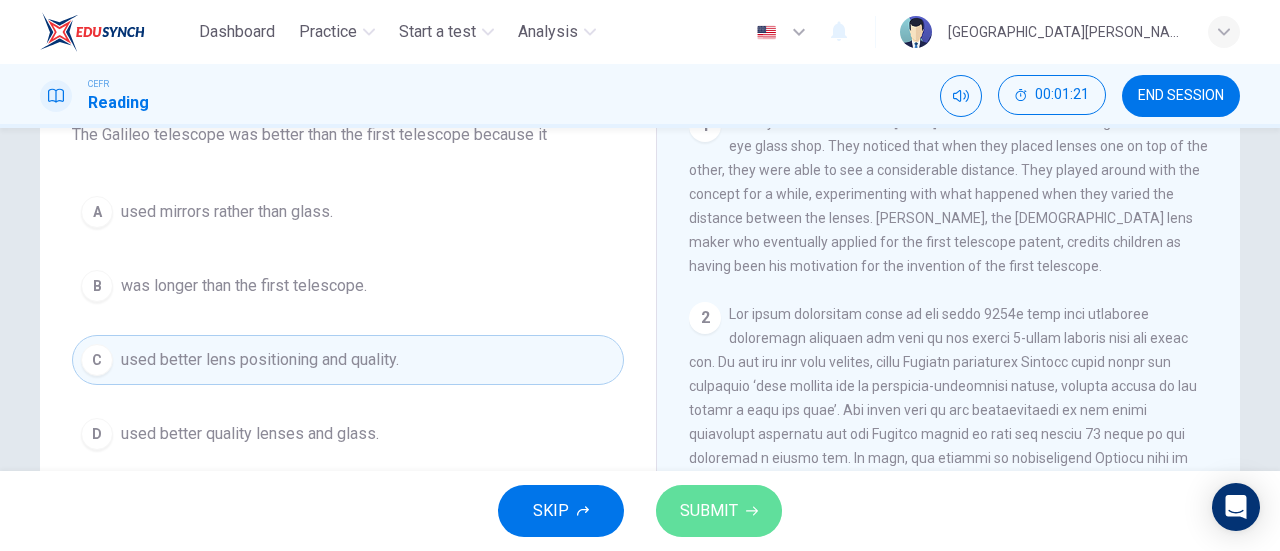 click on "SUBMIT" at bounding box center [709, 511] 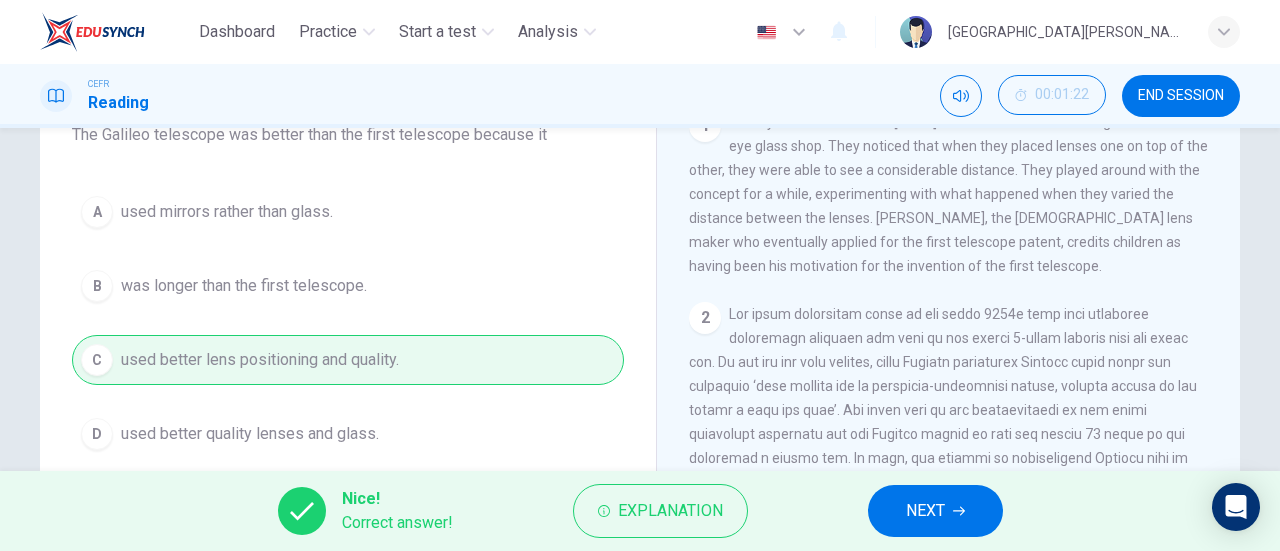 click on "NEXT" at bounding box center [935, 511] 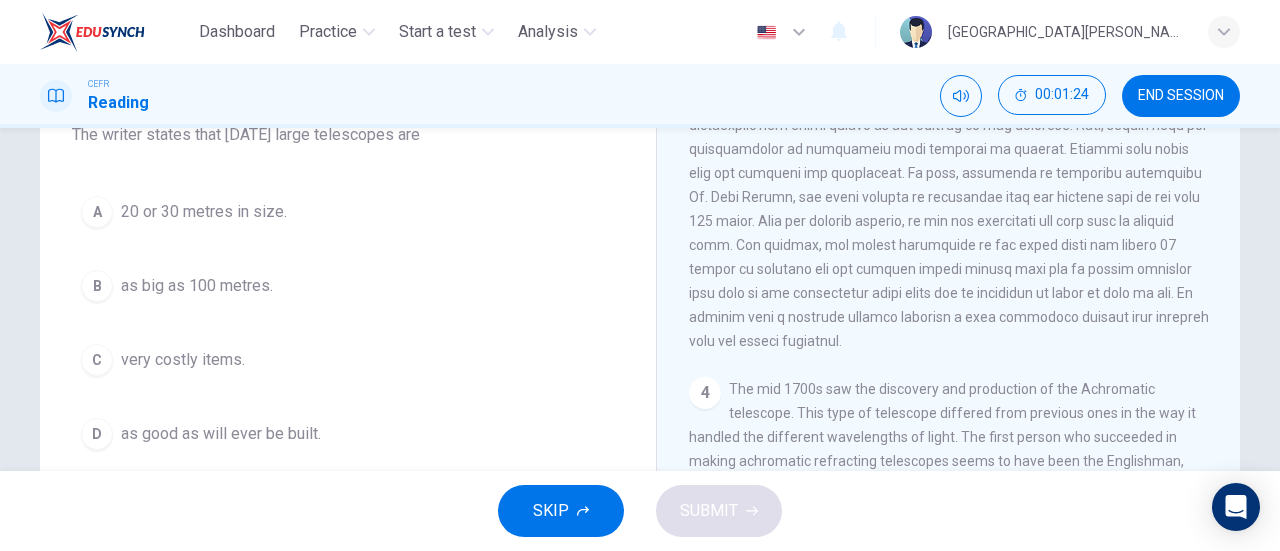 scroll, scrollTop: 1438, scrollLeft: 0, axis: vertical 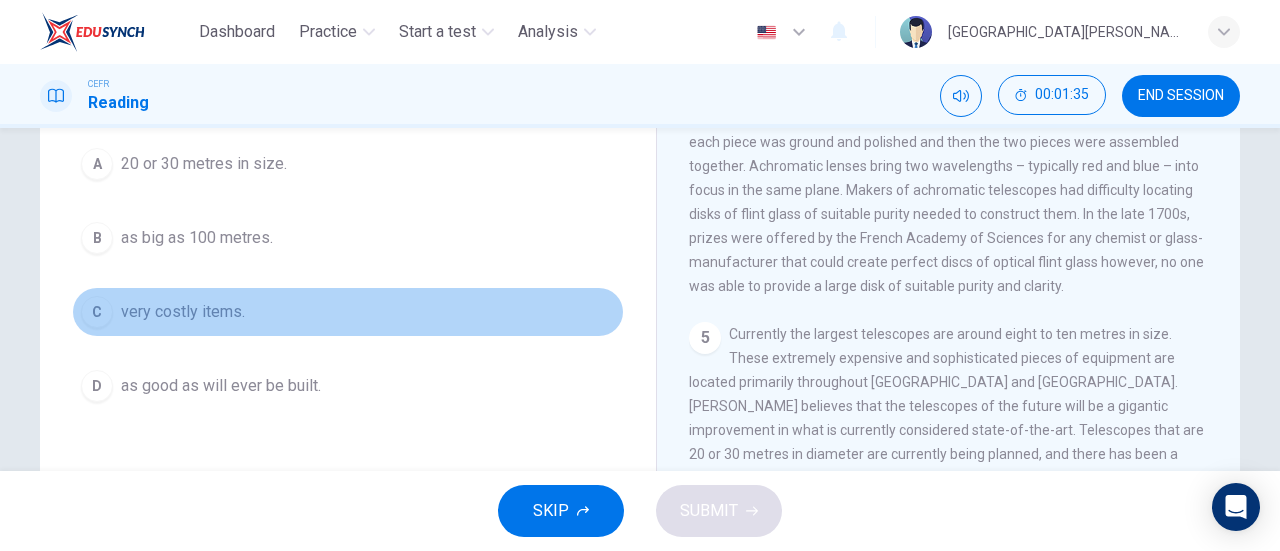 click on "very costly items." at bounding box center (183, 312) 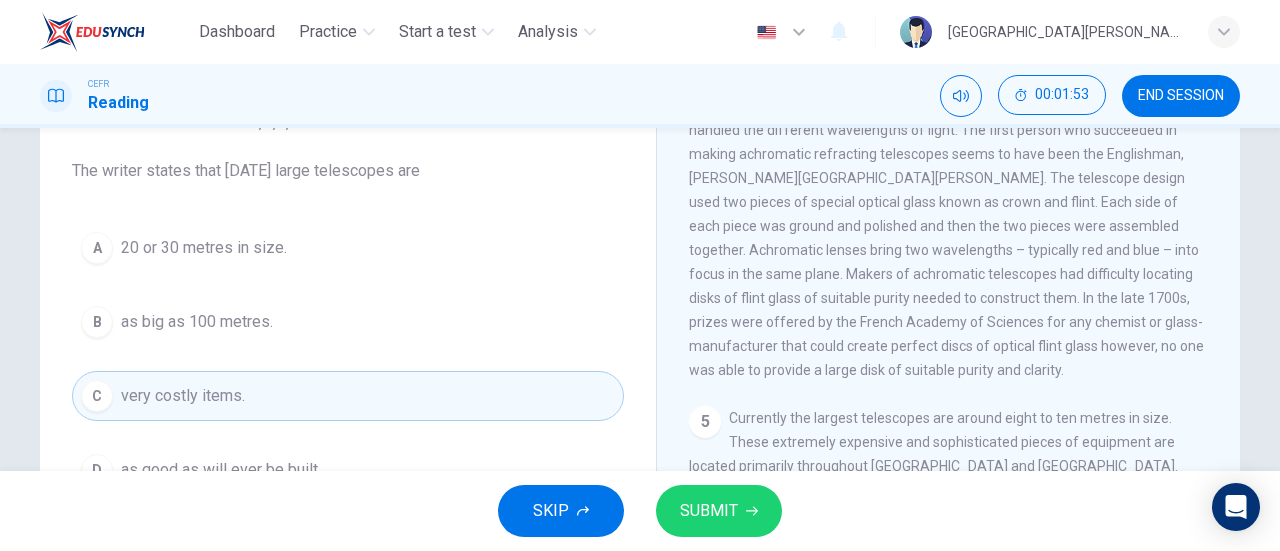 scroll, scrollTop: 152, scrollLeft: 0, axis: vertical 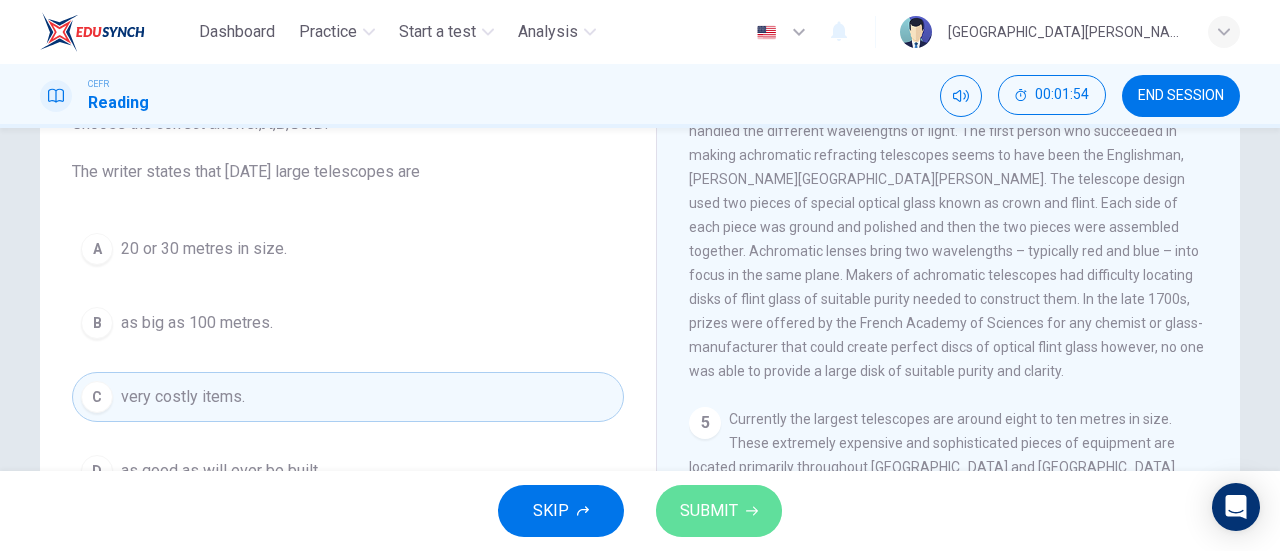 click on "SUBMIT" at bounding box center [709, 511] 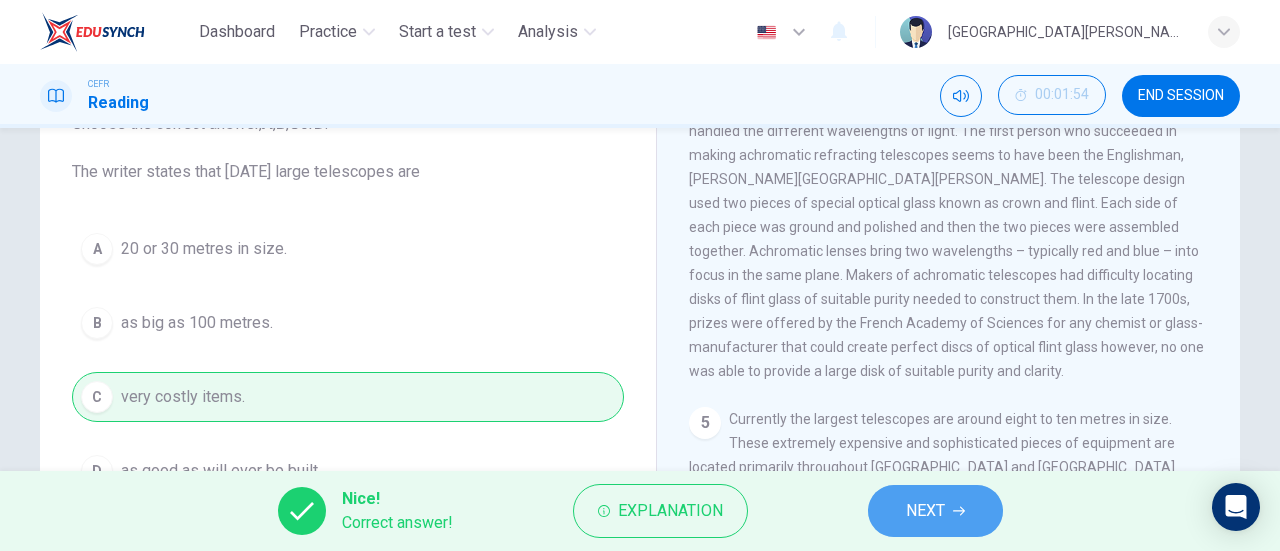 click on "NEXT" at bounding box center (935, 511) 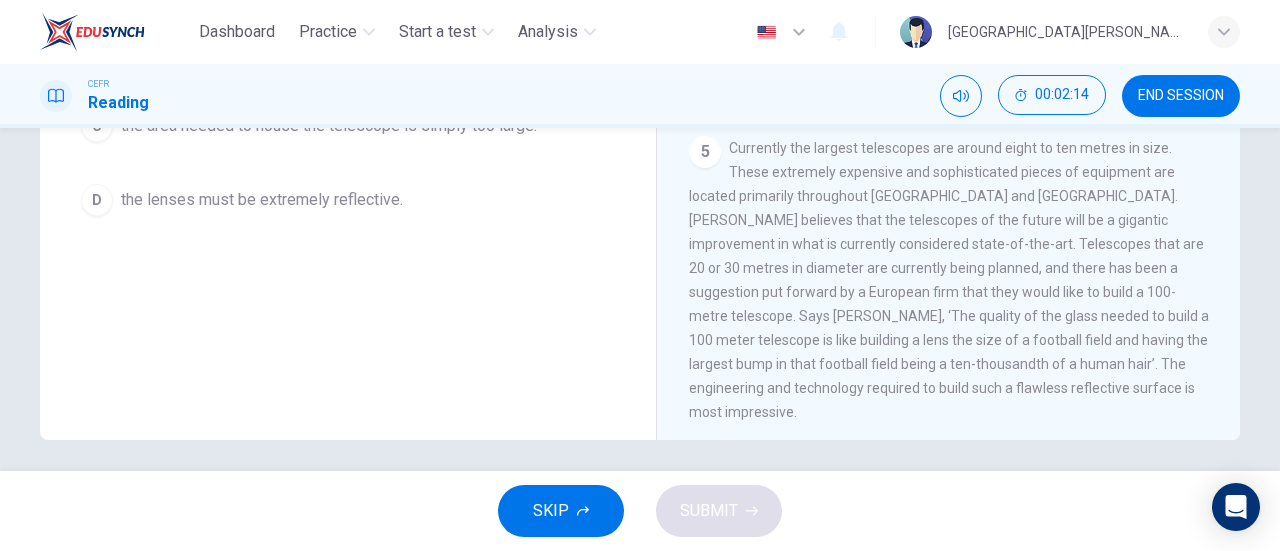 scroll, scrollTop: 422, scrollLeft: 0, axis: vertical 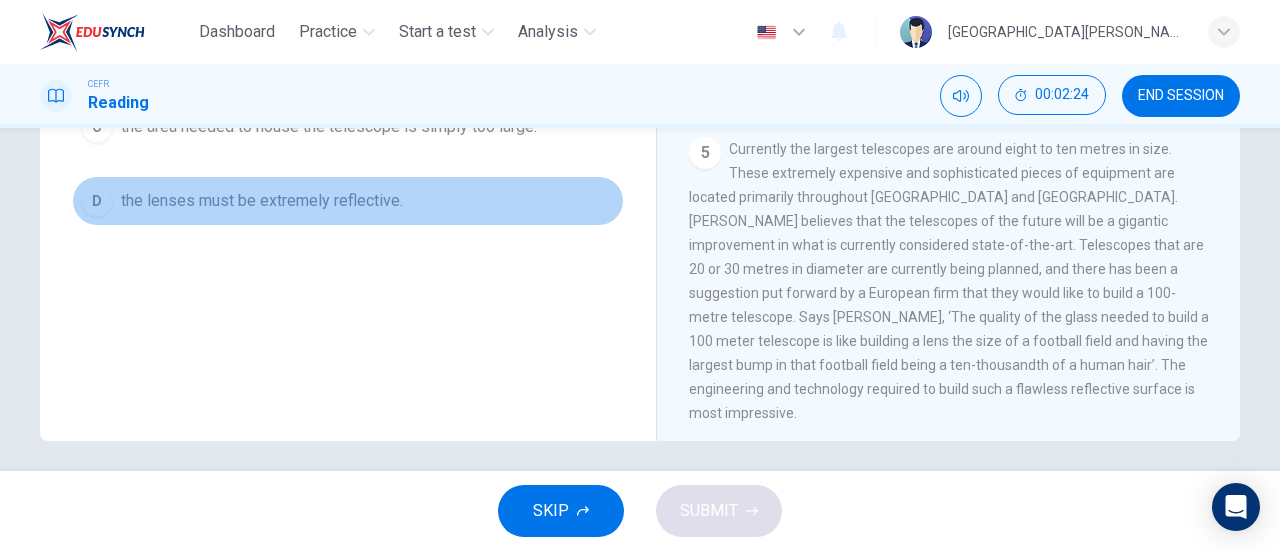 click on "the lenses must be extremely reflective." at bounding box center [262, 201] 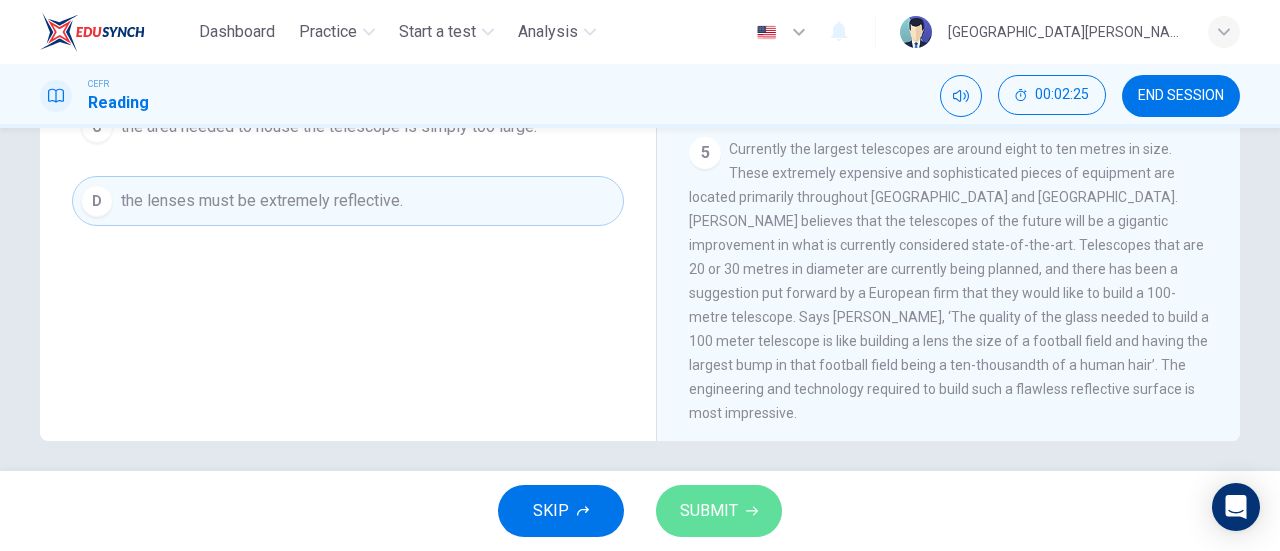 click 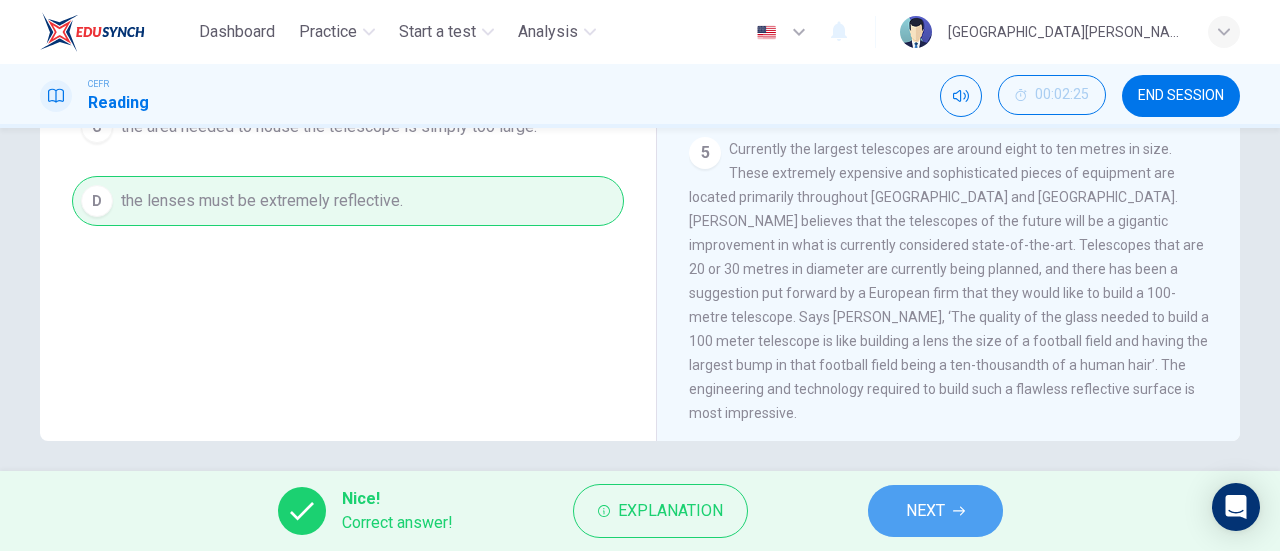 click 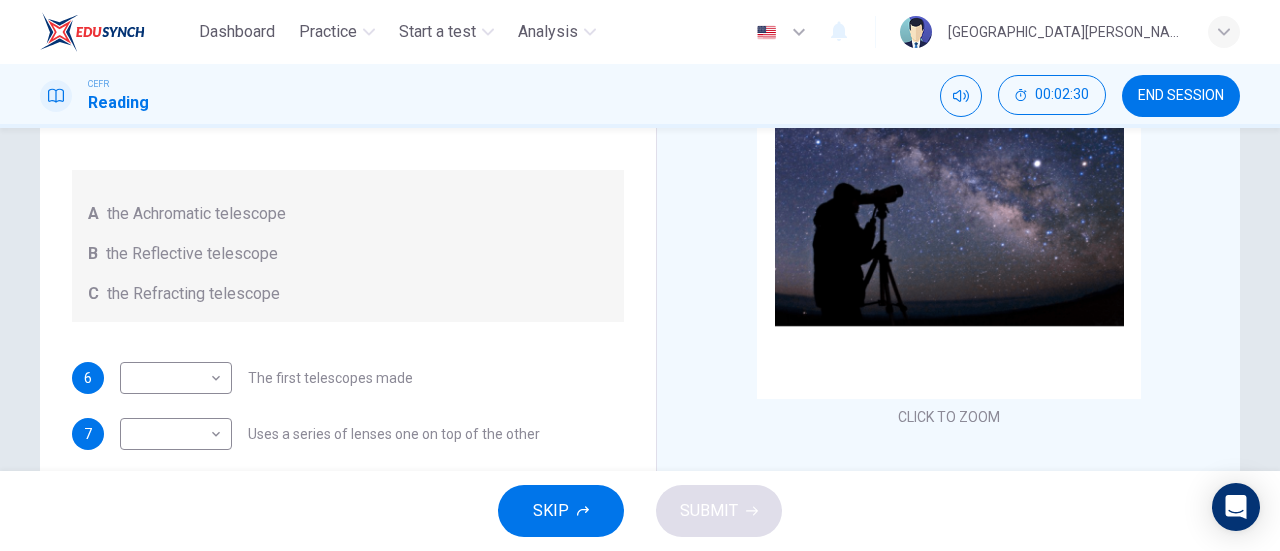 scroll, scrollTop: 301, scrollLeft: 0, axis: vertical 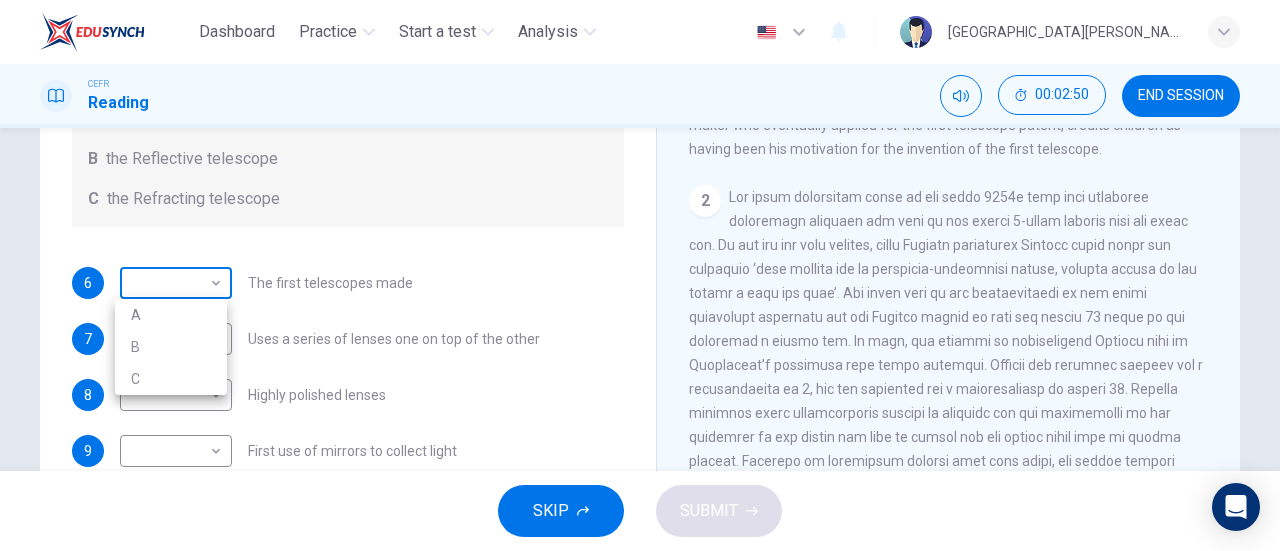 click on "Dashboard Practice Start a test Analysis English en ​ KHAIRUNISSA NABILLA CEFR Reading 00:02:50 END SESSION Questions 6 - 10 Write the correct letter A, B or C, in the boxes below.
Classify the following features as belonging to A the Achromatic telescope B the Reflective telescope C the Refracting telescope 6 ​ ​ The first telescopes made 7 ​ ​ Uses a series of lenses one on top of the other 8 ​ ​ Highly polished lenses 9 ​ ​ First use of mirrors to collect light 10 ​ ​ Two pieces of glass stuck together Looking in the Telescope CLICK TO ZOOM Click to Zoom 1 2 3 4 5 SKIP SUBMIT EduSynch - Online Language Proficiency Testing
Dashboard Practice Start a test Analysis Notifications © Copyright  2025 A B C" at bounding box center [640, 275] 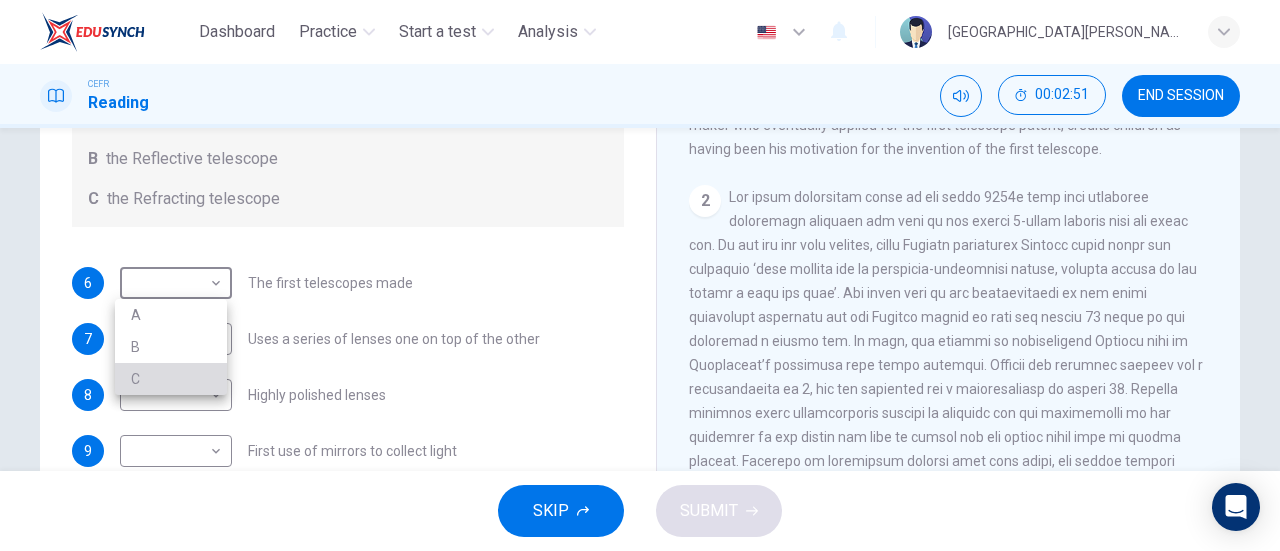click on "C" at bounding box center (171, 379) 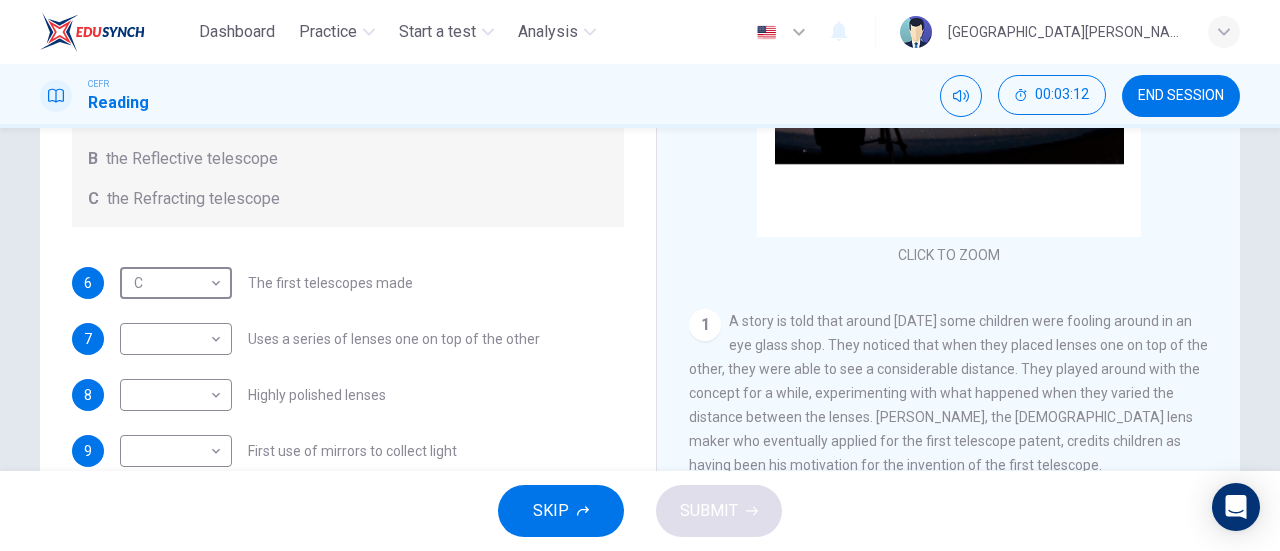 scroll, scrollTop: 66, scrollLeft: 0, axis: vertical 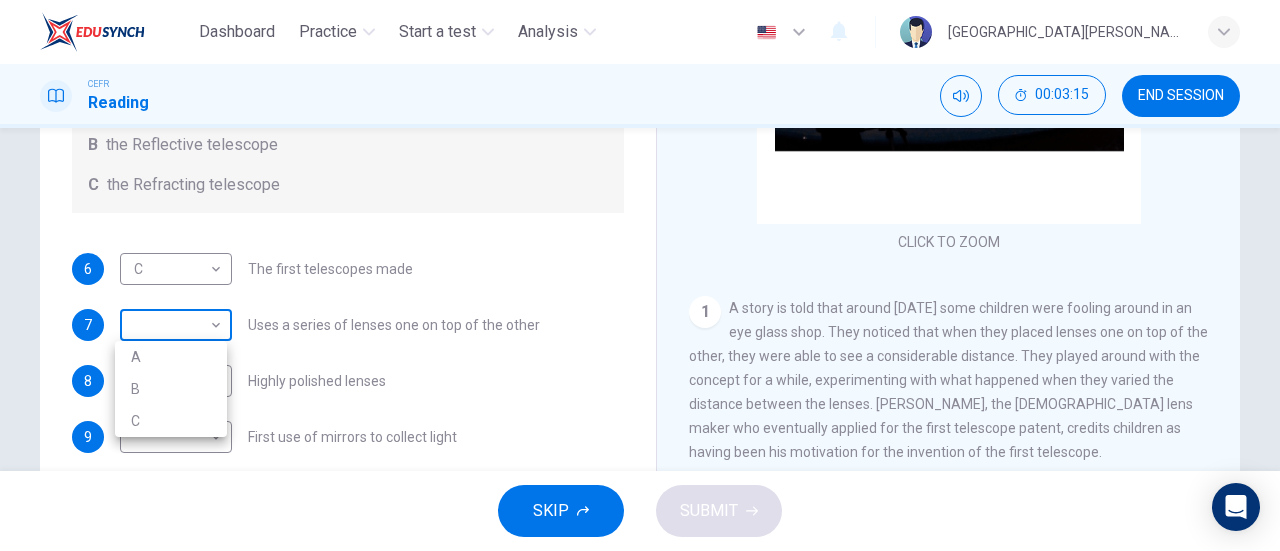 click on "Dashboard Practice Start a test Analysis English en ​ KHAIRUNISSA NABILLA CEFR Reading 00:03:15 END SESSION Questions 6 - 10 Write the correct letter A, B or C, in the boxes below.
Classify the following features as belonging to A the Achromatic telescope B the Reflective telescope C the Refracting telescope 6 C C ​ The first telescopes made 7 ​ ​ Uses a series of lenses one on top of the other 8 ​ ​ Highly polished lenses 9 ​ ​ First use of mirrors to collect light 10 ​ ​ Two pieces of glass stuck together Looking in the Telescope CLICK TO ZOOM Click to Zoom 1 2 3 4 5 SKIP SUBMIT EduSynch - Online Language Proficiency Testing
Dashboard Practice Start a test Analysis Notifications © Copyright  2025 A B C" at bounding box center [640, 275] 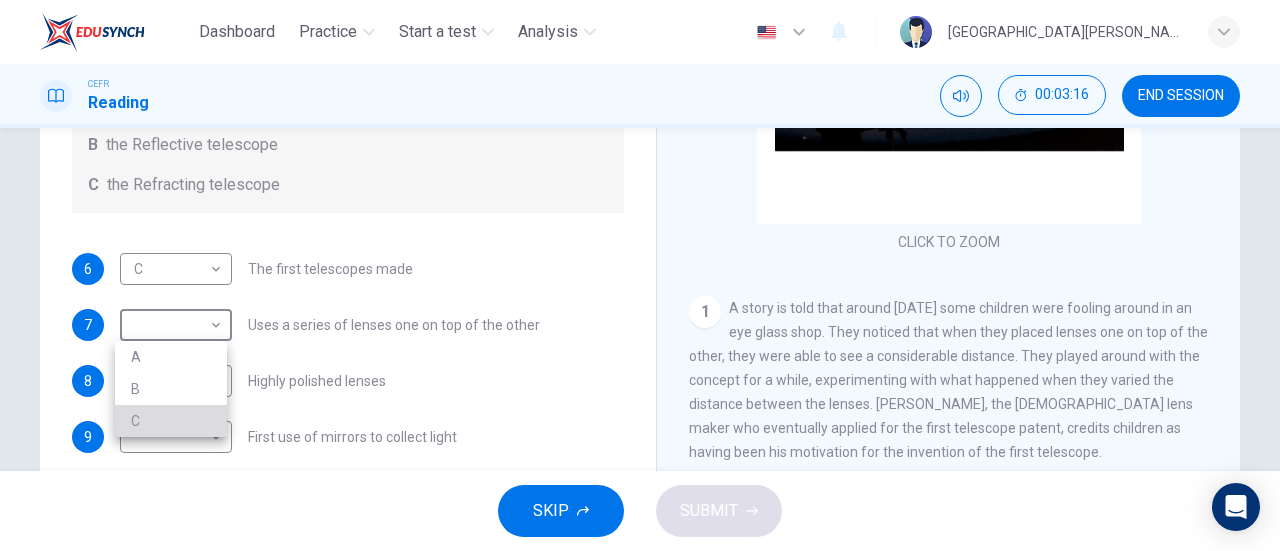 click on "C" at bounding box center [171, 421] 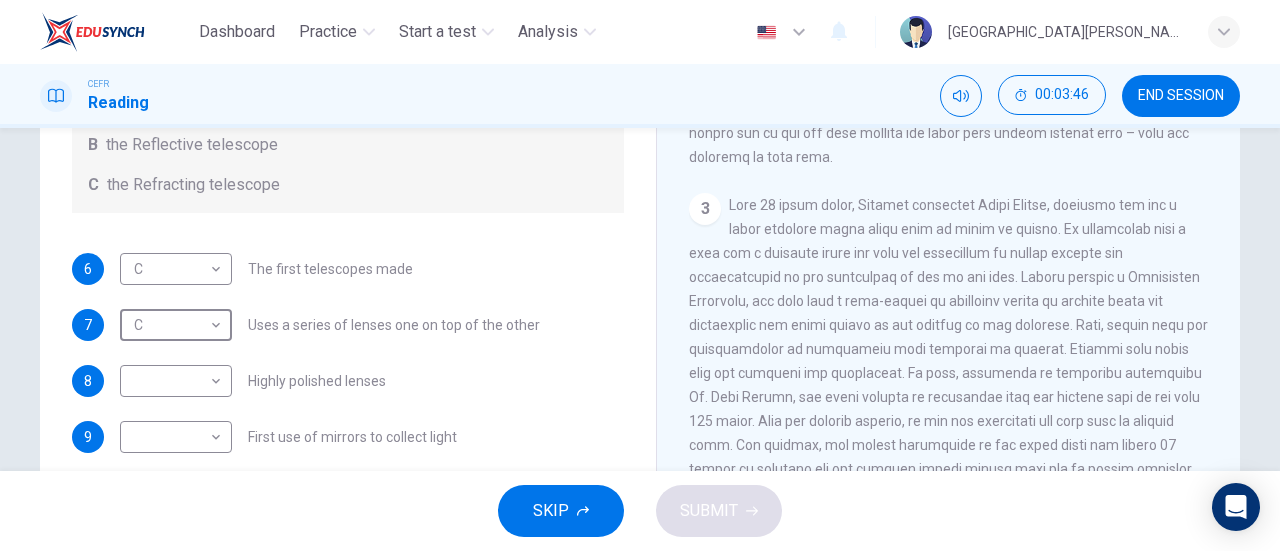 scroll, scrollTop: 753, scrollLeft: 0, axis: vertical 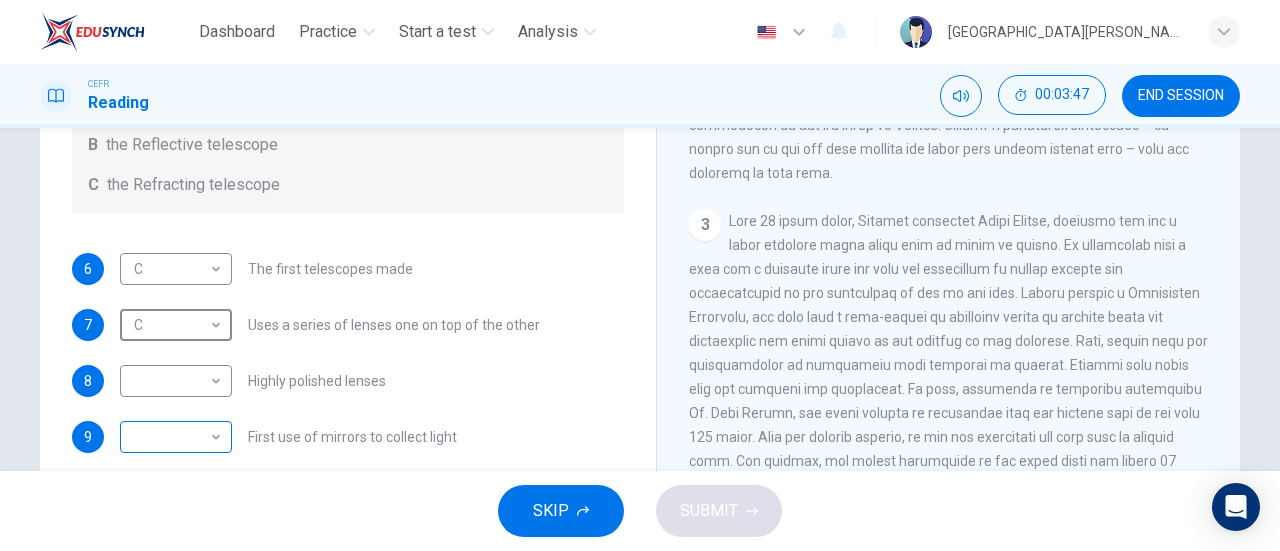 click on "Dashboard Practice Start a test Analysis English en ​ KHAIRUNISSA NABILLA CEFR Reading 00:03:47 END SESSION Questions 6 - 10 Write the correct letter A, B or C, in the boxes below.
Classify the following features as belonging to A the Achromatic telescope B the Reflective telescope C the Refracting telescope 6 C C ​ The first telescopes made 7 C C ​ Uses a series of lenses one on top of the other 8 ​ ​ Highly polished lenses 9 ​ ​ First use of mirrors to collect light 10 ​ ​ Two pieces of glass stuck together Looking in the Telescope CLICK TO ZOOM Click to Zoom 1 2 3 4 5 SKIP SUBMIT EduSynch - Online Language Proficiency Testing
Dashboard Practice Start a test Analysis Notifications © Copyright  2025" at bounding box center (640, 275) 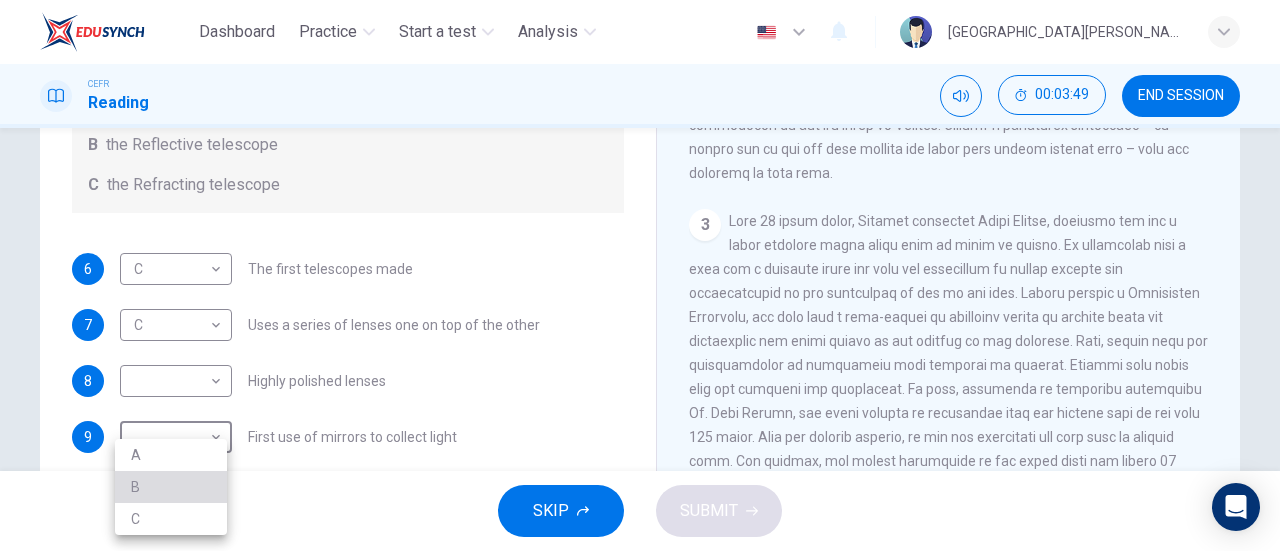 click on "B" at bounding box center (171, 487) 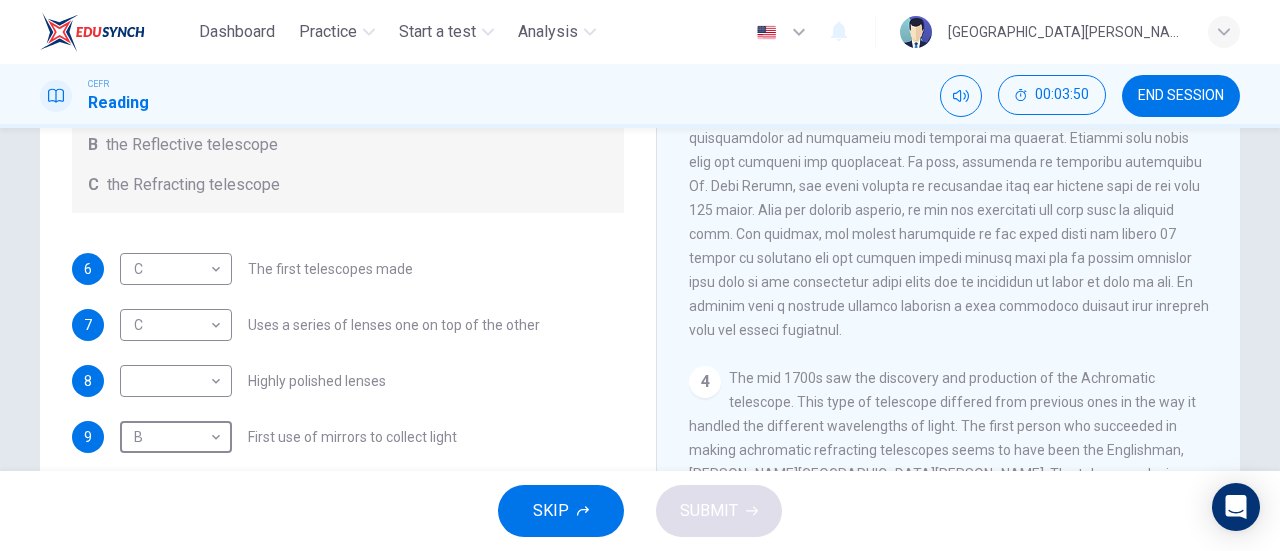 scroll, scrollTop: 983, scrollLeft: 0, axis: vertical 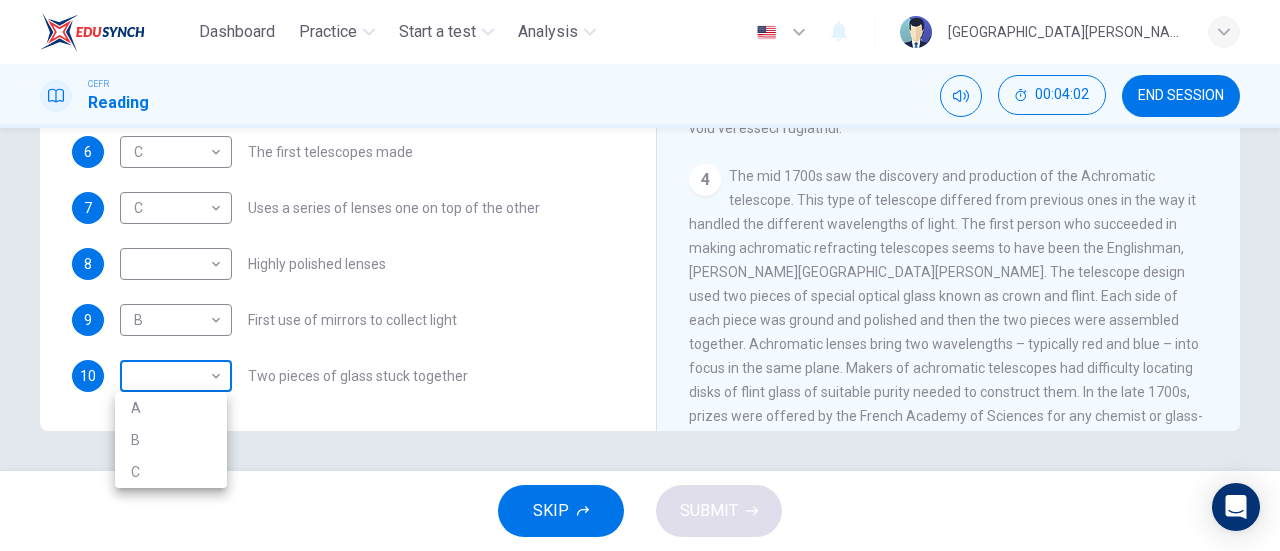 click on "Dashboard Practice Start a test Analysis English en ​ KHAIRUNISSA NABILLA CEFR Reading 00:04:02 END SESSION Questions 6 - 10 Write the correct letter A, B or C, in the boxes below.
Classify the following features as belonging to A the Achromatic telescope B the Reflective telescope C the Refracting telescope 6 C C ​ The first telescopes made 7 C C ​ Uses a series of lenses one on top of the other 8 ​ ​ Highly polished lenses 9 B B ​ First use of mirrors to collect light 10 ​ ​ Two pieces of glass stuck together Looking in the Telescope CLICK TO ZOOM Click to Zoom 1 2 3 4 5 SKIP SUBMIT EduSynch - Online Language Proficiency Testing
Dashboard Practice Start a test Analysis Notifications © Copyright  2025 A B C" at bounding box center (640, 275) 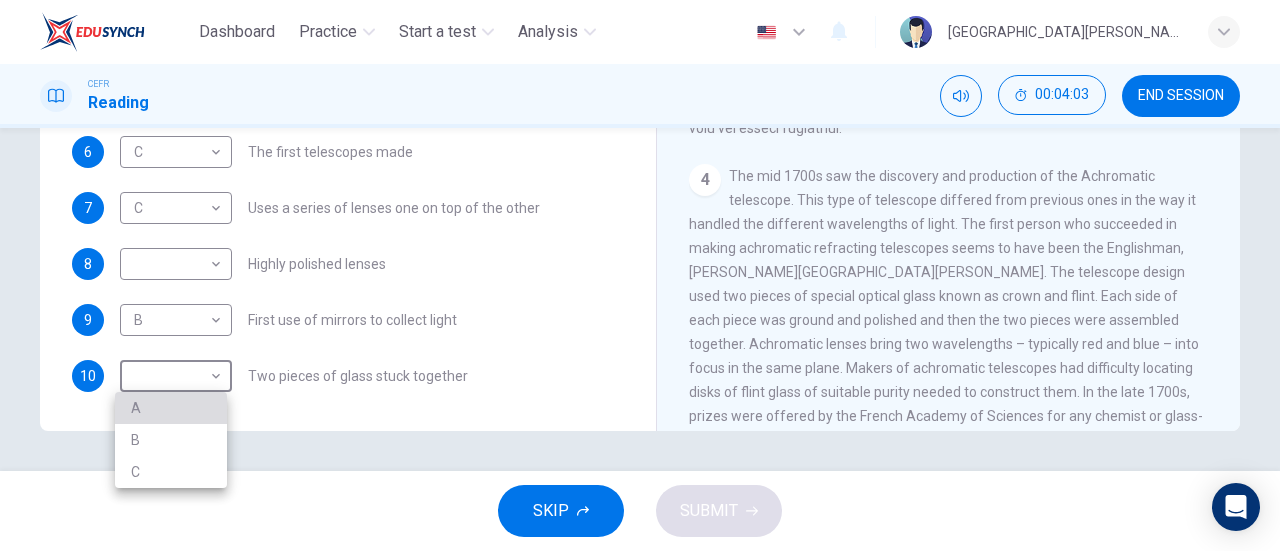 click on "A" at bounding box center (171, 408) 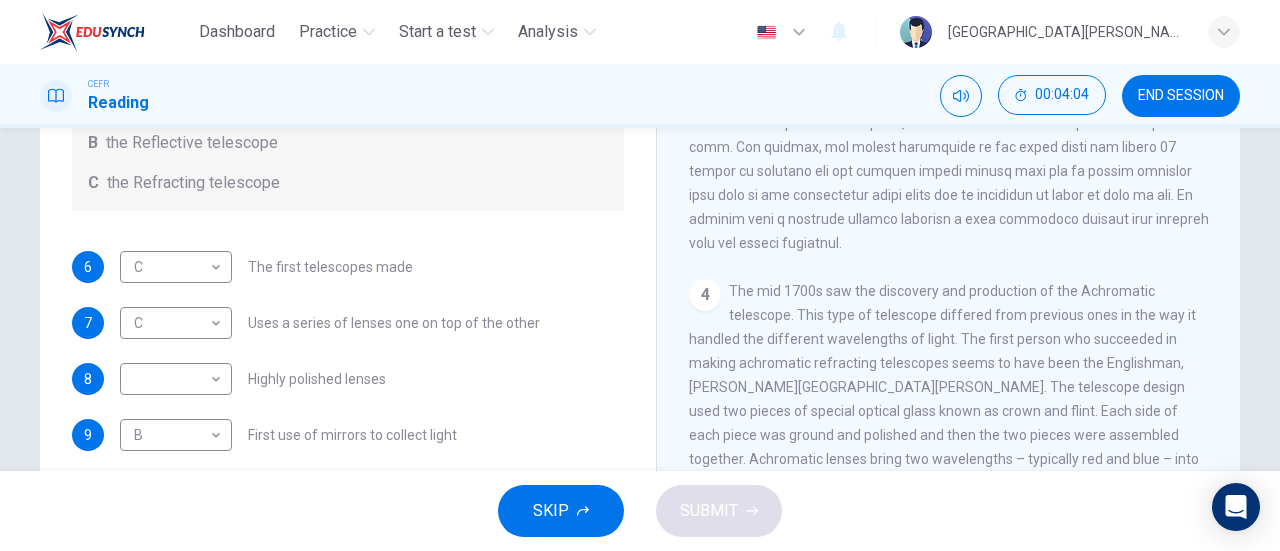 scroll, scrollTop: 319, scrollLeft: 0, axis: vertical 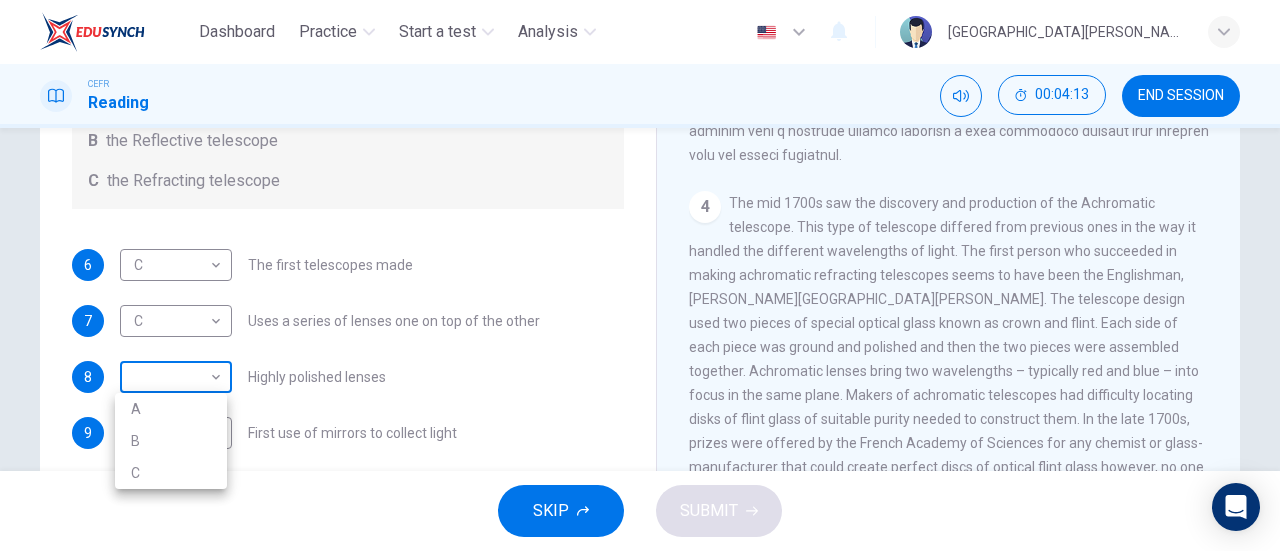 click on "Dashboard Practice Start a test Analysis English en ​ KHAIRUNISSA NABILLA CEFR Reading 00:04:13 END SESSION Questions 6 - 10 Write the correct letter A, B or C, in the boxes below.
Classify the following features as belonging to A the Achromatic telescope B the Reflective telescope C the Refracting telescope 6 C C ​ The first telescopes made 7 C C ​ Uses a series of lenses one on top of the other 8 ​ ​ Highly polished lenses 9 B B ​ First use of mirrors to collect light 10 A A ​ Two pieces of glass stuck together Looking in the Telescope CLICK TO ZOOM Click to Zoom 1 2 3 4 5 SKIP SUBMIT EduSynch - Online Language Proficiency Testing
Dashboard Practice Start a test Analysis Notifications © Copyright  2025 A B C" at bounding box center (640, 275) 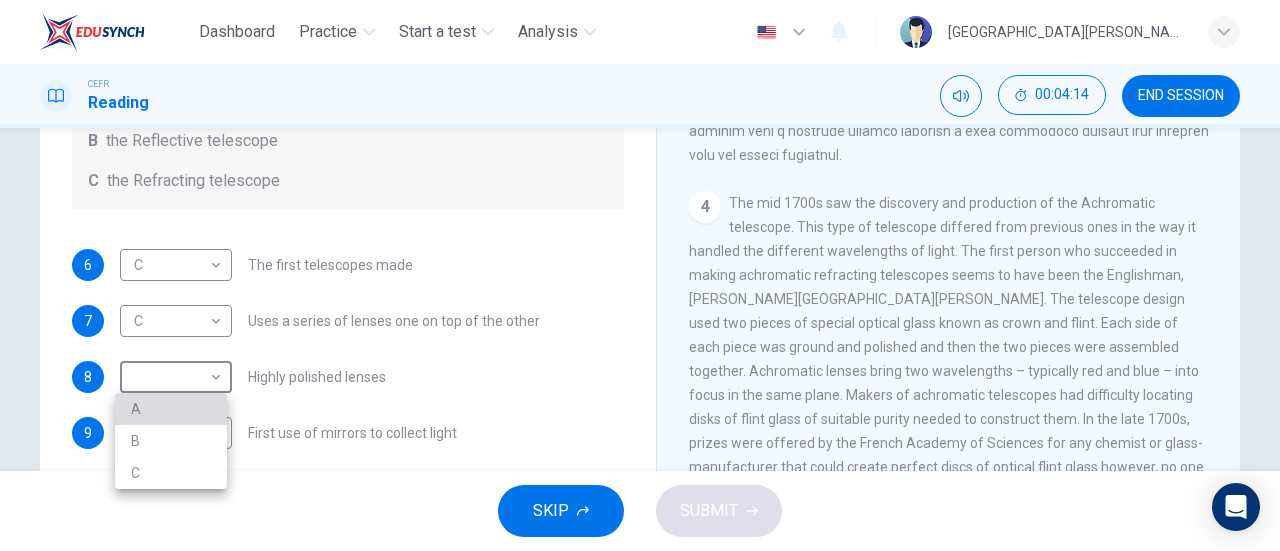 click on "A" at bounding box center [171, 409] 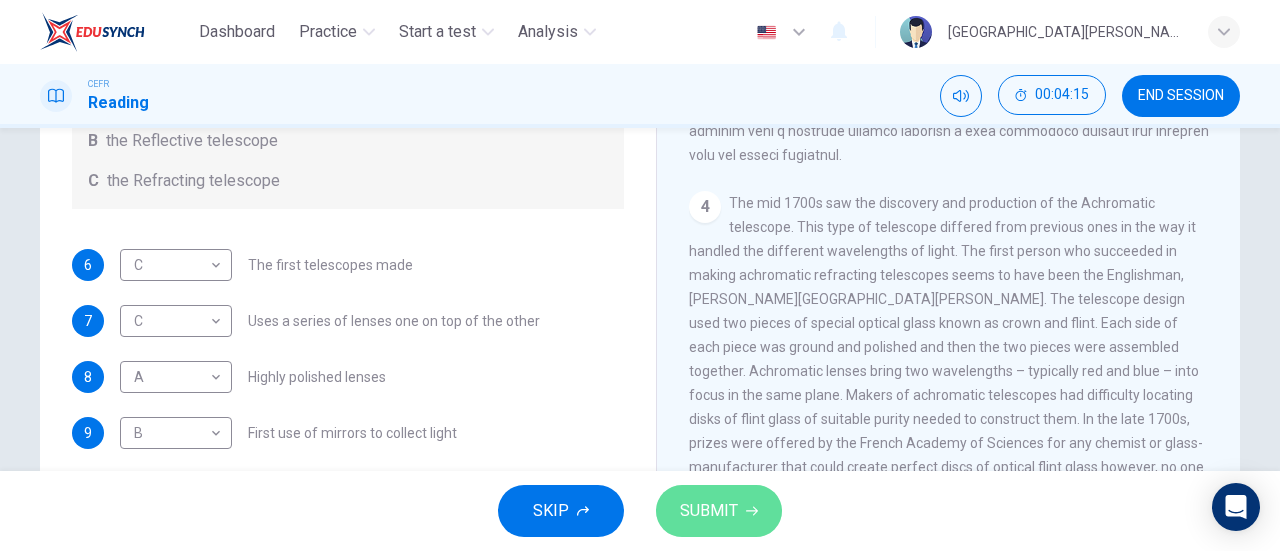 click on "SUBMIT" at bounding box center (709, 511) 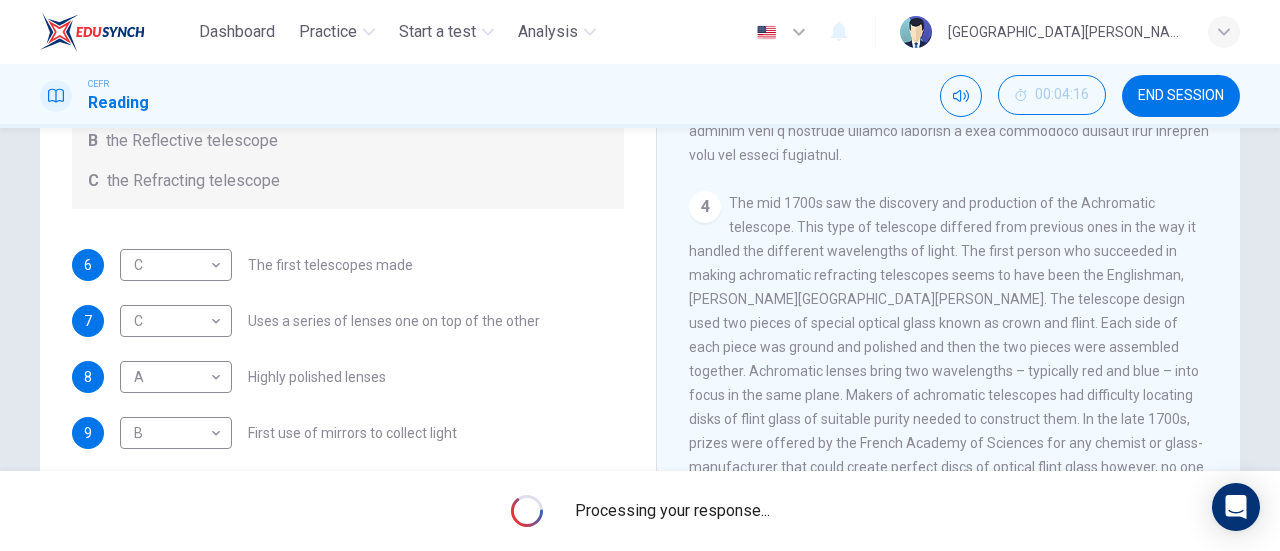 scroll, scrollTop: 0, scrollLeft: 0, axis: both 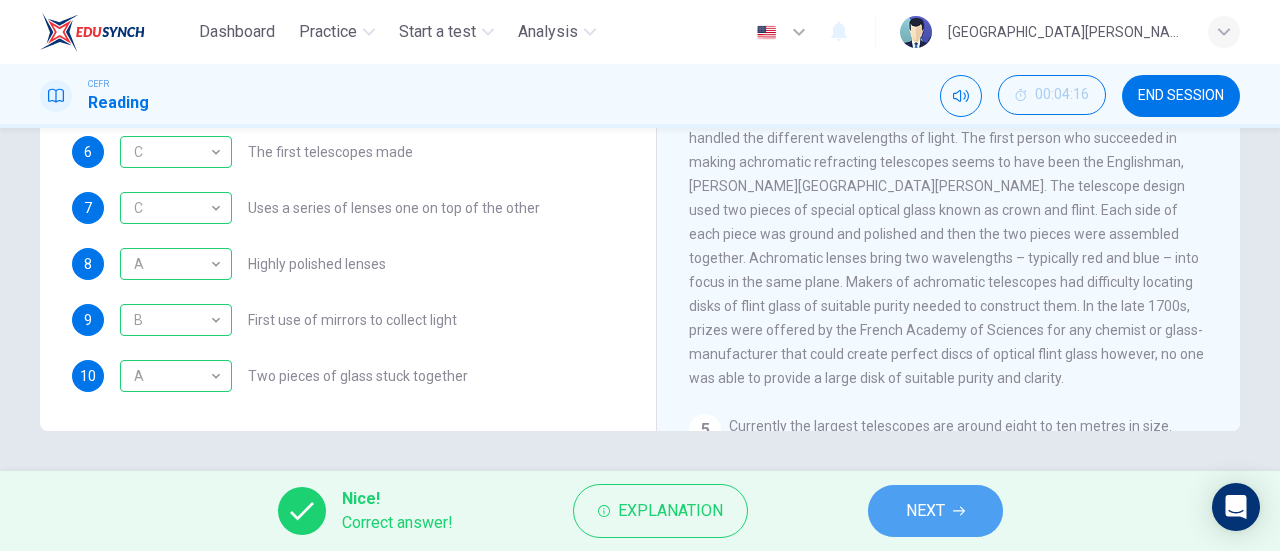 click on "NEXT" at bounding box center [925, 511] 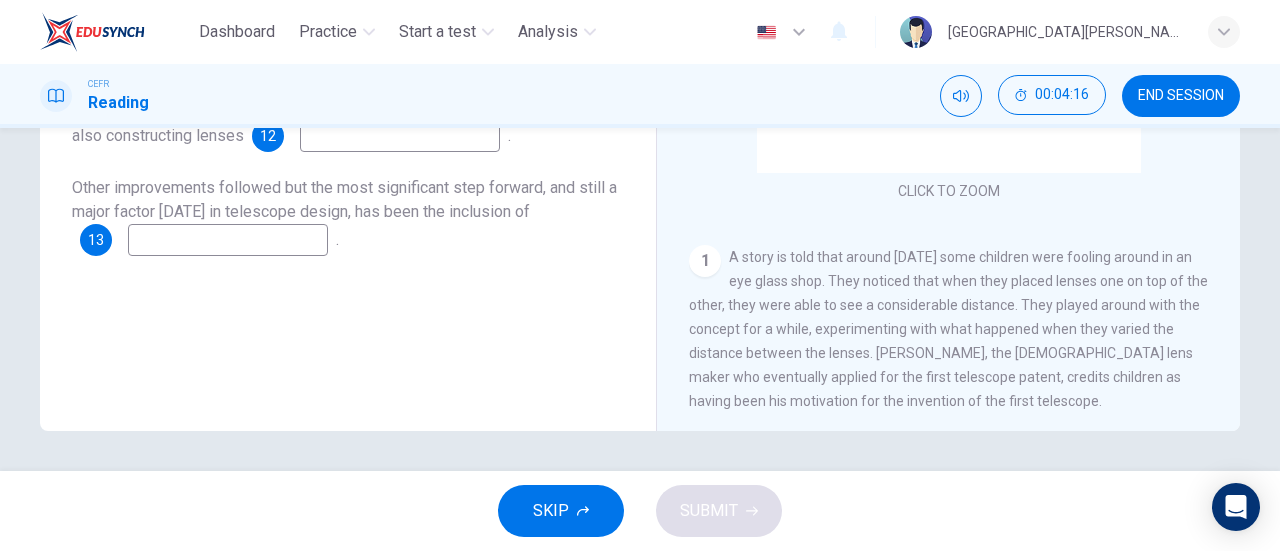 scroll, scrollTop: 157, scrollLeft: 0, axis: vertical 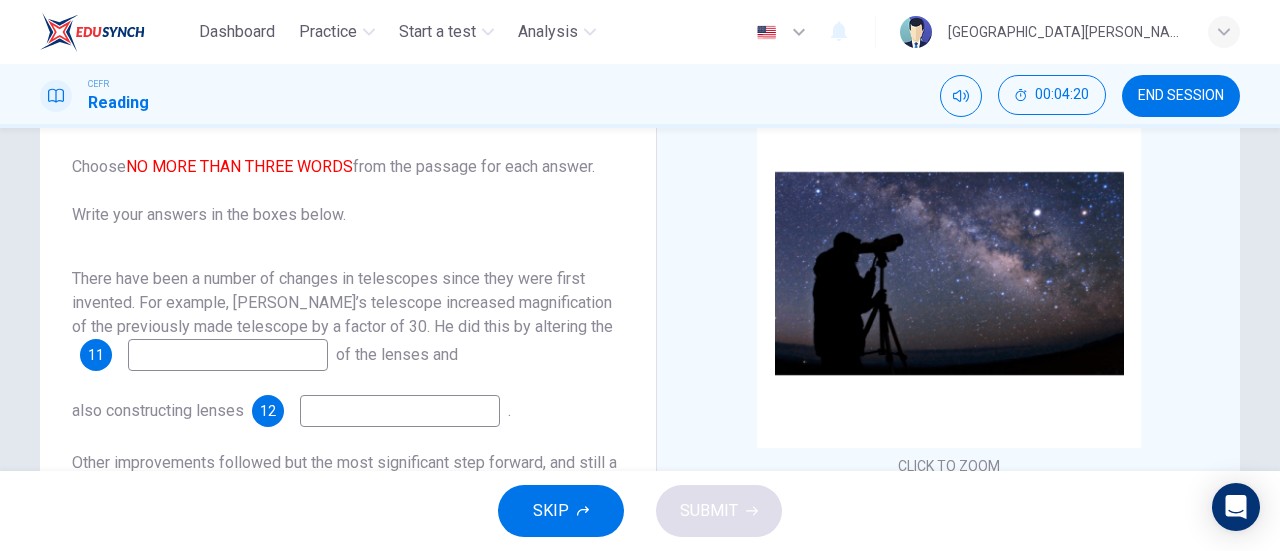 click at bounding box center (228, 355) 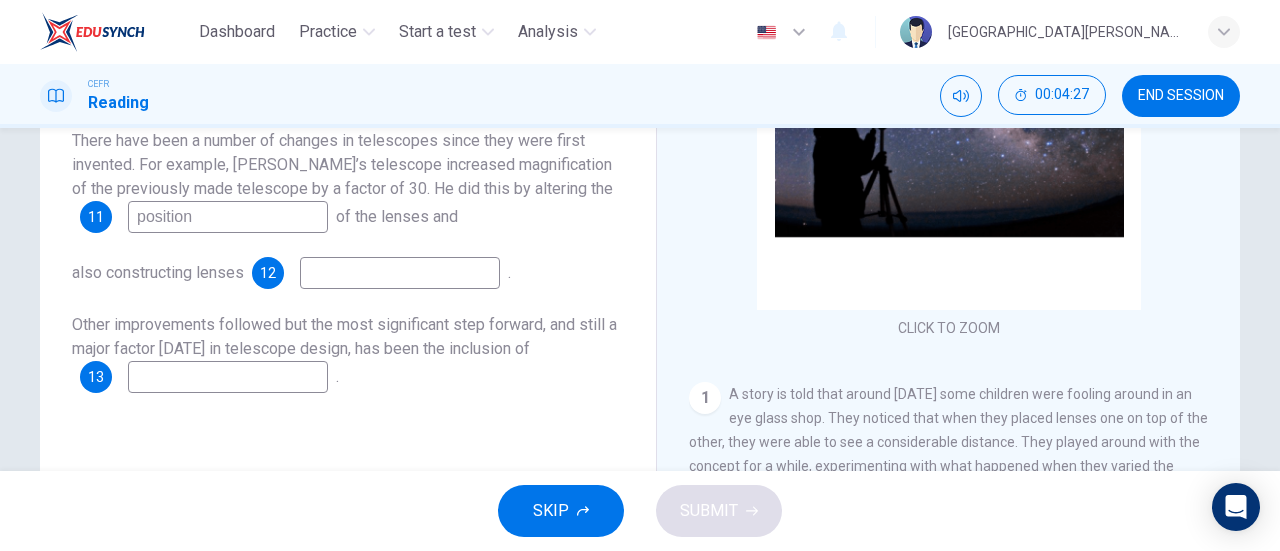 scroll, scrollTop: 296, scrollLeft: 0, axis: vertical 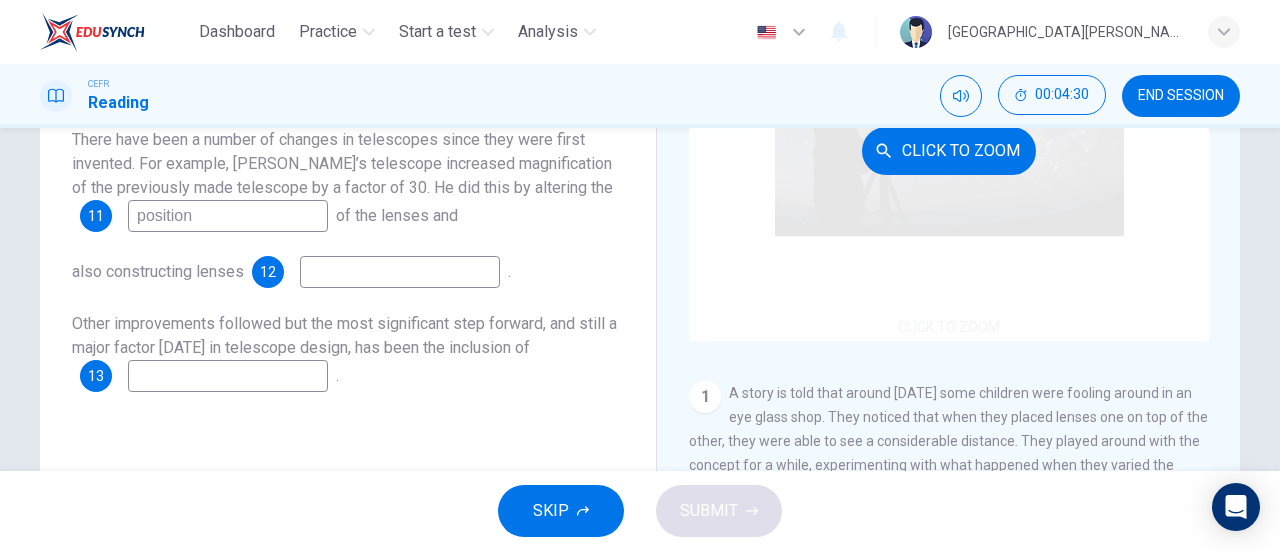 type on "position" 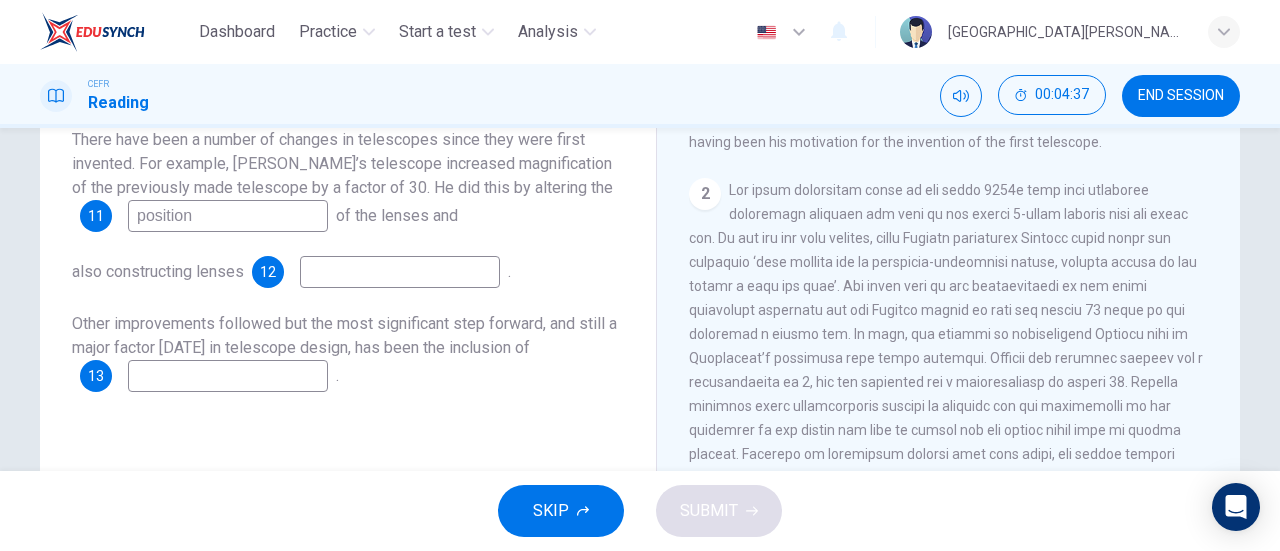 scroll, scrollTop: 399, scrollLeft: 0, axis: vertical 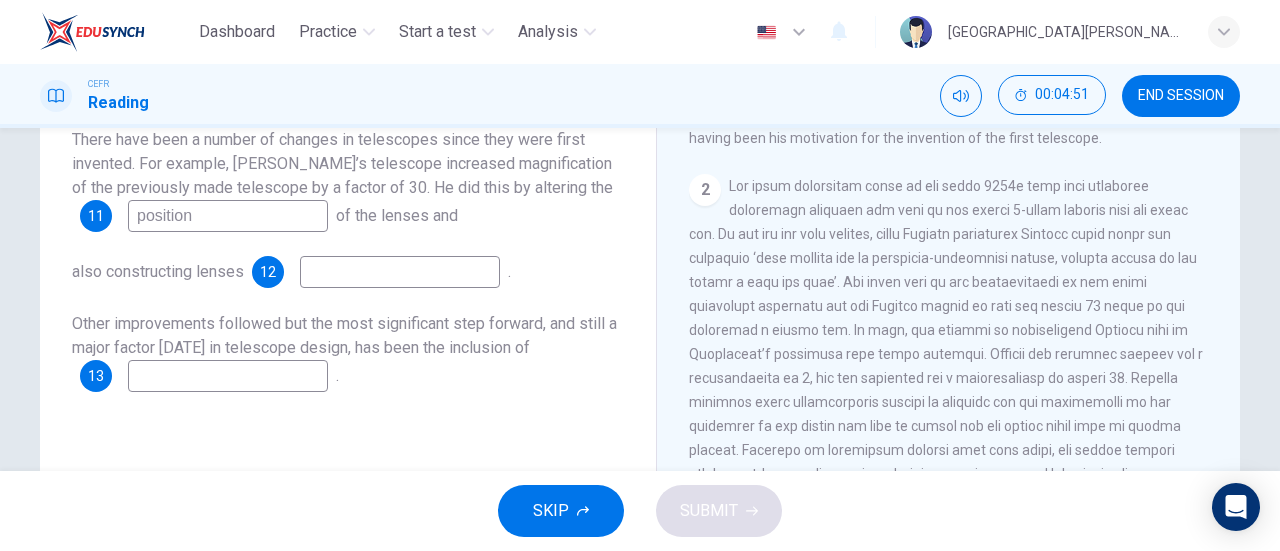 click at bounding box center (400, 272) 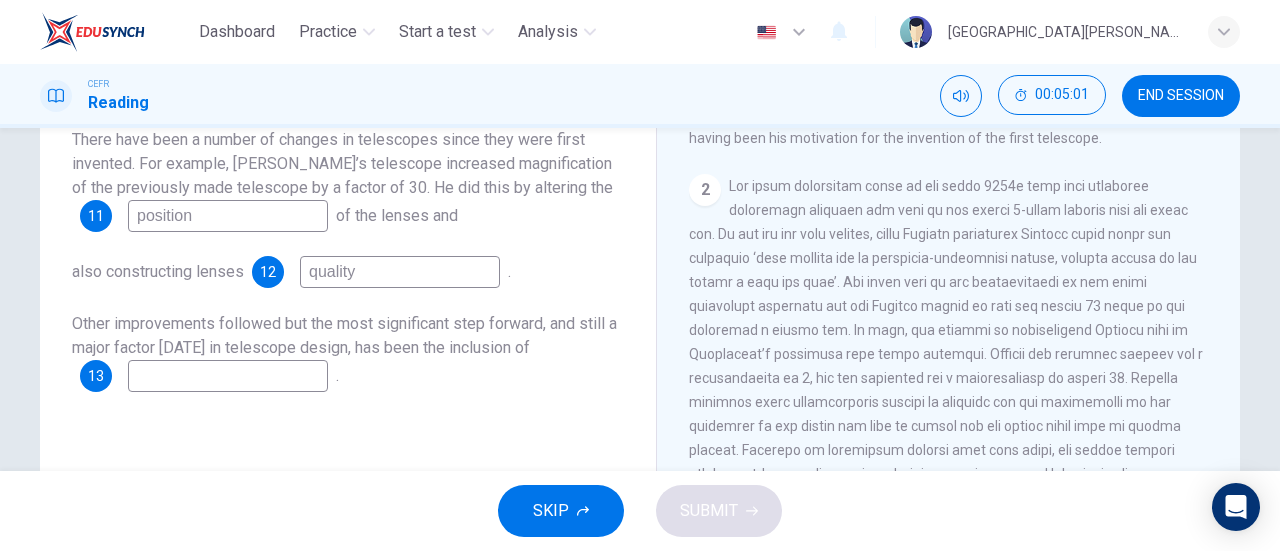 type on "quality" 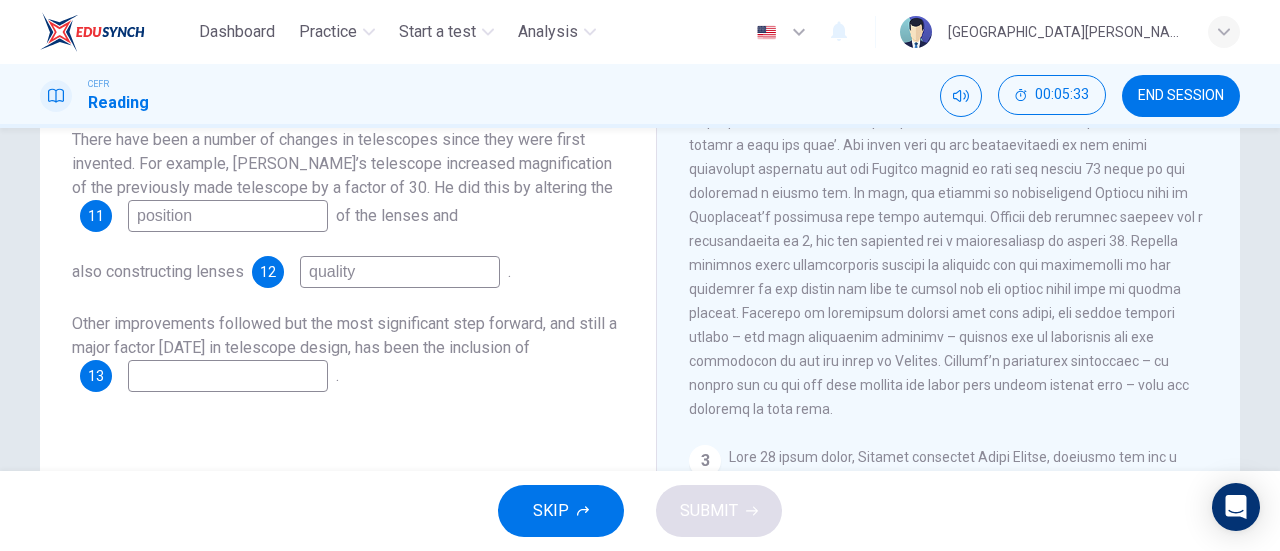 scroll, scrollTop: 536, scrollLeft: 0, axis: vertical 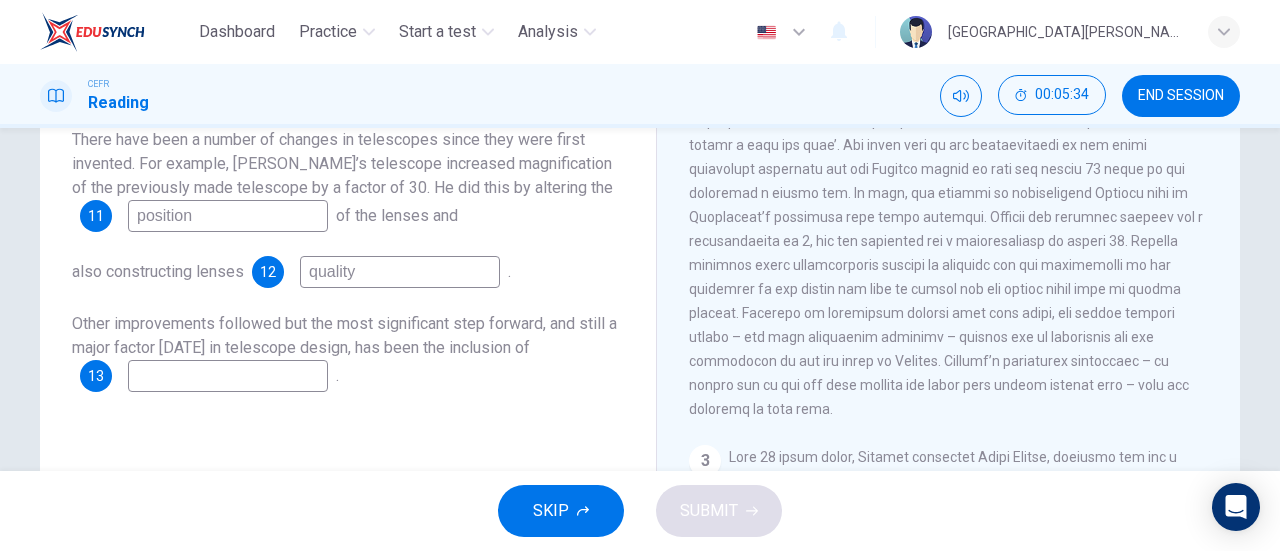 click at bounding box center (228, 376) 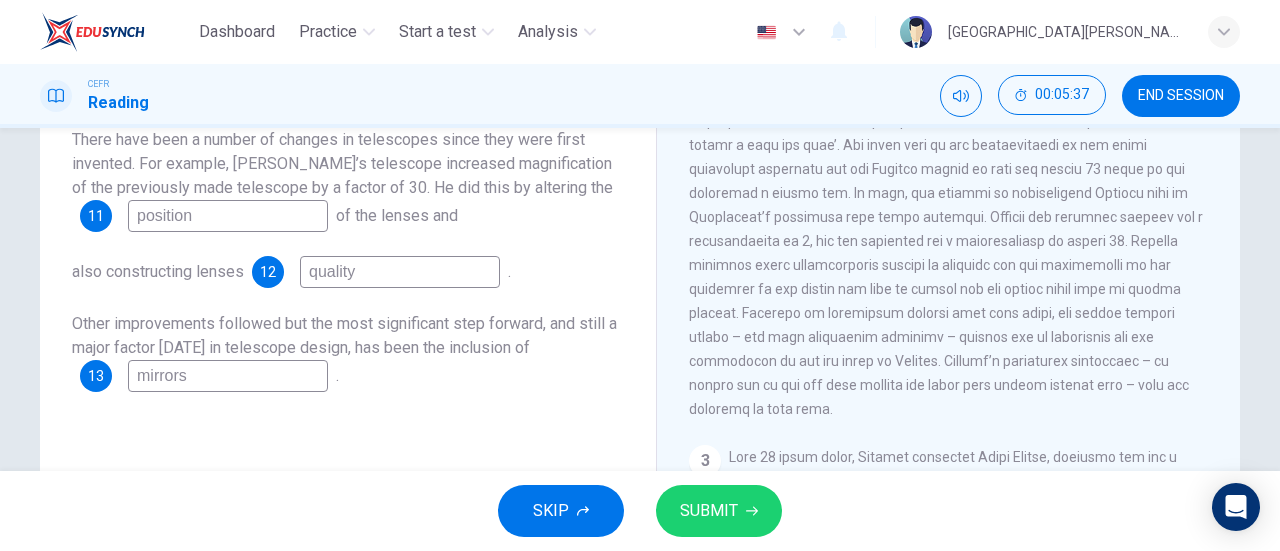 type on "mirrors" 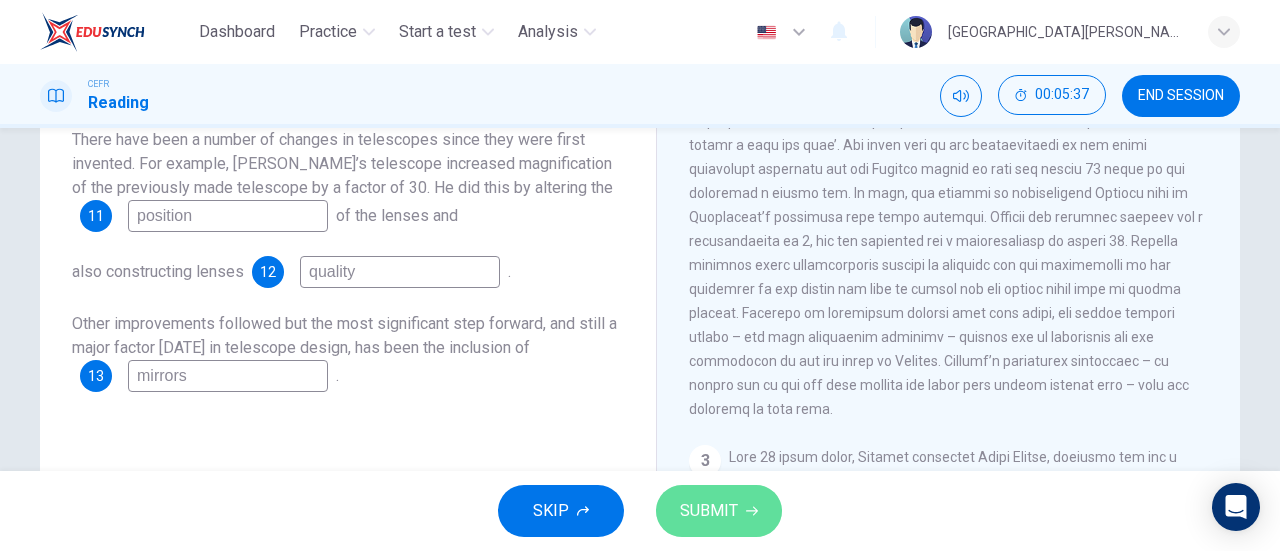 click on "SUBMIT" at bounding box center [709, 511] 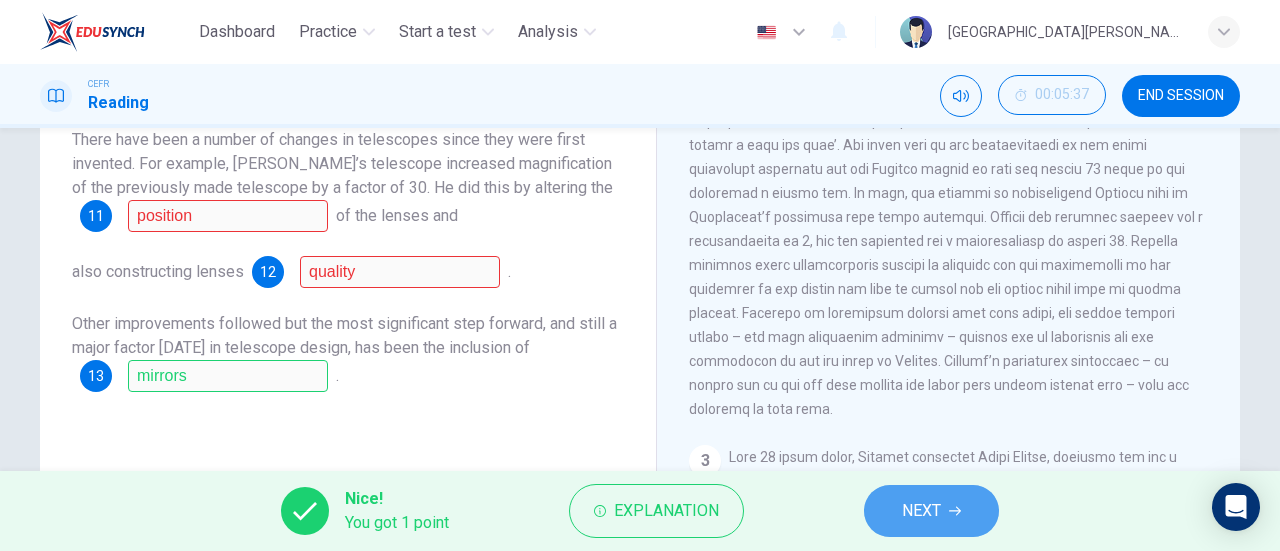 click on "NEXT" at bounding box center [921, 511] 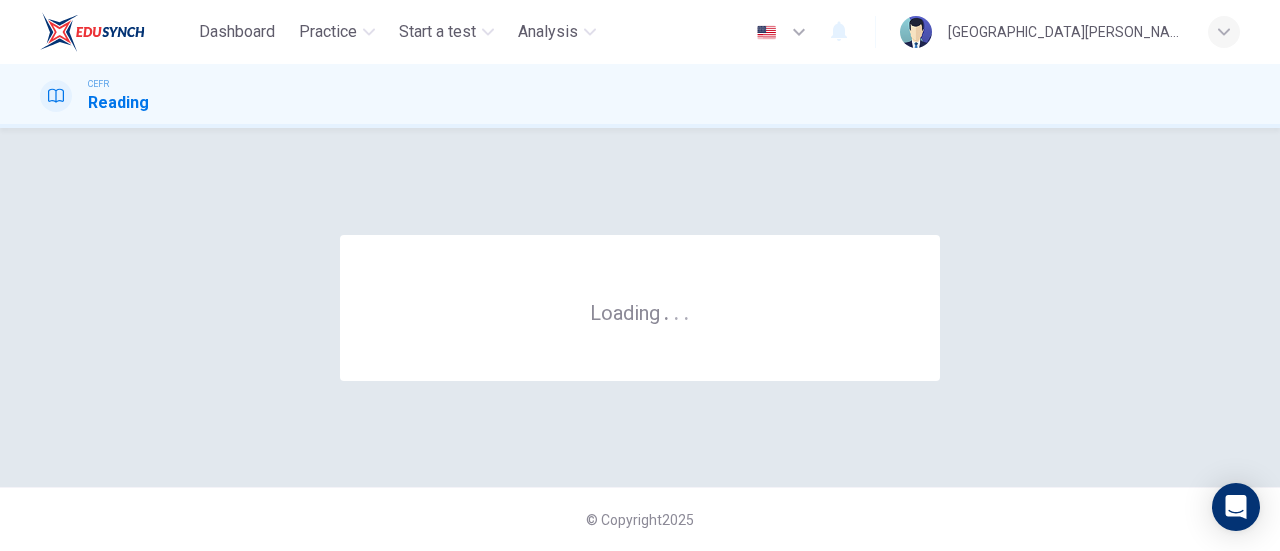 scroll, scrollTop: 0, scrollLeft: 0, axis: both 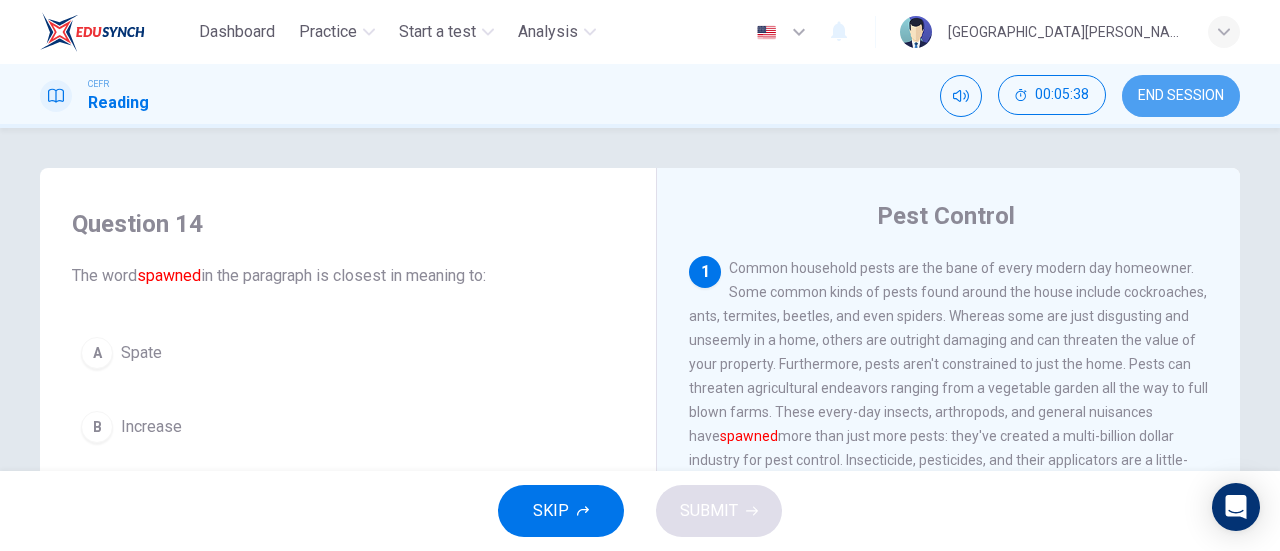 click on "END SESSION" at bounding box center [1181, 96] 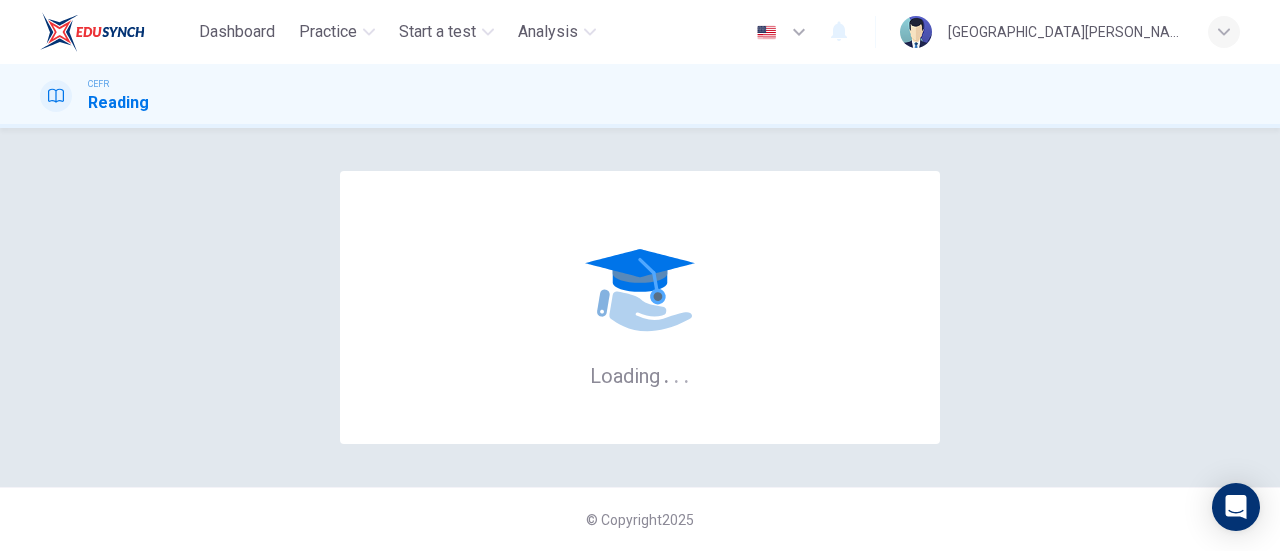 scroll, scrollTop: 0, scrollLeft: 0, axis: both 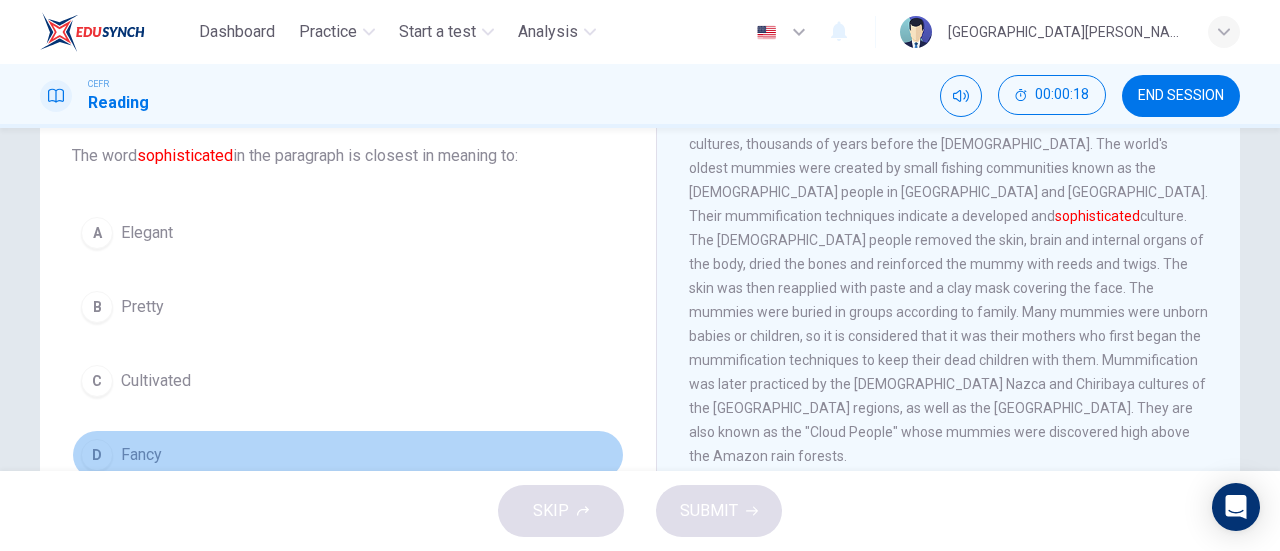 click on "D Fancy" at bounding box center (348, 455) 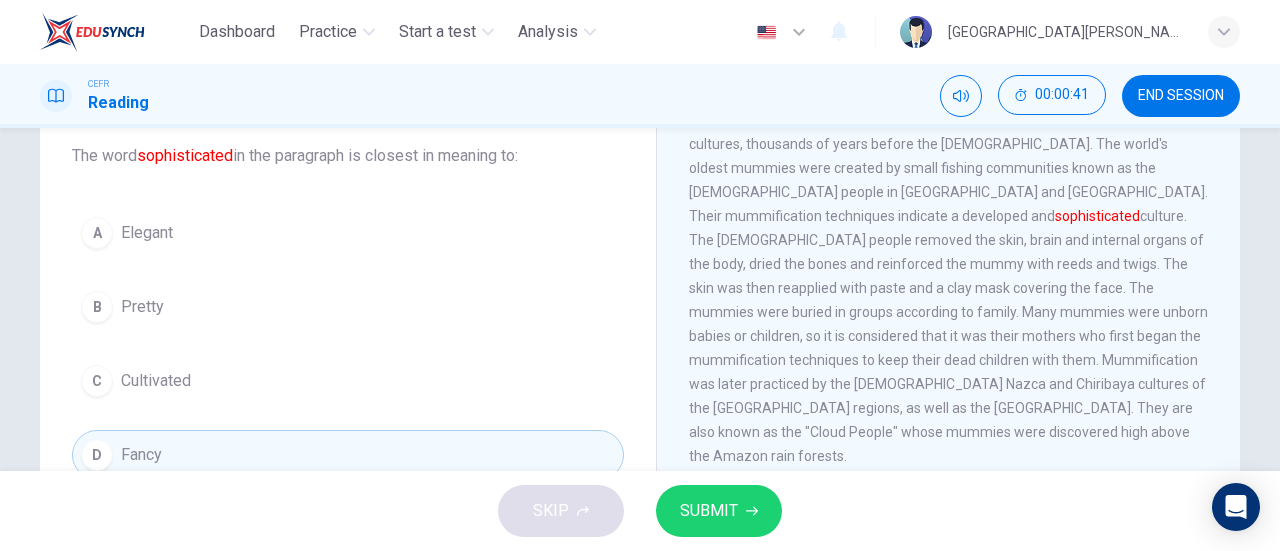 click on "A Elegant B Pretty C Cultivated D Fancy" at bounding box center [348, 344] 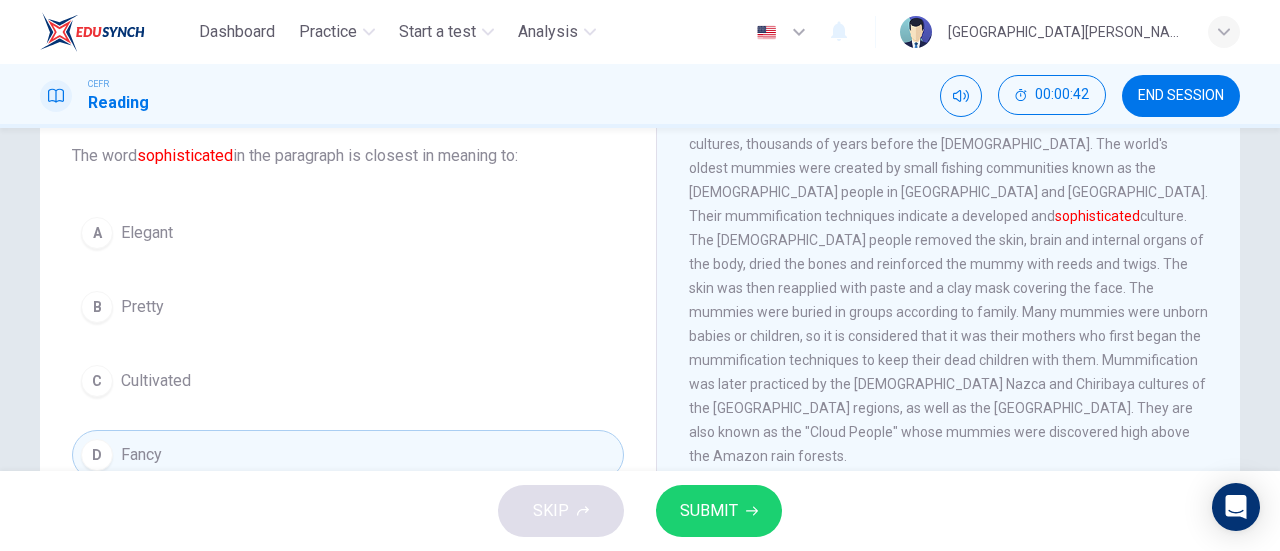click on "C Cultivated" at bounding box center (348, 381) 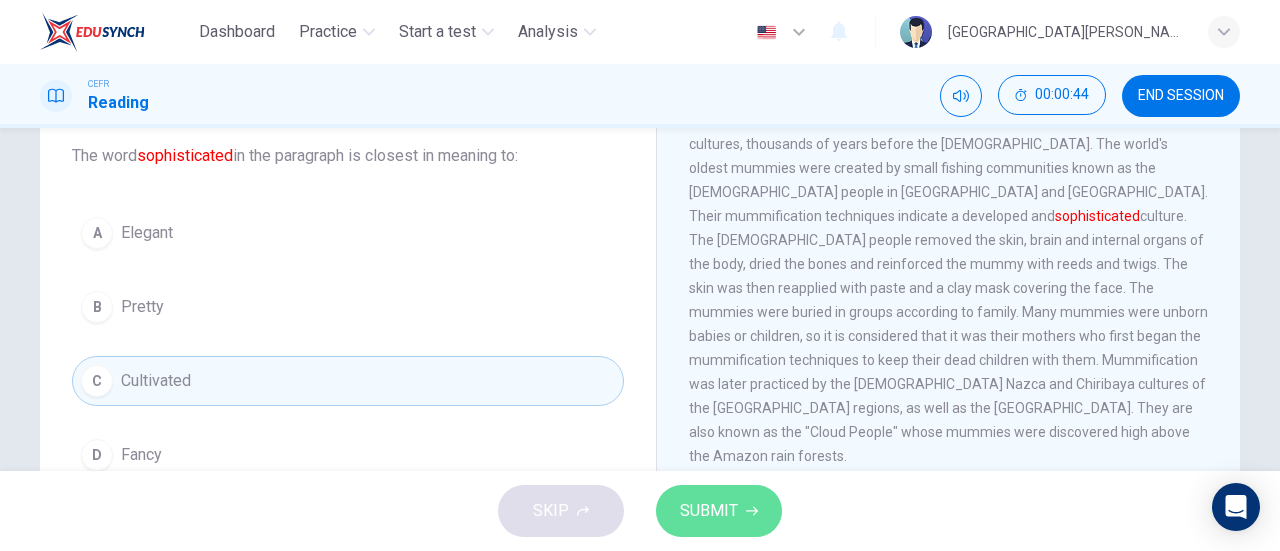 click on "SUBMIT" at bounding box center [709, 511] 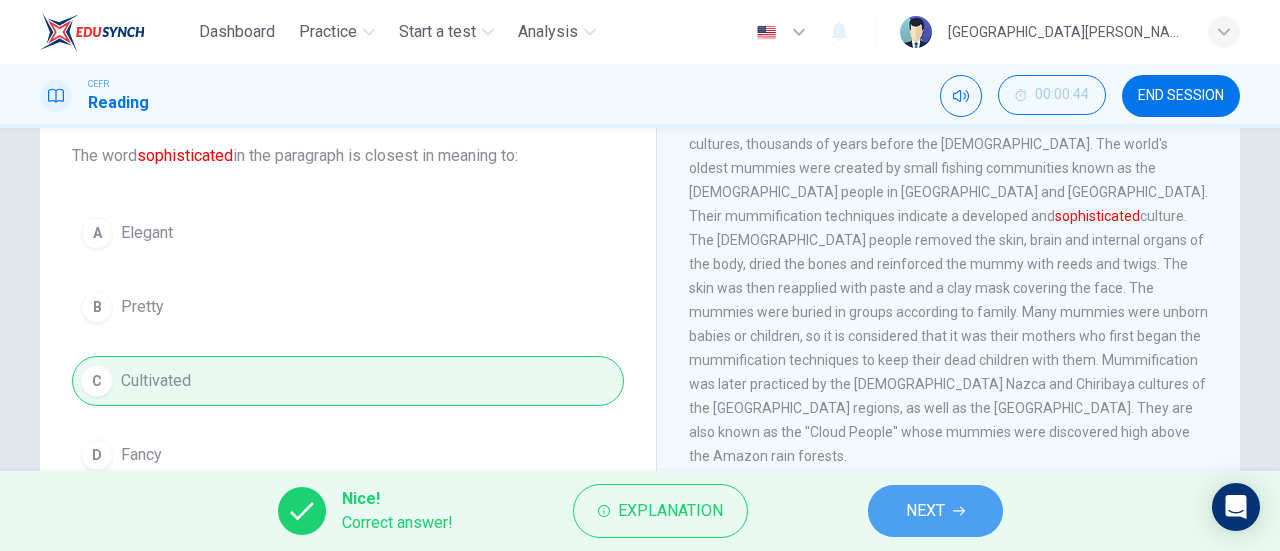 click on "NEXT" at bounding box center [925, 511] 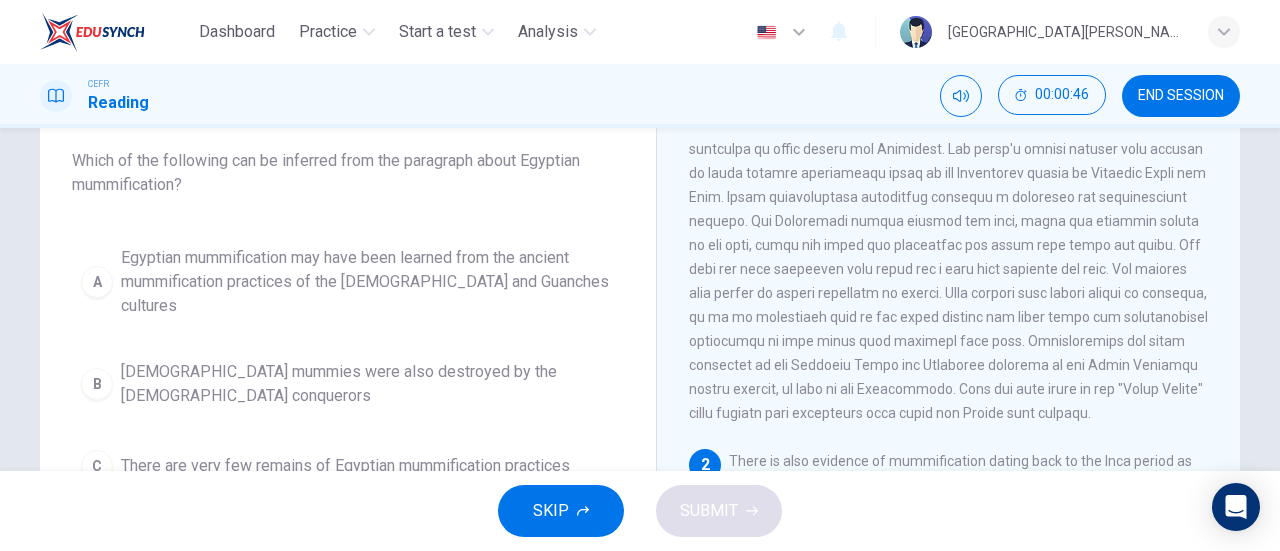 scroll, scrollTop: 163, scrollLeft: 0, axis: vertical 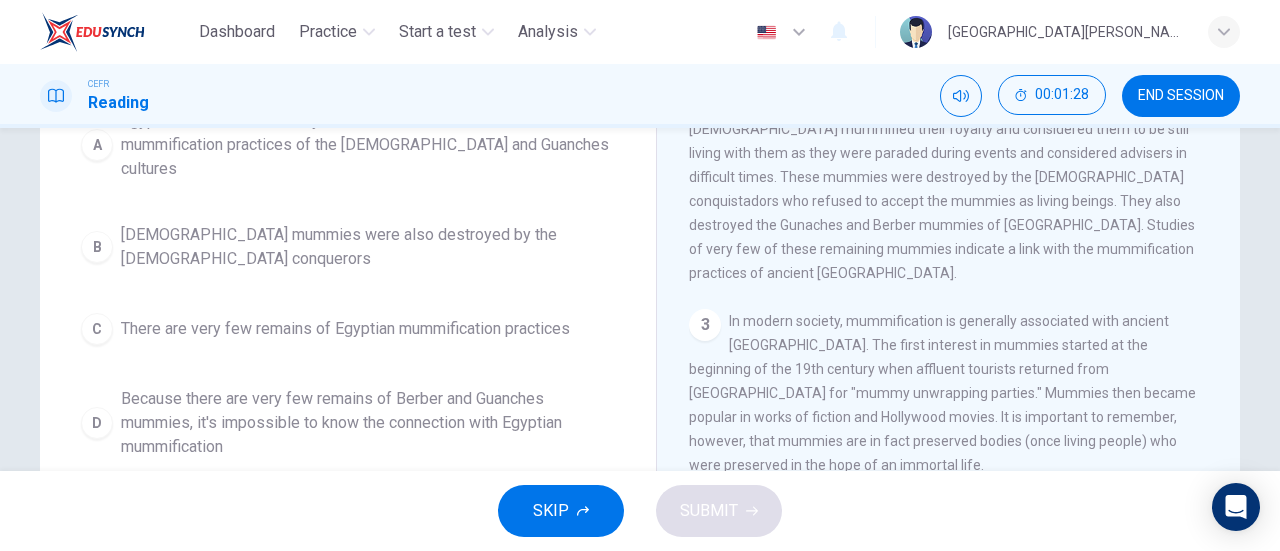 click on "Because there are very few remains of Berber and Guanches mummies, it's impossible to know the connection with Egyptian mummification" at bounding box center [368, 423] 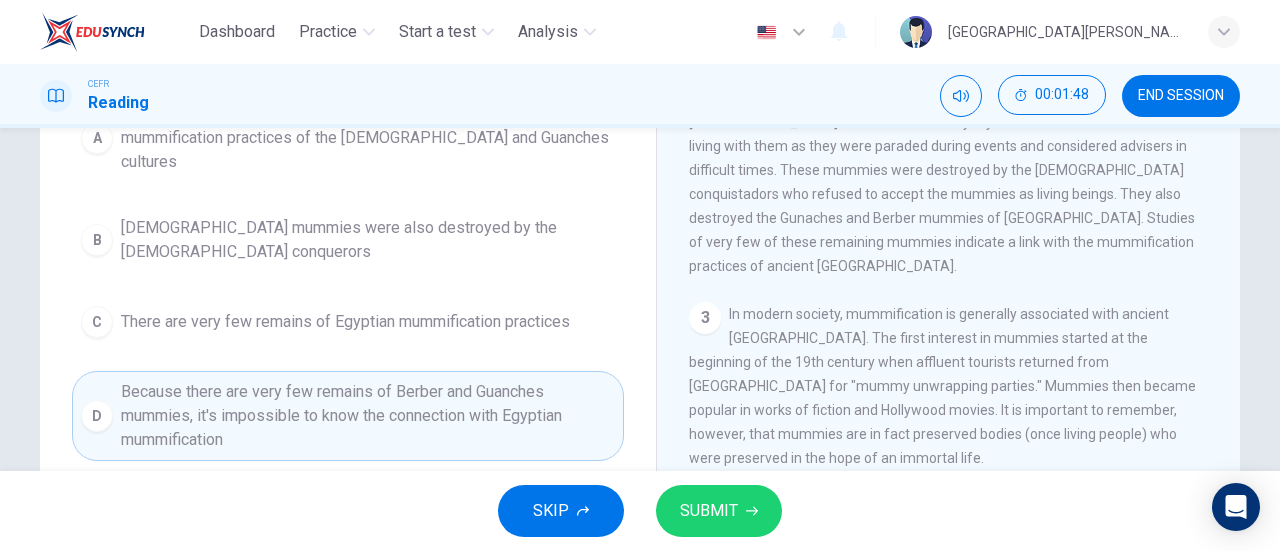 scroll, scrollTop: 260, scrollLeft: 0, axis: vertical 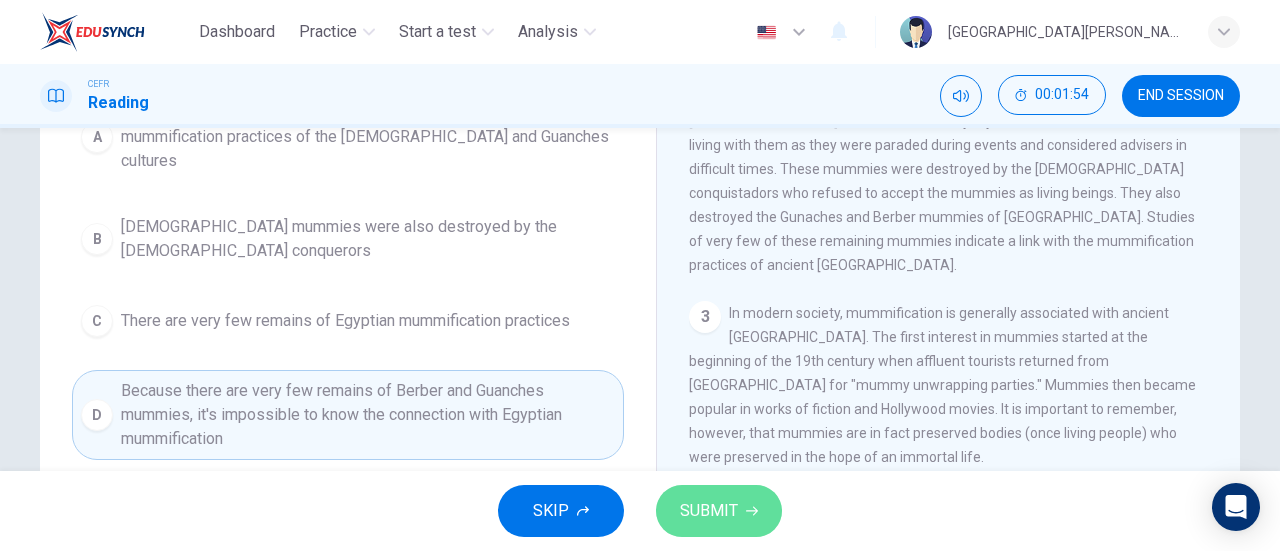 click on "SUBMIT" at bounding box center [719, 511] 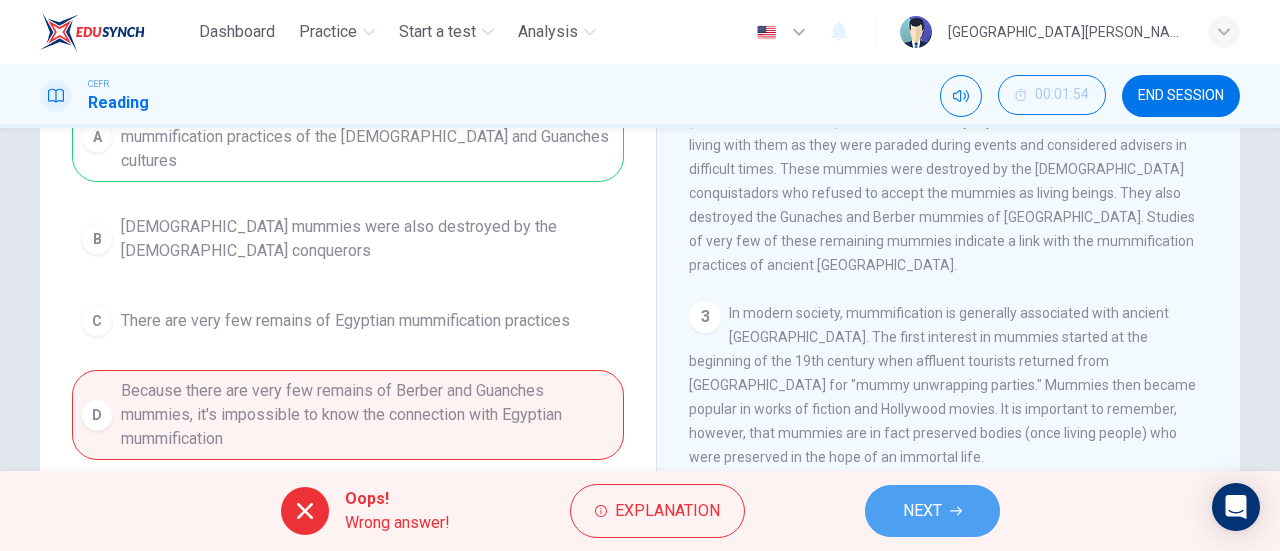 click on "NEXT" at bounding box center [932, 511] 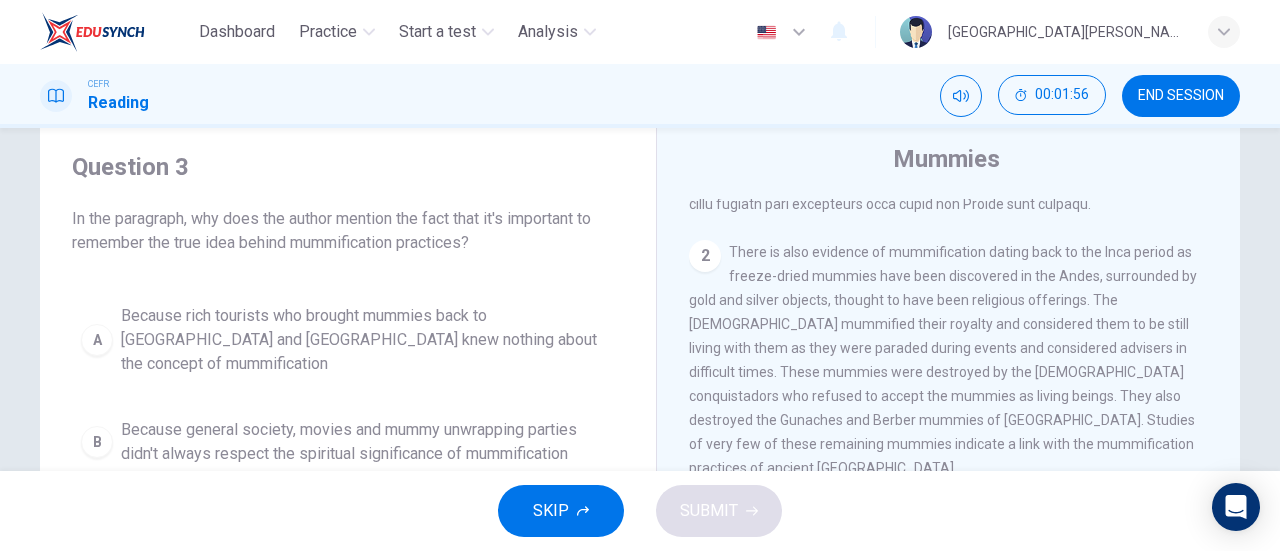 scroll, scrollTop: 58, scrollLeft: 0, axis: vertical 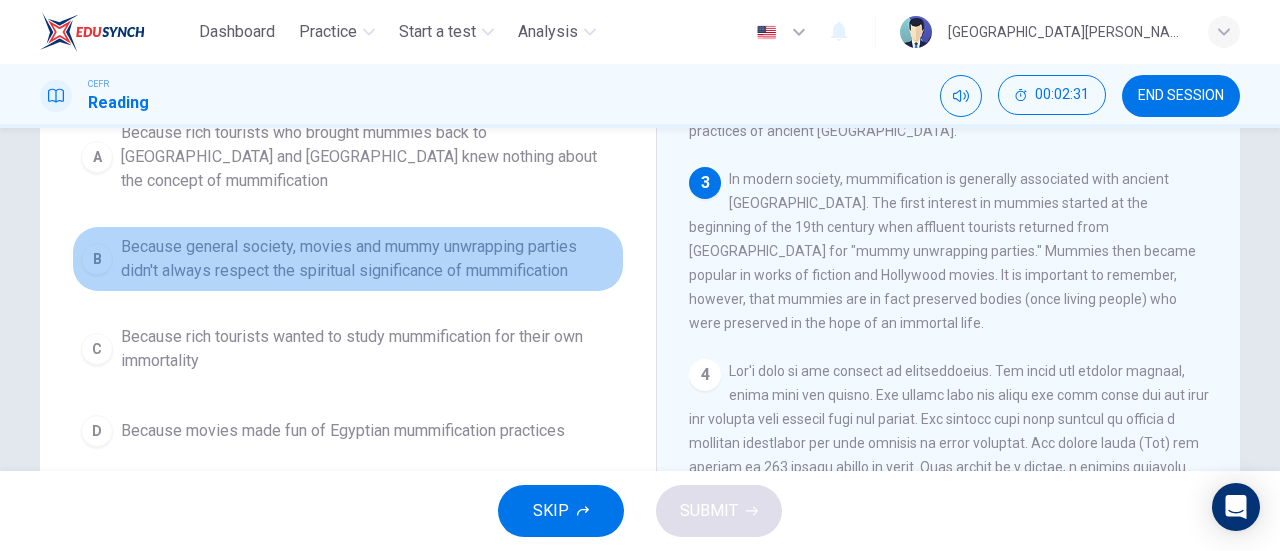click on "Because general society, movies and mummy unwrapping parties didn't always respect the spiritual significance of mummification" at bounding box center (368, 259) 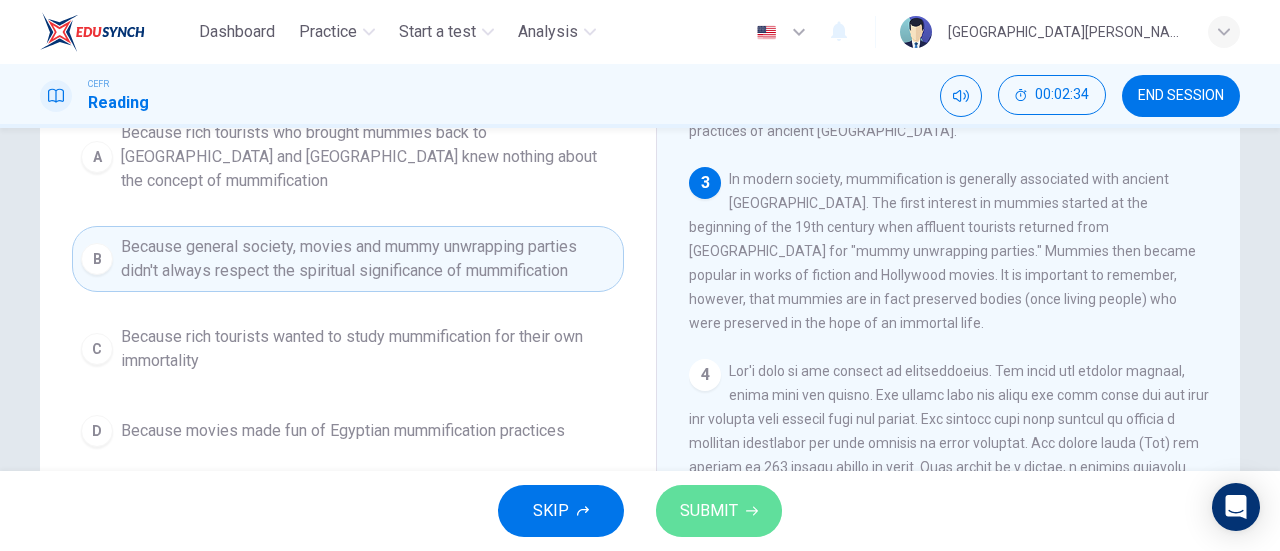 click on "SUBMIT" at bounding box center [719, 511] 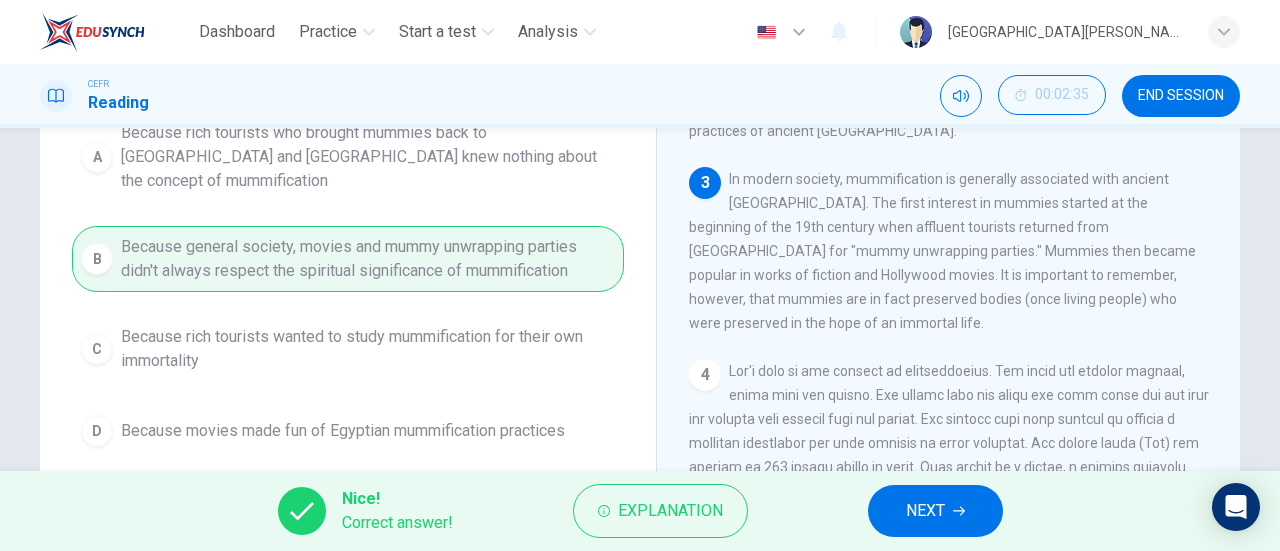 click on "NEXT" at bounding box center (925, 511) 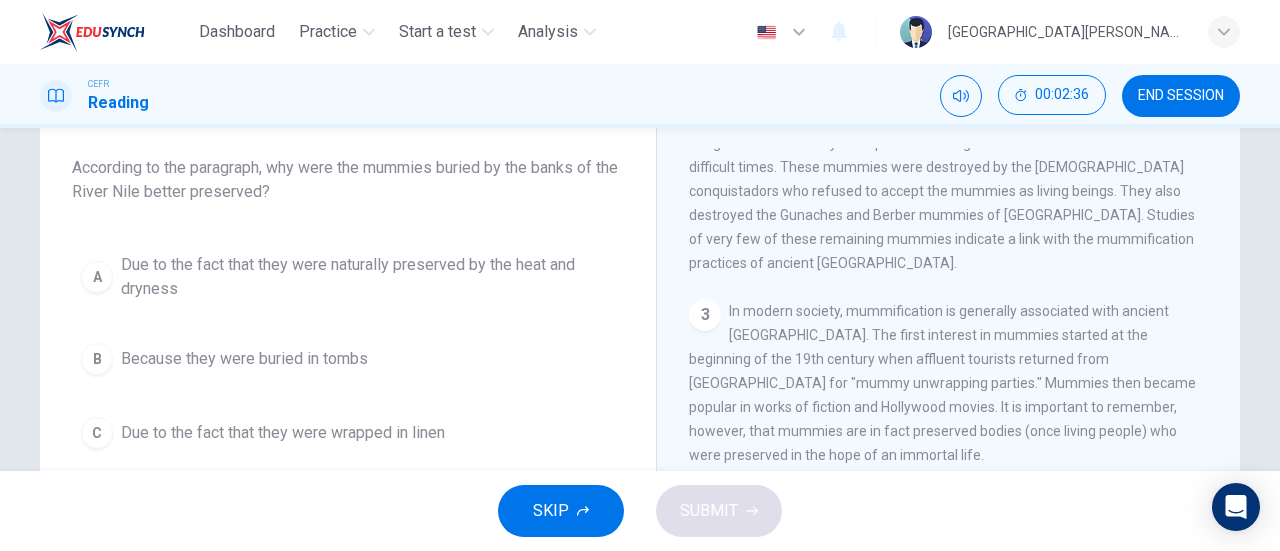 scroll, scrollTop: 107, scrollLeft: 0, axis: vertical 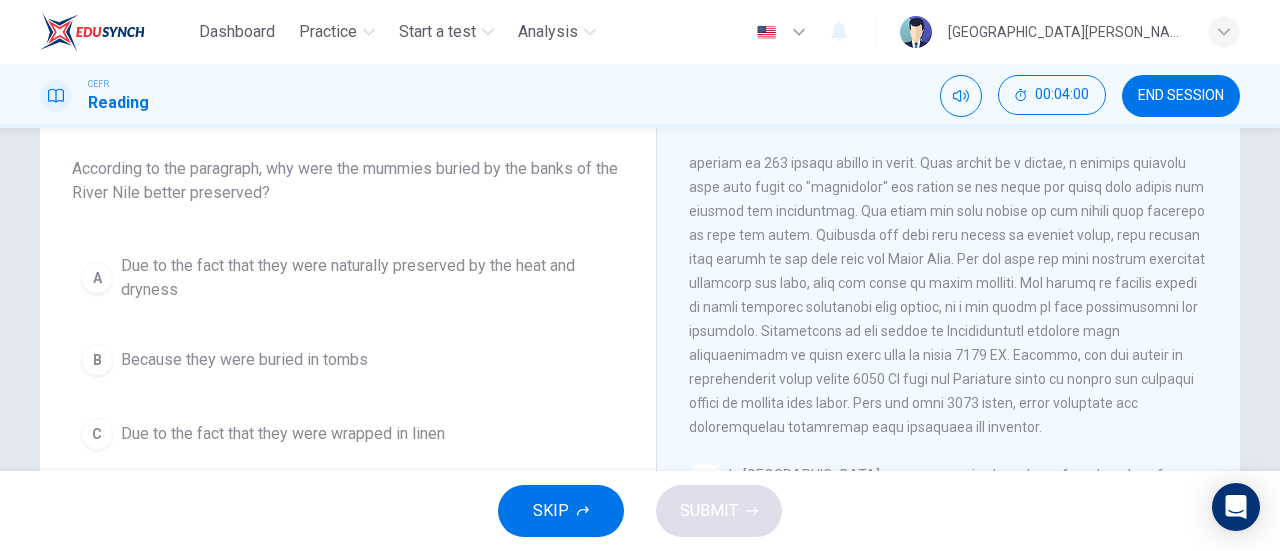 click on "Due to the fact that they were naturally preserved by the heat and dryness" at bounding box center (368, 278) 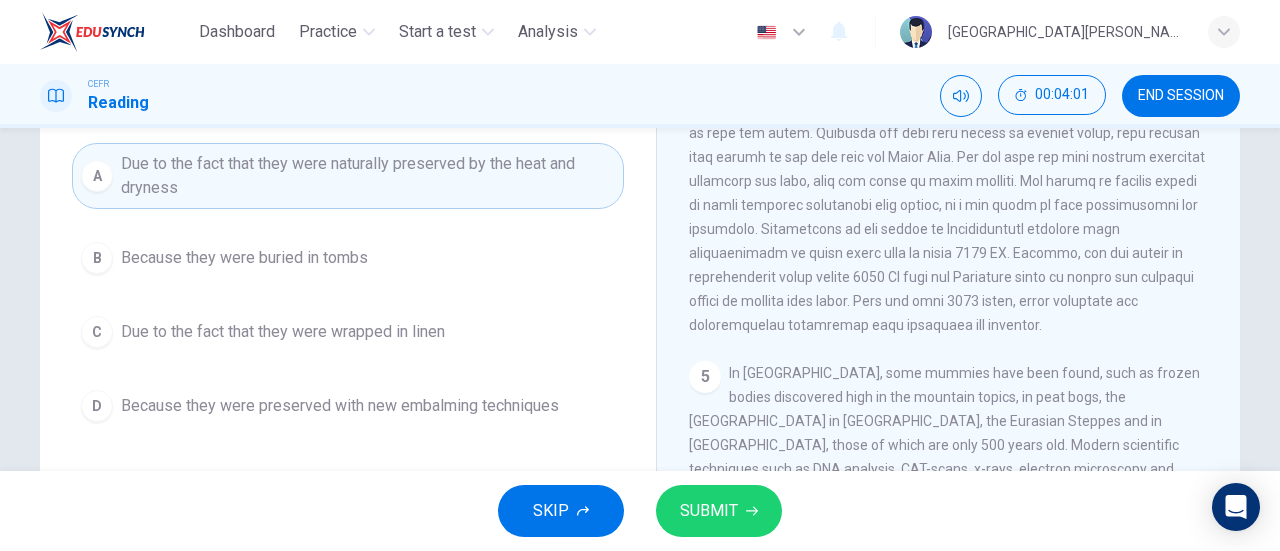 scroll, scrollTop: 227, scrollLeft: 0, axis: vertical 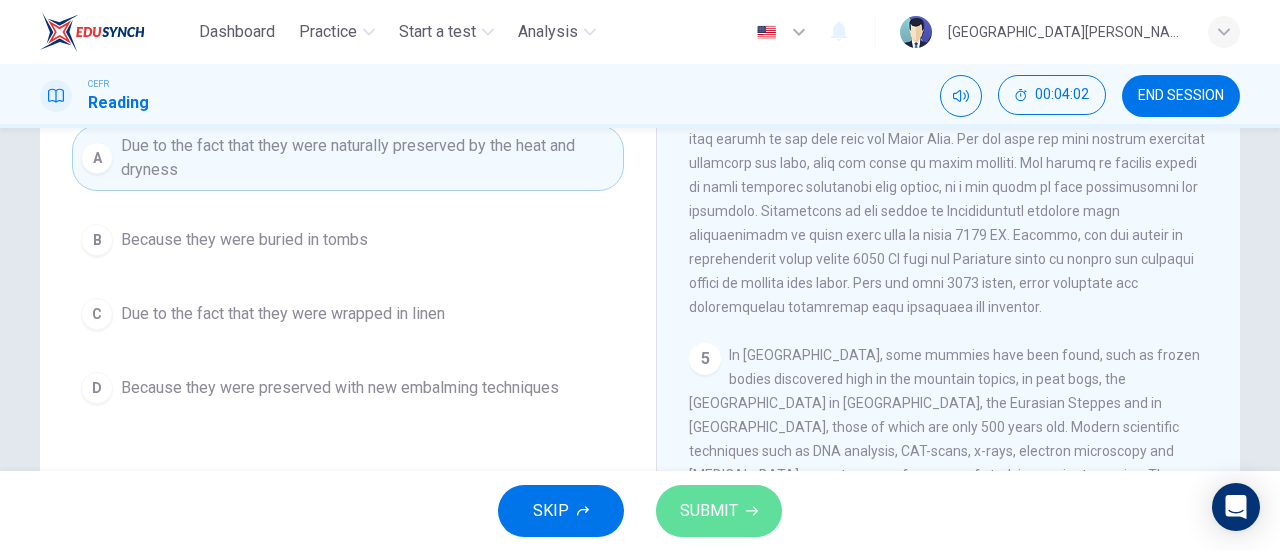 click on "SUBMIT" at bounding box center (709, 511) 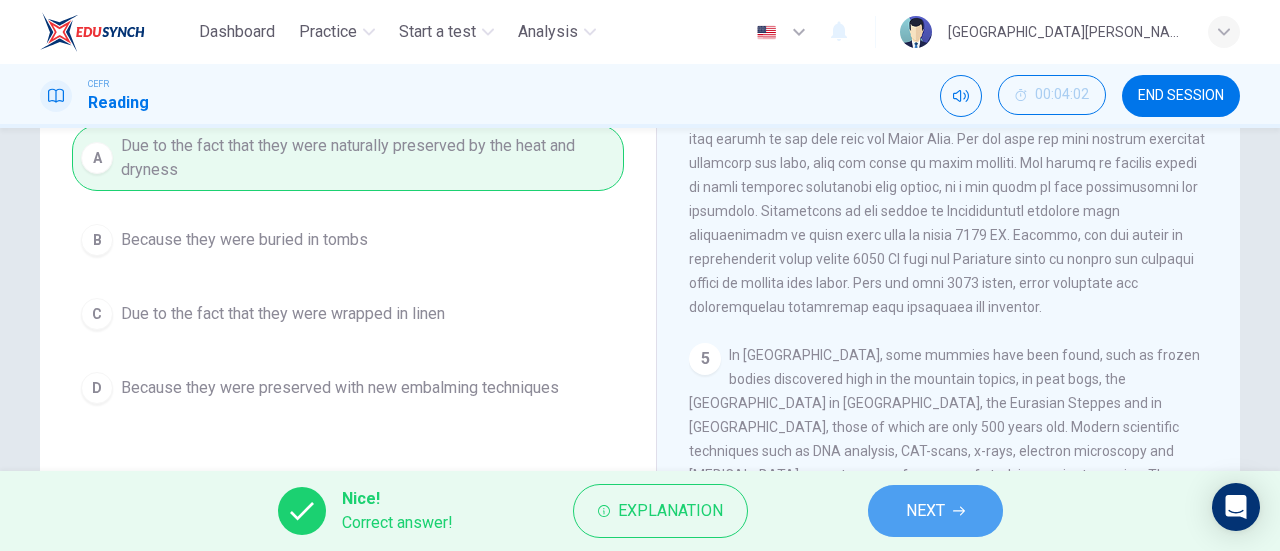 click on "NEXT" at bounding box center [925, 511] 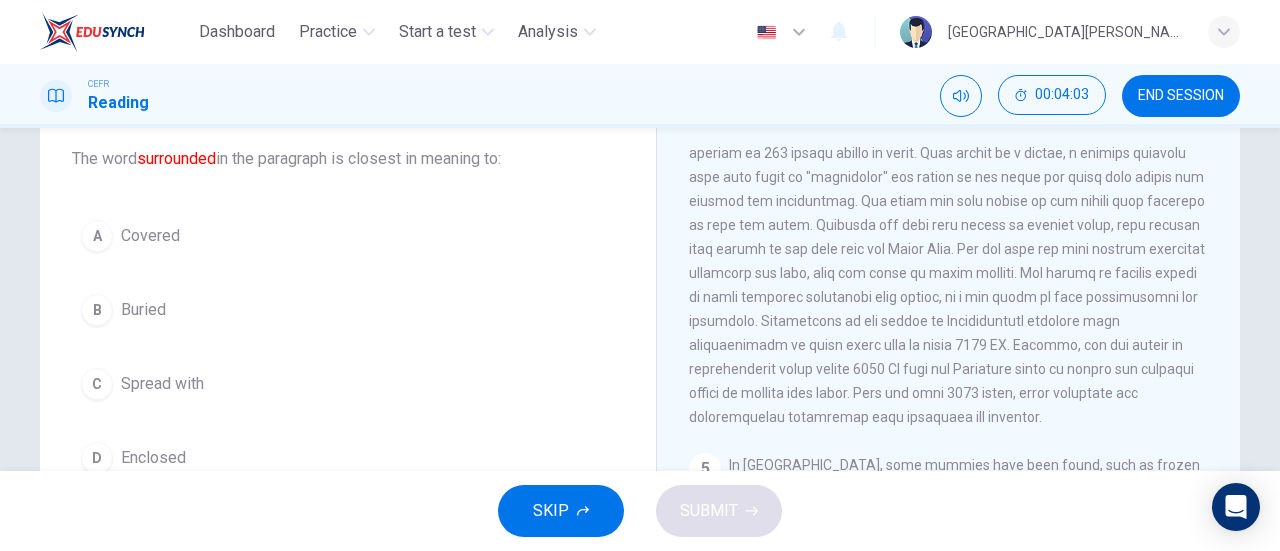 scroll, scrollTop: 121, scrollLeft: 0, axis: vertical 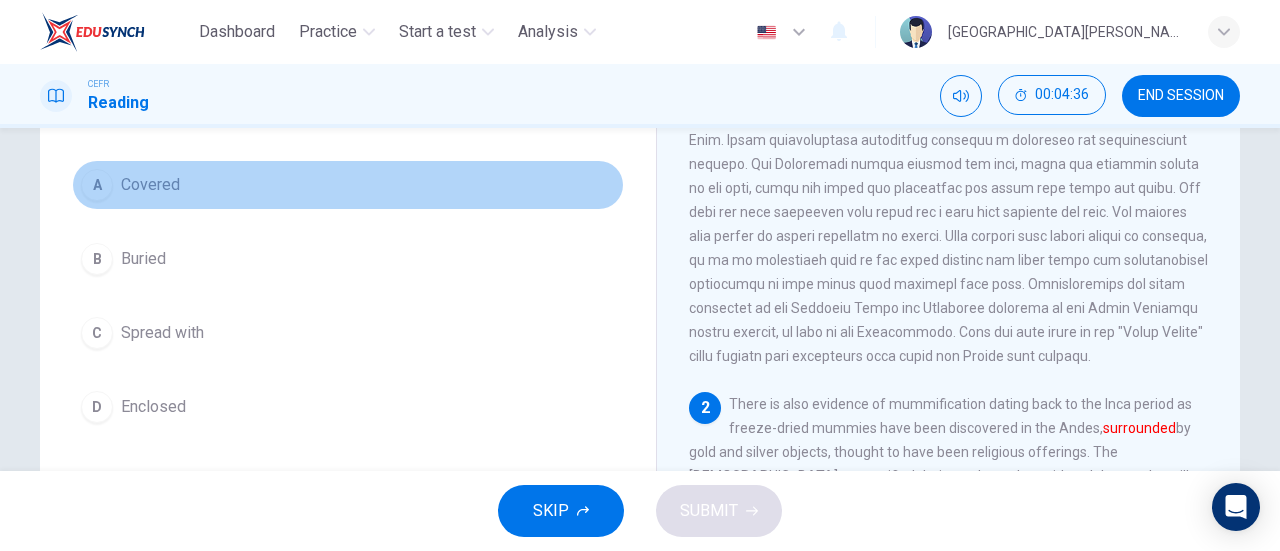 click on "Covered" at bounding box center [150, 185] 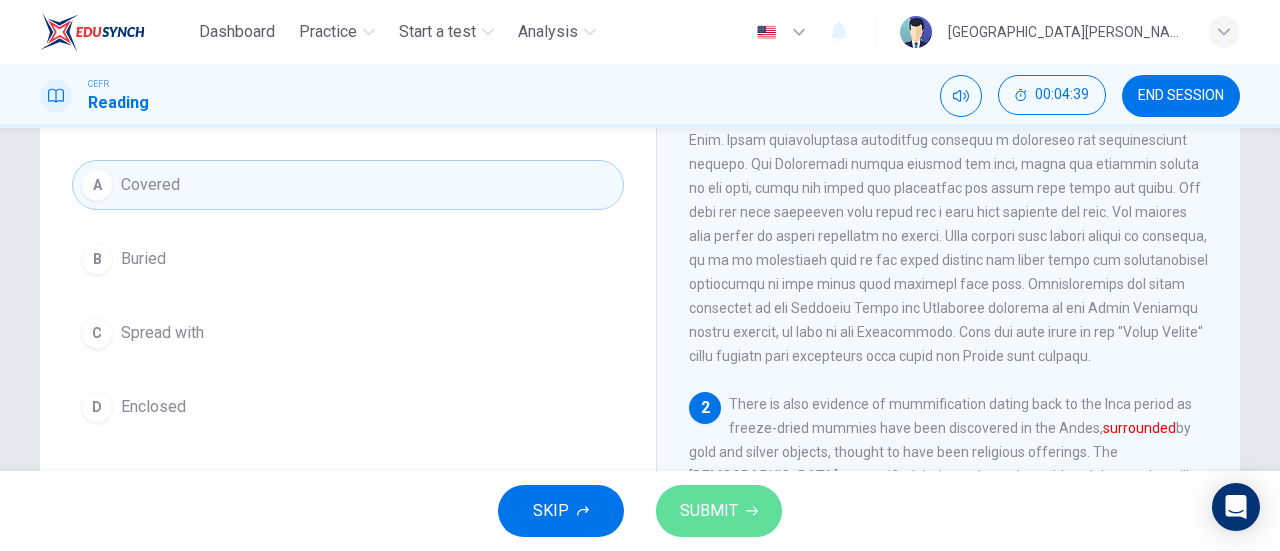 click on "SUBMIT" at bounding box center (709, 511) 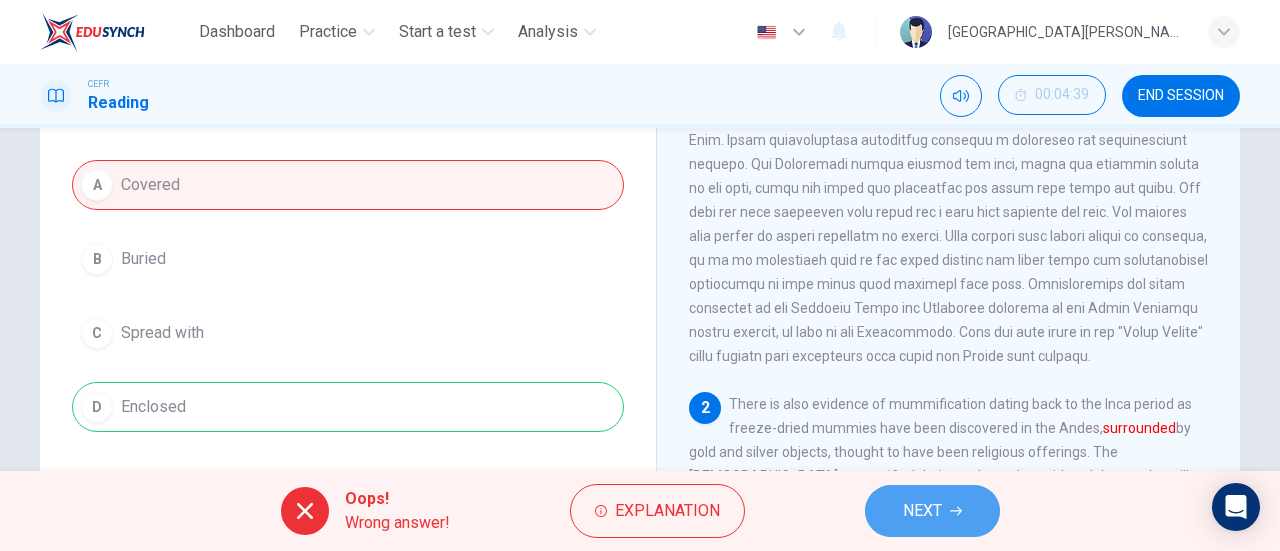 click on "NEXT" at bounding box center [922, 511] 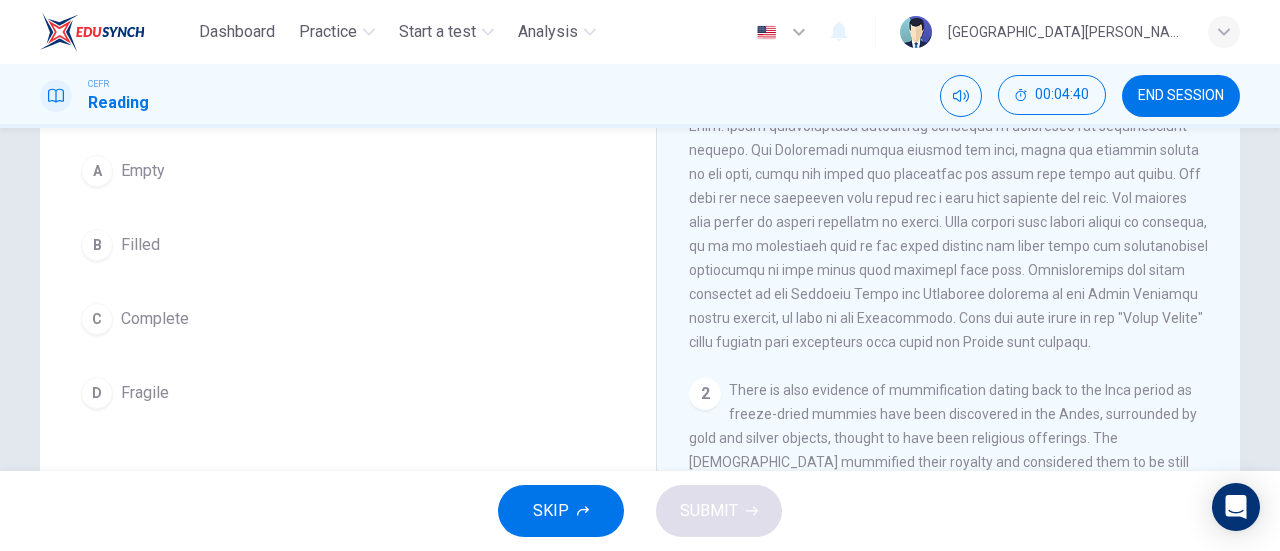 scroll, scrollTop: 181, scrollLeft: 0, axis: vertical 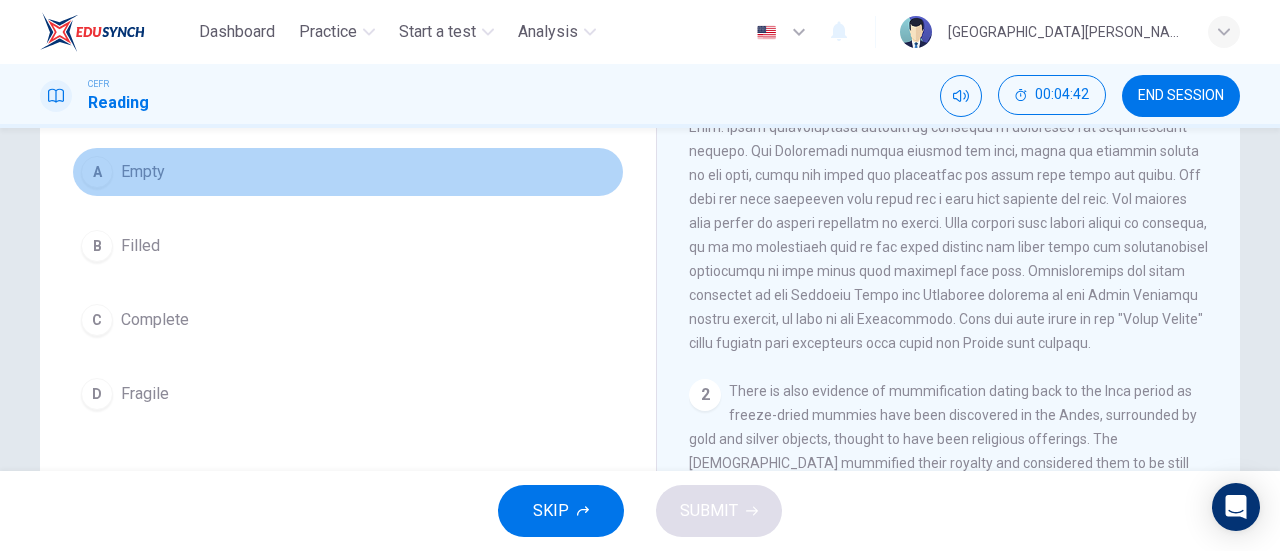 click on "Empty" at bounding box center (143, 172) 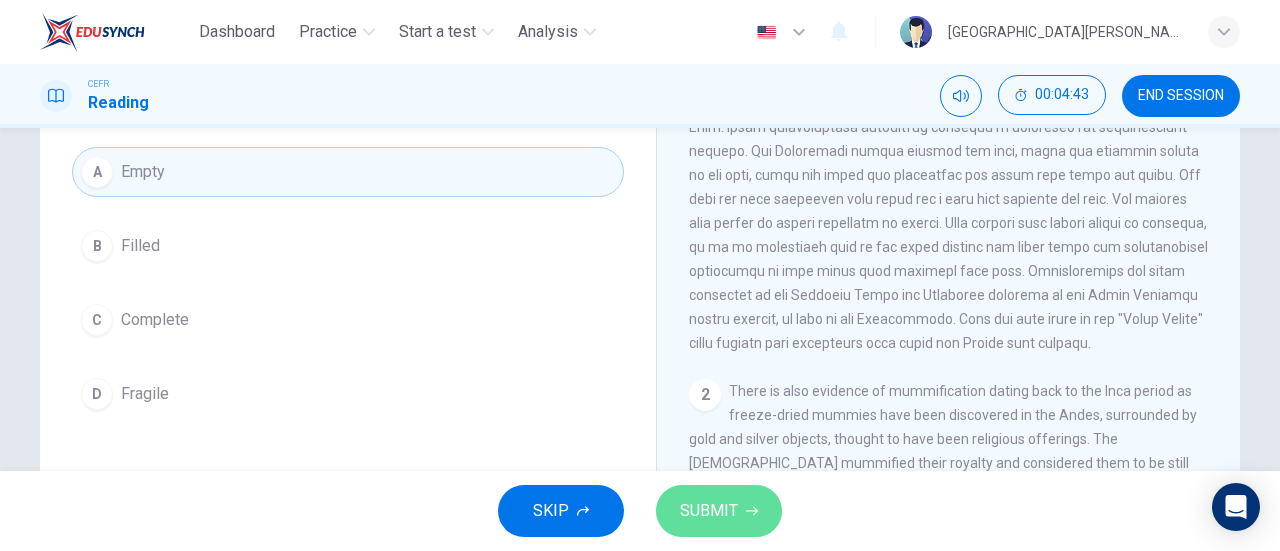 click on "SUBMIT" at bounding box center [709, 511] 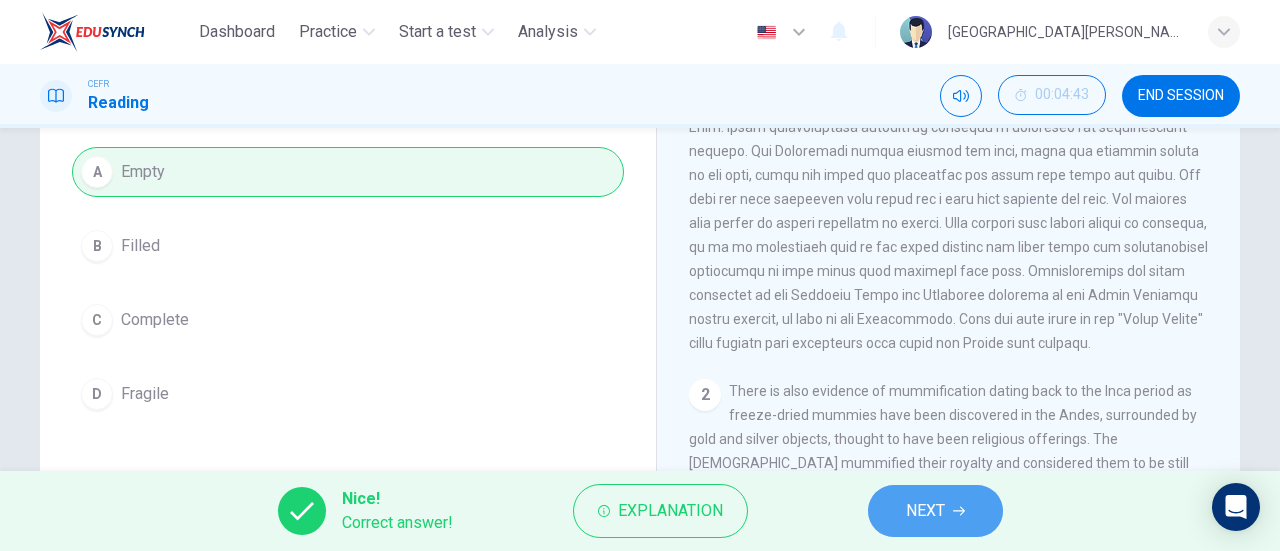 click on "NEXT" at bounding box center (935, 511) 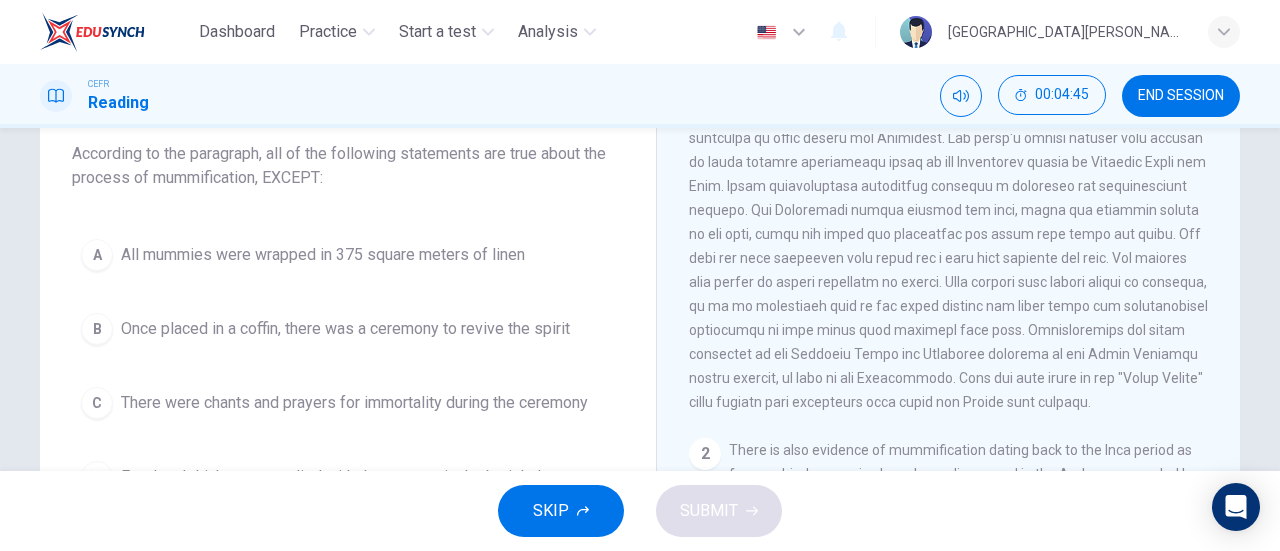 scroll, scrollTop: 121, scrollLeft: 0, axis: vertical 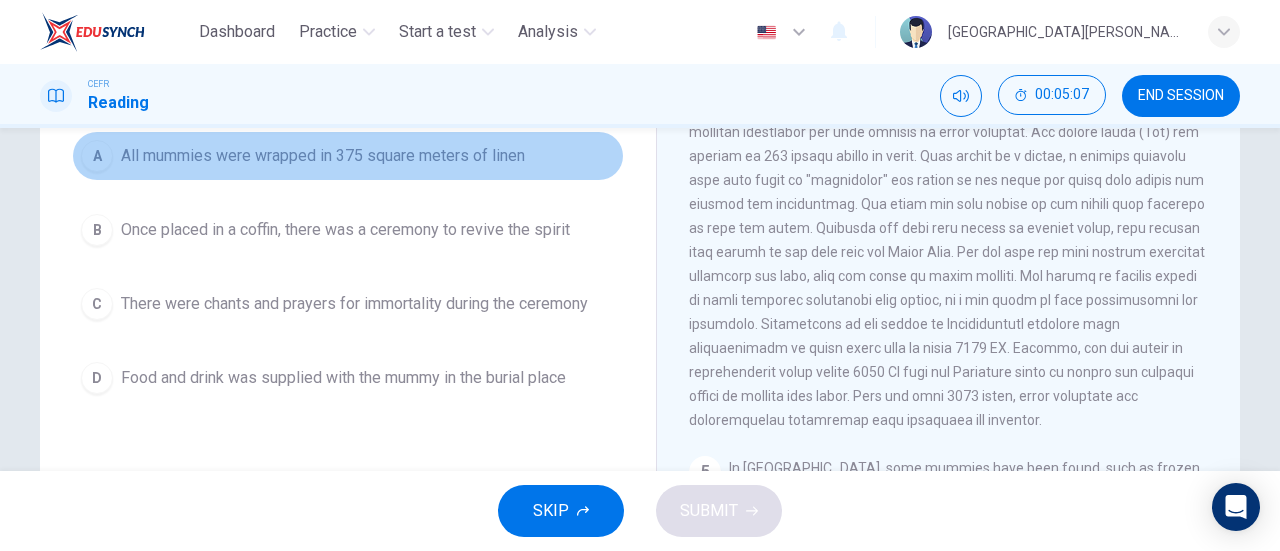 click on "All mummies were wrapped in 375 square meters of linen" at bounding box center [323, 156] 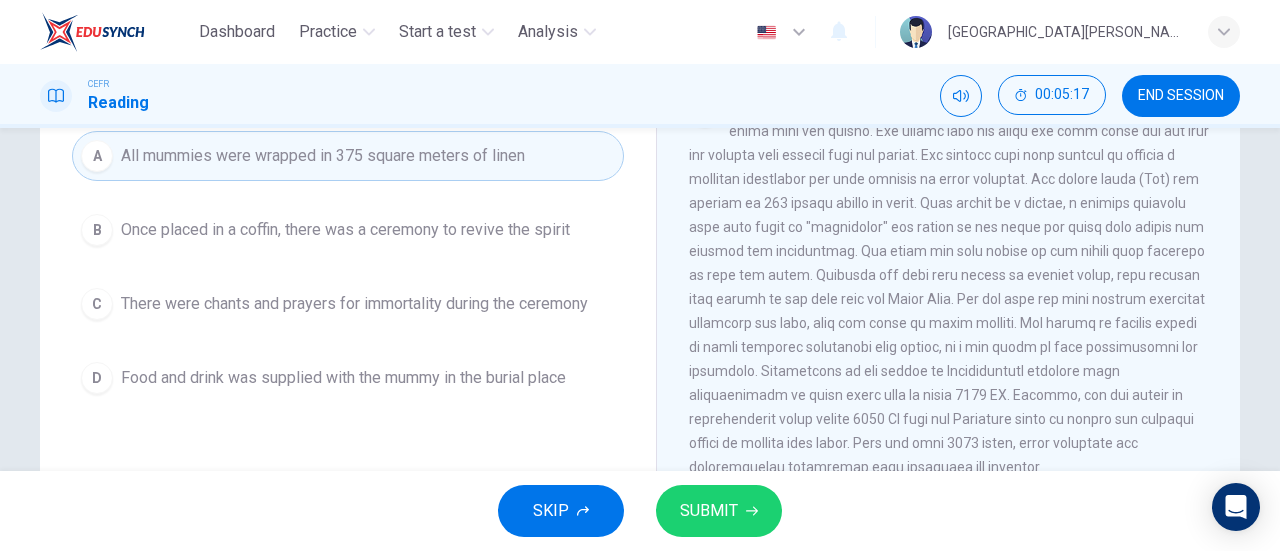 scroll, scrollTop: 777, scrollLeft: 0, axis: vertical 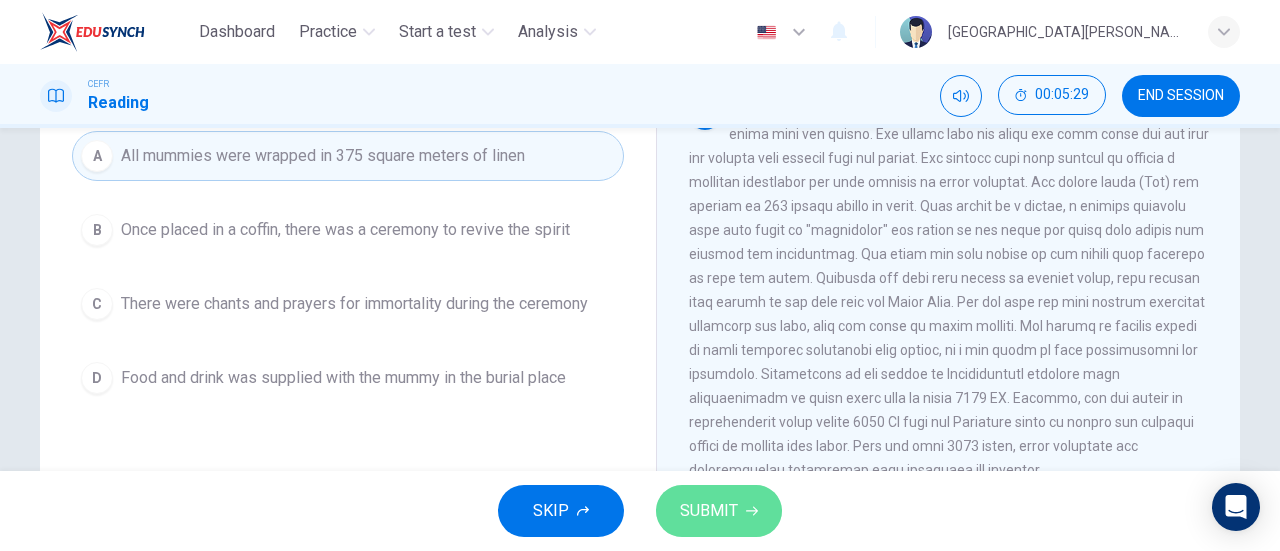 click on "SUBMIT" at bounding box center [709, 511] 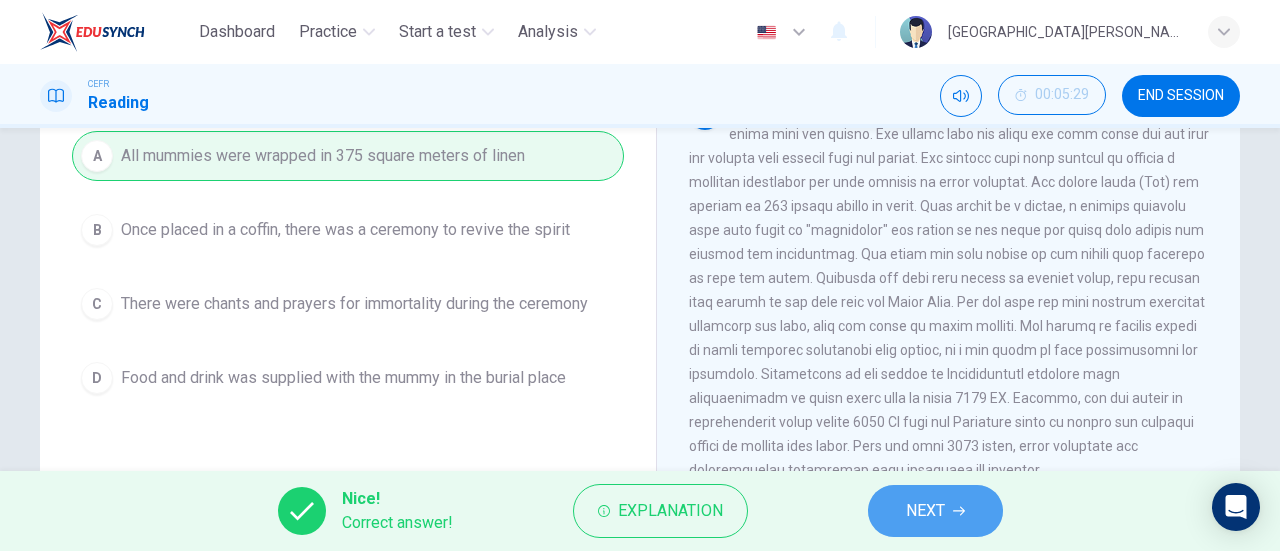 click on "NEXT" at bounding box center [925, 511] 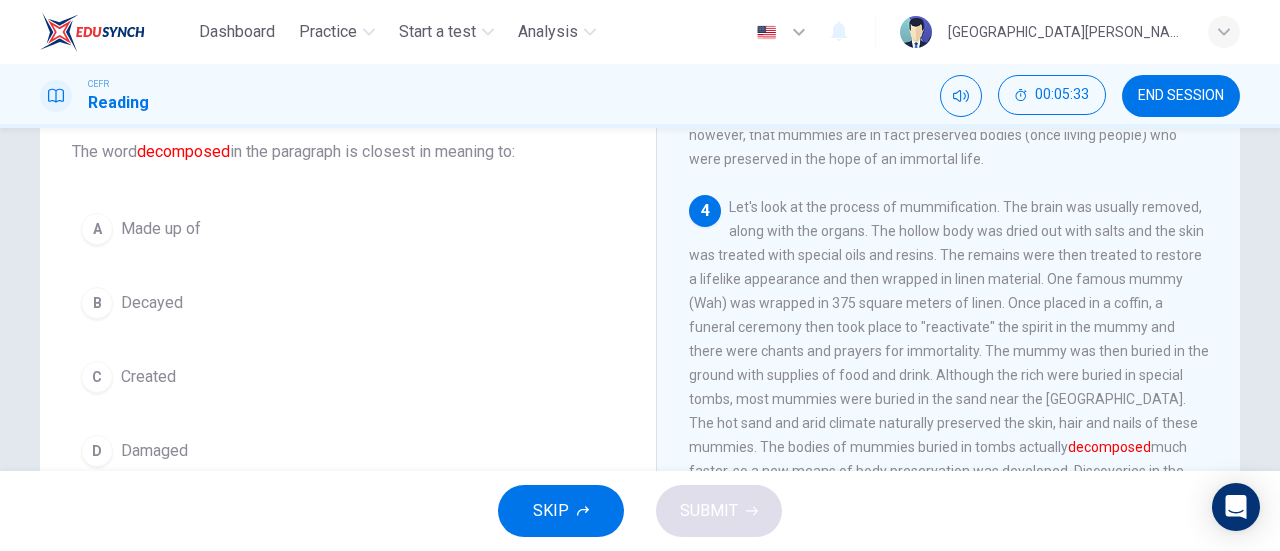 scroll, scrollTop: 183, scrollLeft: 0, axis: vertical 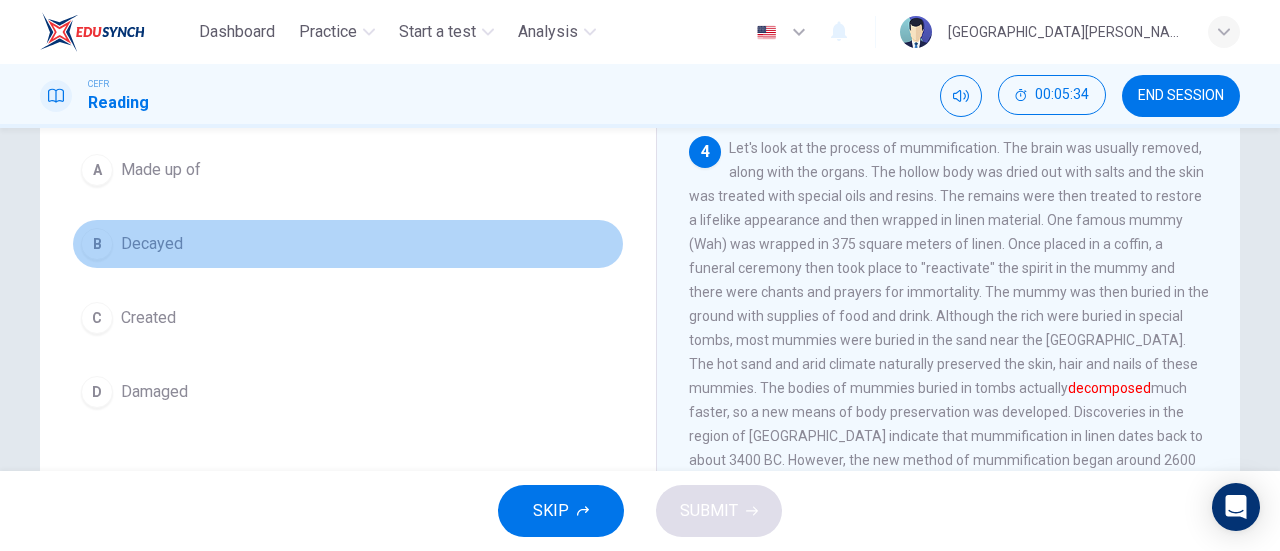 click on "Decayed" at bounding box center (152, 244) 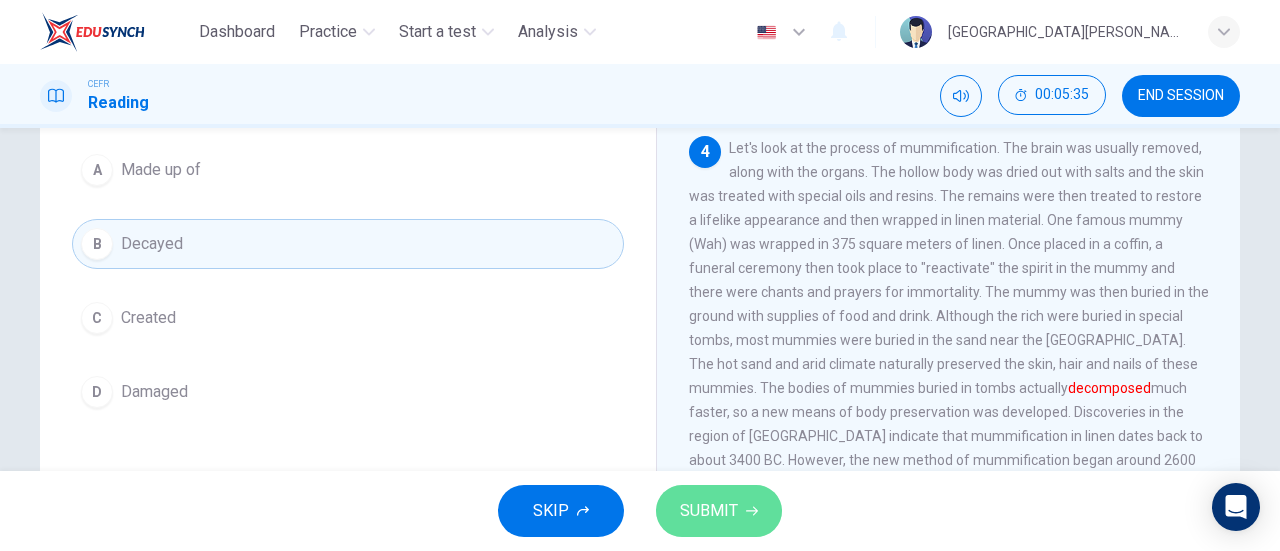 click 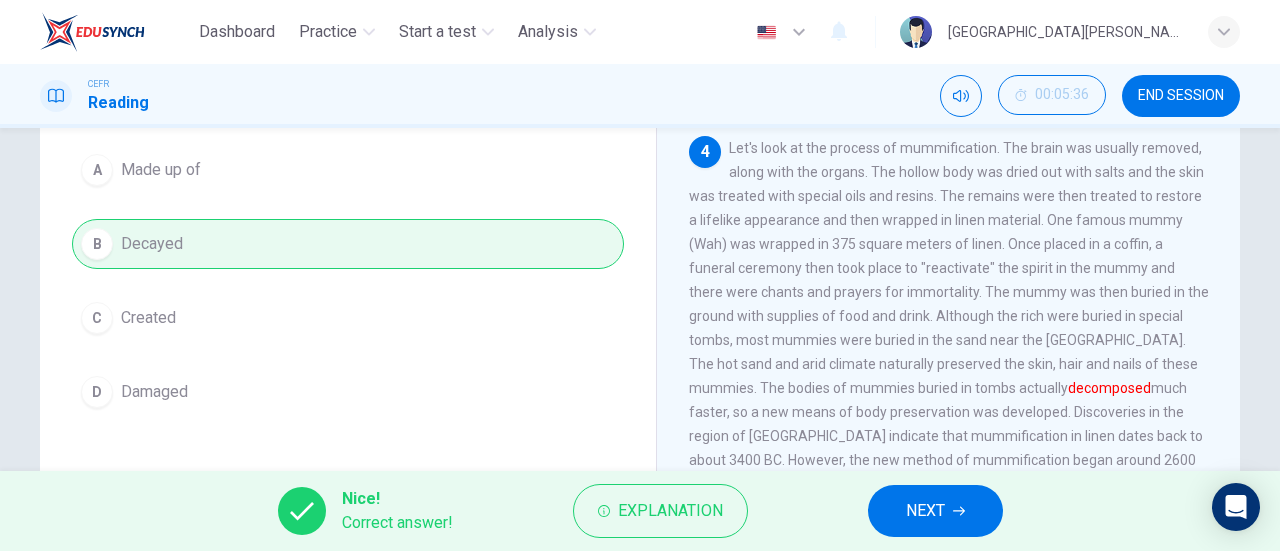 click on "NEXT" at bounding box center [925, 511] 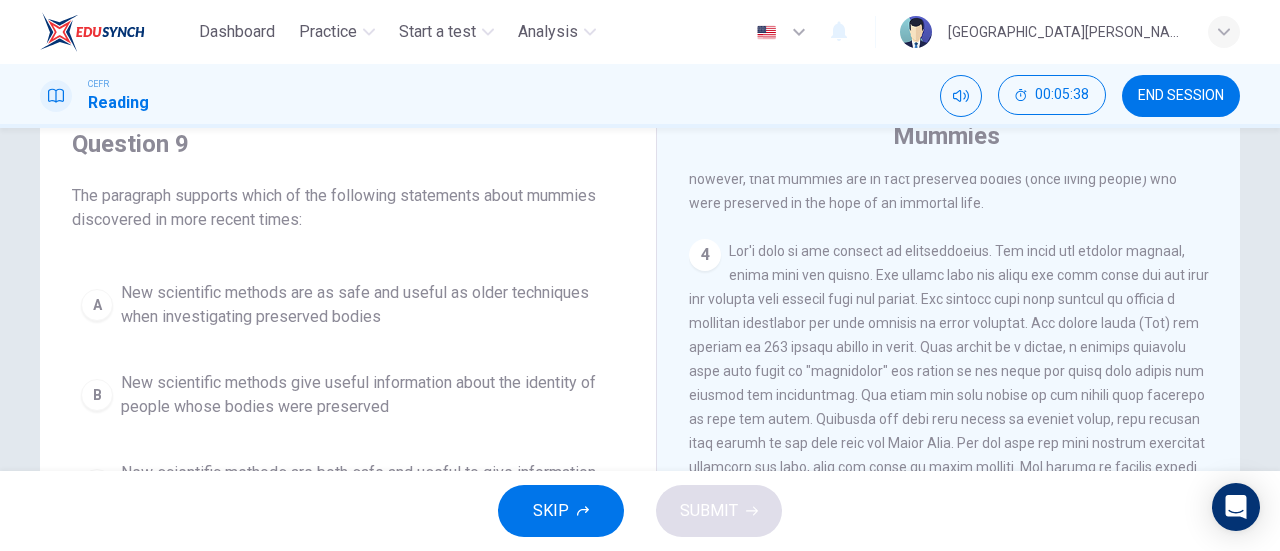 scroll, scrollTop: 81, scrollLeft: 0, axis: vertical 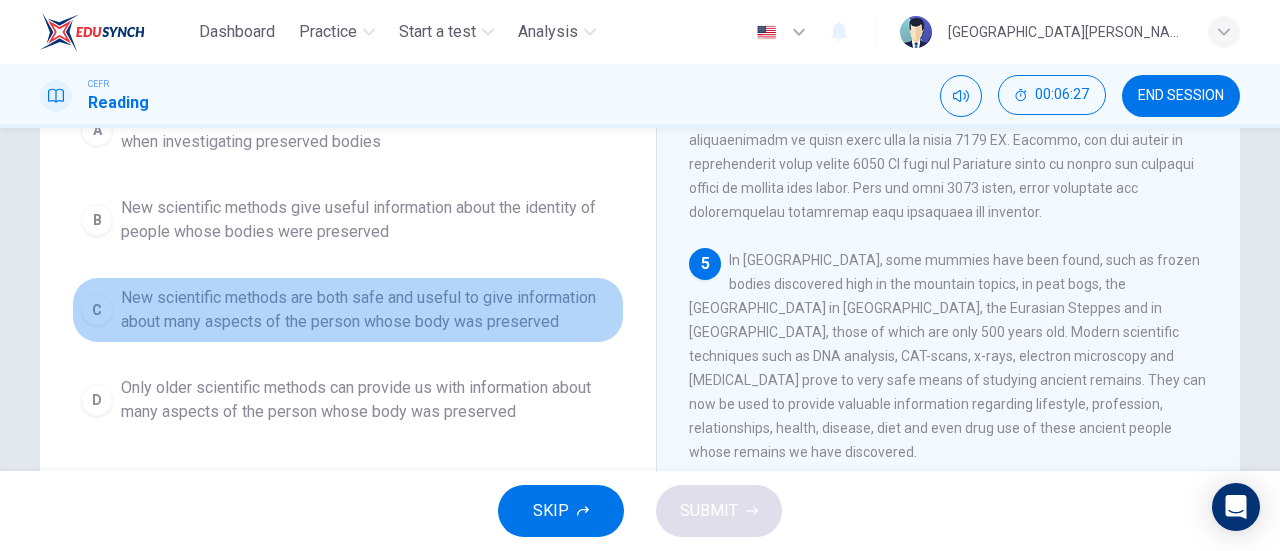 click on "New scientific methods are both safe and useful to give information about many aspects of the person whose body was preserved" at bounding box center (368, 310) 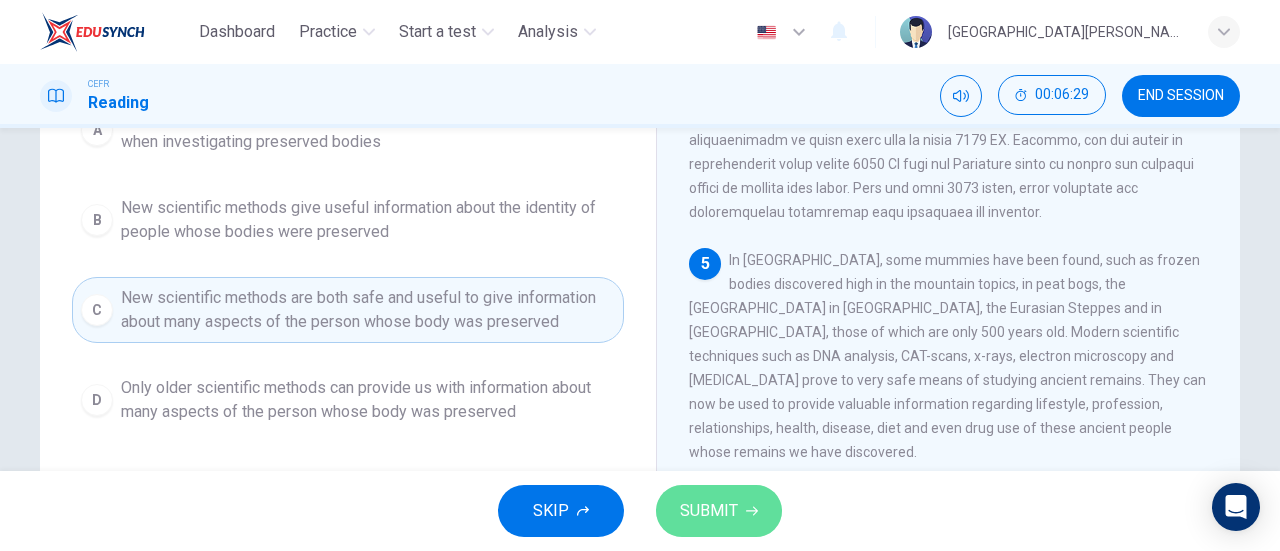 click on "SUBMIT" at bounding box center [709, 511] 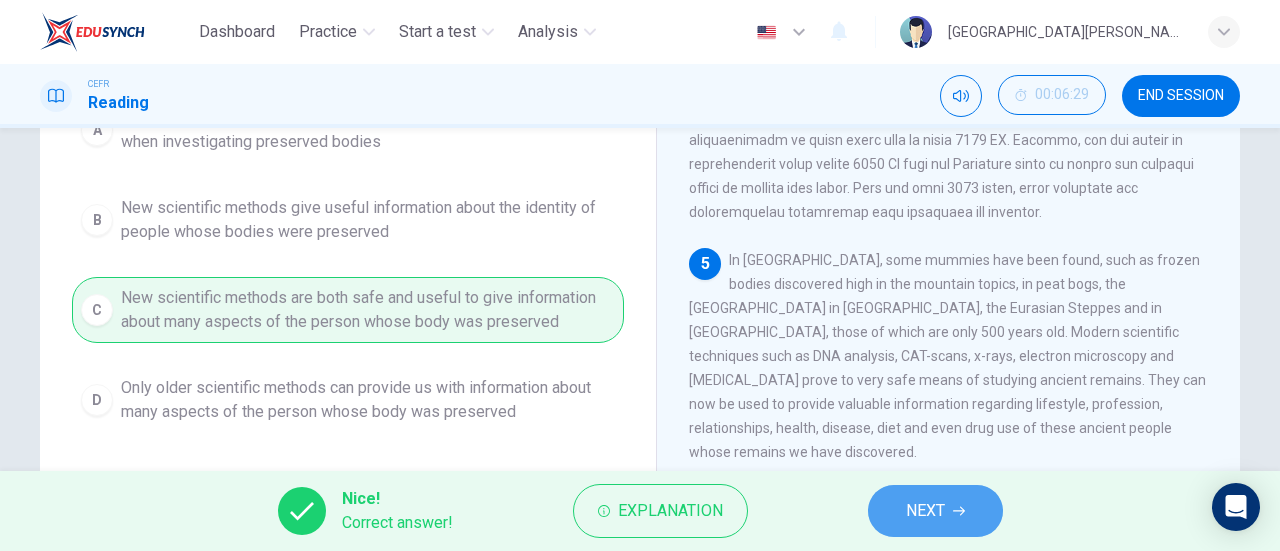 click on "NEXT" at bounding box center (925, 511) 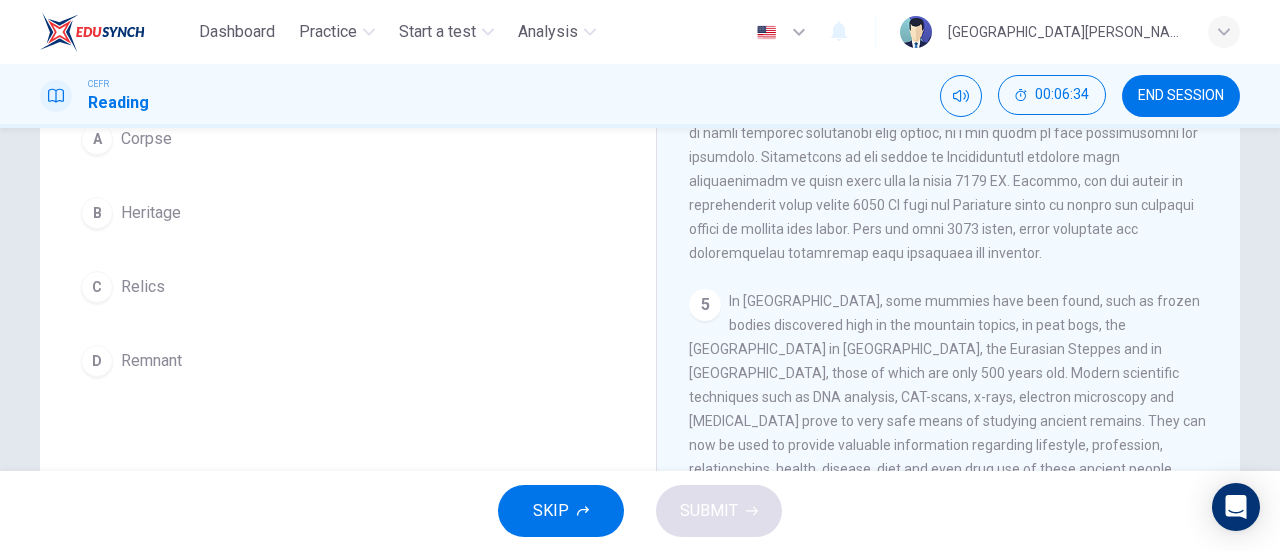 scroll, scrollTop: 200, scrollLeft: 0, axis: vertical 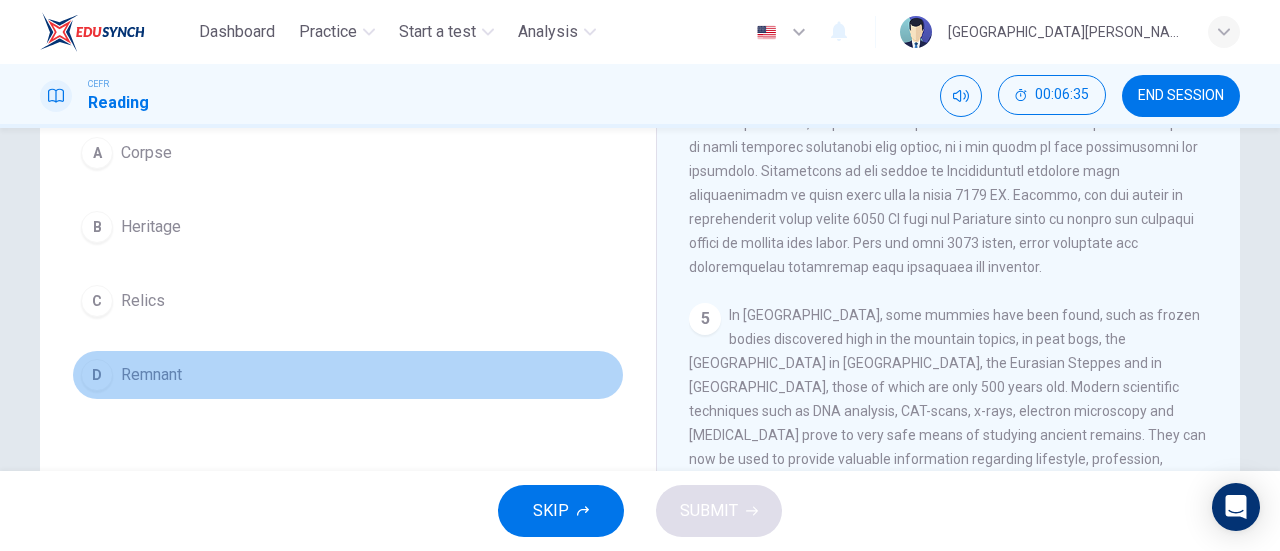 click on "Remnant" at bounding box center [151, 375] 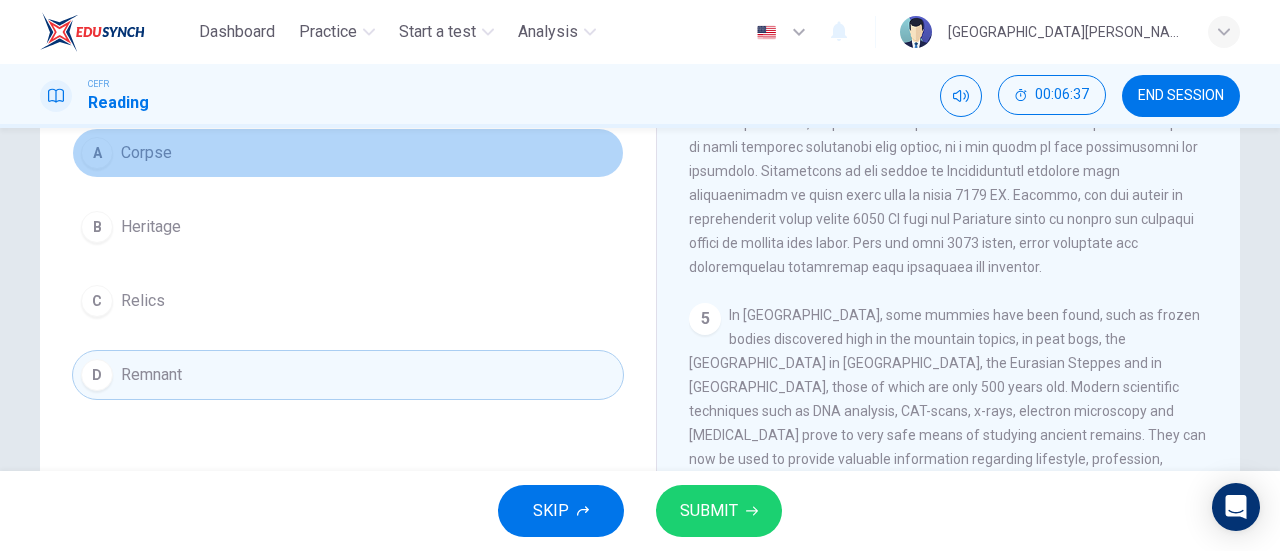 click on "Corpse" at bounding box center (146, 153) 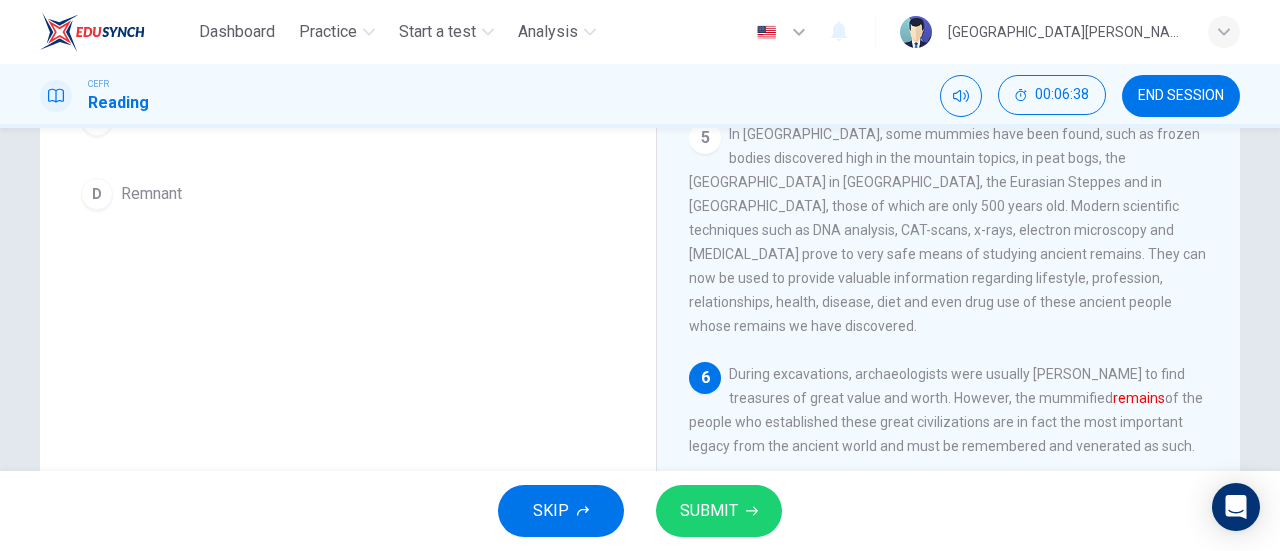 scroll, scrollTop: 383, scrollLeft: 0, axis: vertical 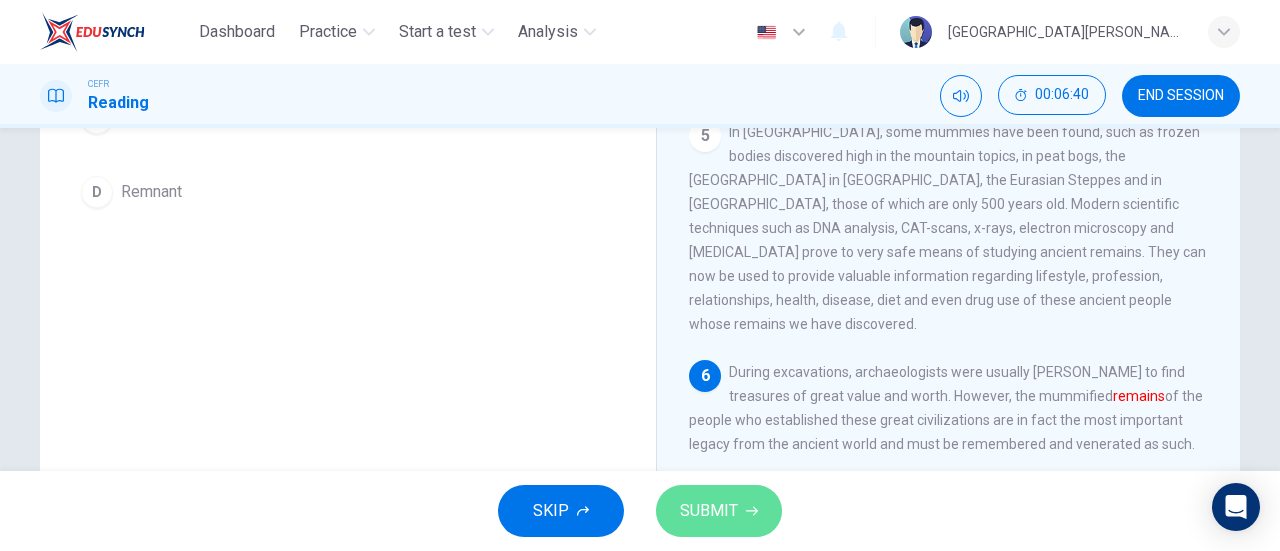 click on "SUBMIT" at bounding box center [709, 511] 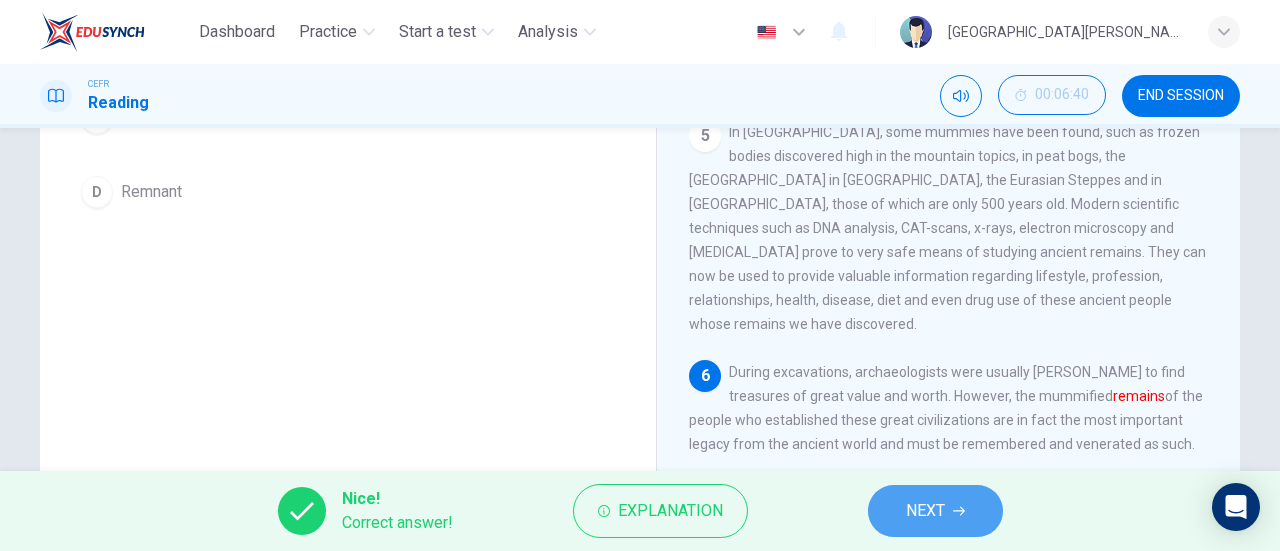 click on "NEXT" at bounding box center (935, 511) 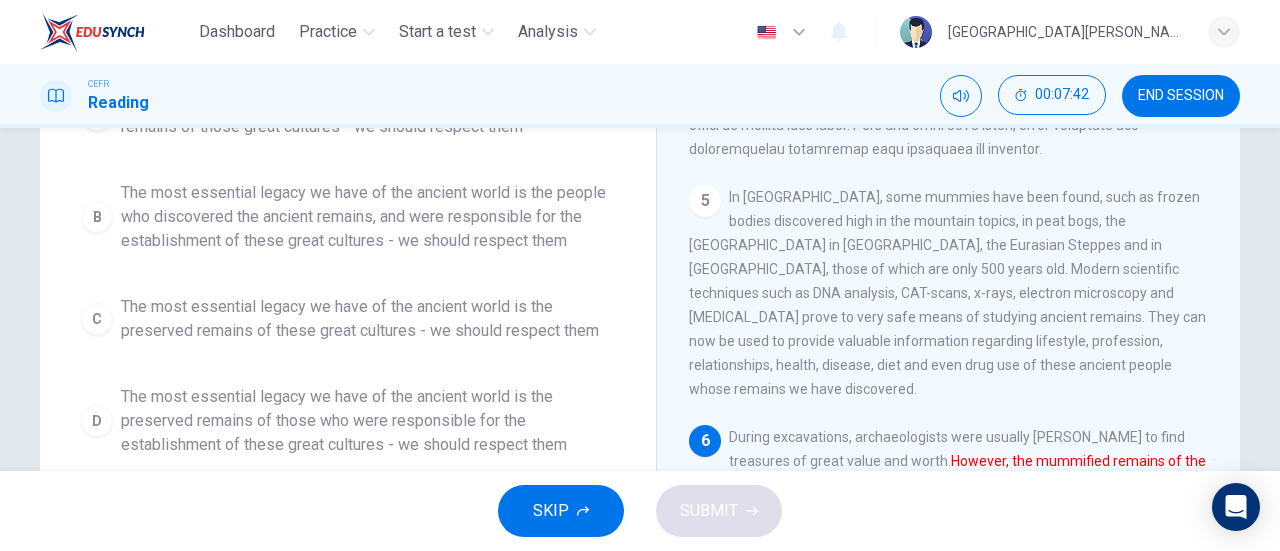 scroll, scrollTop: 320, scrollLeft: 0, axis: vertical 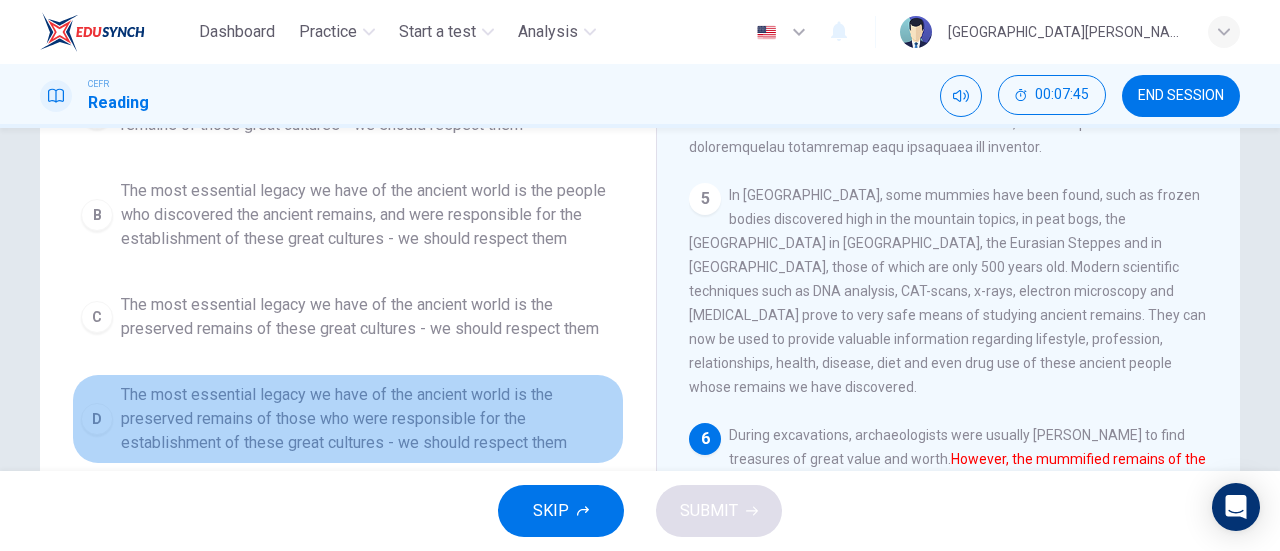 click on "The most essential legacy we have of the ancient world is the preserved remains of those who were responsible for the establishment of these great cultures - we should respect them" at bounding box center (368, 419) 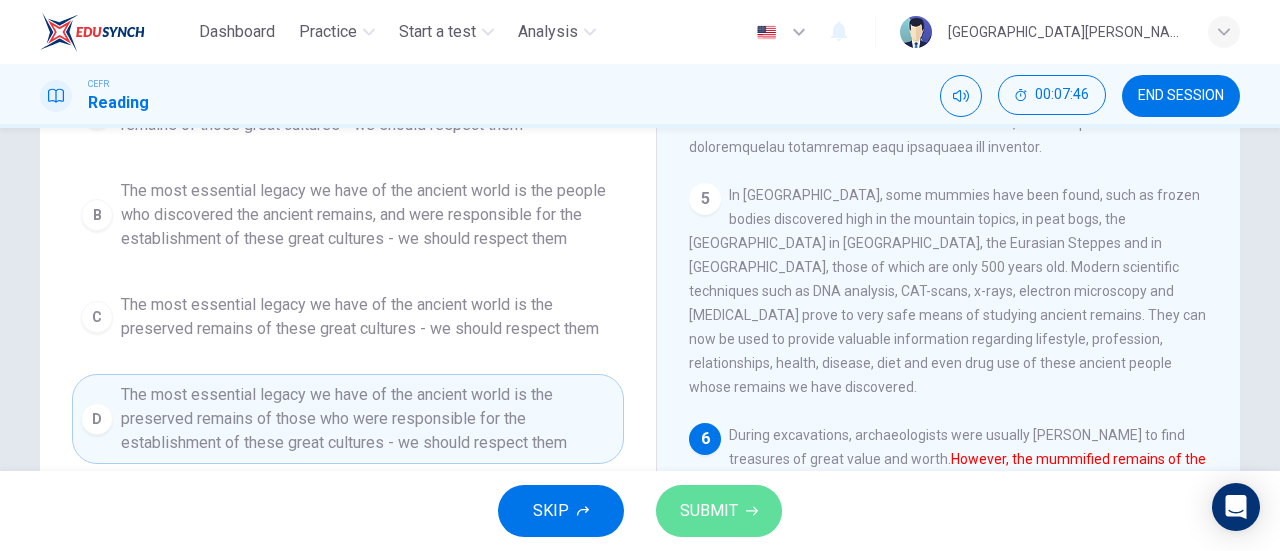 click on "SUBMIT" at bounding box center [709, 511] 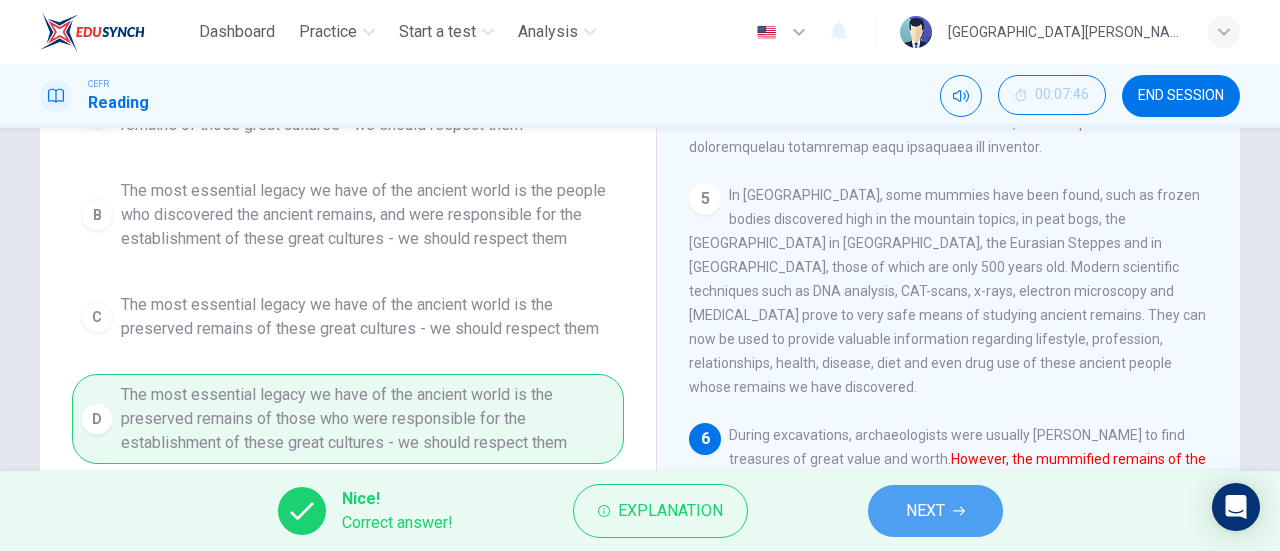 click on "NEXT" at bounding box center [925, 511] 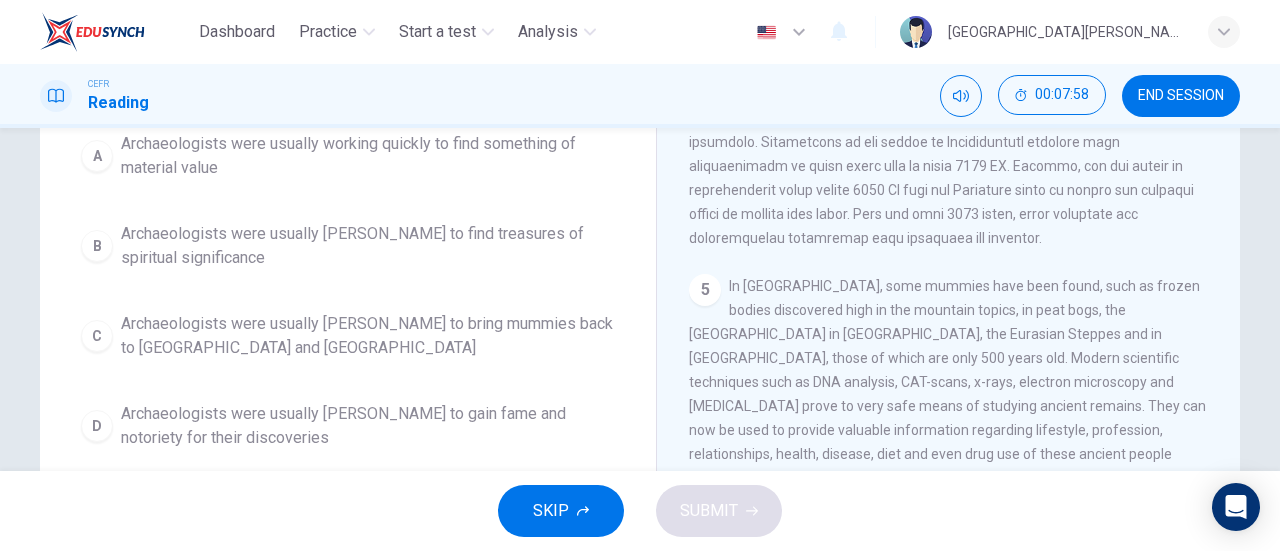 scroll, scrollTop: 227, scrollLeft: 0, axis: vertical 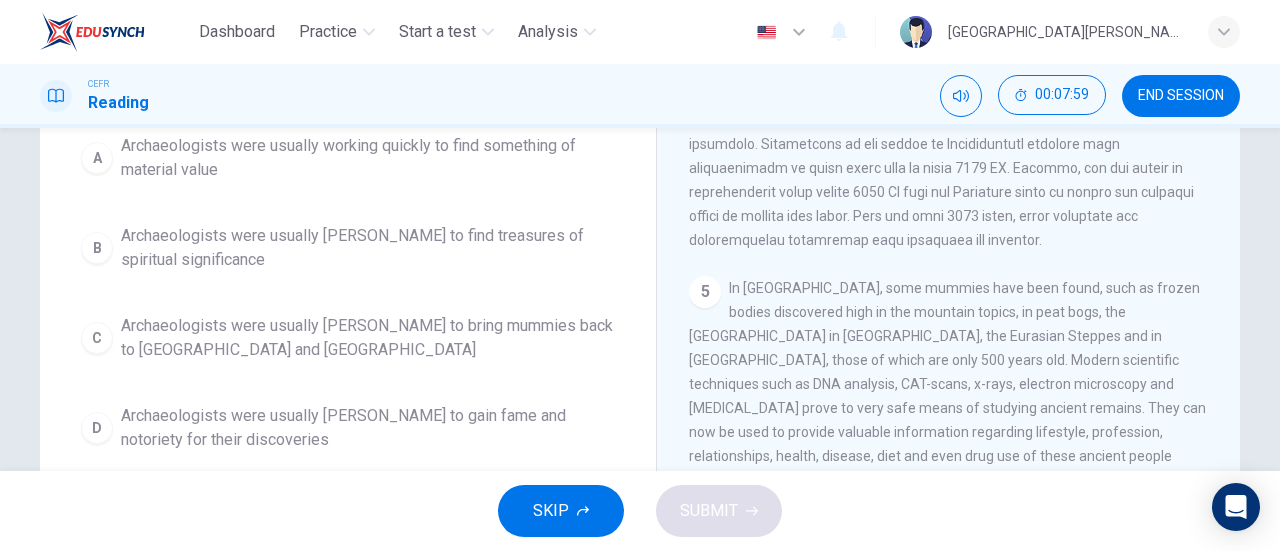 click on "Archaeologists were usually working quickly to find something of material value" at bounding box center (368, 158) 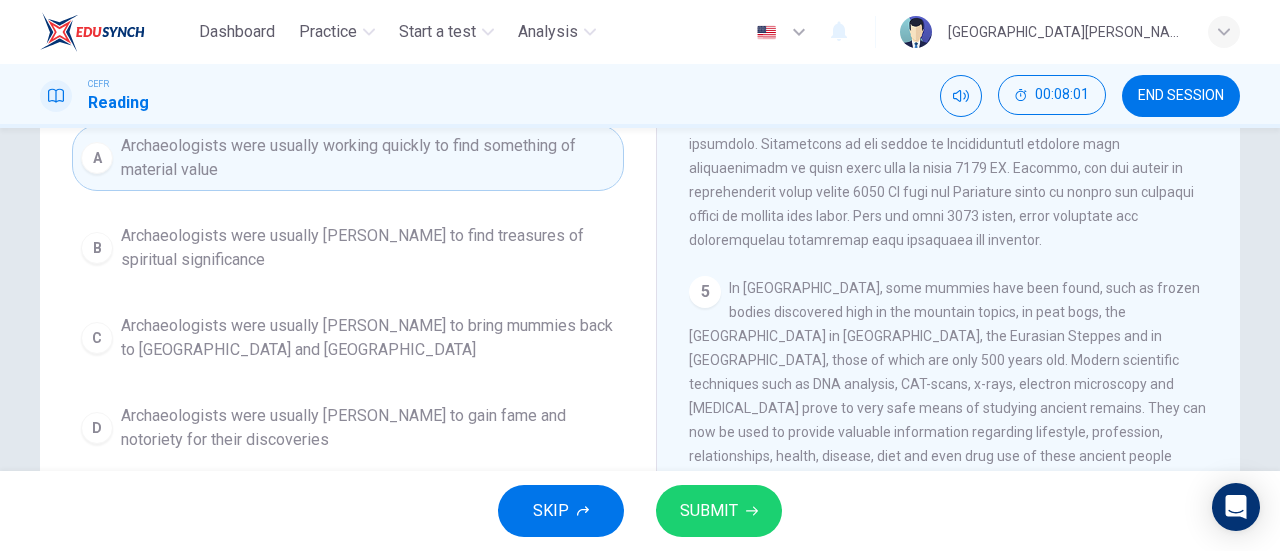 click on "SUBMIT" at bounding box center (709, 511) 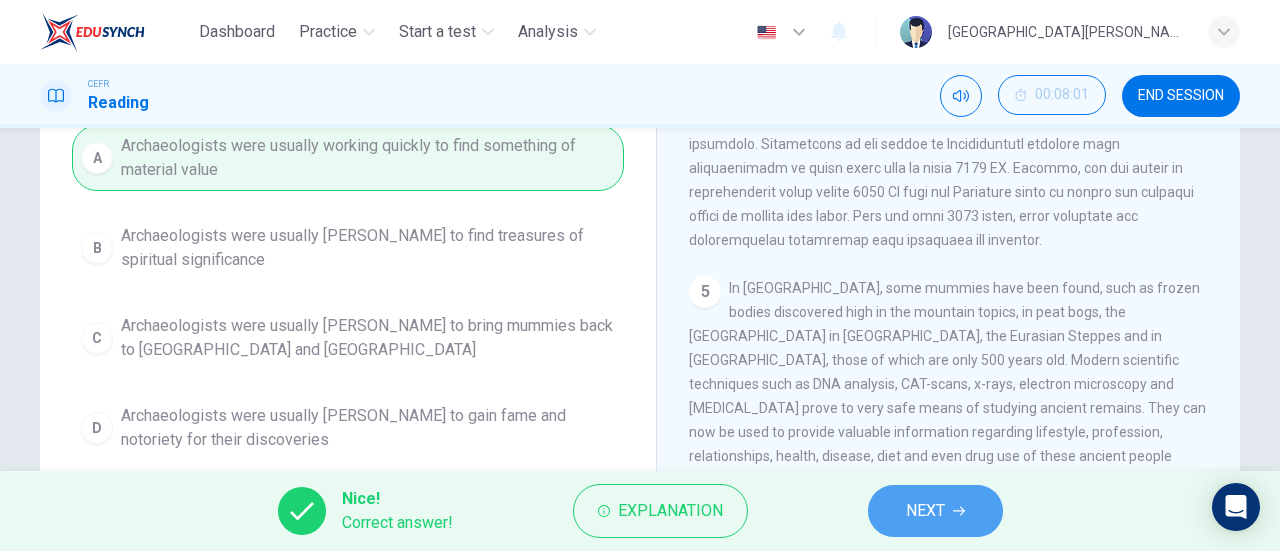 click on "NEXT" at bounding box center (935, 511) 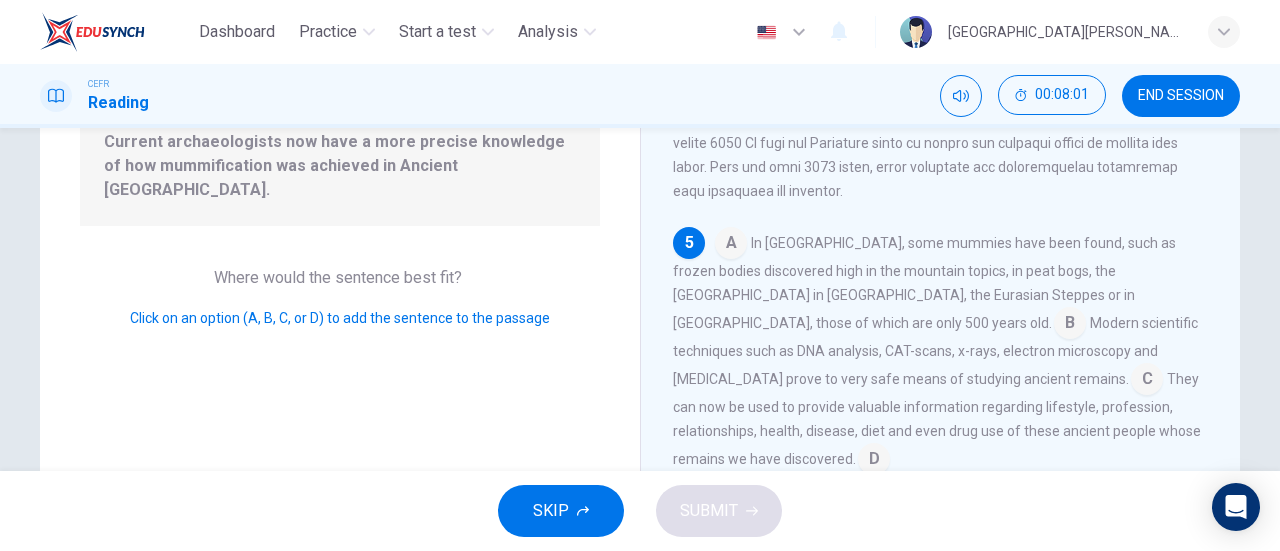 scroll, scrollTop: 1050, scrollLeft: 0, axis: vertical 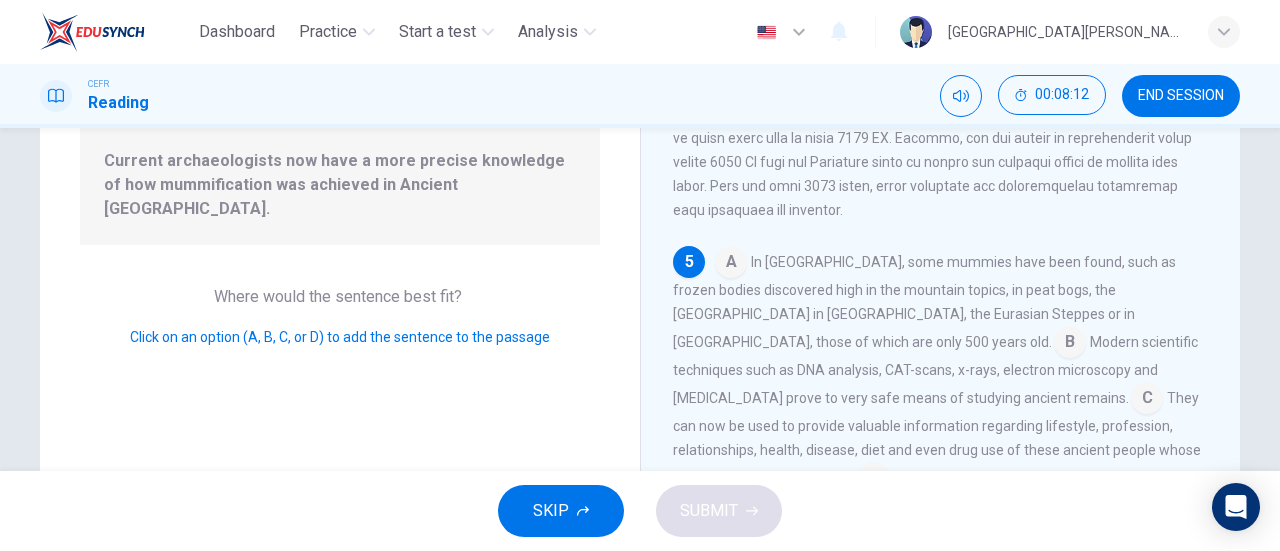 click at bounding box center (731, 264) 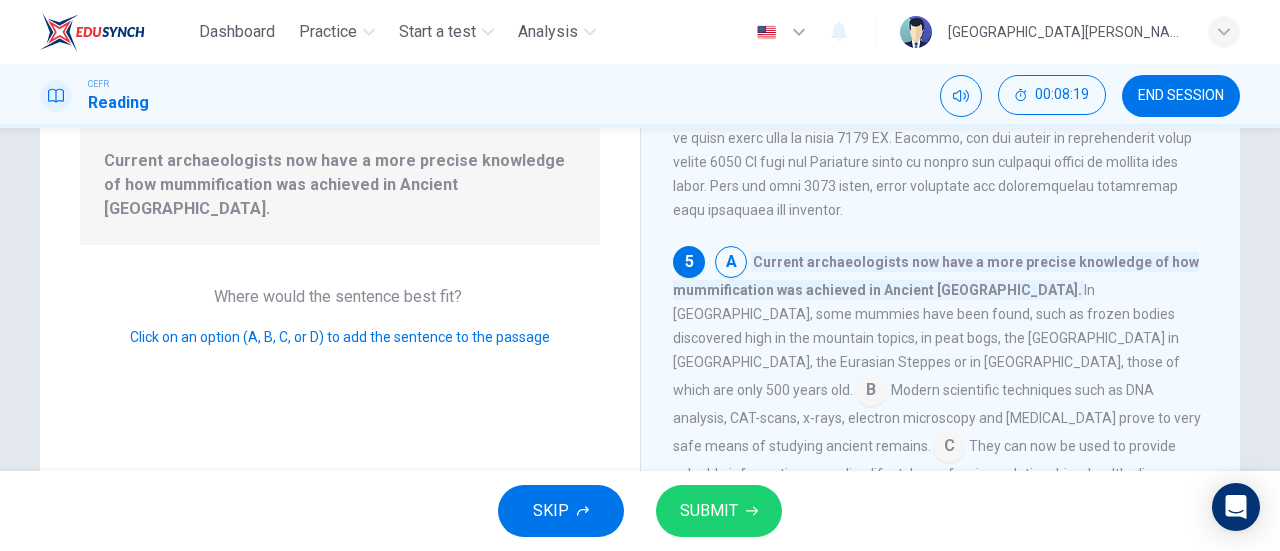 click at bounding box center (871, 392) 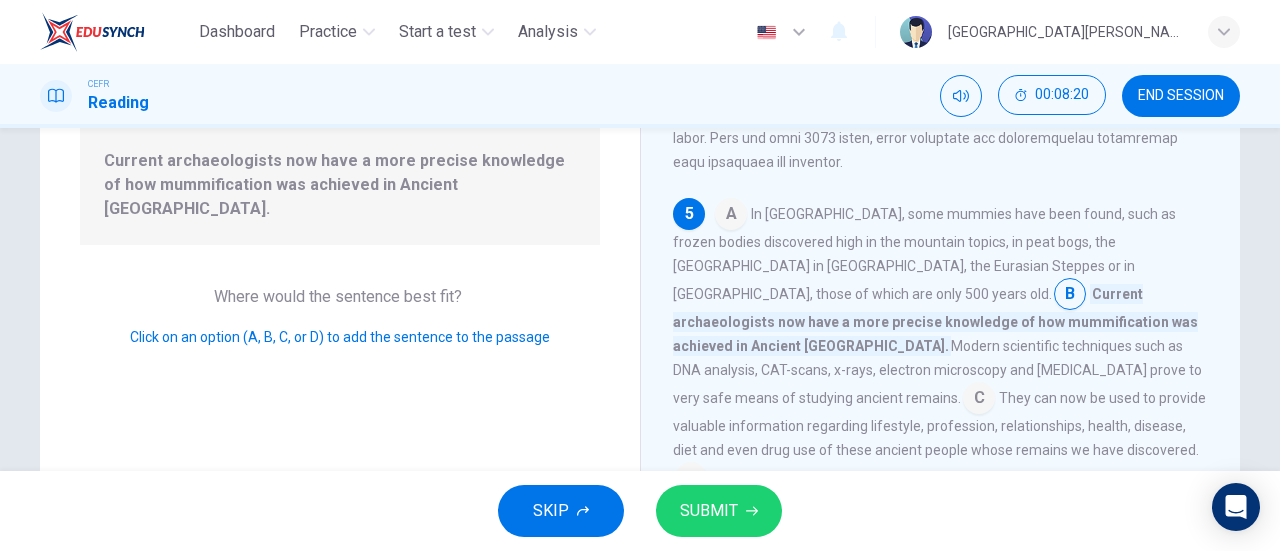 scroll, scrollTop: 1098, scrollLeft: 0, axis: vertical 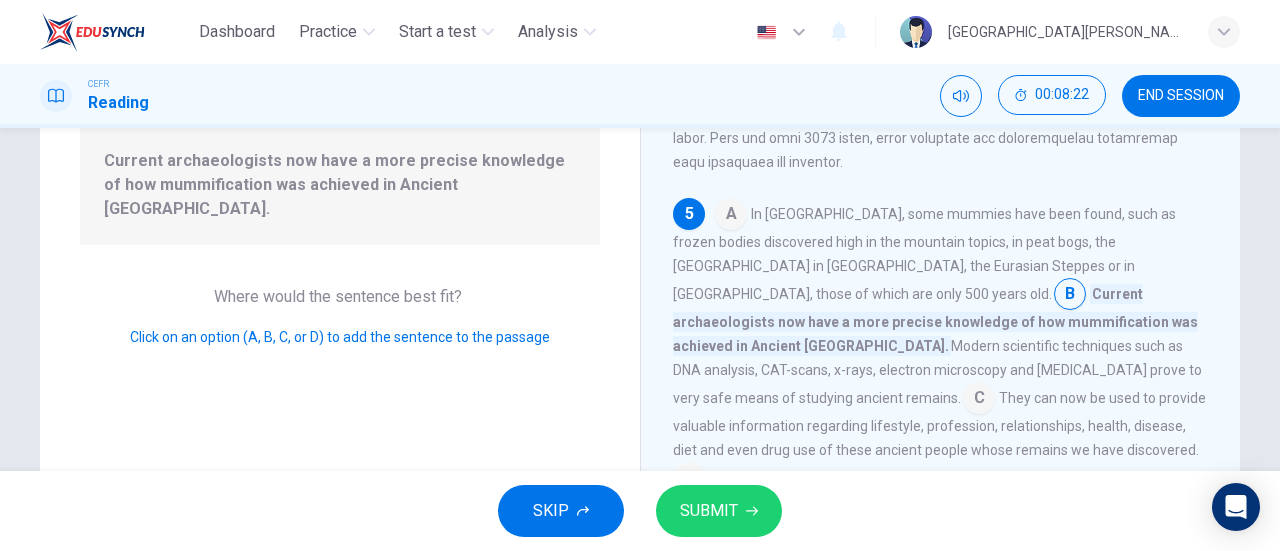 click at bounding box center (691, 480) 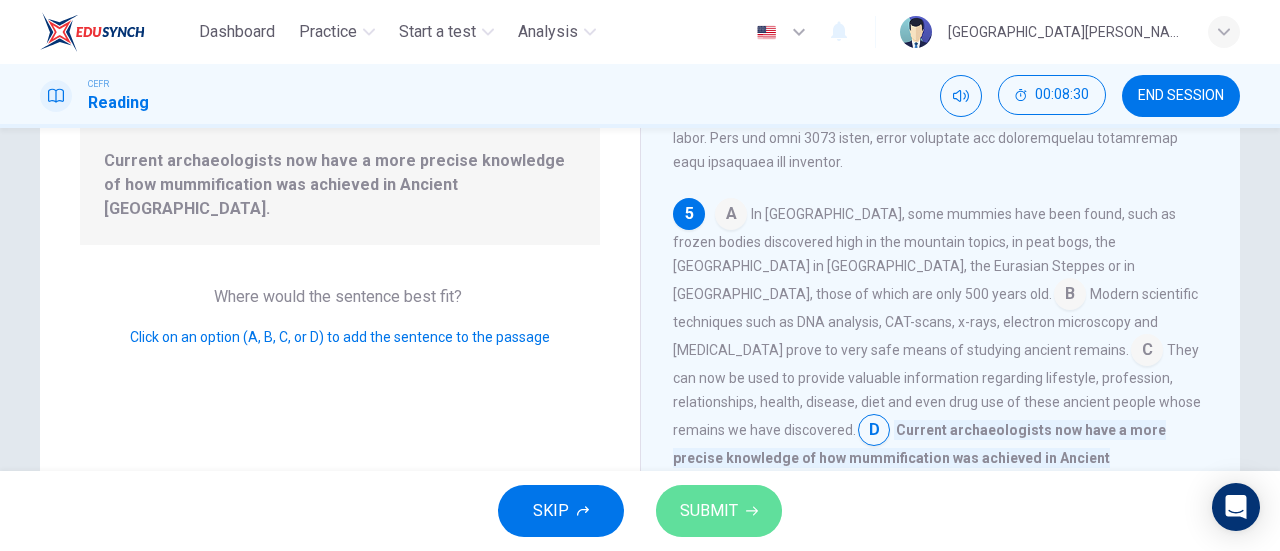 click on "SUBMIT" at bounding box center [709, 511] 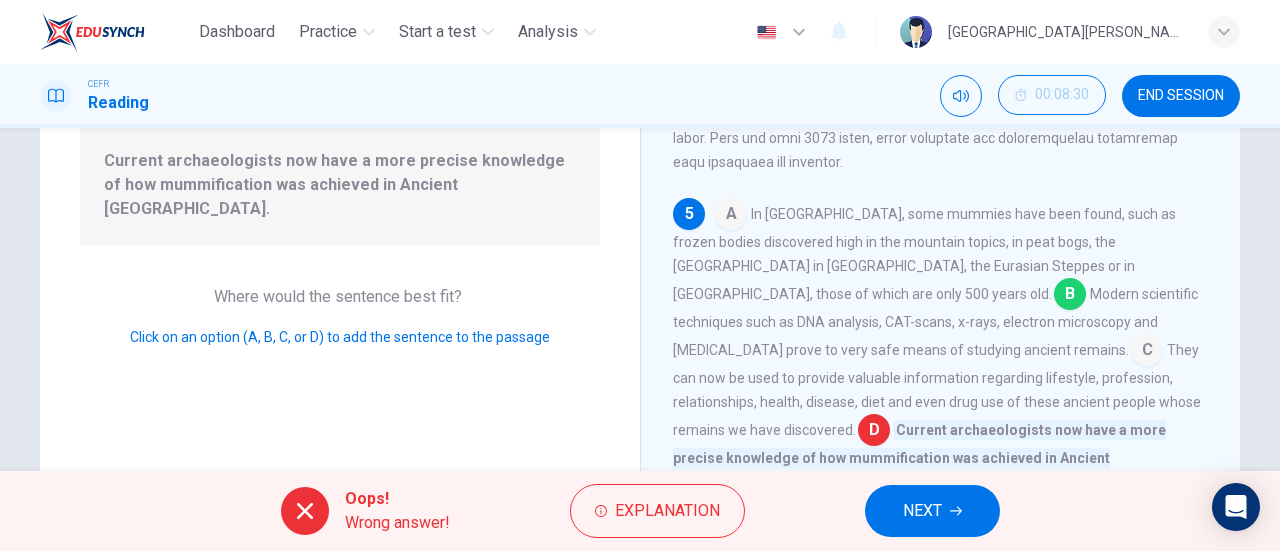 click on "NEXT" at bounding box center (922, 511) 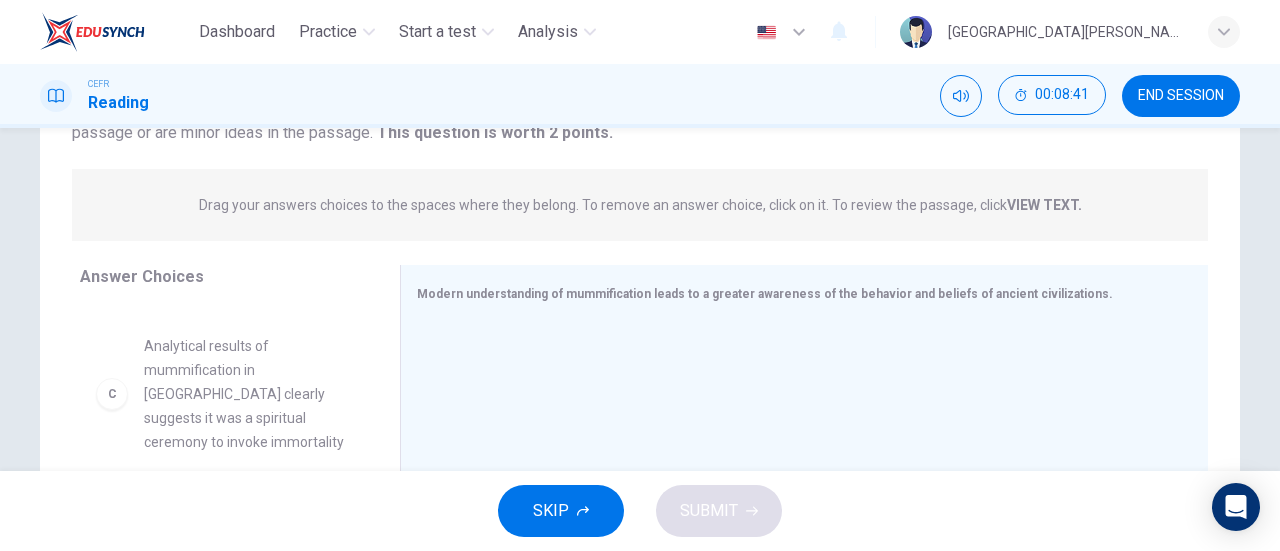 scroll, scrollTop: 204, scrollLeft: 0, axis: vertical 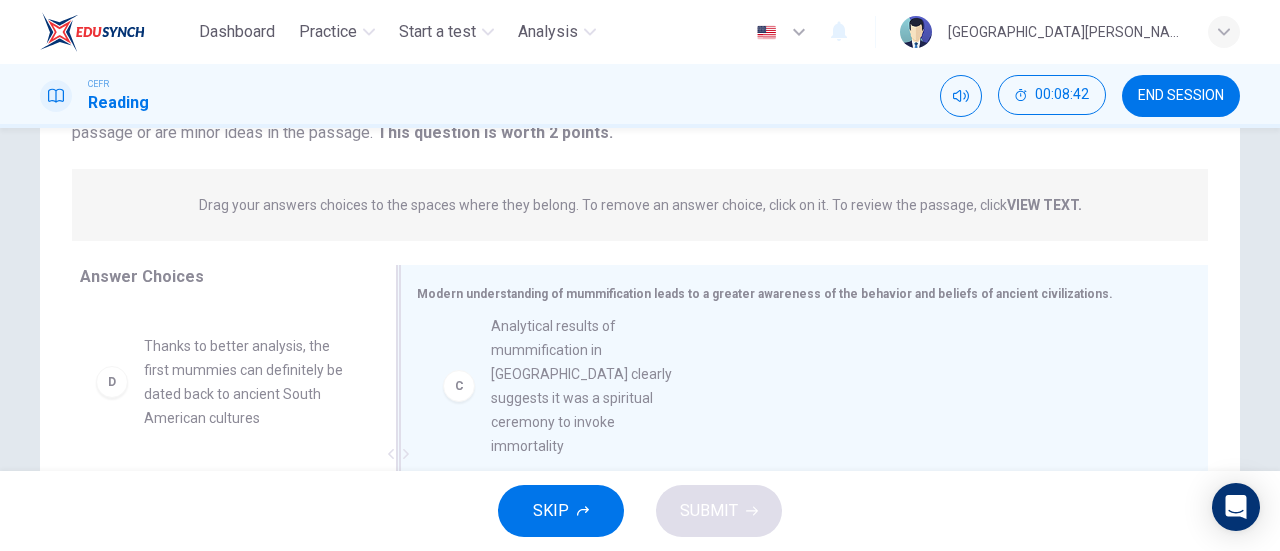 drag, startPoint x: 236, startPoint y: 365, endPoint x: 627, endPoint y: 343, distance: 391.61844 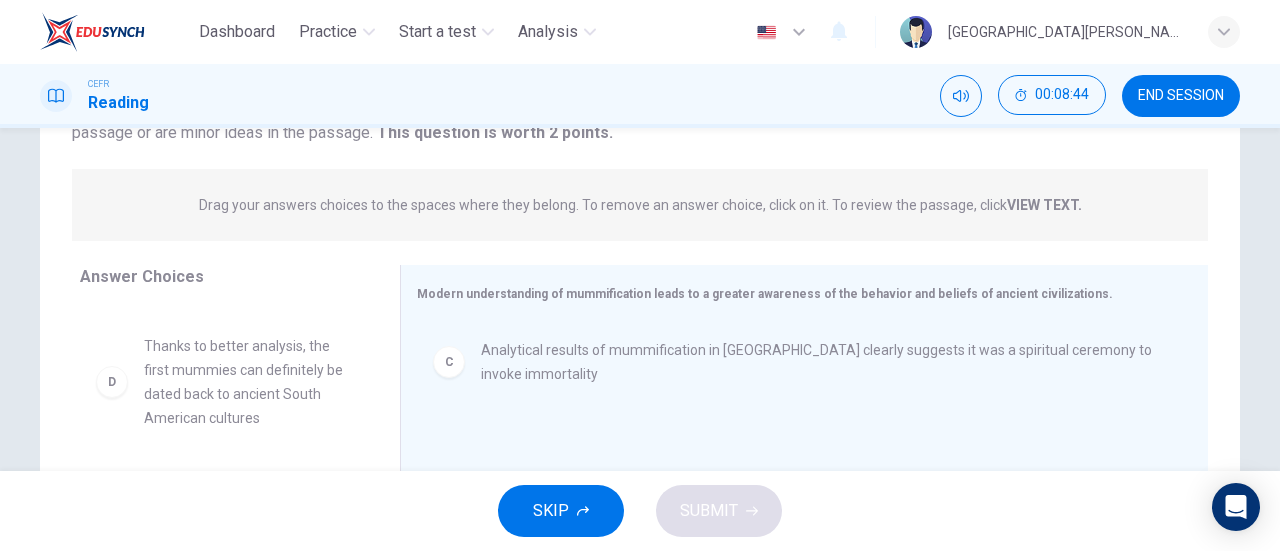 scroll, scrollTop: 300, scrollLeft: 0, axis: vertical 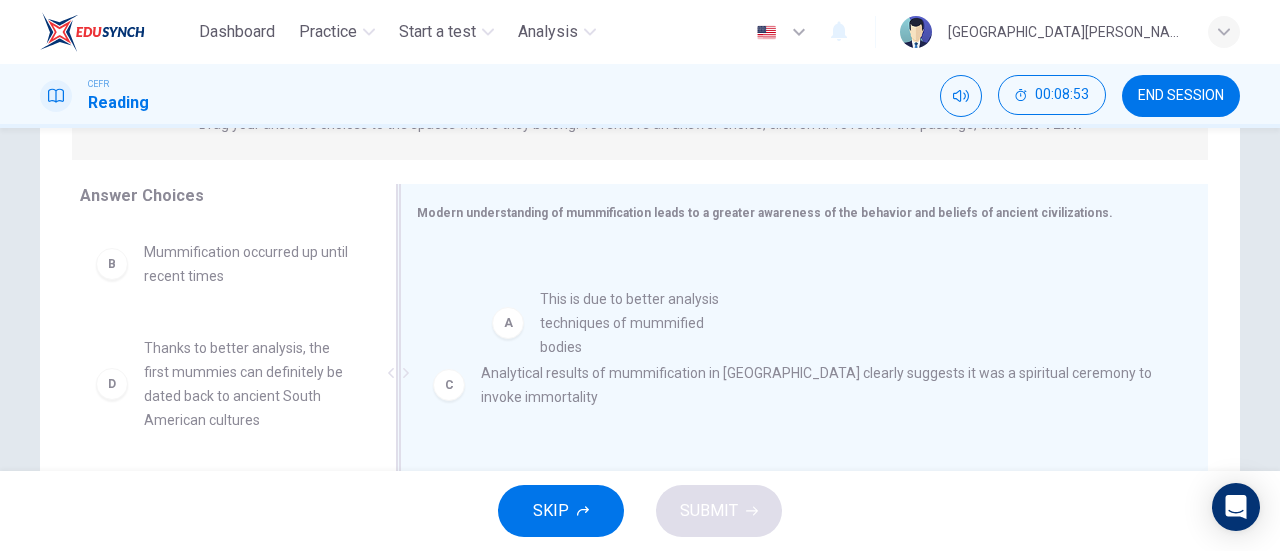 drag, startPoint x: 220, startPoint y: 279, endPoint x: 631, endPoint y: 327, distance: 413.79343 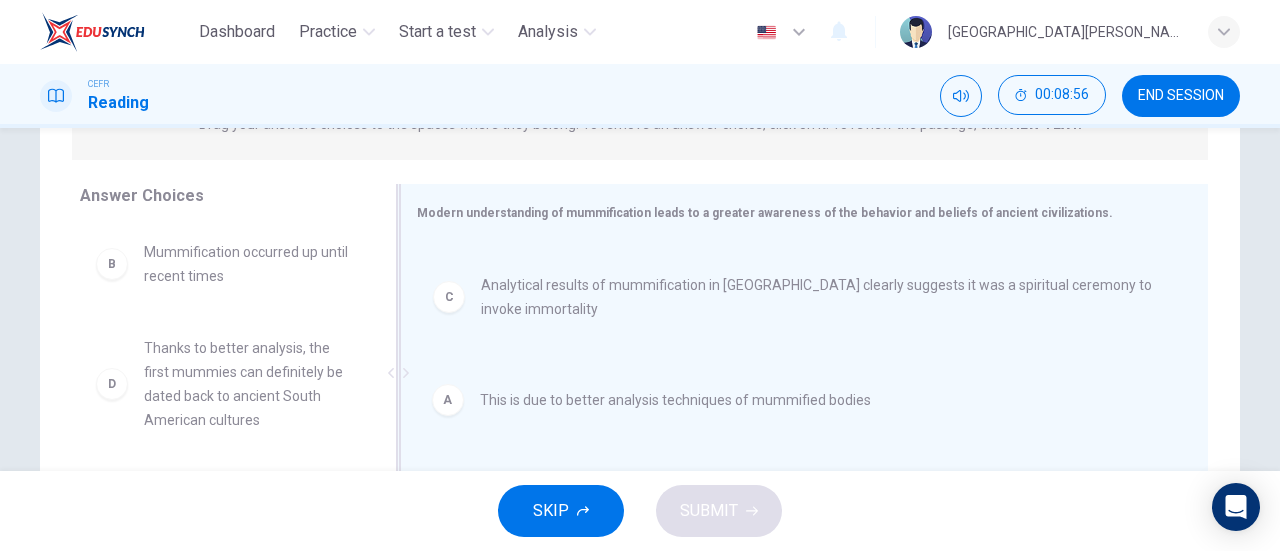 drag, startPoint x: 562, startPoint y: 281, endPoint x: 566, endPoint y: 406, distance: 125.06398 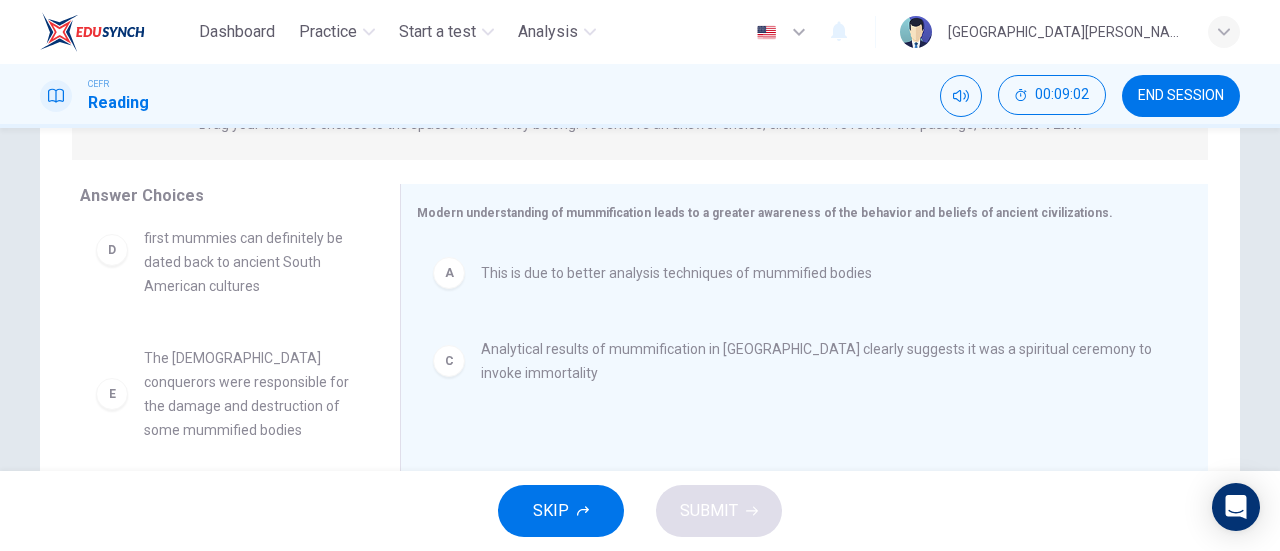 scroll, scrollTop: 180, scrollLeft: 0, axis: vertical 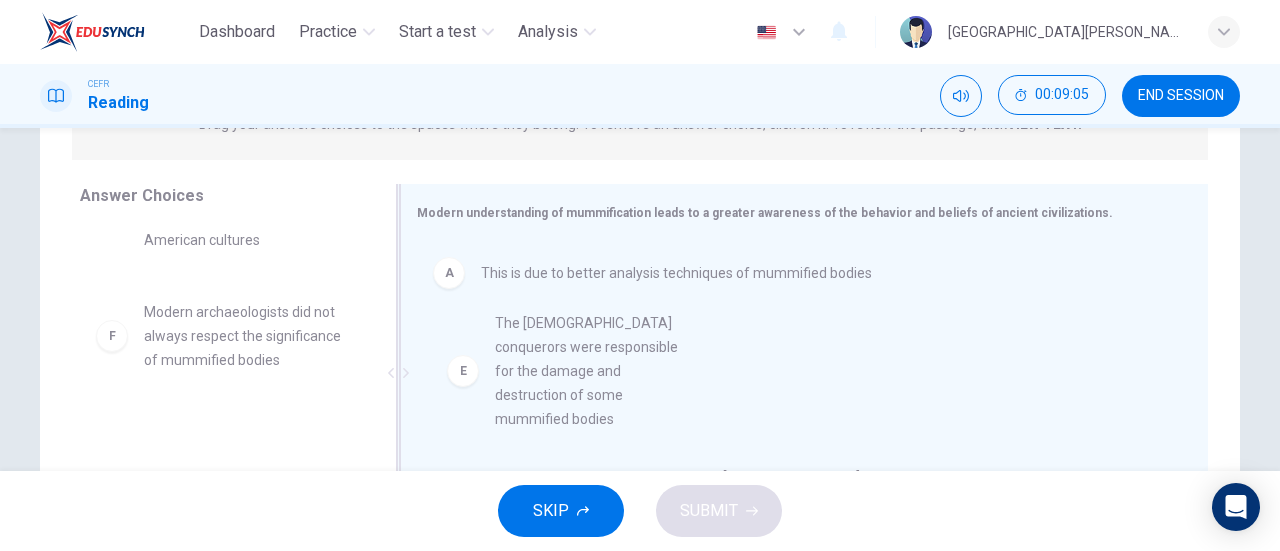 drag, startPoint x: 198, startPoint y: 359, endPoint x: 572, endPoint y: 372, distance: 374.22586 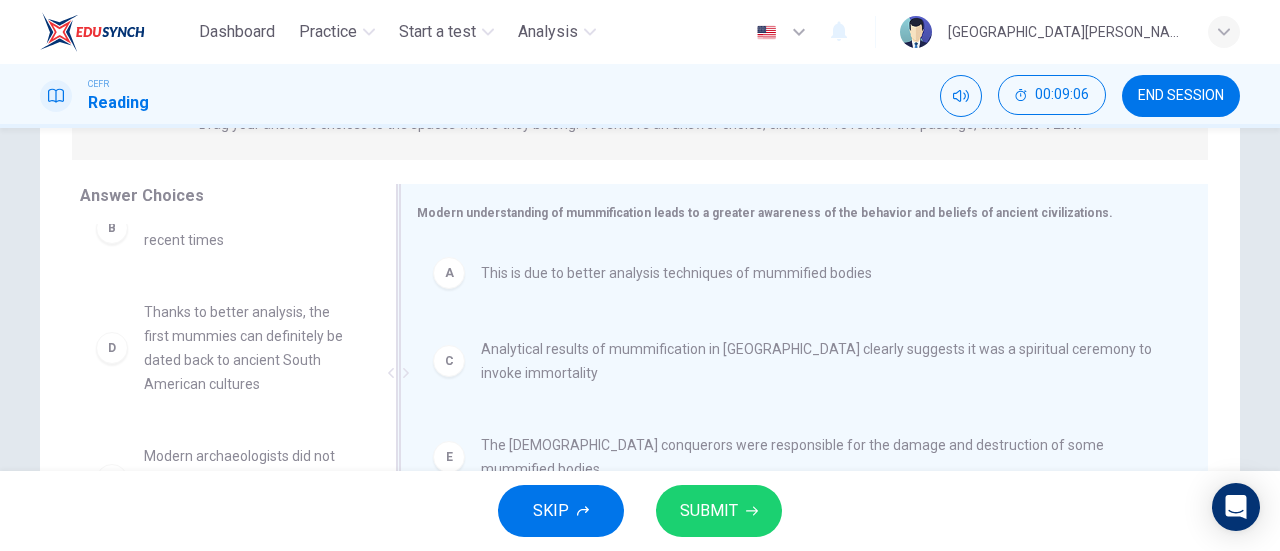 scroll, scrollTop: 36, scrollLeft: 0, axis: vertical 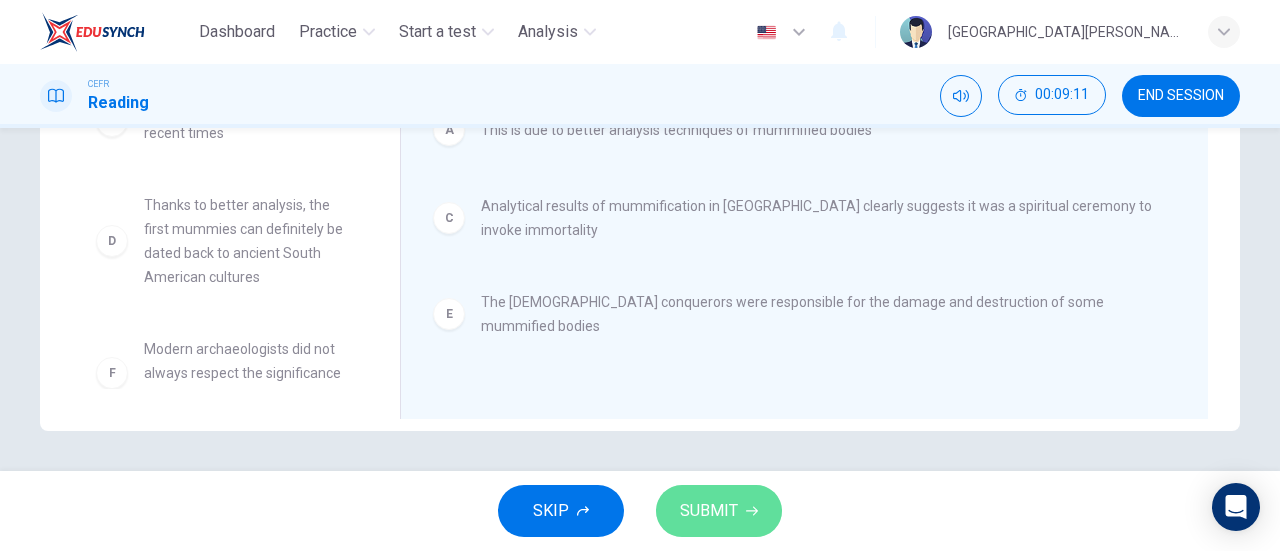 click on "SUBMIT" at bounding box center (719, 511) 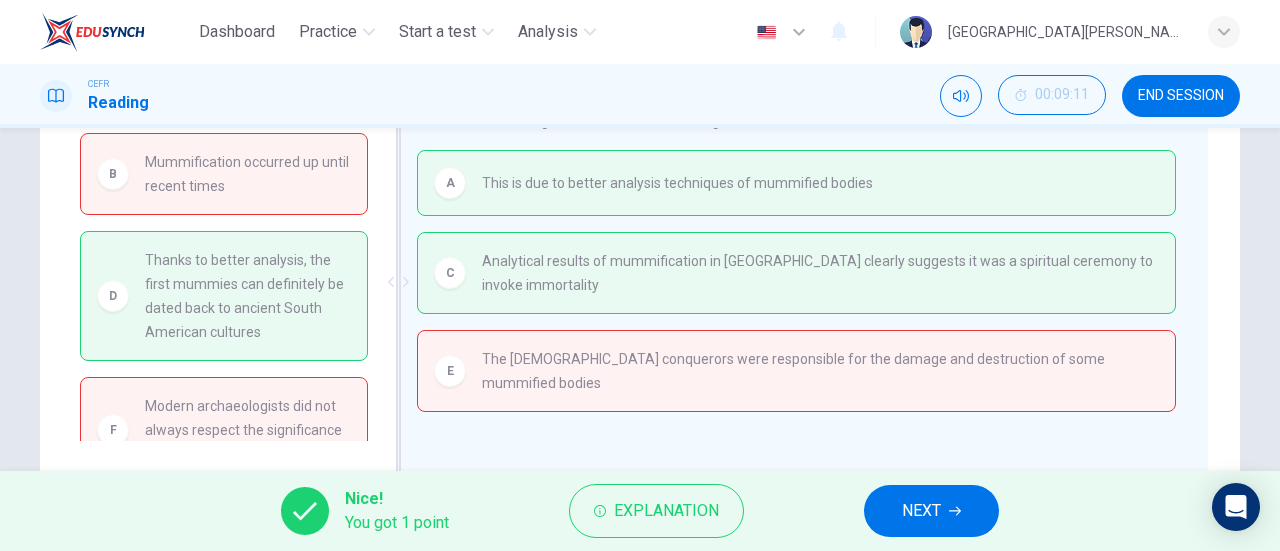 scroll, scrollTop: 379, scrollLeft: 0, axis: vertical 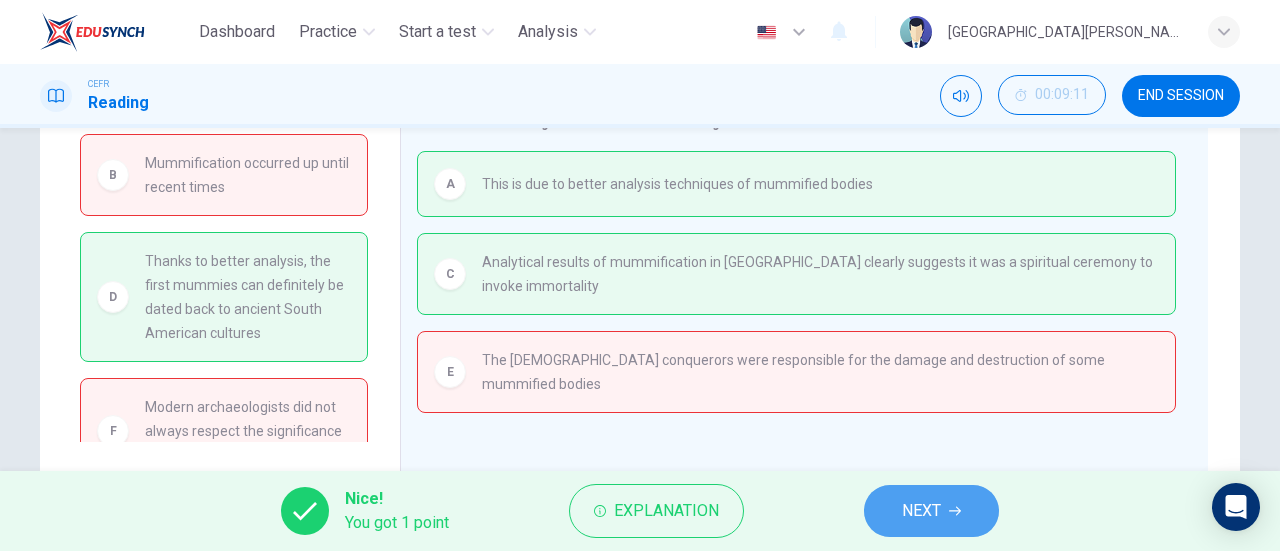 click on "NEXT" at bounding box center (921, 511) 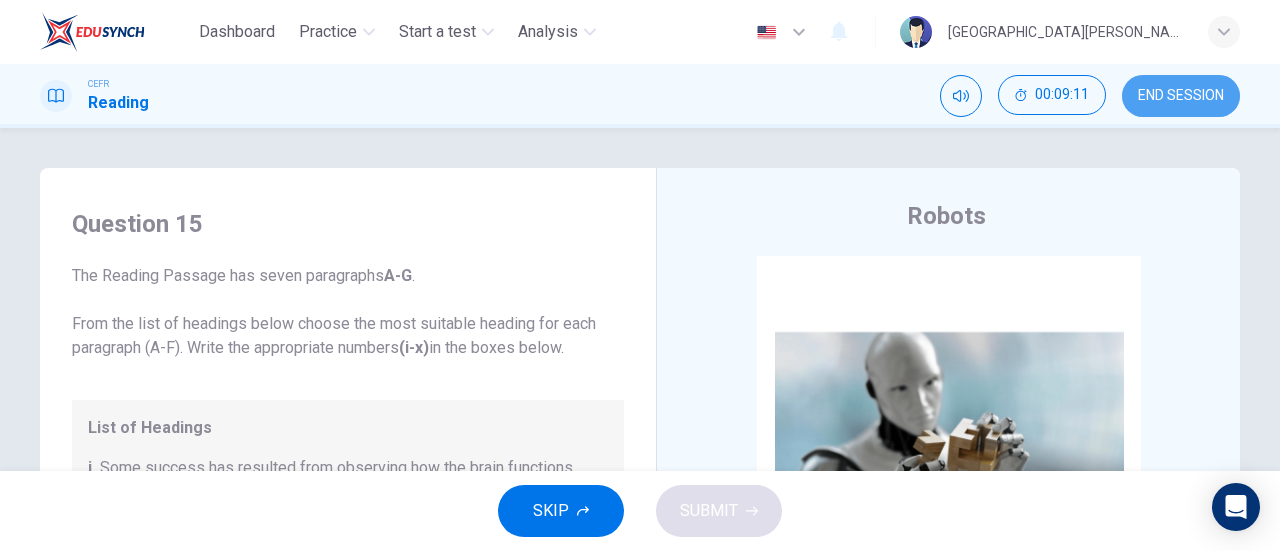 click on "END SESSION" at bounding box center [1181, 96] 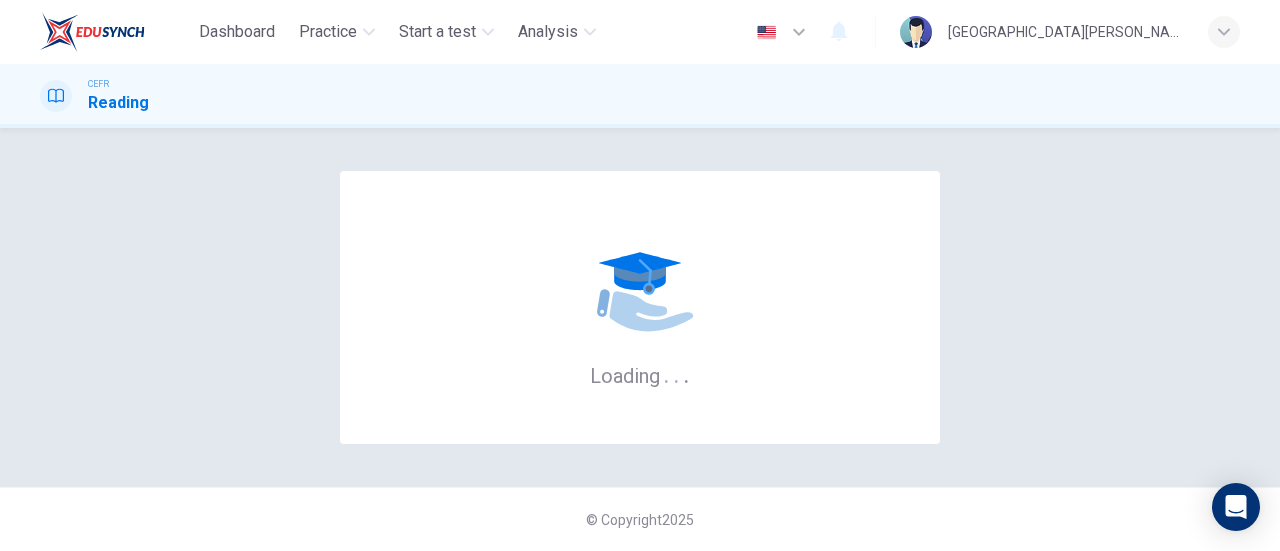 scroll, scrollTop: 0, scrollLeft: 0, axis: both 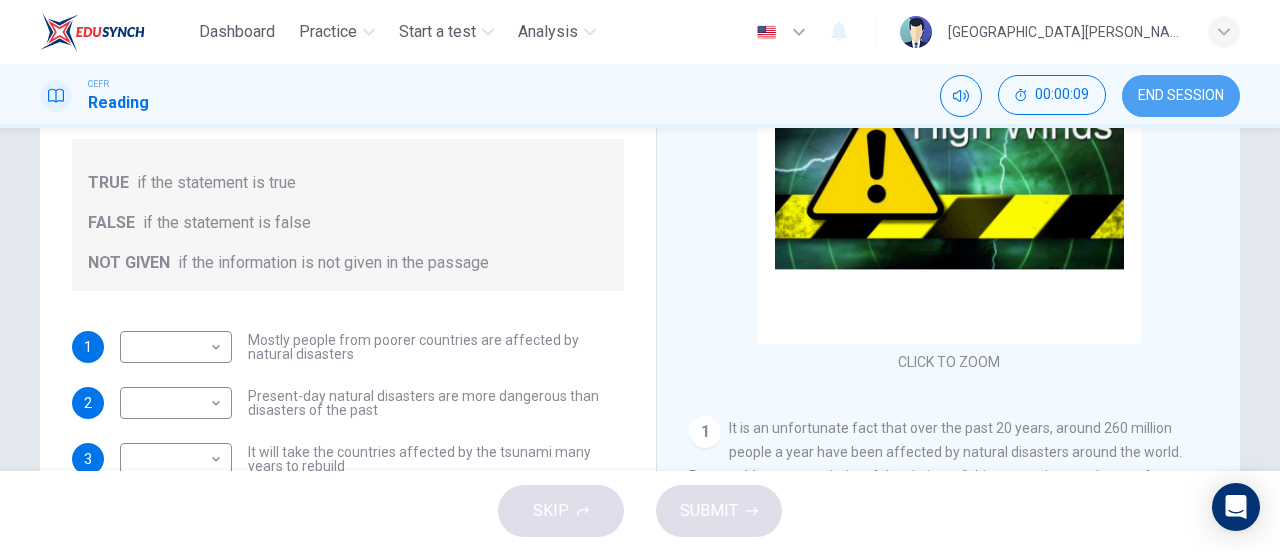 click on "END SESSION" at bounding box center [1181, 96] 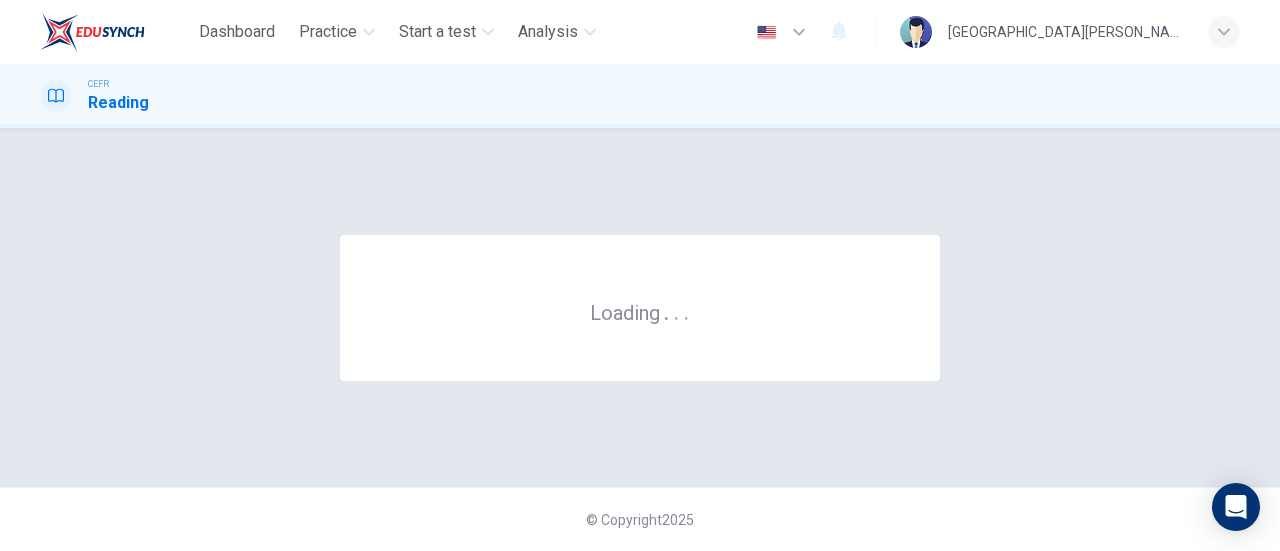 scroll, scrollTop: 0, scrollLeft: 0, axis: both 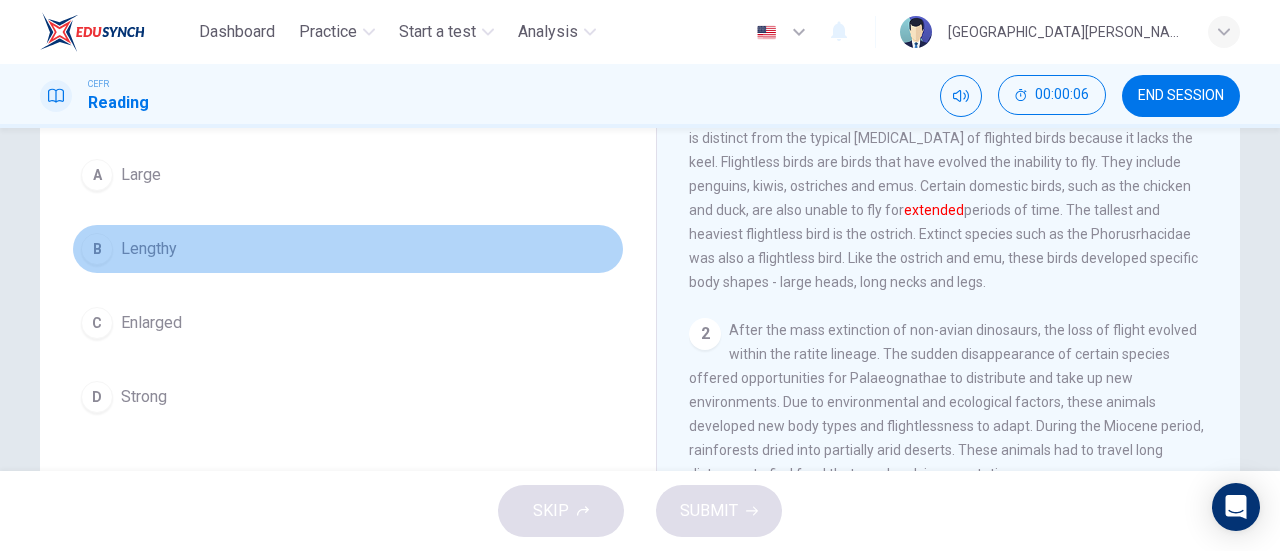 click on "B Lengthy" at bounding box center [348, 249] 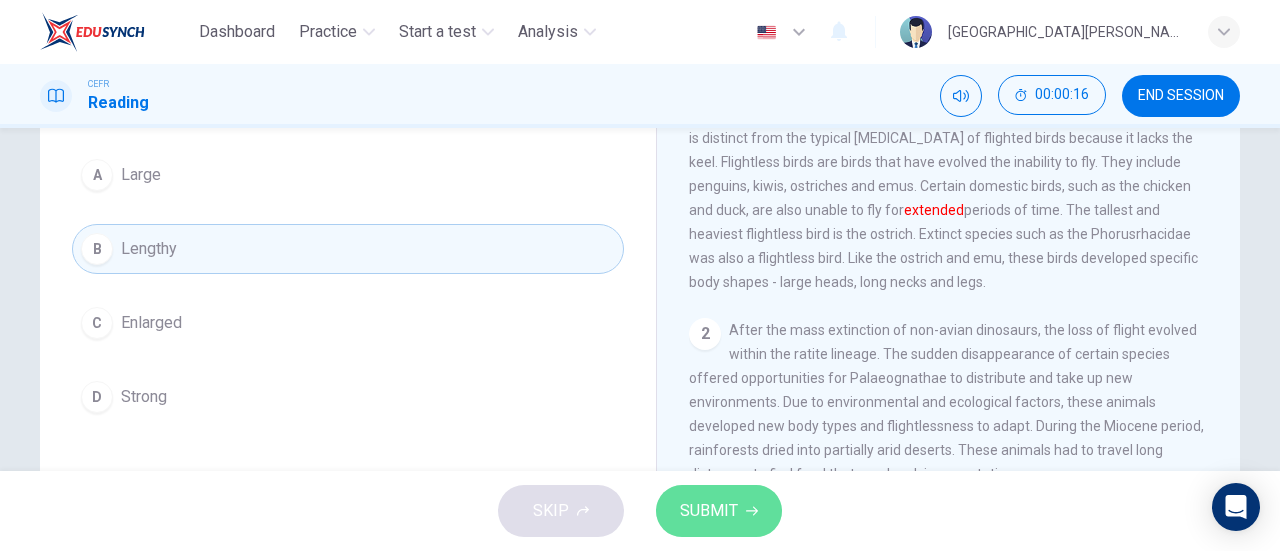 click on "SUBMIT" at bounding box center (709, 511) 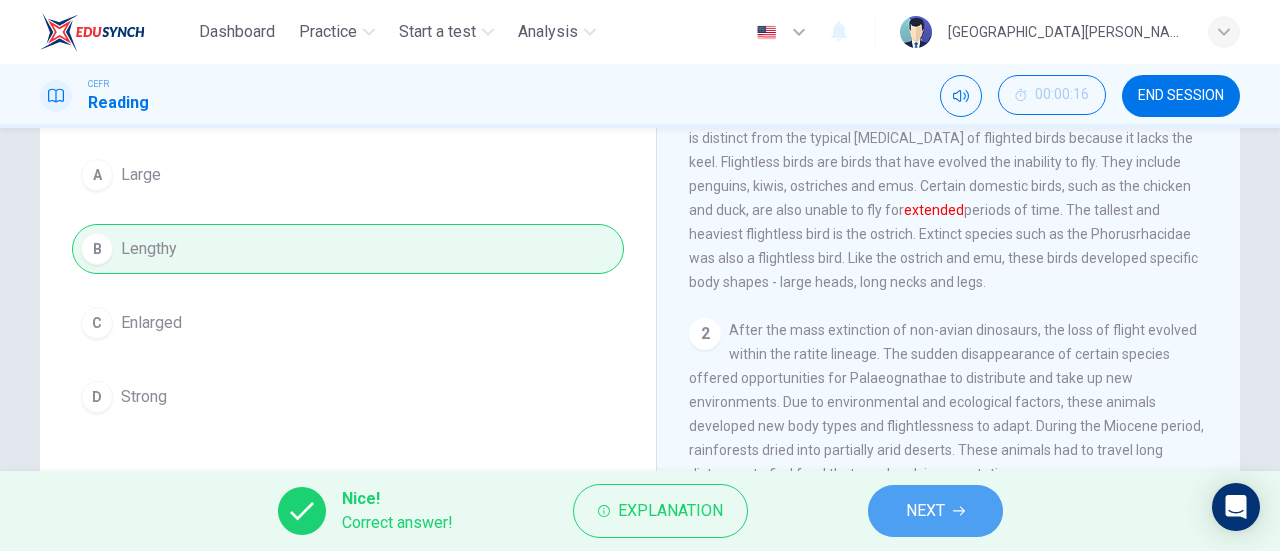 click on "NEXT" at bounding box center [925, 511] 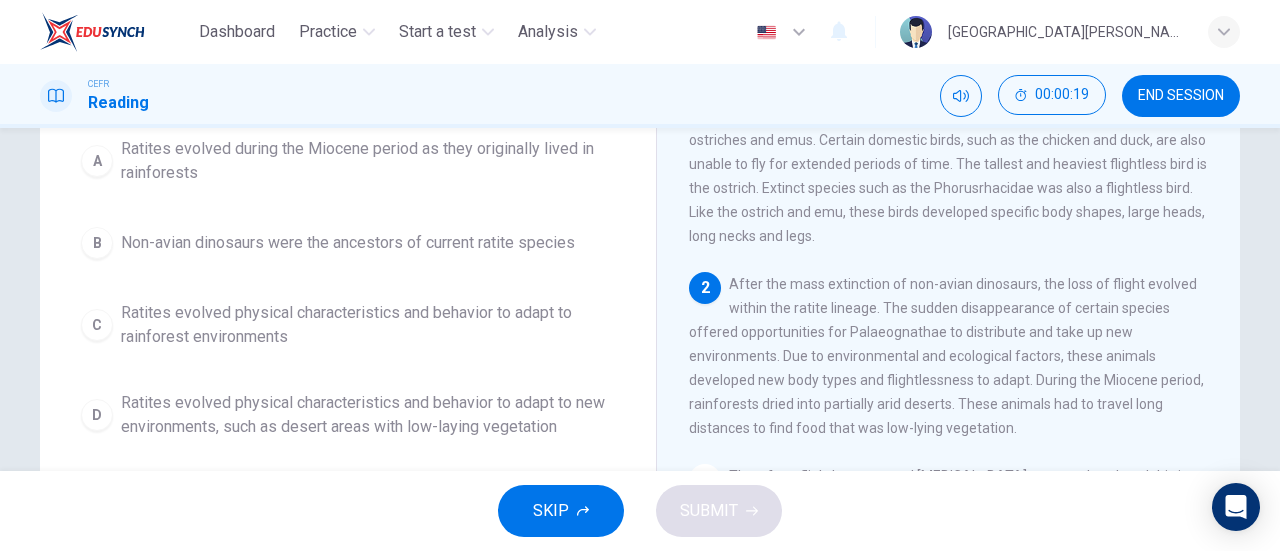 scroll, scrollTop: 229, scrollLeft: 0, axis: vertical 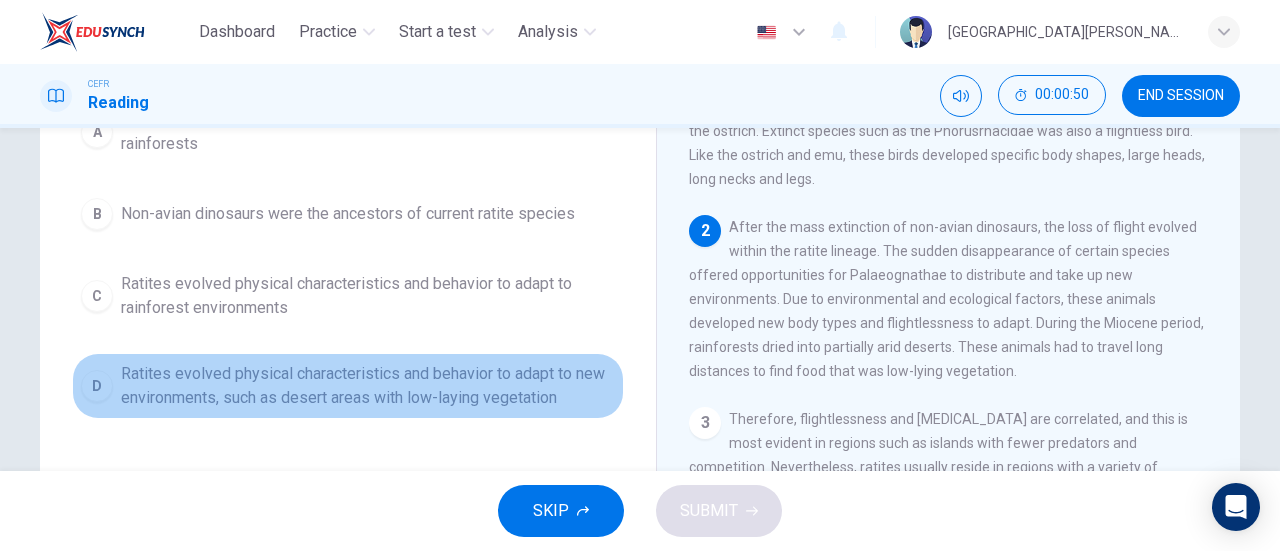 click on "Ratites evolved physical characteristics and behavior to adapt to new environments, such as desert areas with low-laying vegetation" at bounding box center (368, 386) 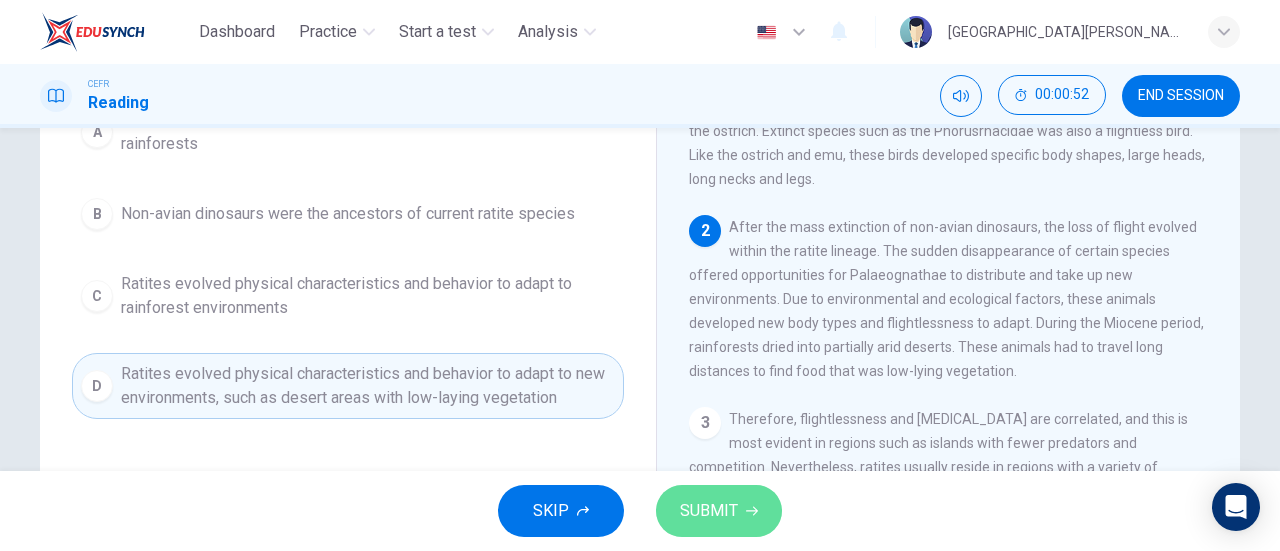 click on "SUBMIT" at bounding box center (709, 511) 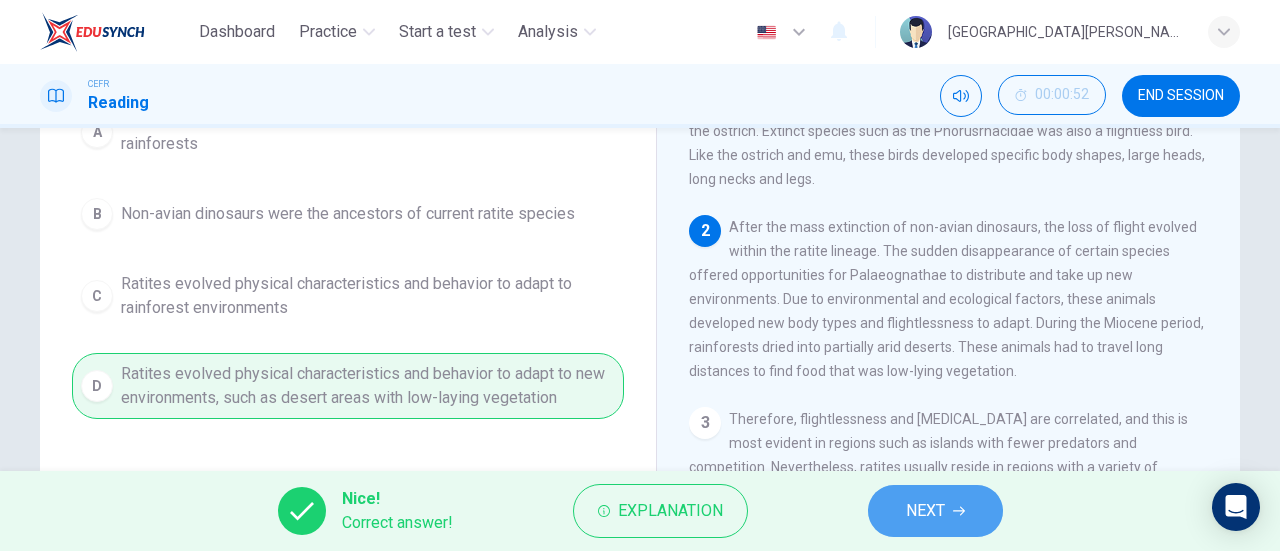 click on "NEXT" at bounding box center [935, 511] 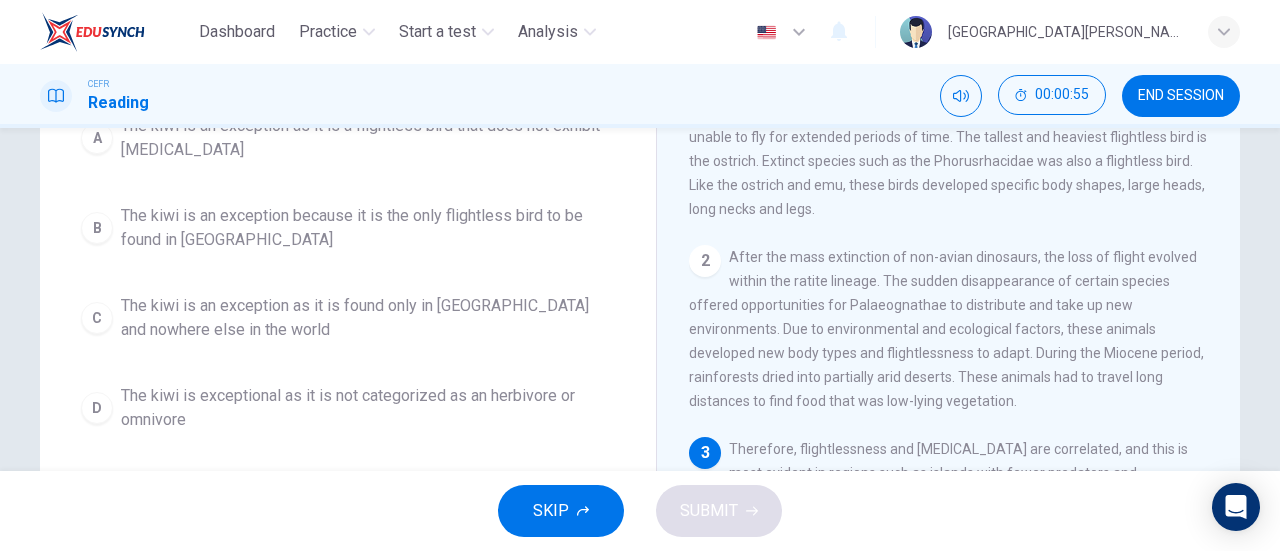 scroll, scrollTop: 224, scrollLeft: 0, axis: vertical 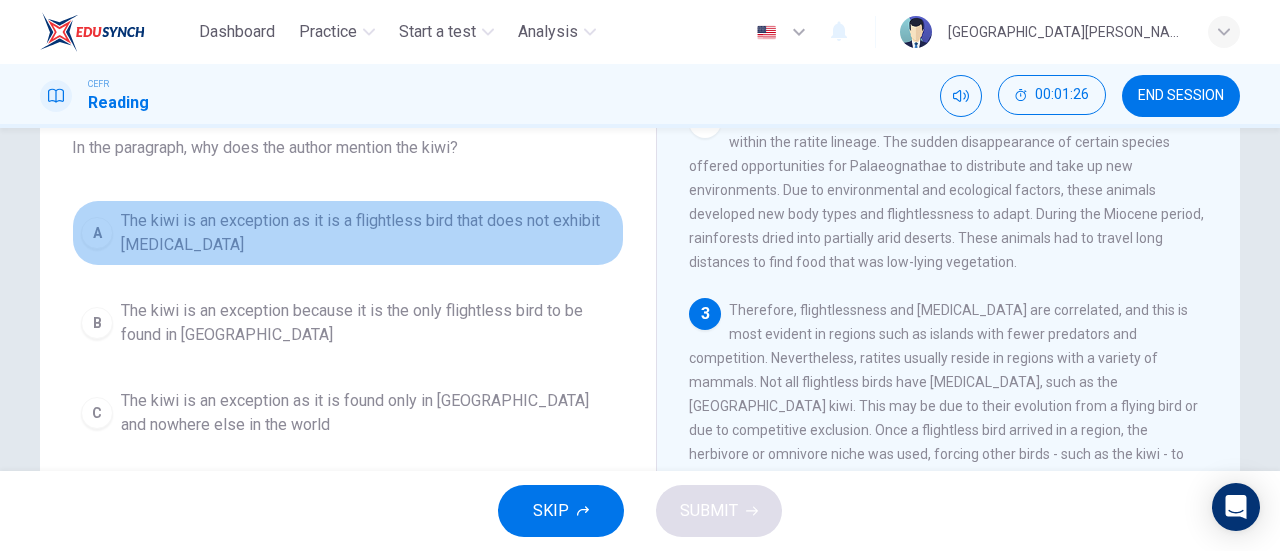click on "The kiwi is an exception as it is a flightless bird that does not exhibit [MEDICAL_DATA]" at bounding box center [368, 233] 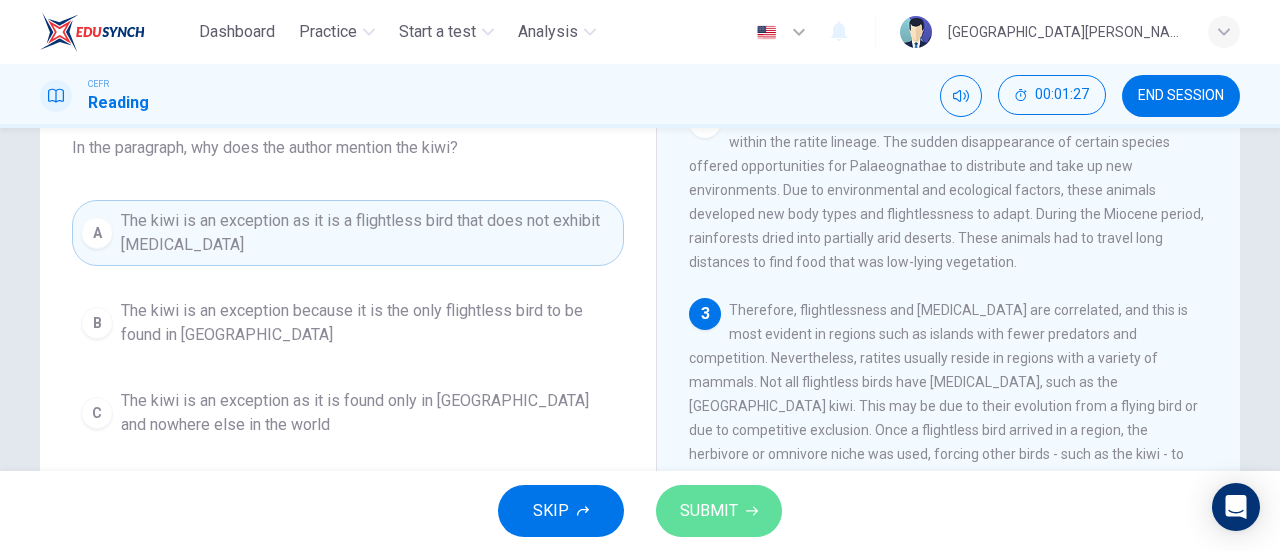 click on "SUBMIT" at bounding box center [709, 511] 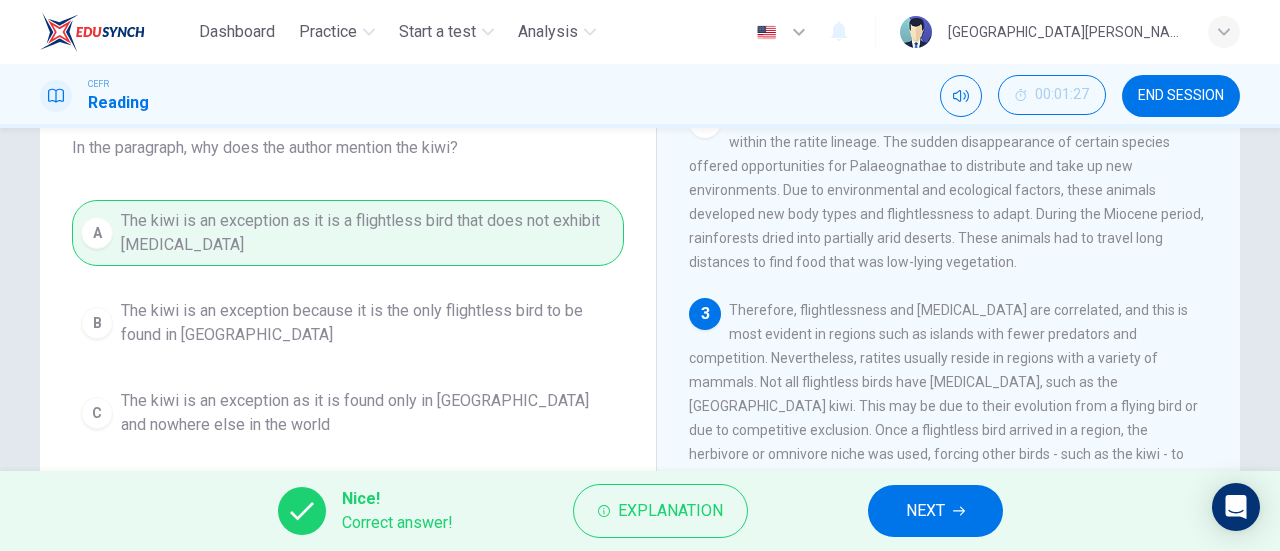 click on "NEXT" at bounding box center [935, 511] 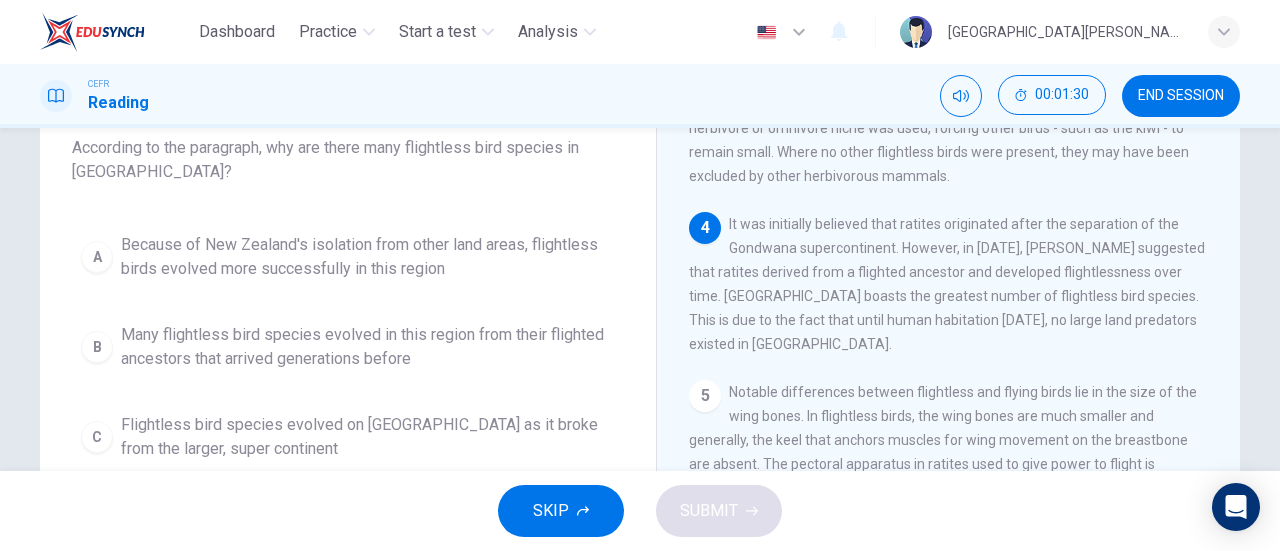 scroll, scrollTop: 589, scrollLeft: 0, axis: vertical 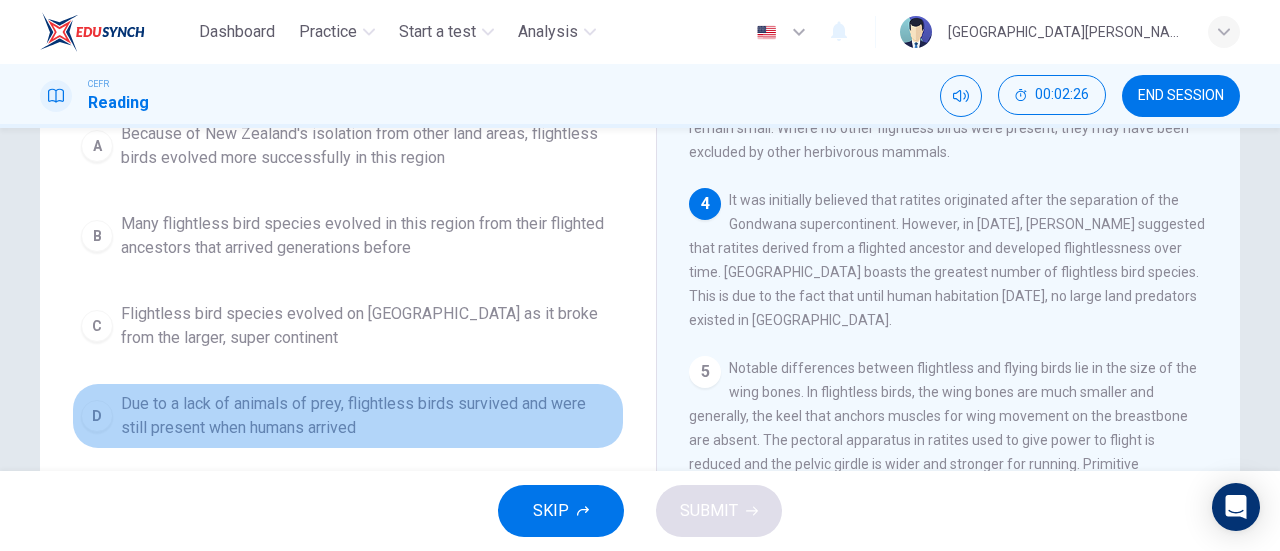 click on "Due to a lack of animals of prey, flightless birds survived and were still present when humans arrived" at bounding box center [368, 416] 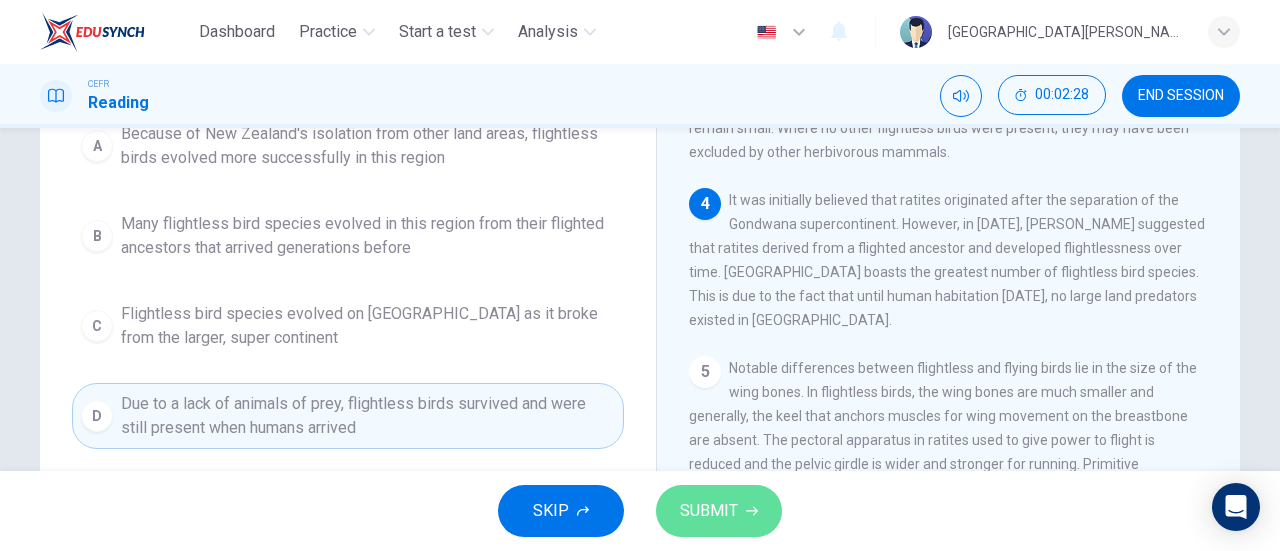 click on "SUBMIT" at bounding box center (719, 511) 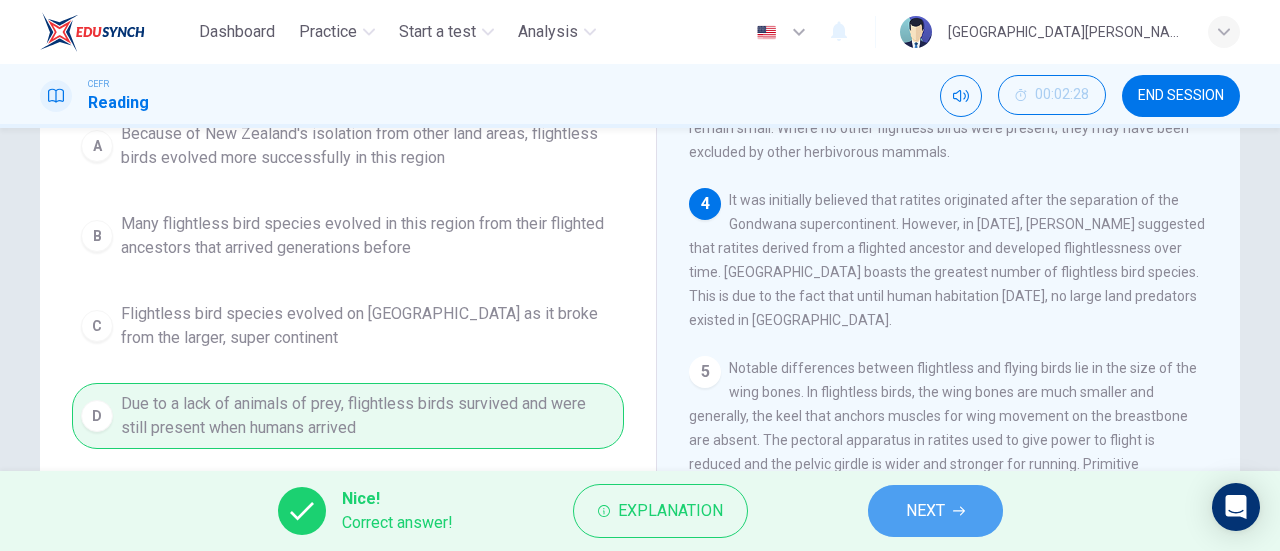 click on "NEXT" at bounding box center [925, 511] 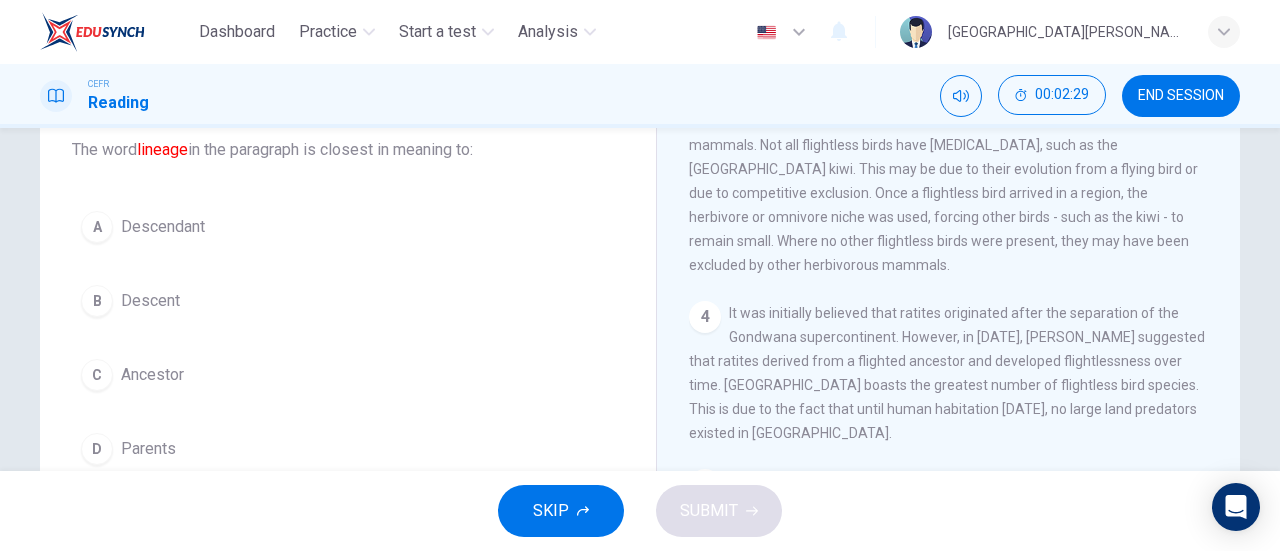 scroll, scrollTop: 117, scrollLeft: 0, axis: vertical 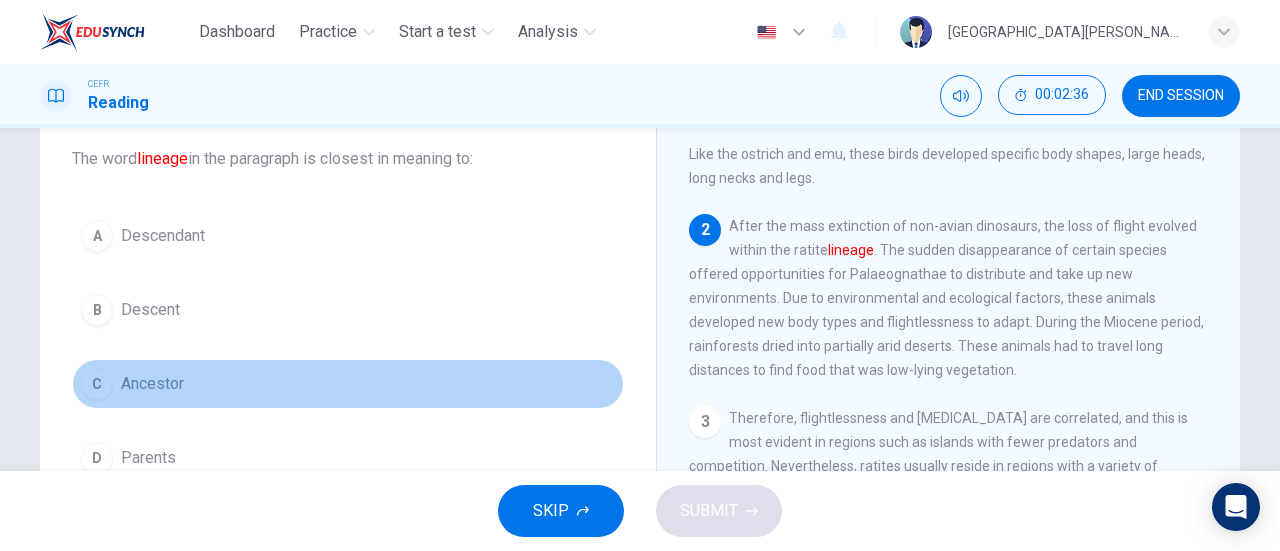click on "Ancestor" at bounding box center [152, 384] 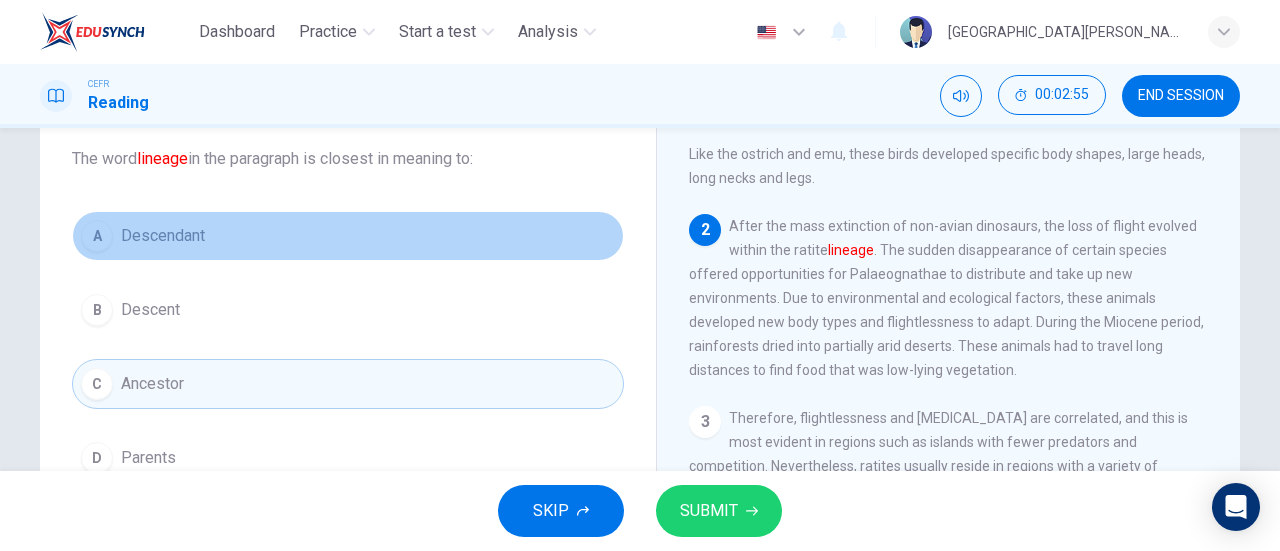 click on "Descendant" at bounding box center [163, 236] 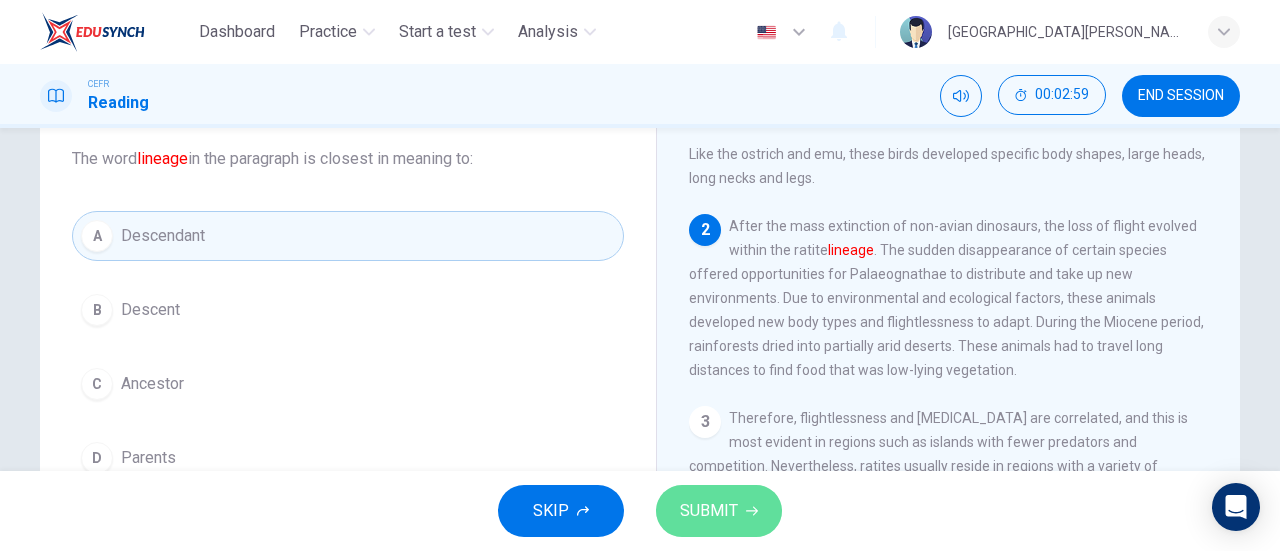click on "SUBMIT" at bounding box center (709, 511) 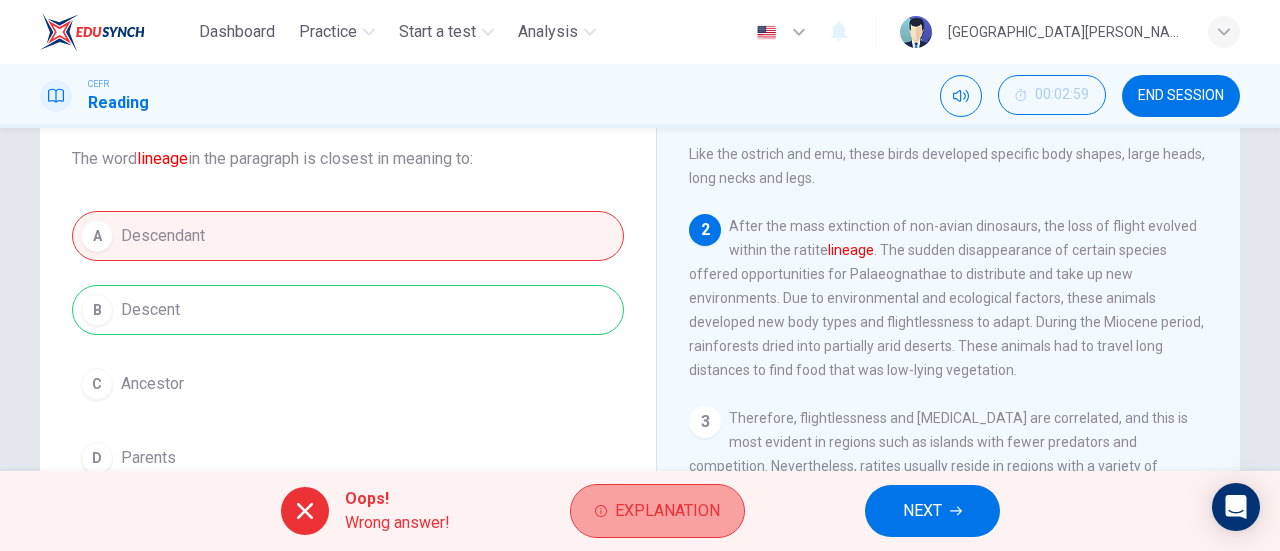 click on "Explanation" at bounding box center [657, 511] 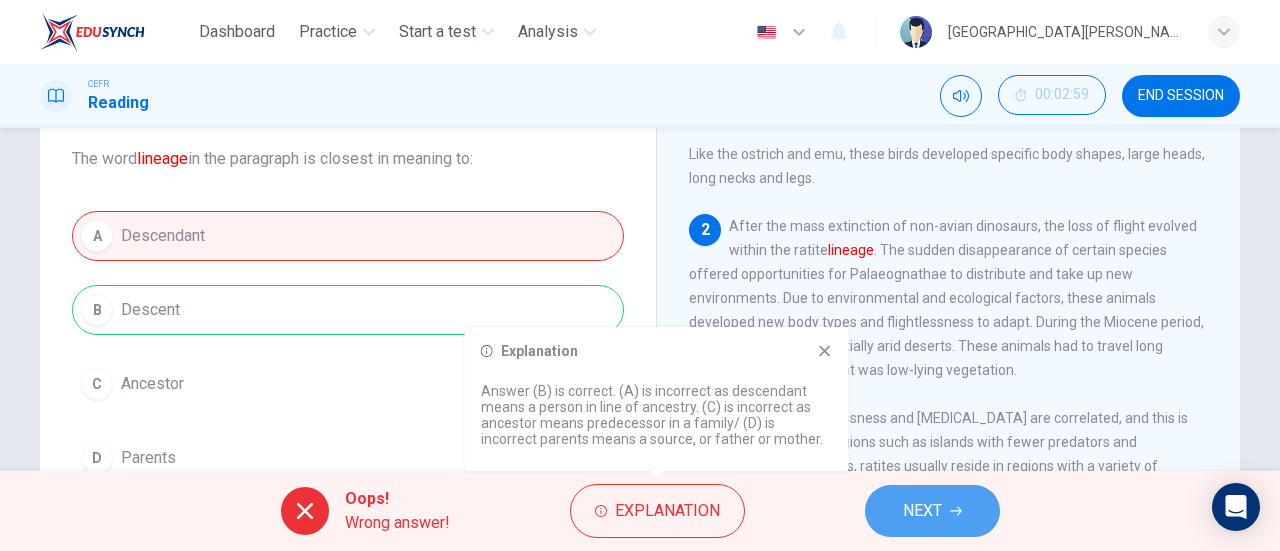 click on "NEXT" at bounding box center [922, 511] 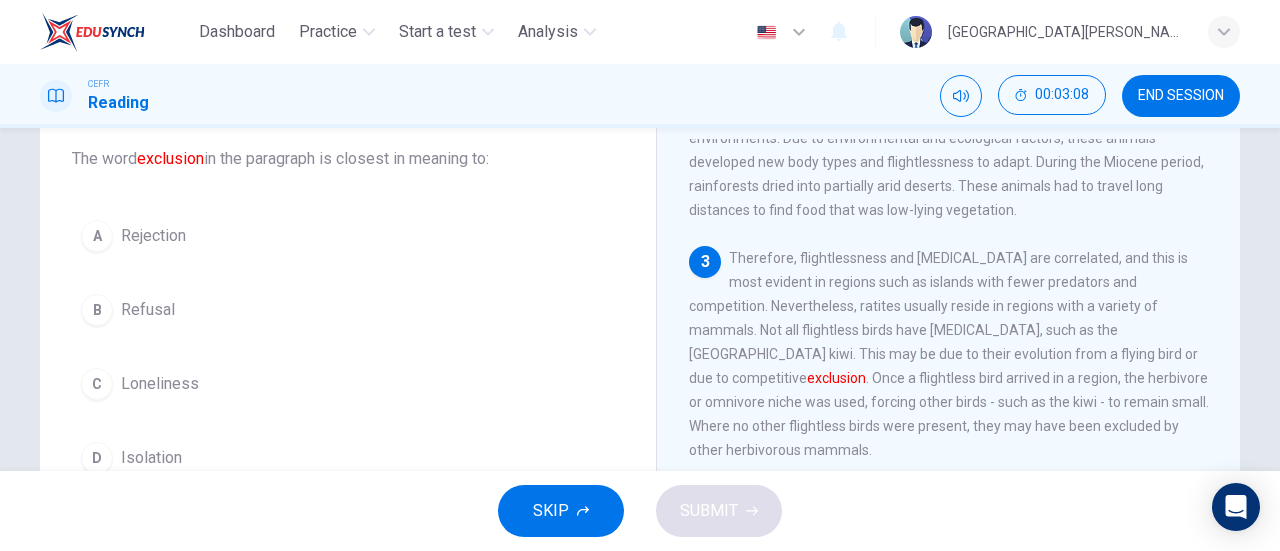 scroll, scrollTop: 350, scrollLeft: 0, axis: vertical 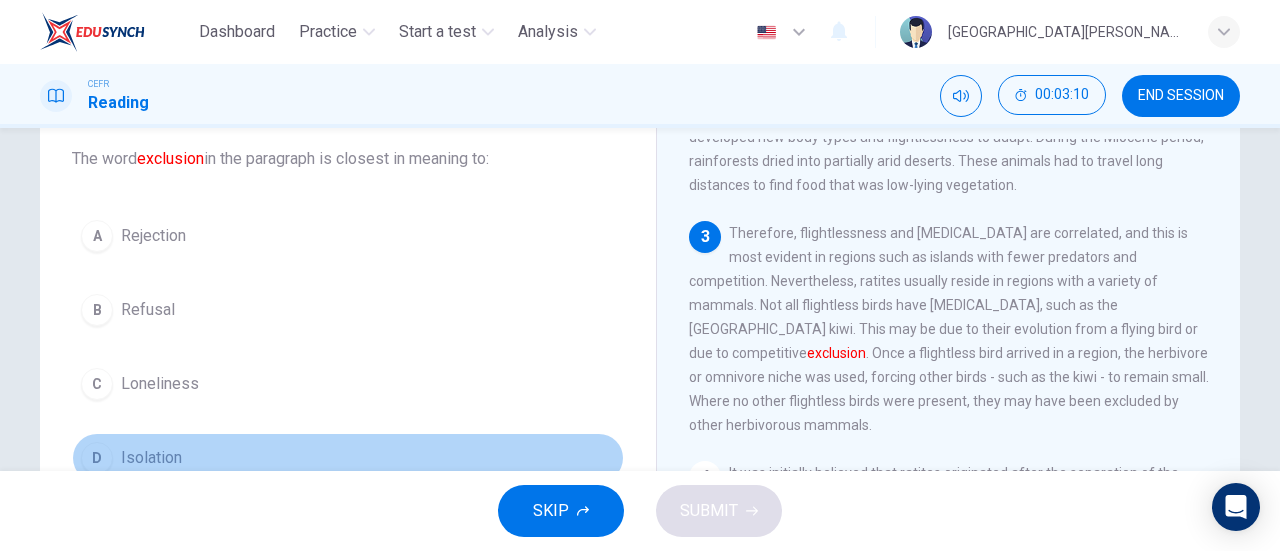 click on "D Isolation" at bounding box center [348, 458] 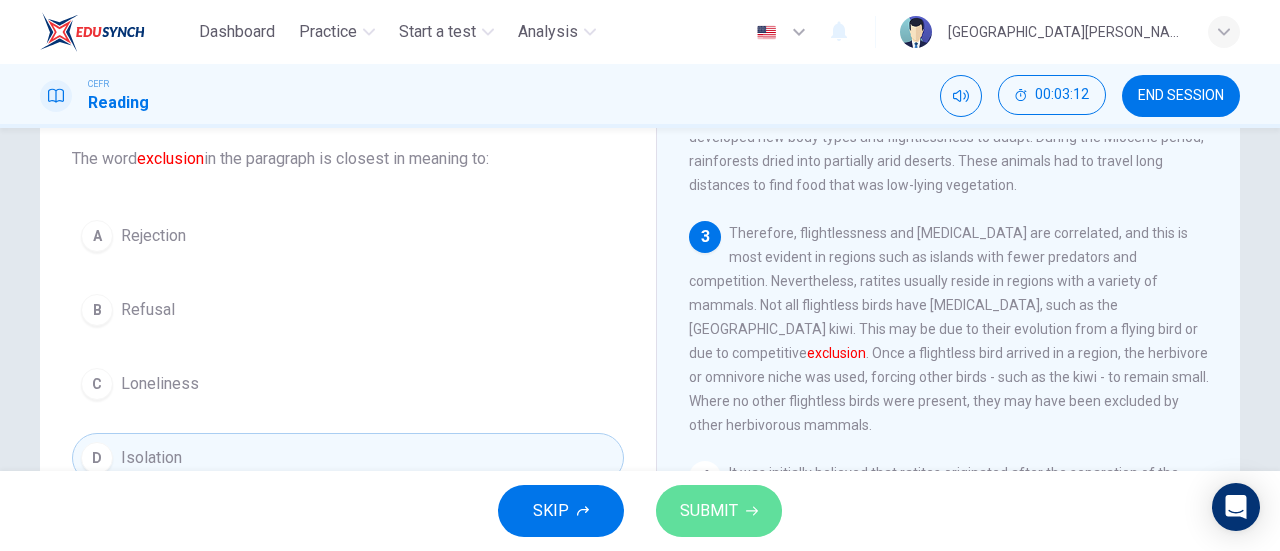 click on "SUBMIT" at bounding box center (709, 511) 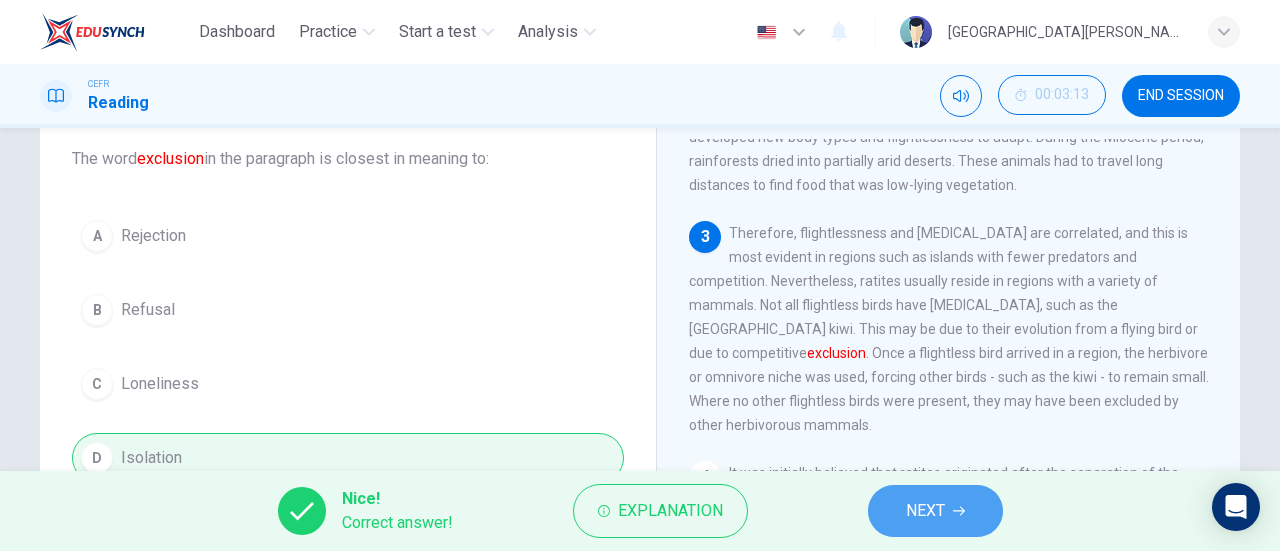 click on "NEXT" at bounding box center [925, 511] 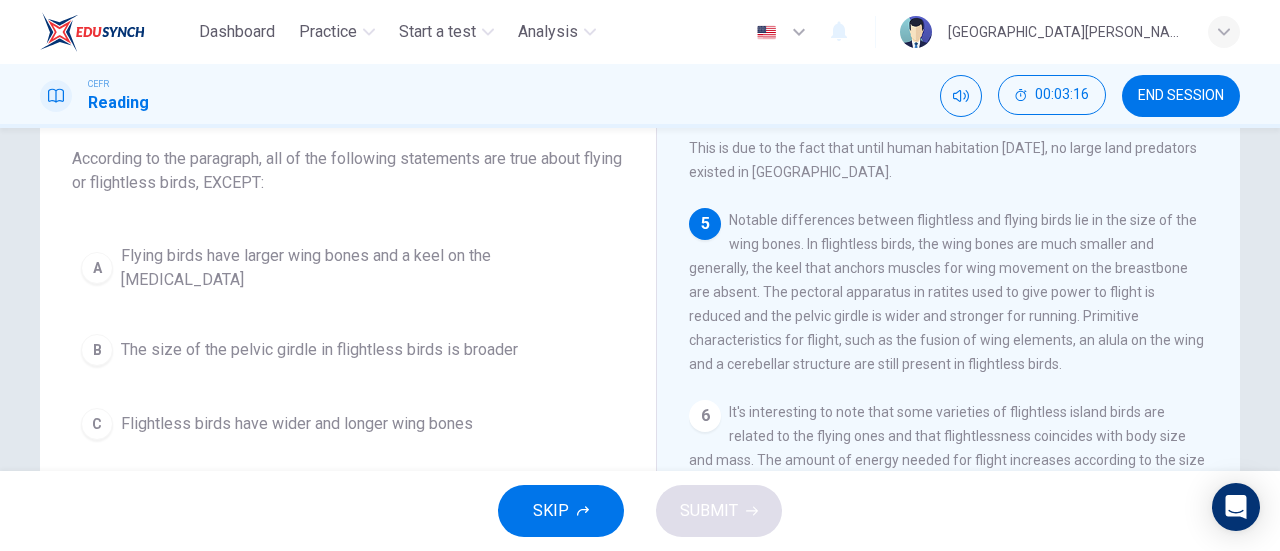 scroll, scrollTop: 766, scrollLeft: 0, axis: vertical 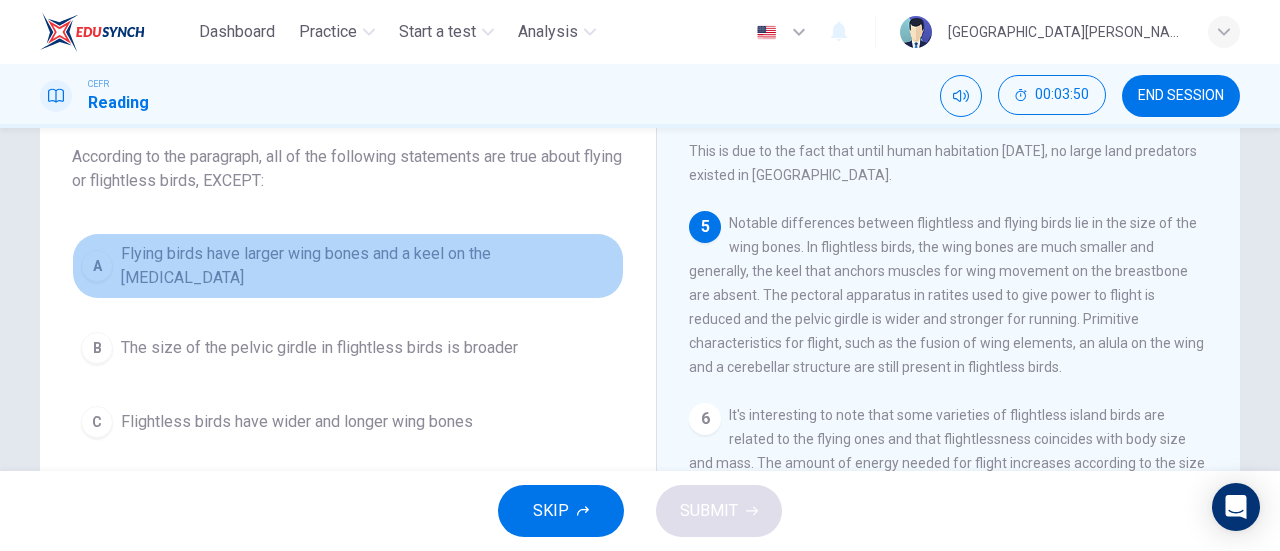 click on "Flying birds have larger wing bones and a keel on the [MEDICAL_DATA]" at bounding box center (368, 266) 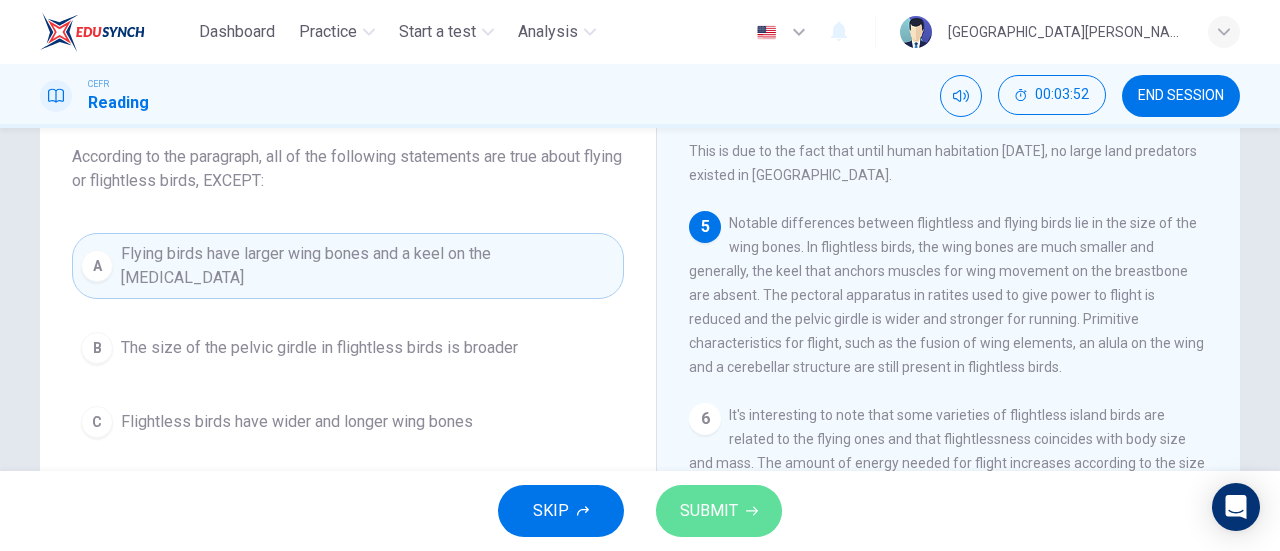 click on "SUBMIT" at bounding box center (709, 511) 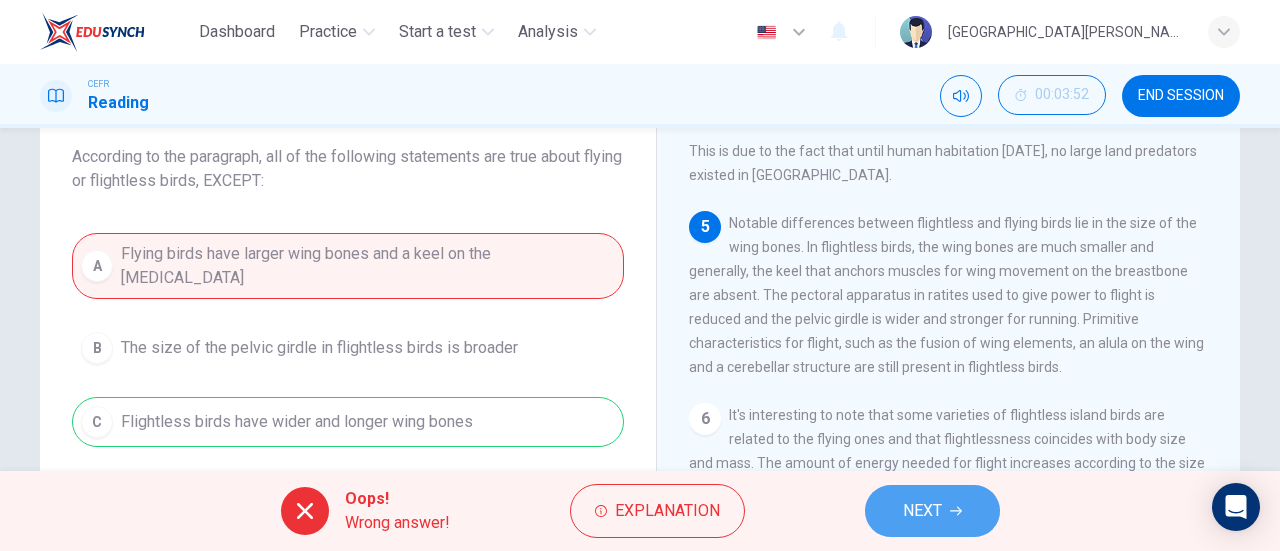 click on "NEXT" at bounding box center [922, 511] 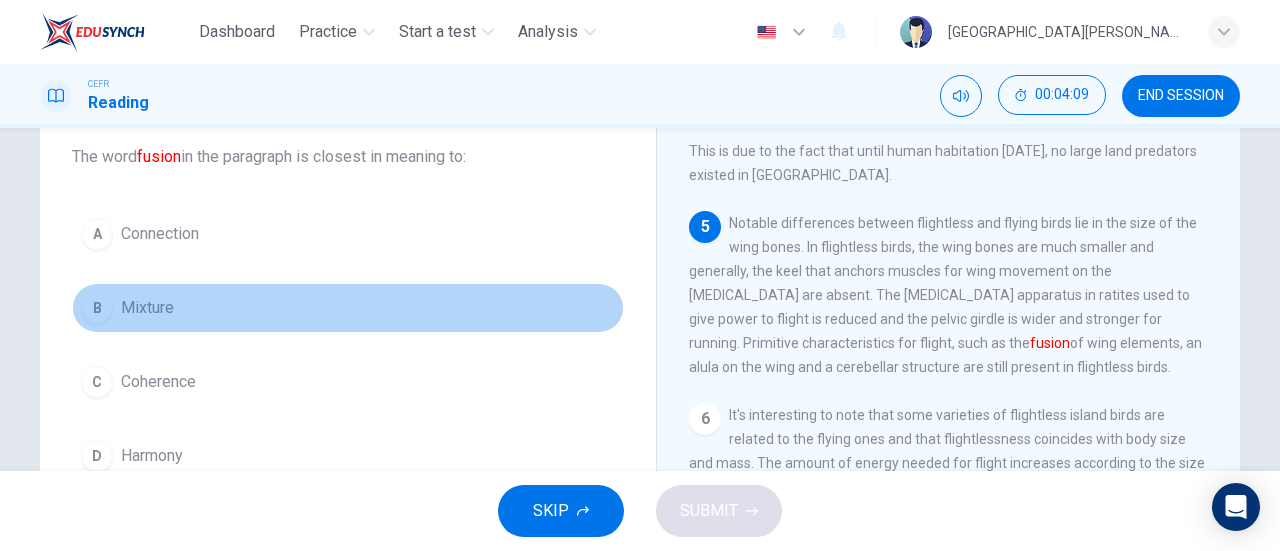click on "B Mixture" at bounding box center [348, 308] 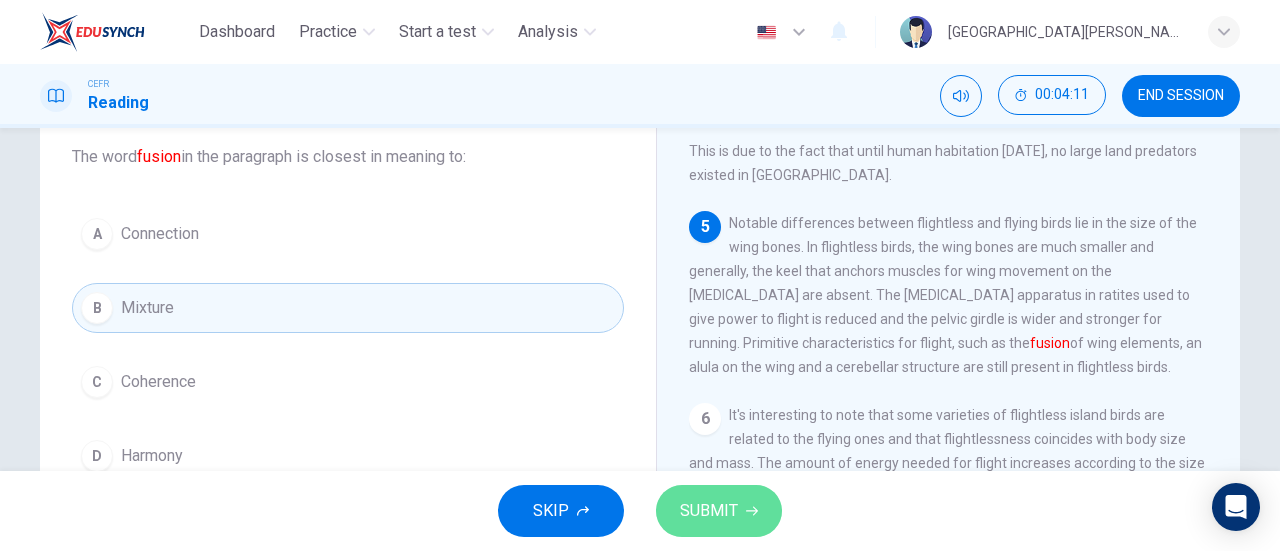click 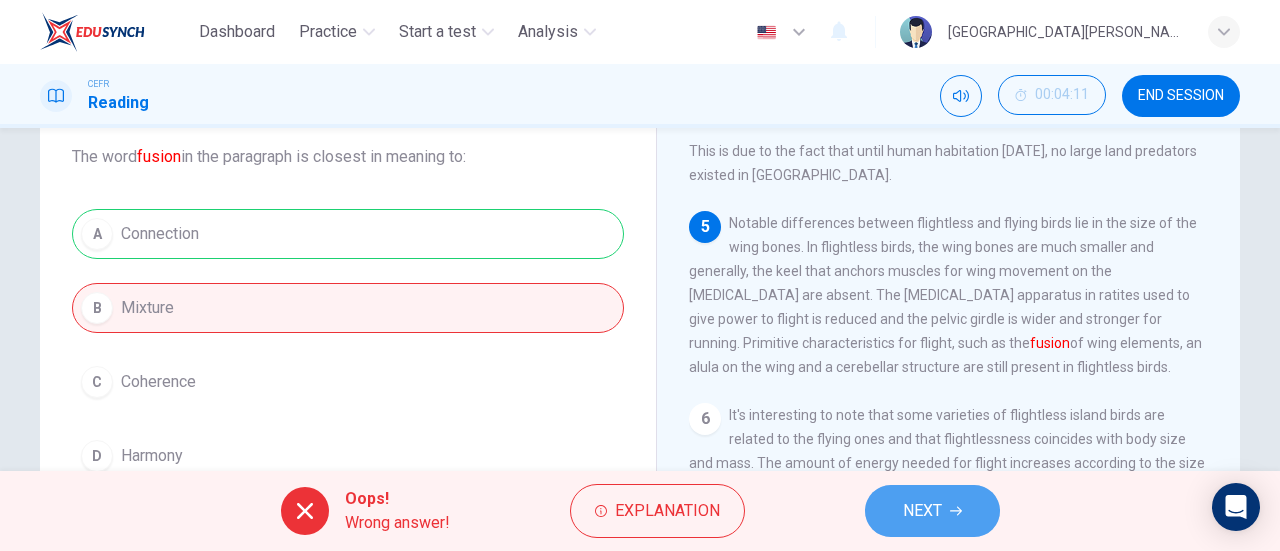 click on "NEXT" at bounding box center [922, 511] 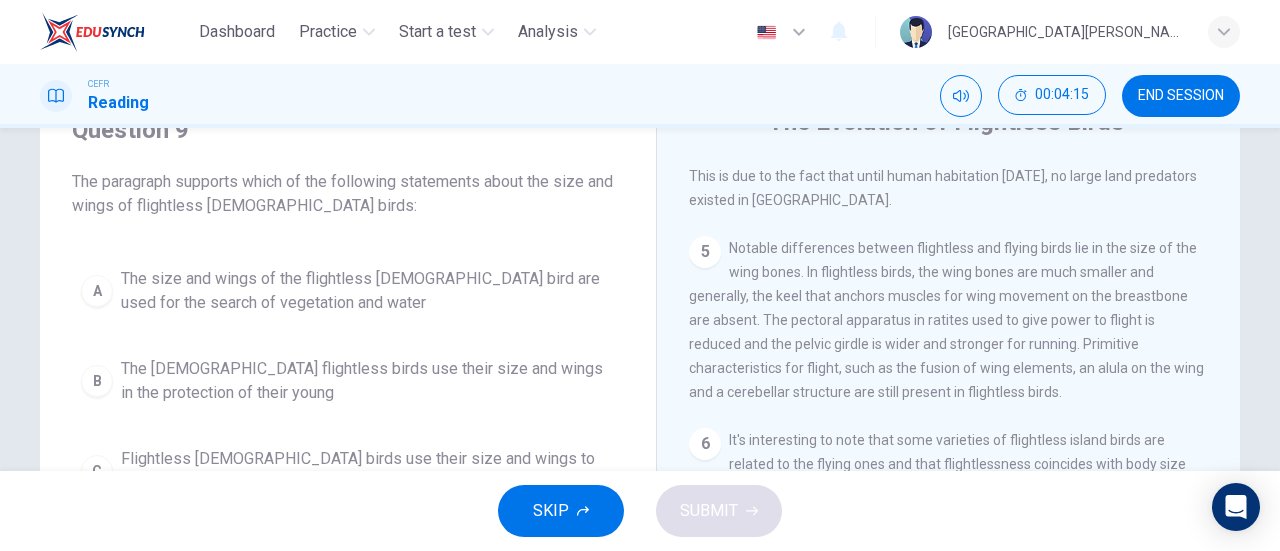 scroll, scrollTop: 100, scrollLeft: 0, axis: vertical 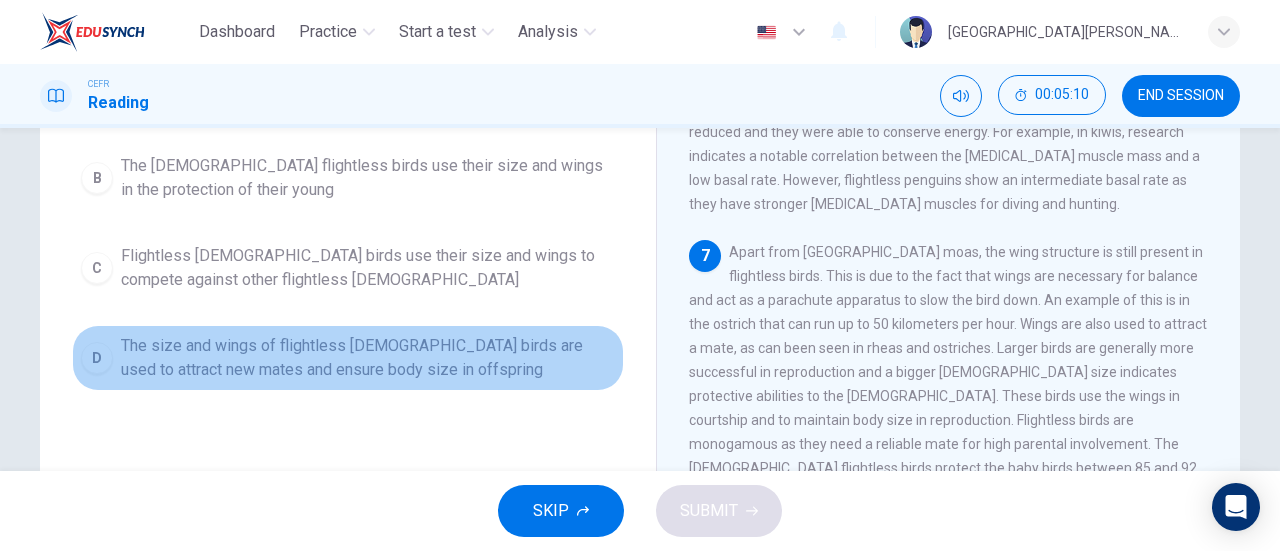 click on "The size and wings of flightless [DEMOGRAPHIC_DATA] birds are used to attract new mates and ensure body size in offspring" at bounding box center (368, 358) 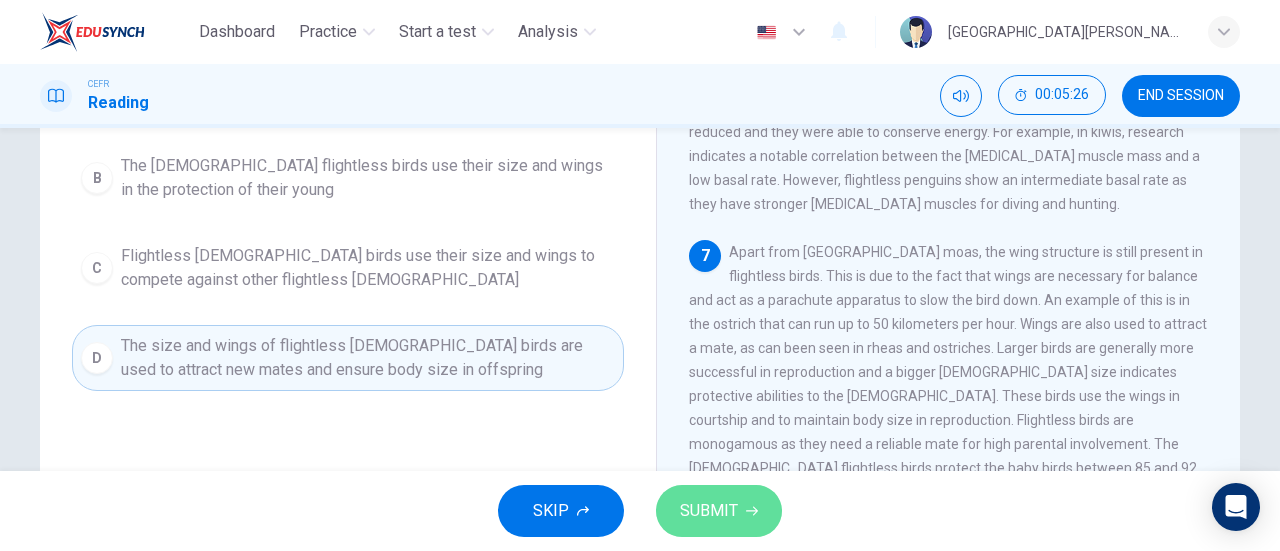 click on "SUBMIT" at bounding box center [709, 511] 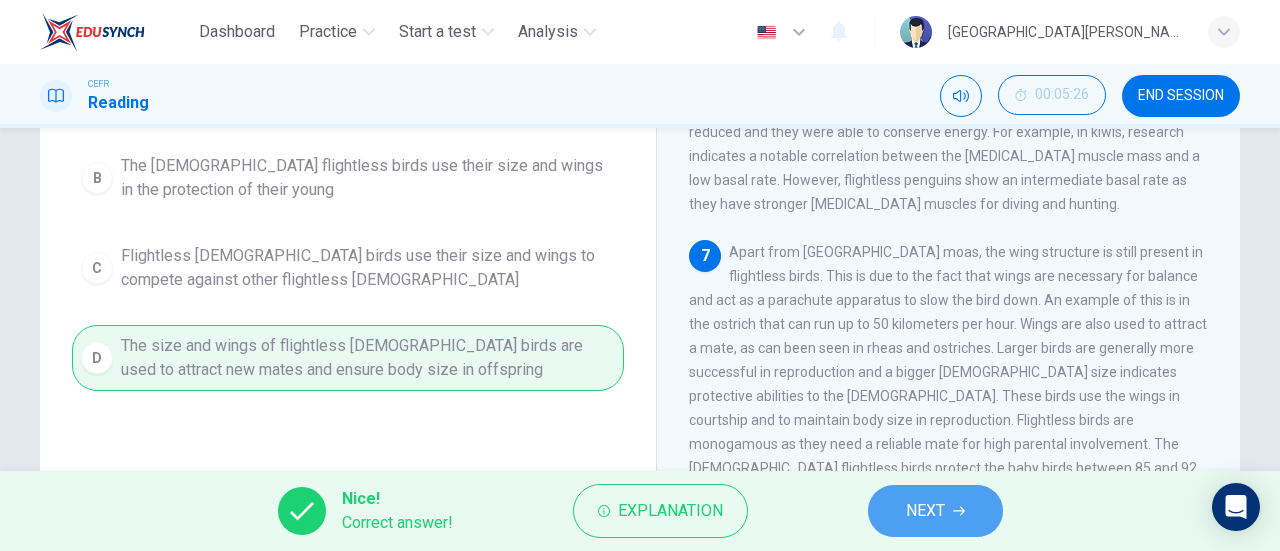 click 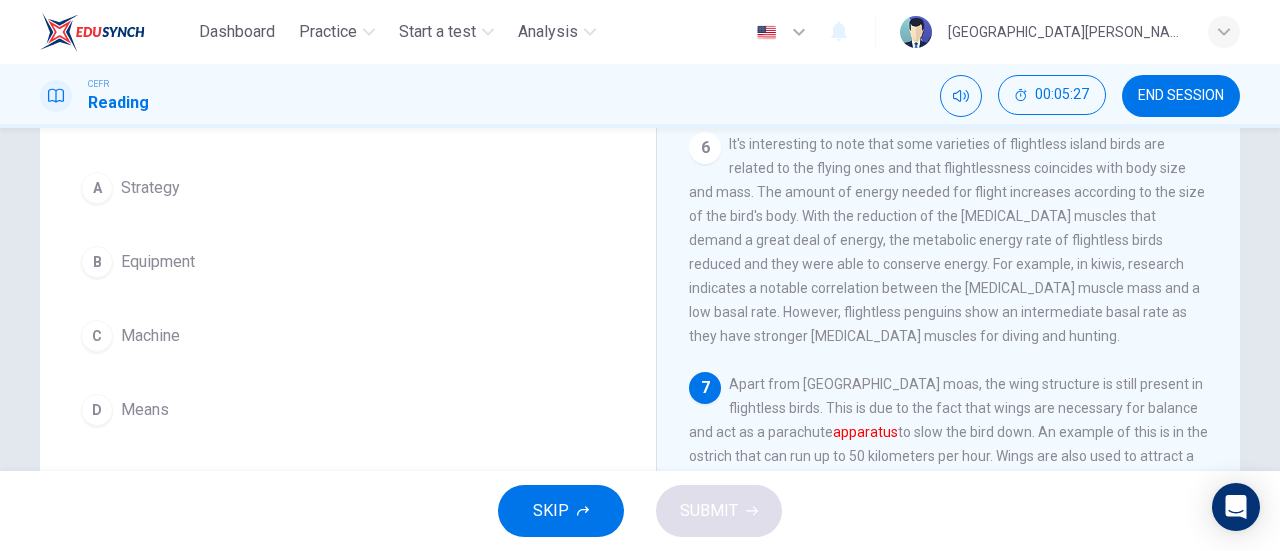 scroll, scrollTop: 163, scrollLeft: 0, axis: vertical 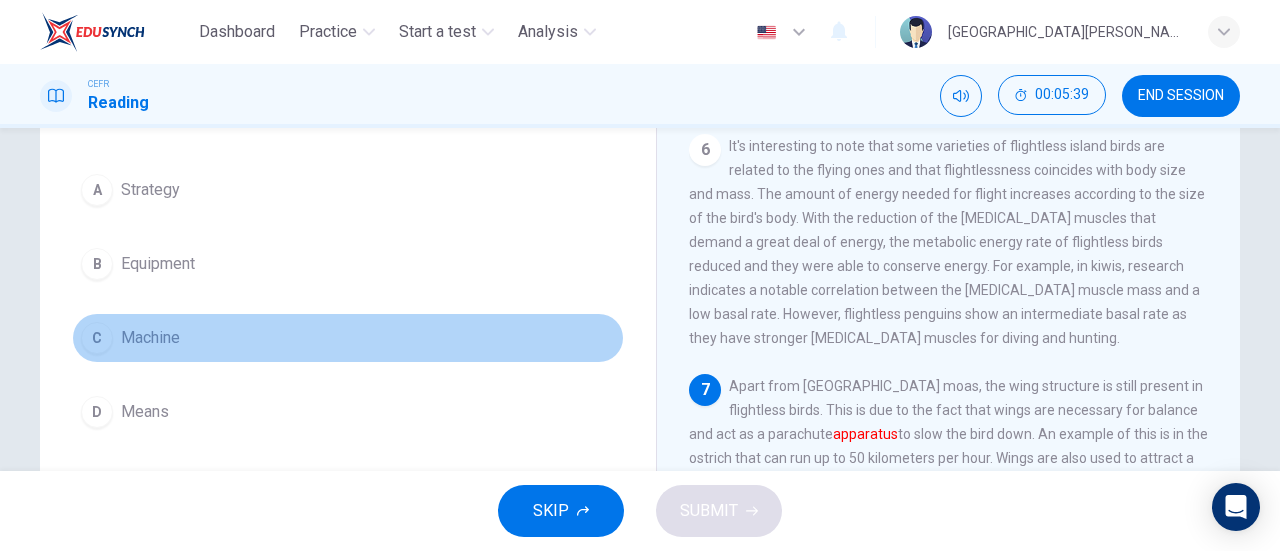 click on "Machine" at bounding box center [150, 338] 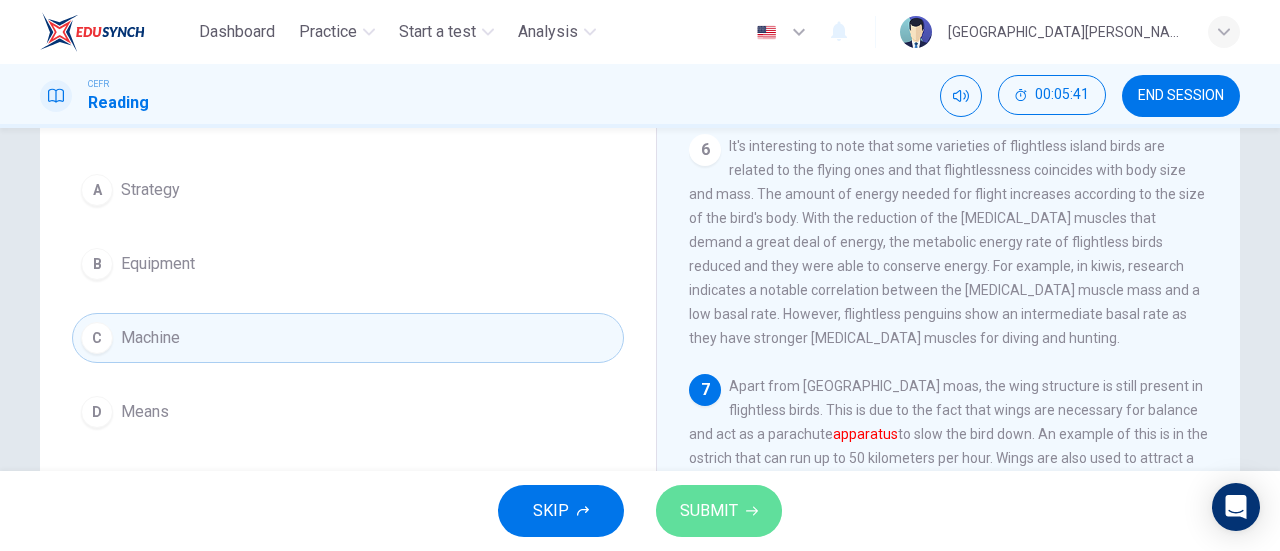 click on "SUBMIT" at bounding box center (719, 511) 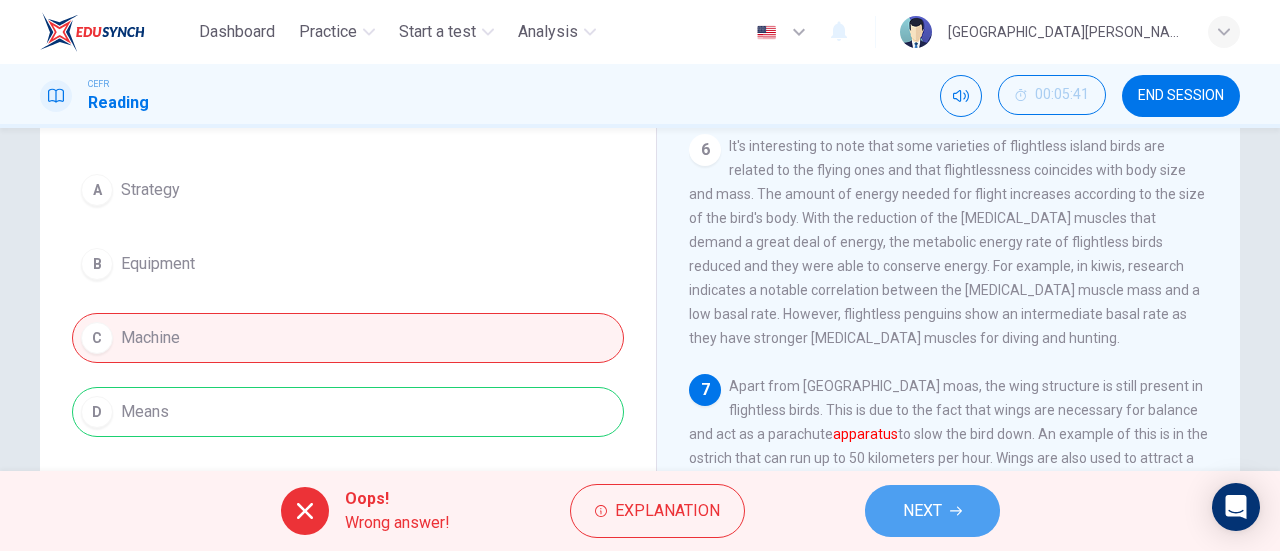click on "NEXT" at bounding box center (932, 511) 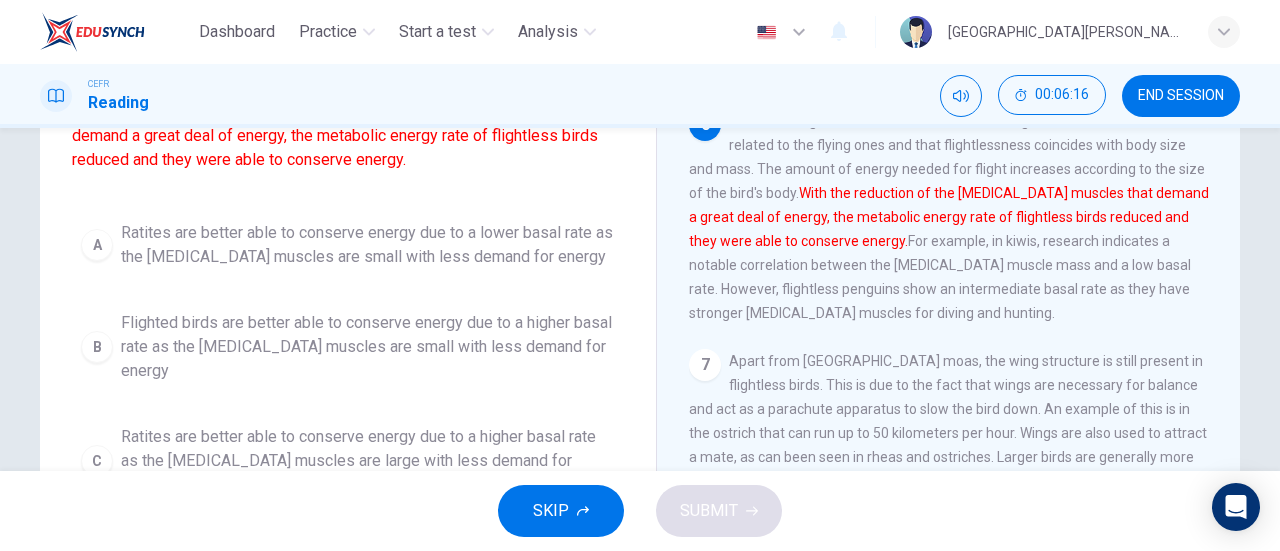 scroll, scrollTop: 179, scrollLeft: 0, axis: vertical 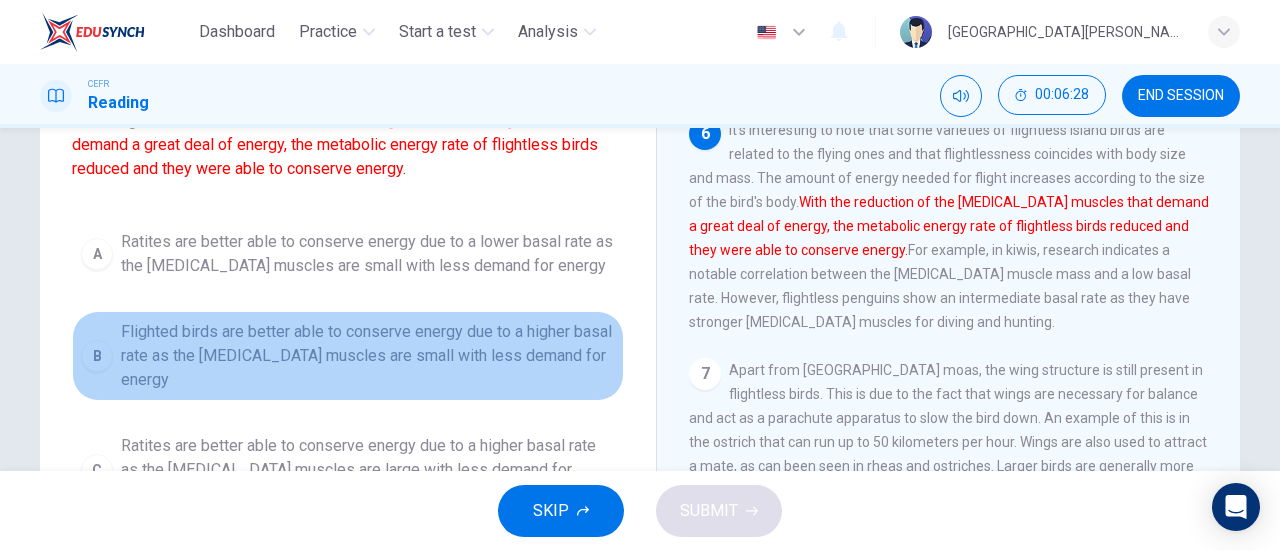 click on "Flighted birds are better able to conserve energy due to a higher basal rate as the [MEDICAL_DATA] muscles are small with less demand for energy" at bounding box center [368, 356] 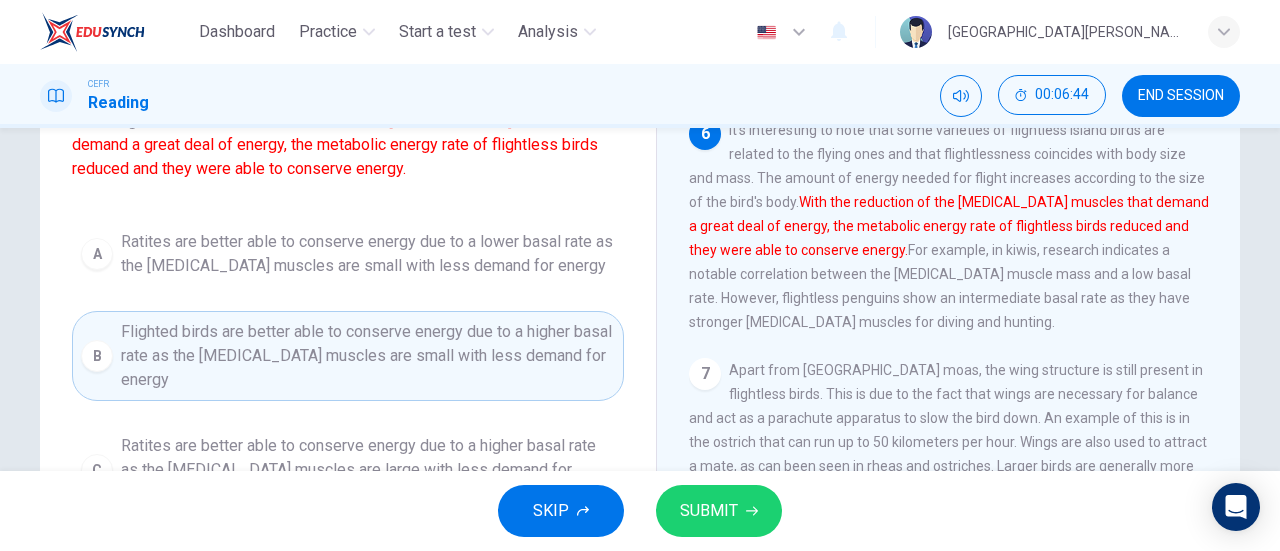 click on "SUBMIT" at bounding box center (709, 511) 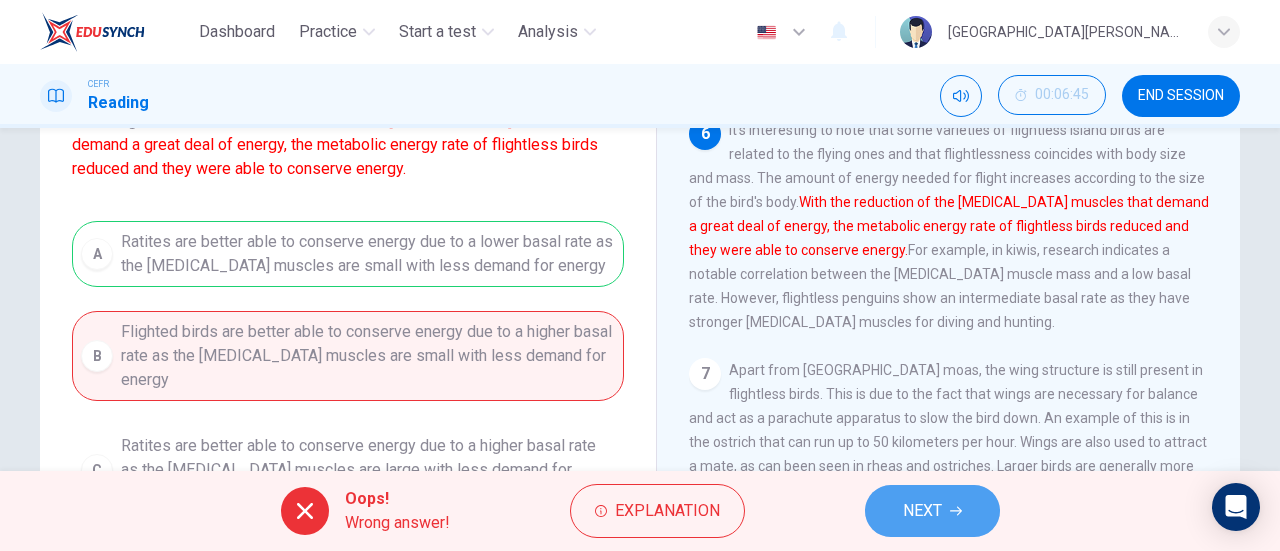 click on "NEXT" at bounding box center (922, 511) 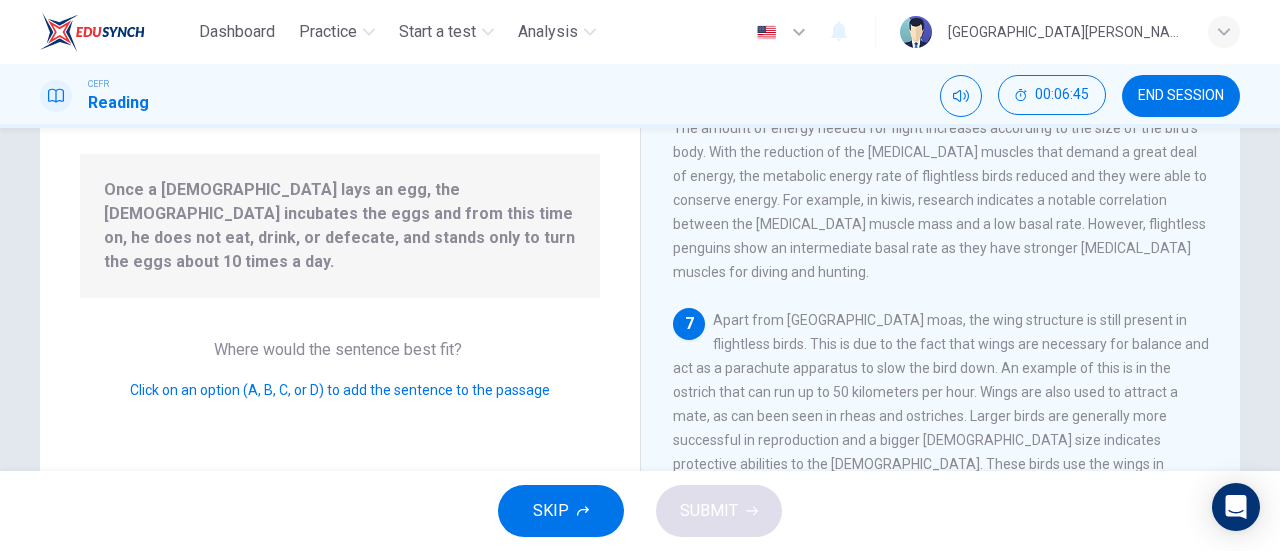 scroll, scrollTop: 1023, scrollLeft: 0, axis: vertical 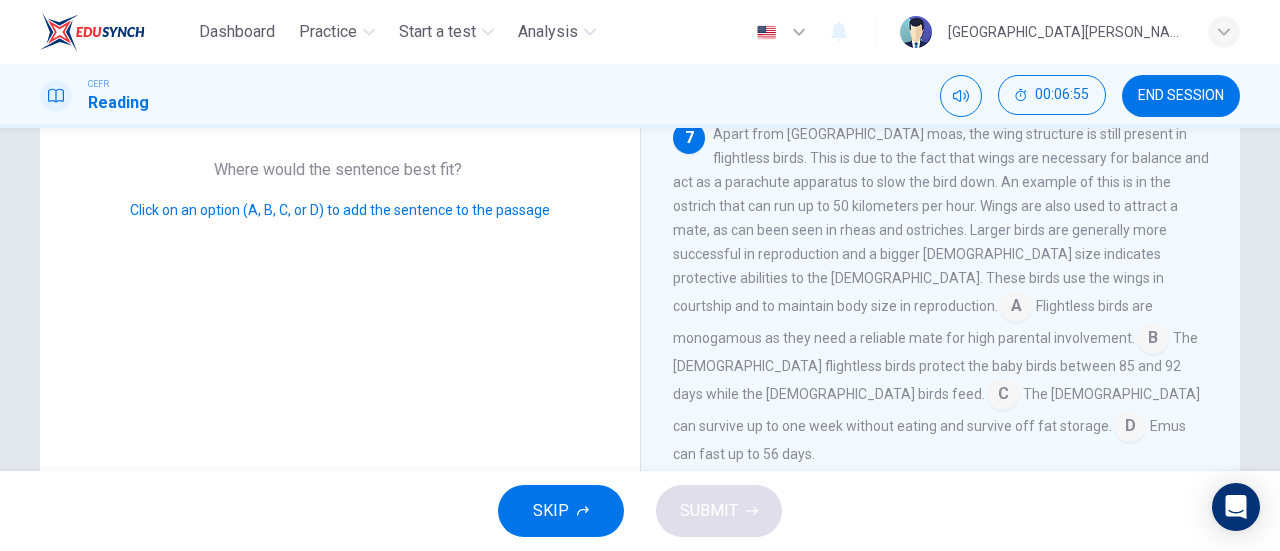 click at bounding box center (1003, 396) 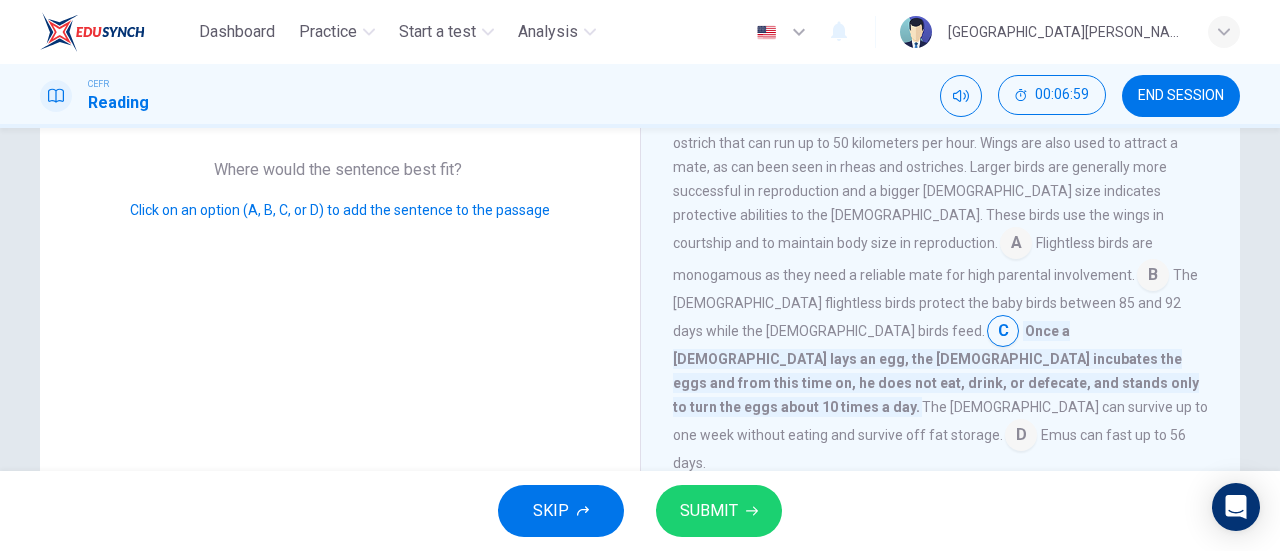 scroll, scrollTop: 1095, scrollLeft: 0, axis: vertical 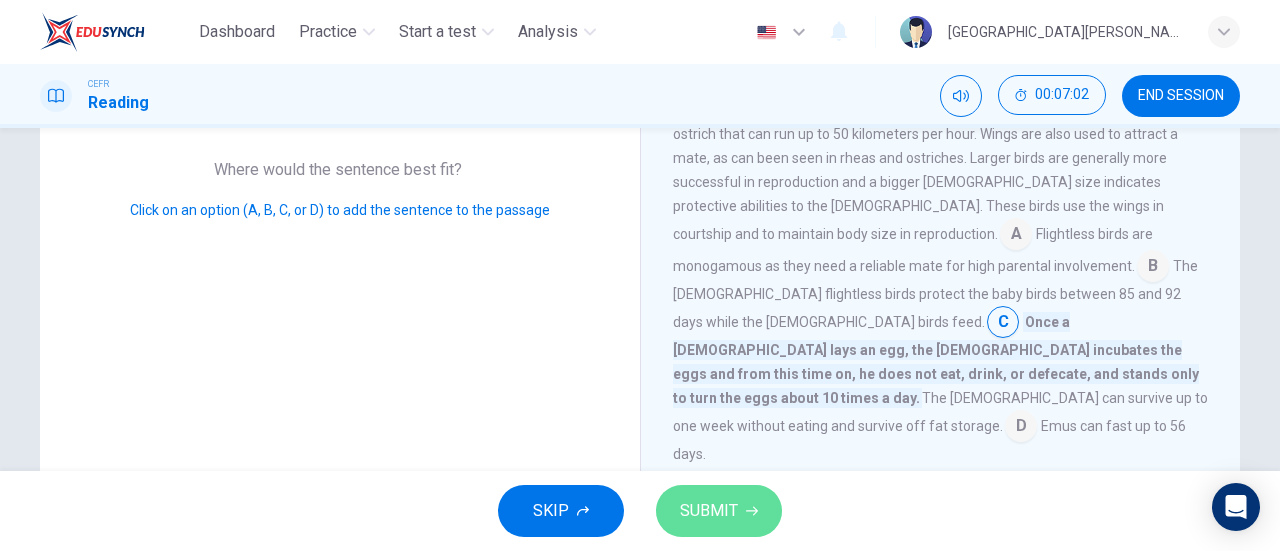 click on "SUBMIT" at bounding box center (709, 511) 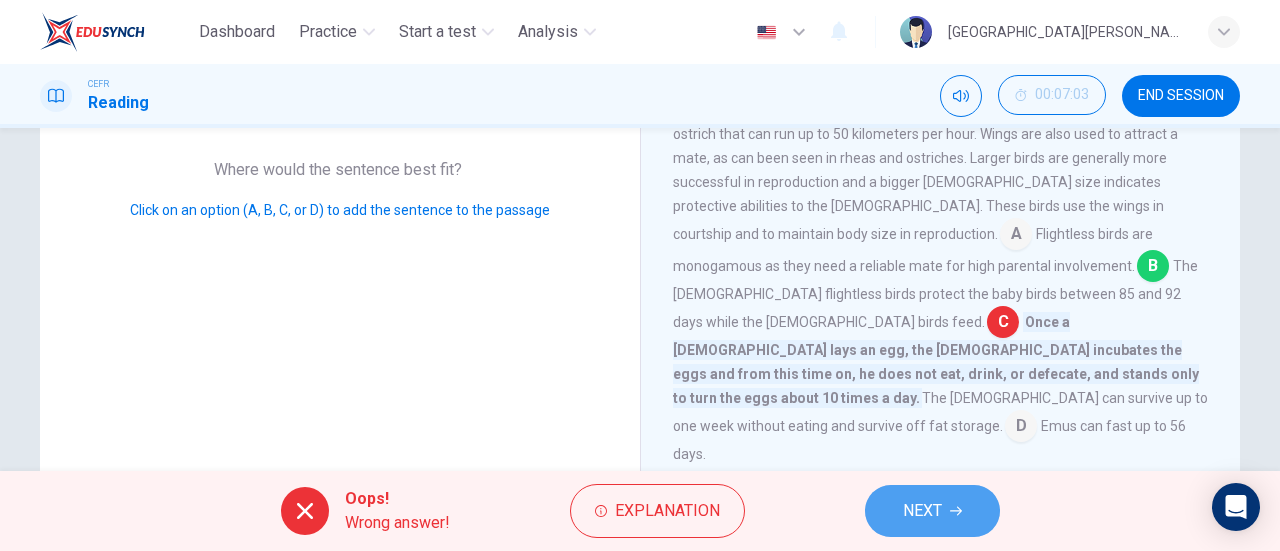 click on "NEXT" at bounding box center [932, 511] 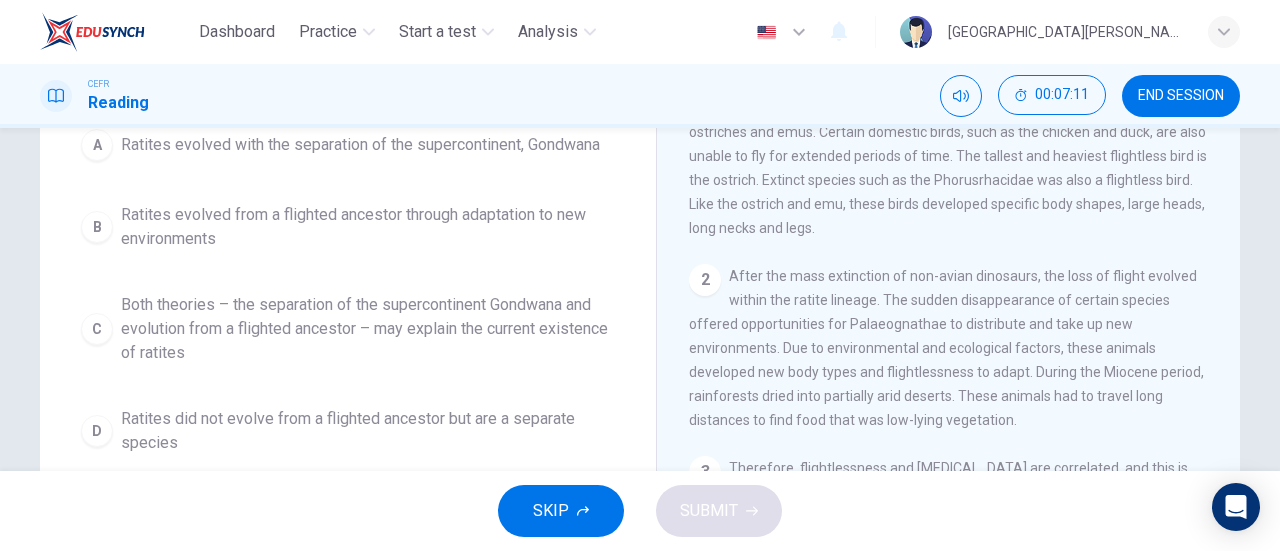 scroll, scrollTop: 237, scrollLeft: 0, axis: vertical 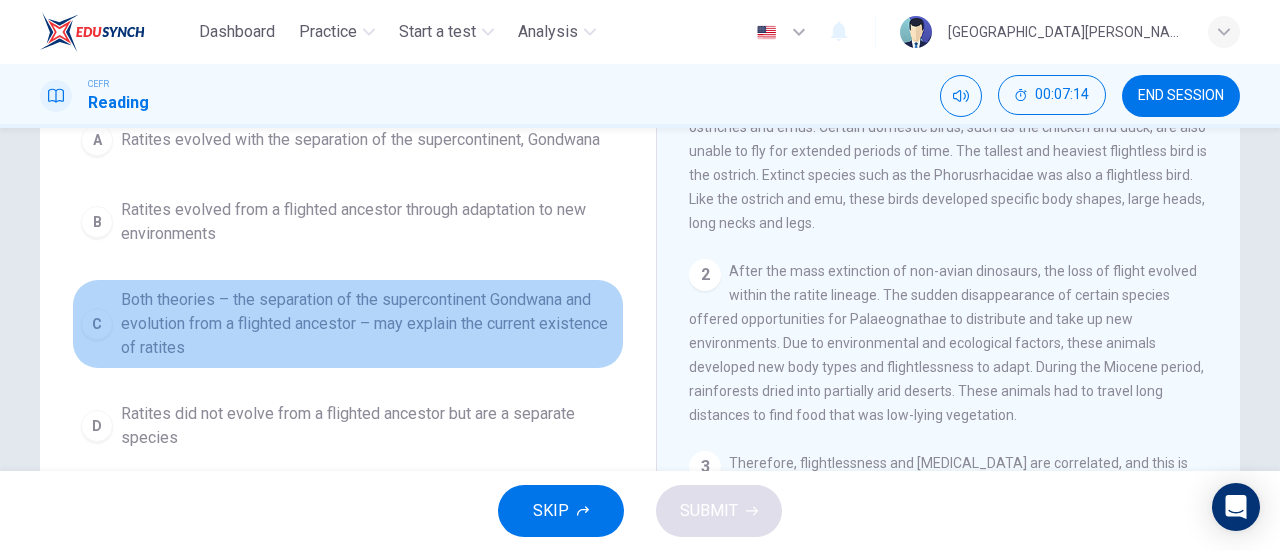 click on "Both theories – the separation of the supercontinent Gondwana and evolution from a flighted ancestor – may explain the current existence of ratites" at bounding box center (368, 324) 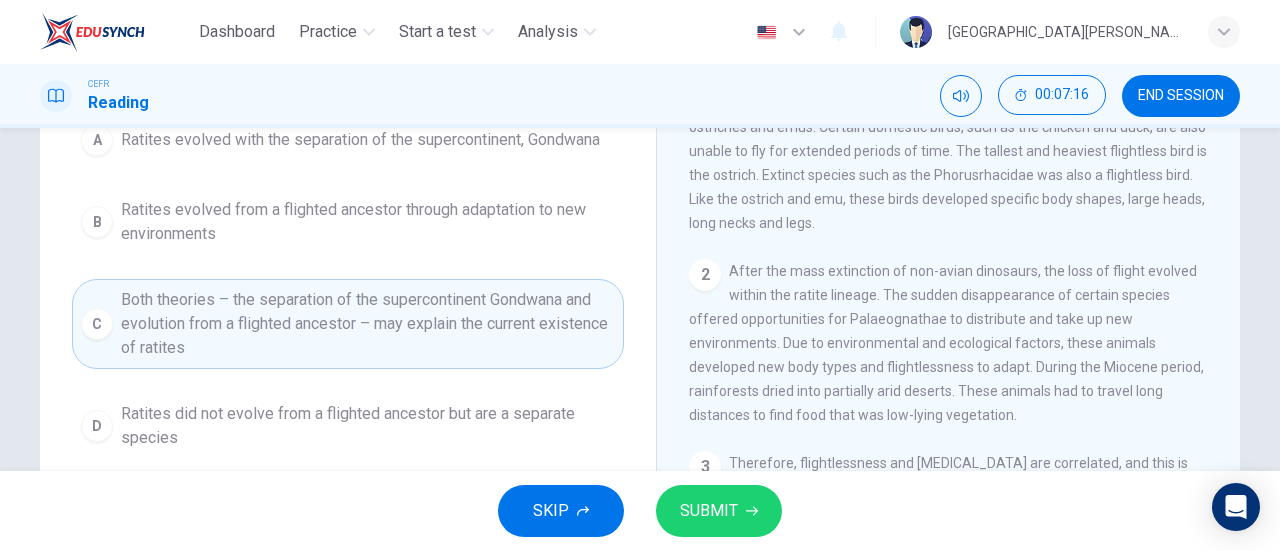 click on "SUBMIT" at bounding box center [709, 511] 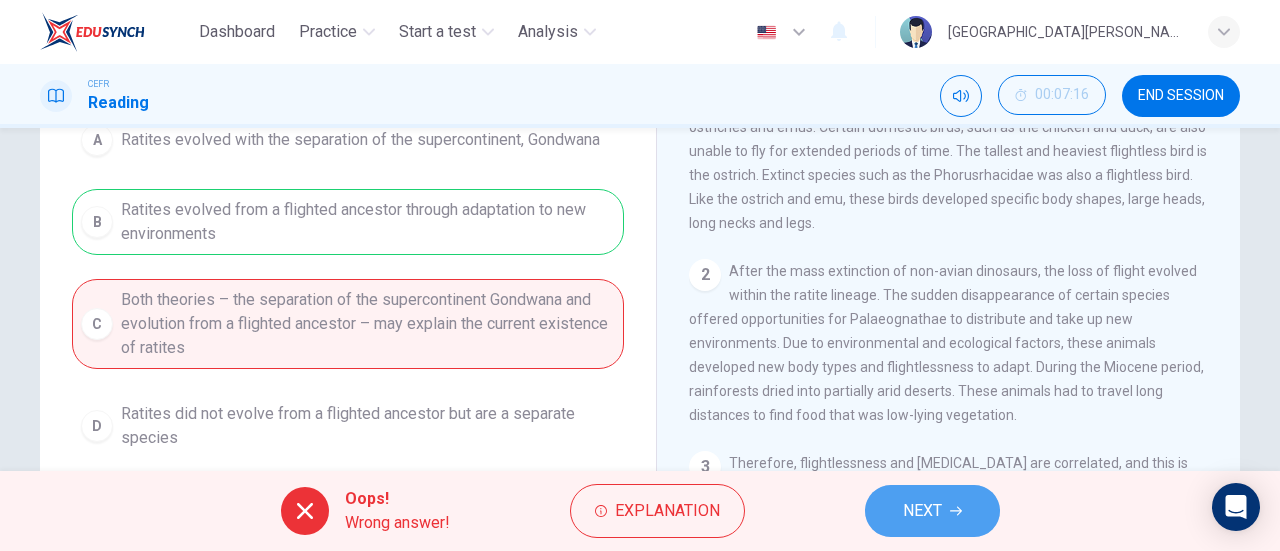 click on "NEXT" at bounding box center (932, 511) 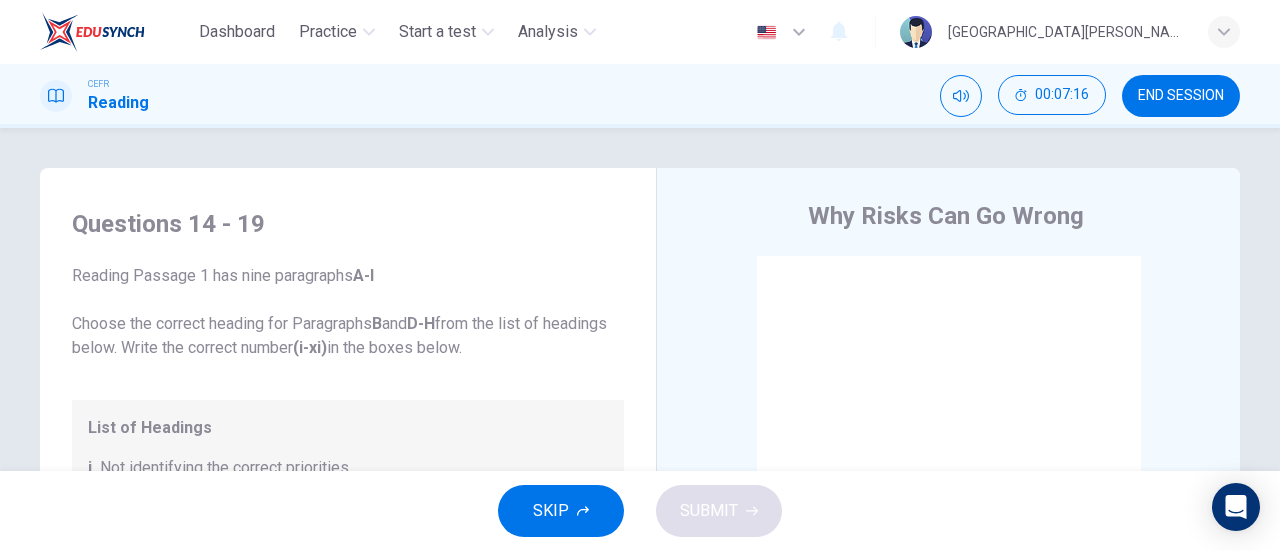 scroll, scrollTop: 98, scrollLeft: 0, axis: vertical 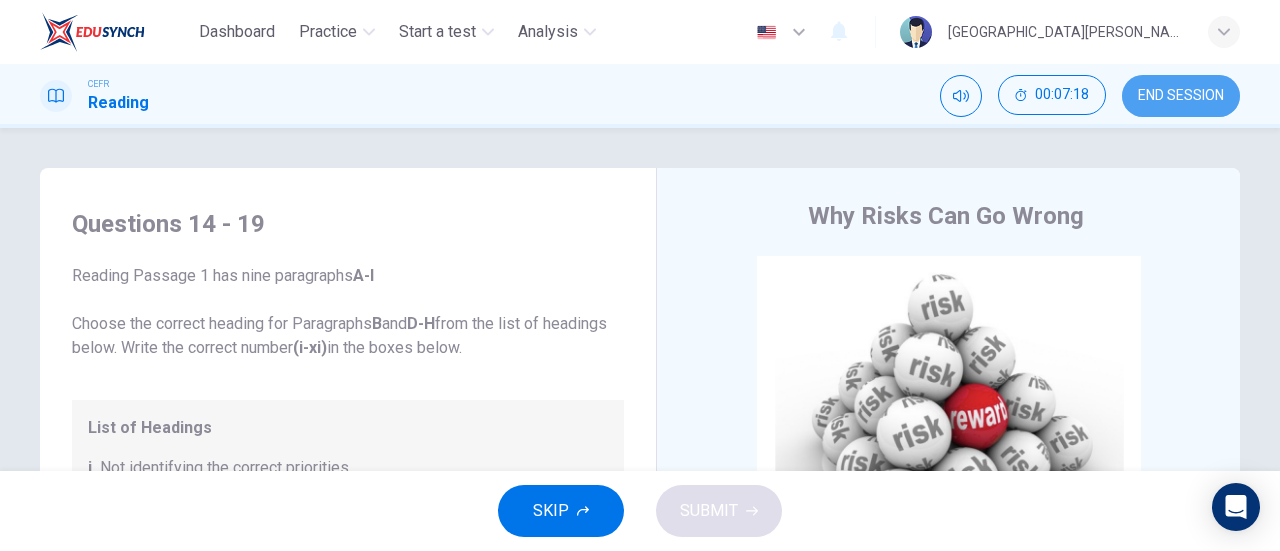 click on "END SESSION" at bounding box center (1181, 96) 